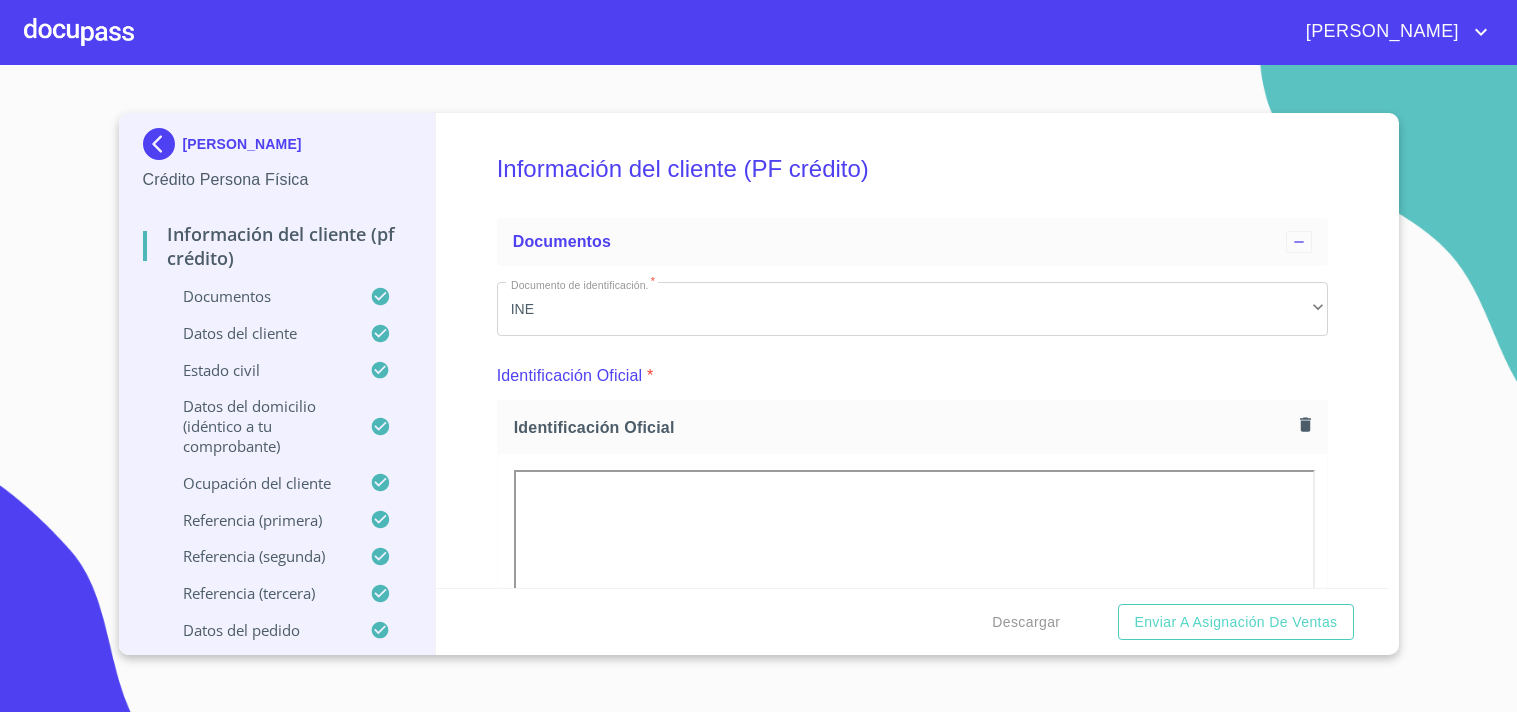 scroll, scrollTop: 0, scrollLeft: 0, axis: both 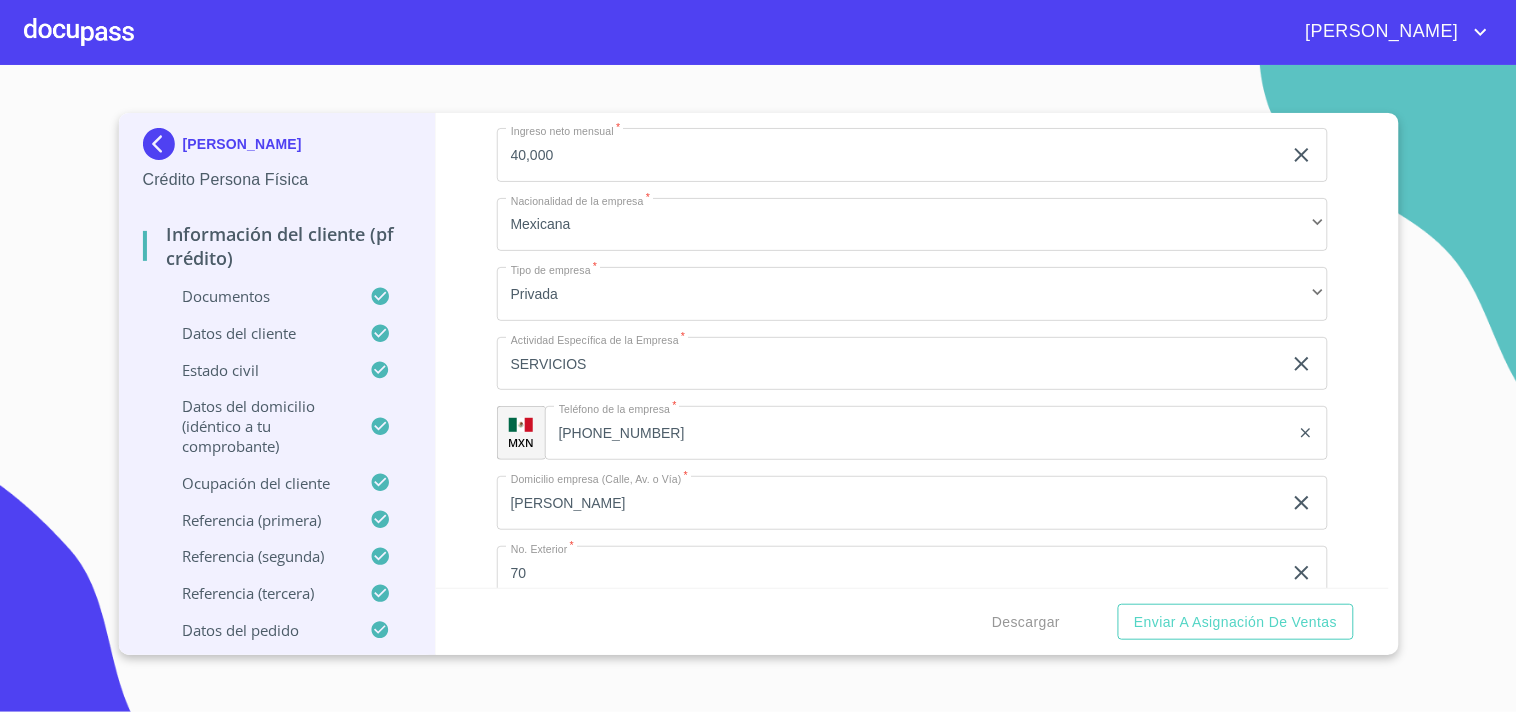 click at bounding box center (79, 32) 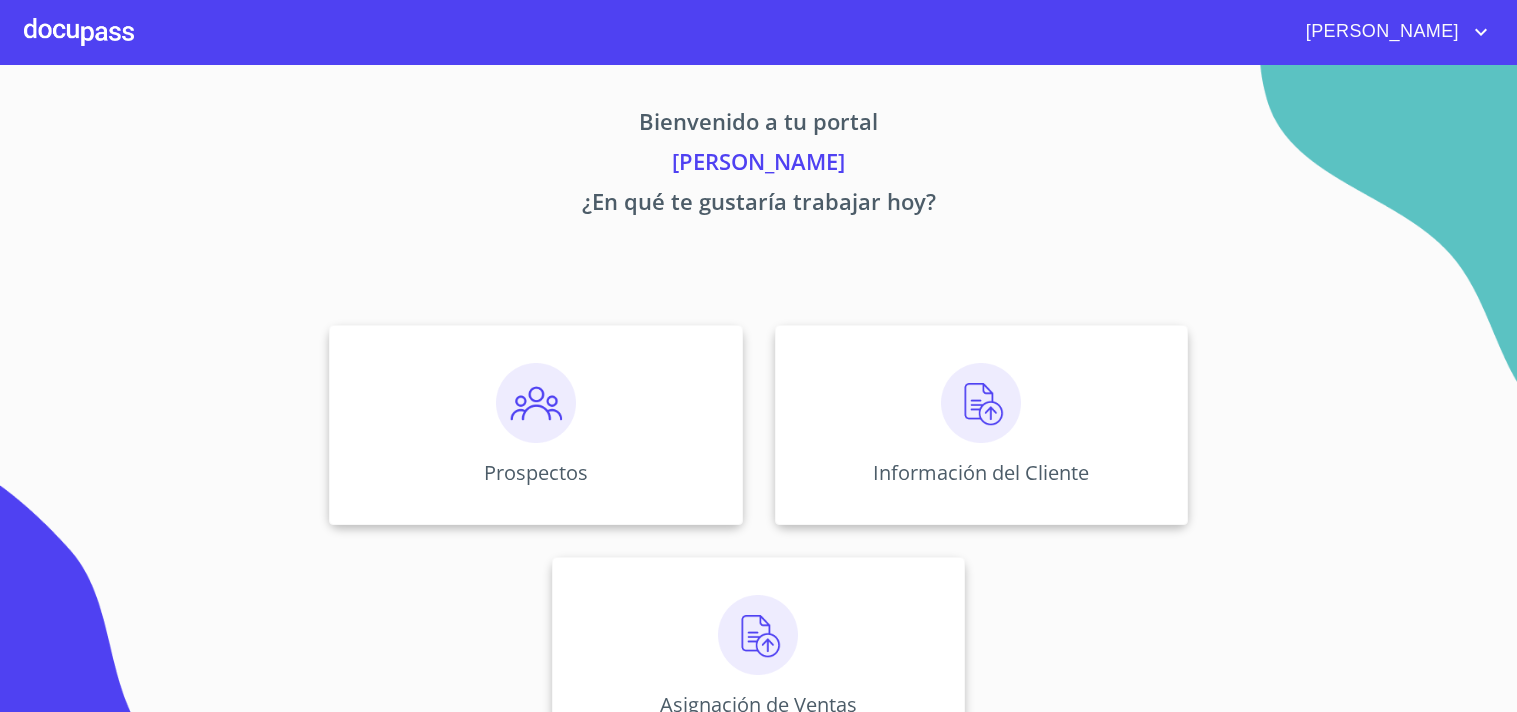 scroll, scrollTop: 0, scrollLeft: 0, axis: both 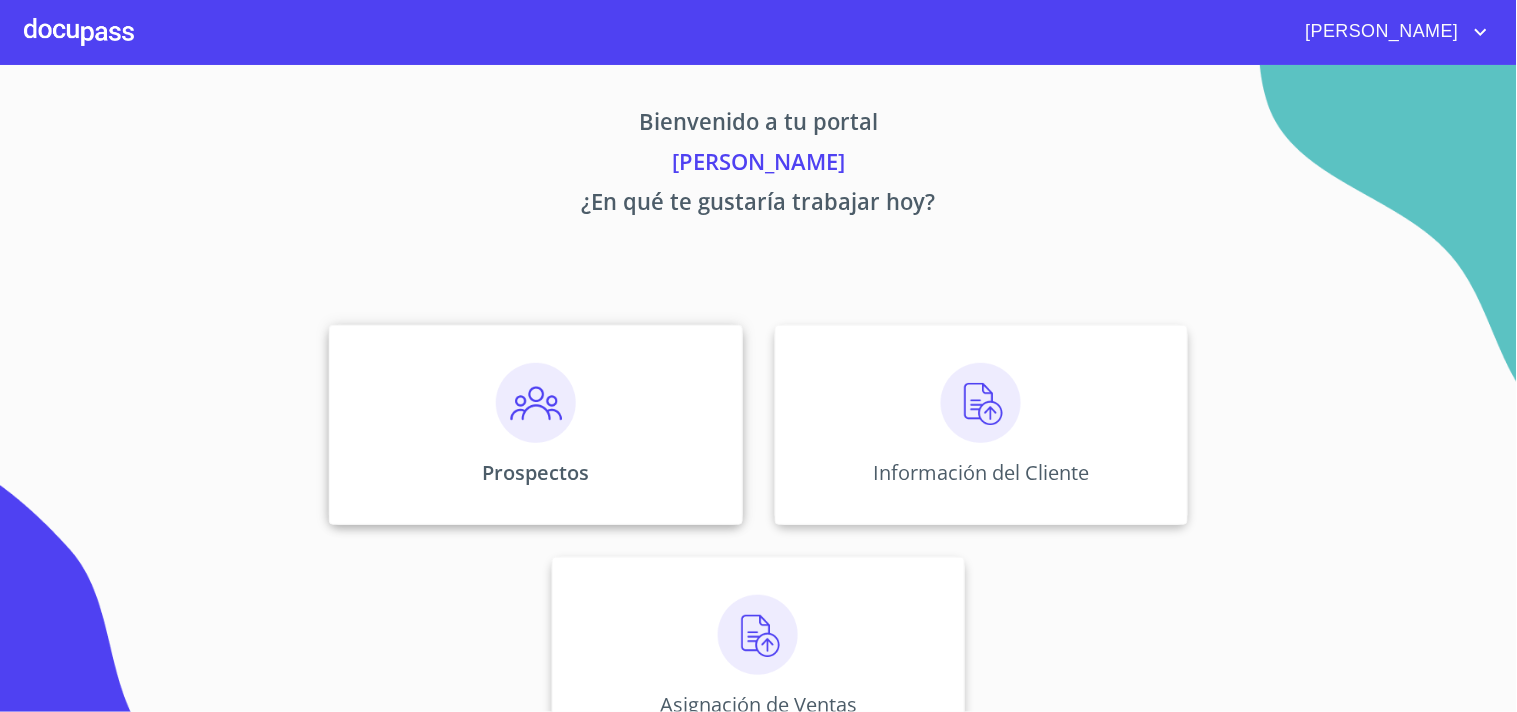 click on "Prospectos" at bounding box center [535, 425] 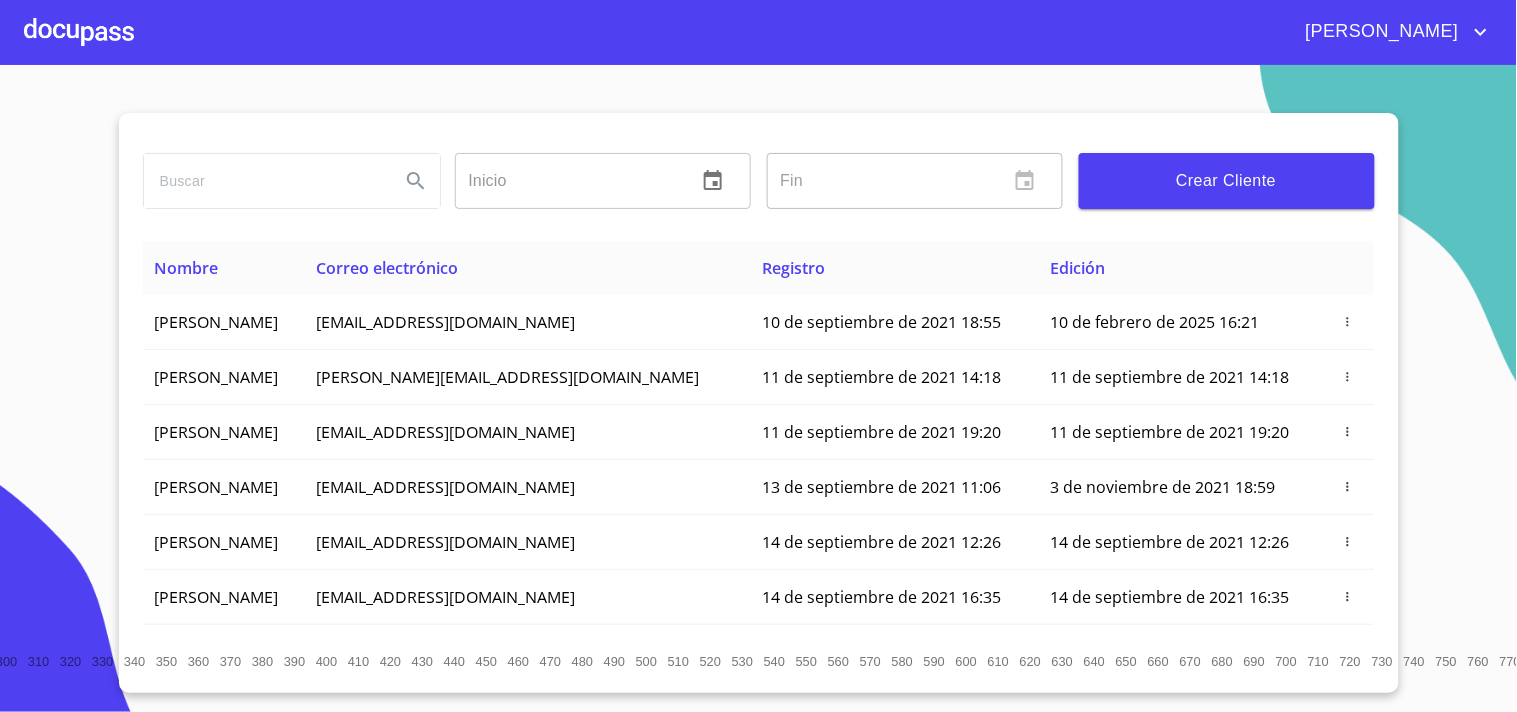click on "Crear Cliente" at bounding box center (1227, 181) 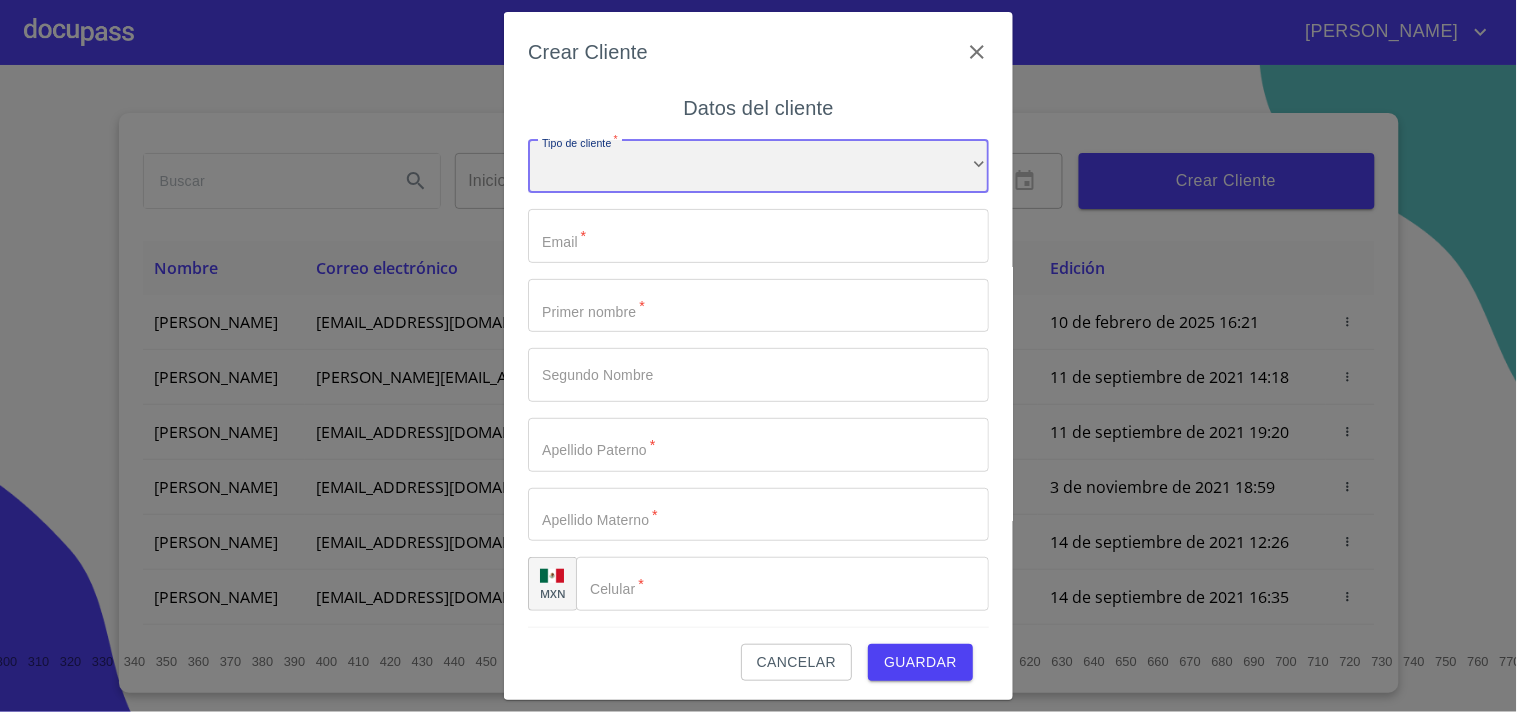 click on "​" at bounding box center [758, 167] 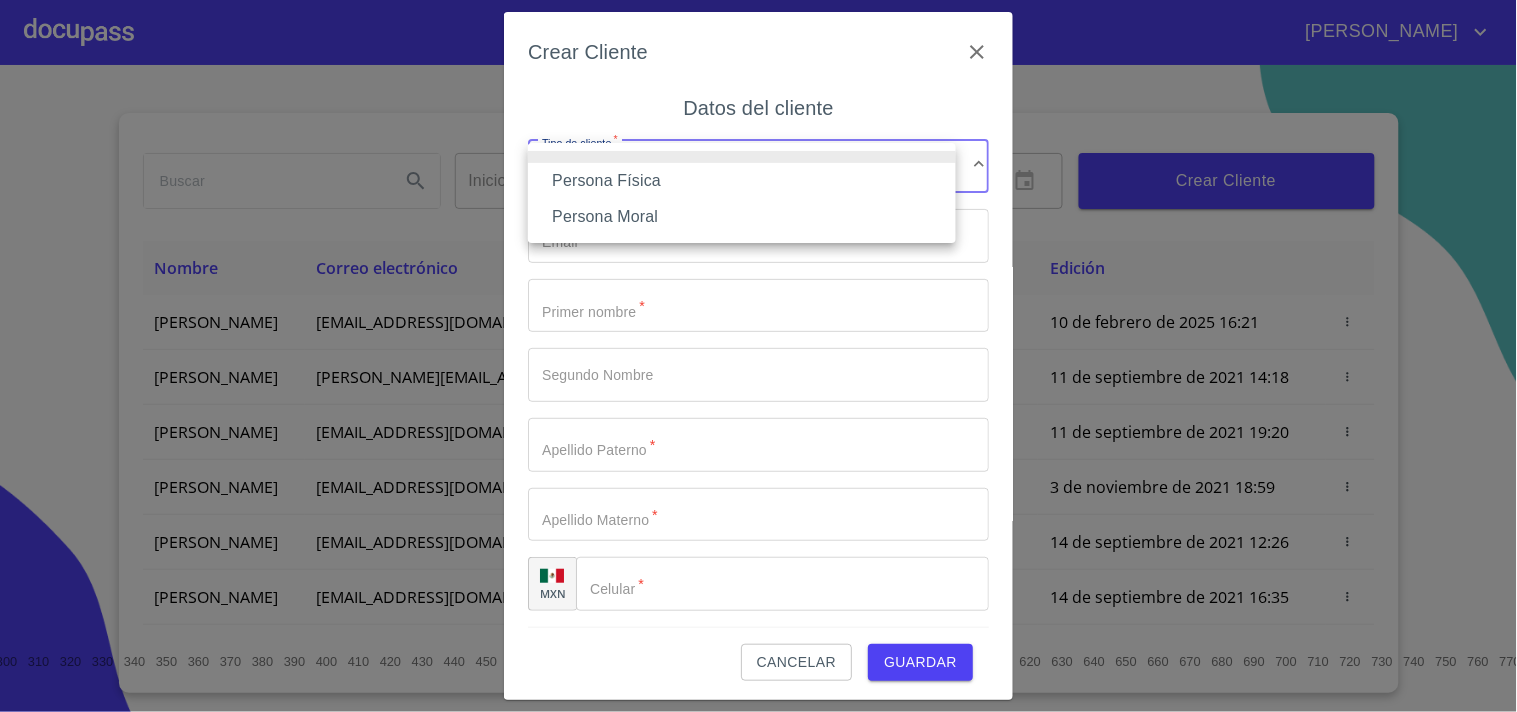click on "Persona Física" at bounding box center [742, 181] 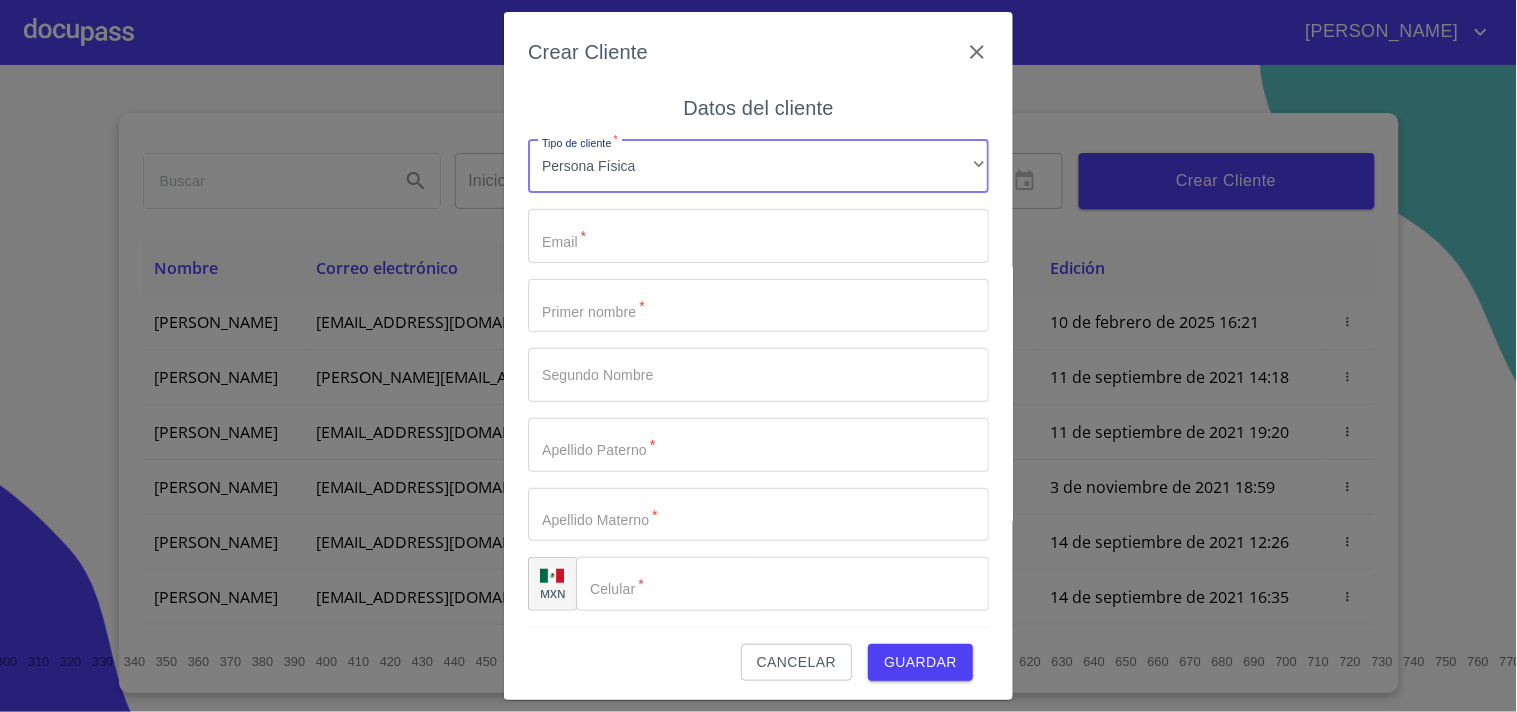 click on "Tipo de cliente   *" at bounding box center [758, 236] 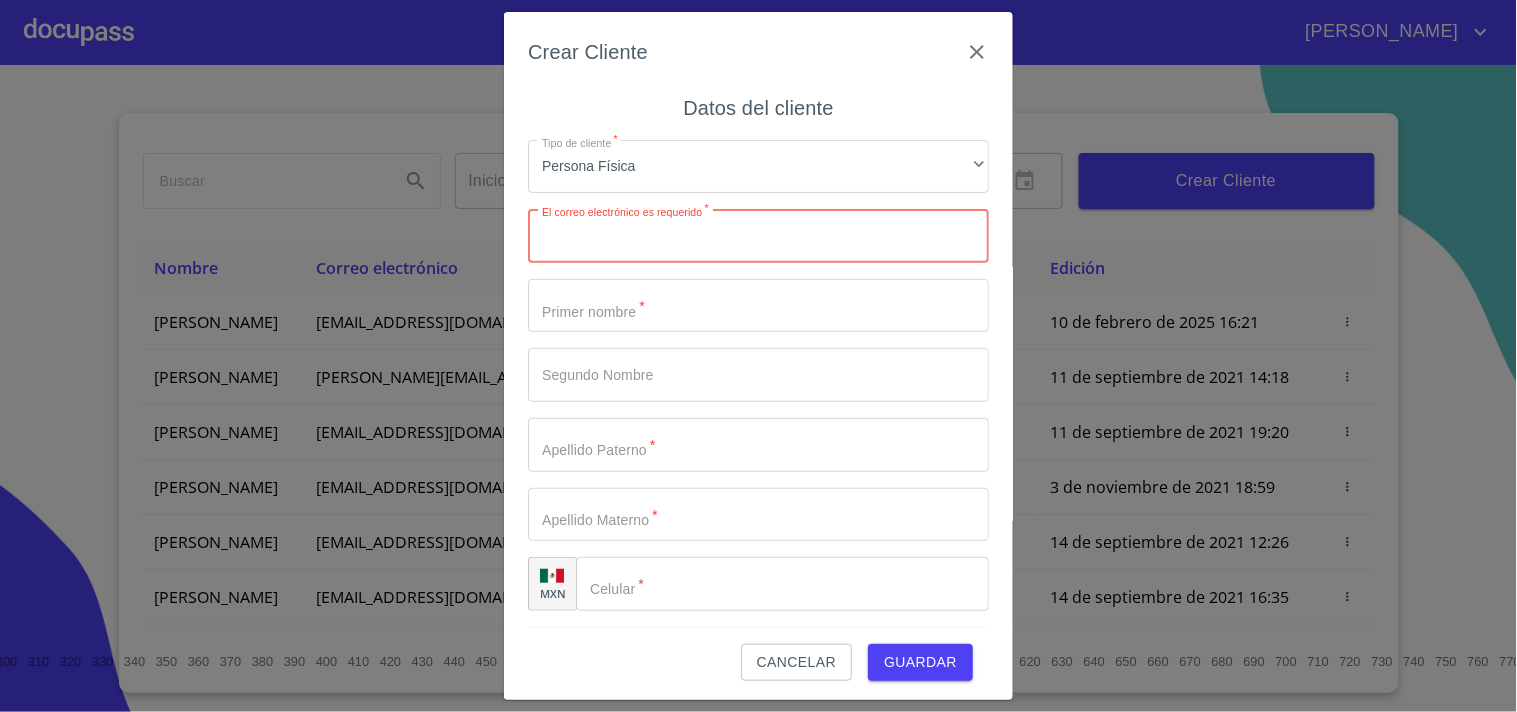 click on "Tipo de cliente   *" at bounding box center [758, 236] 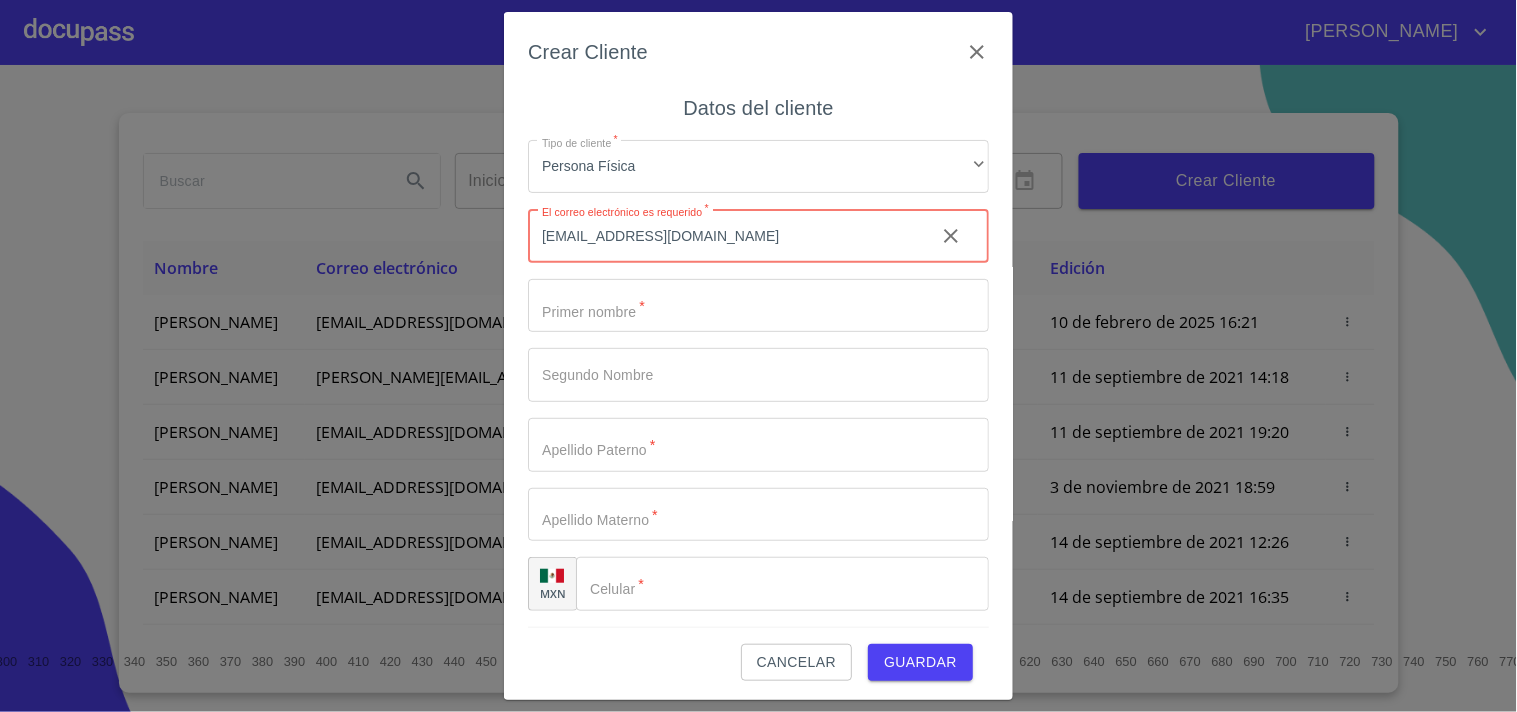 type on "oaguilagonzalez@gmail.com" 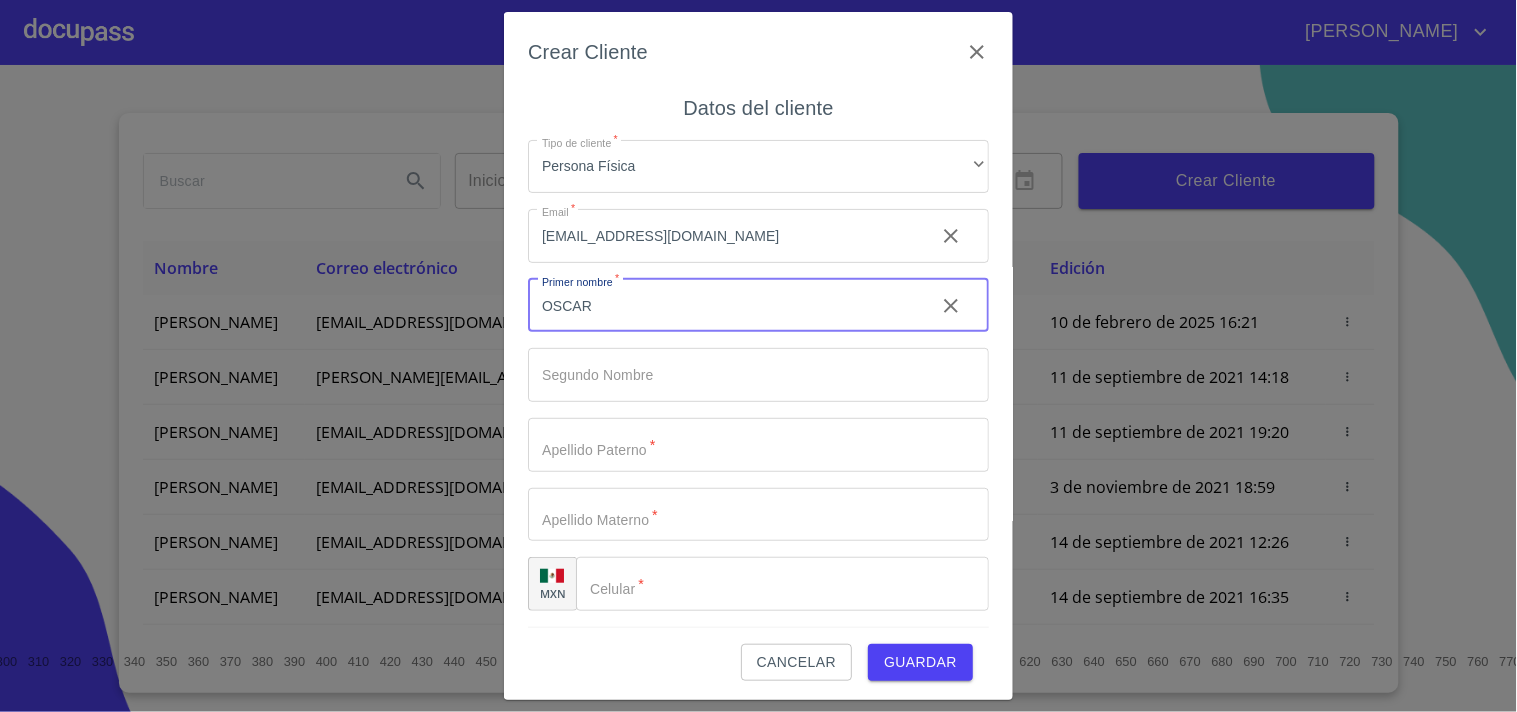 type on "OSCAR" 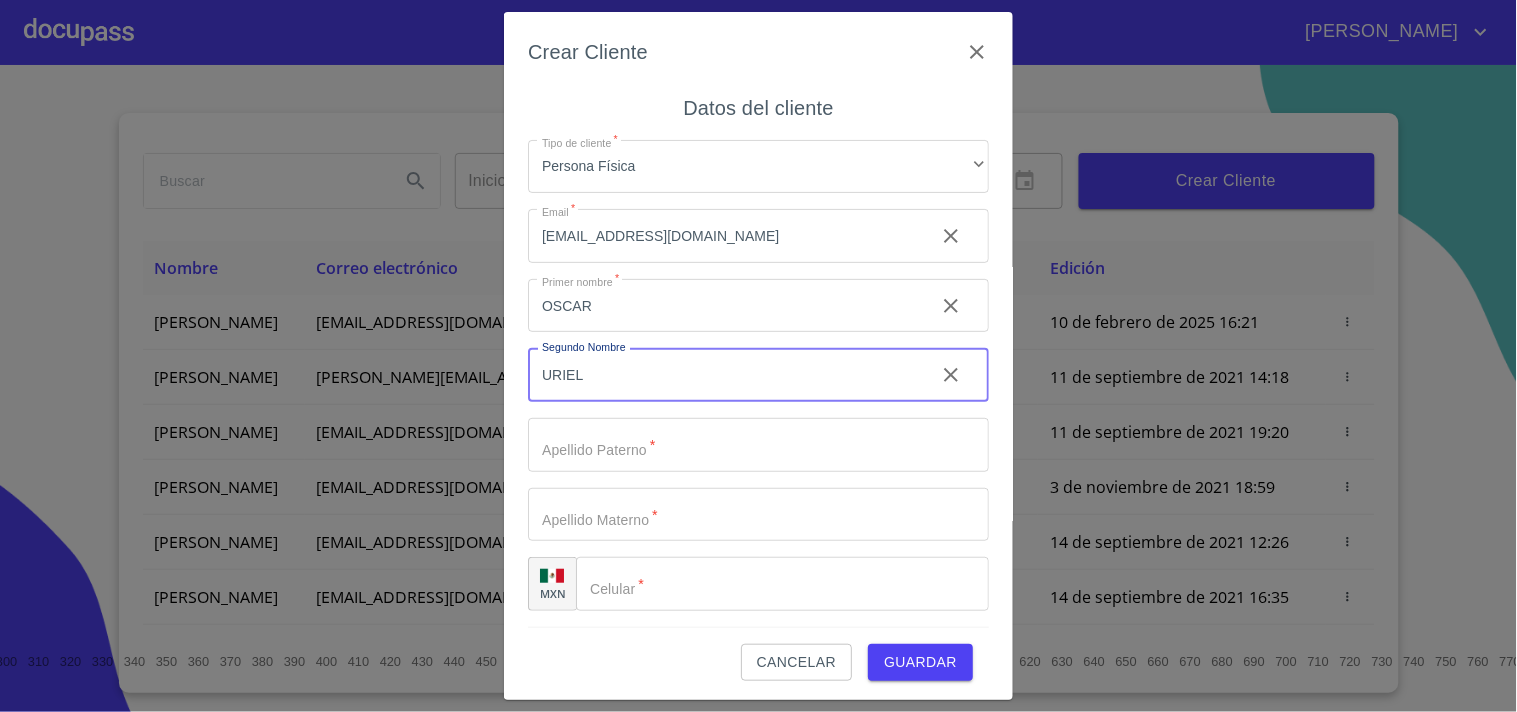 type on "URIEL" 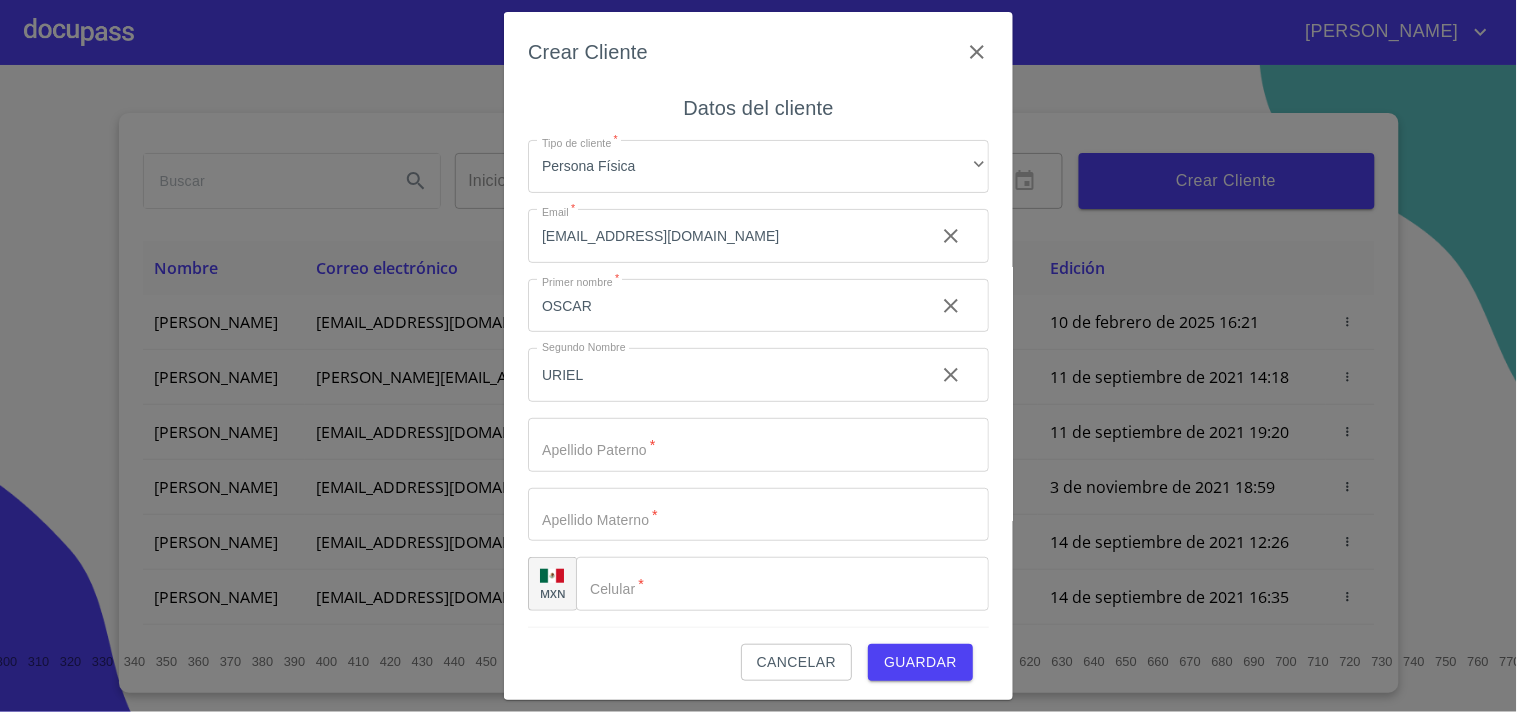 click on "Tipo de cliente   *" at bounding box center (723, 306) 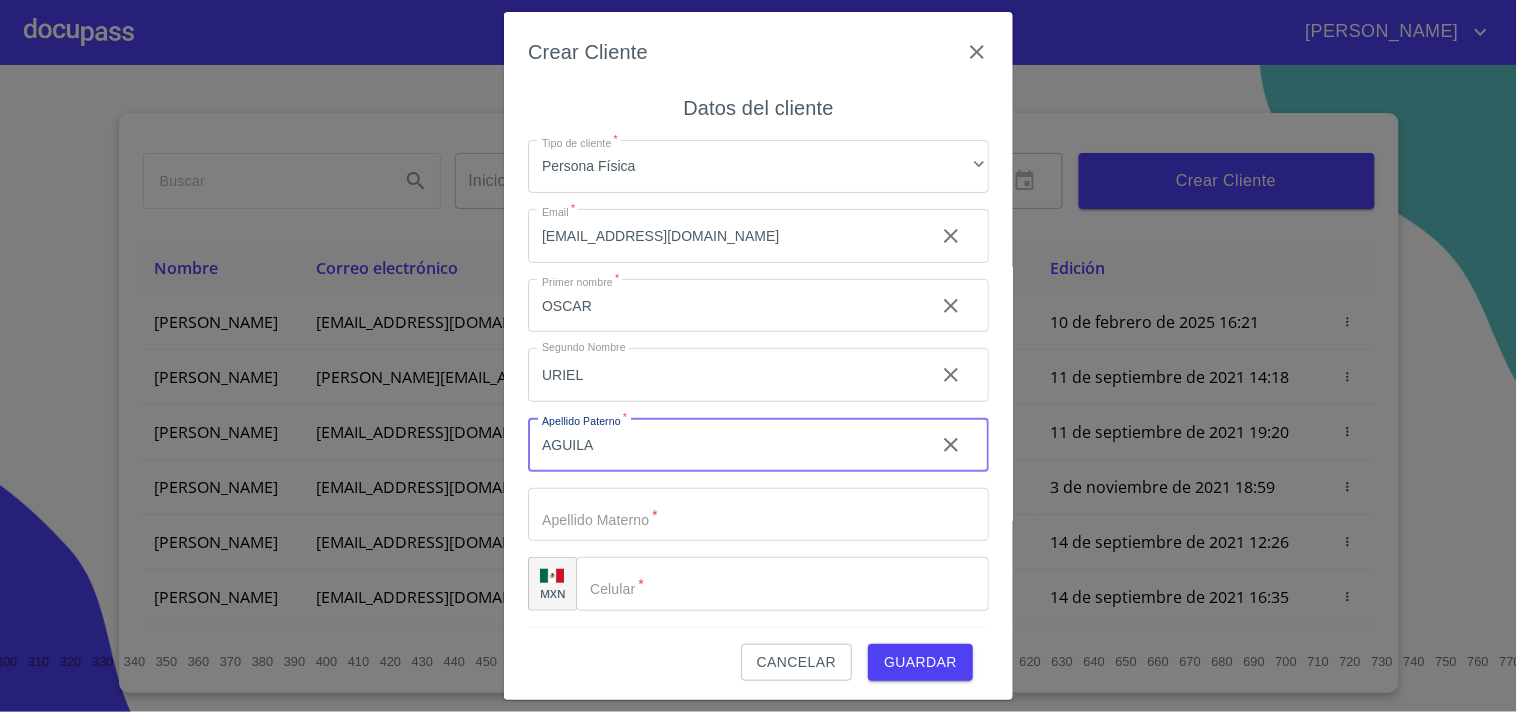 type on "AGUILA" 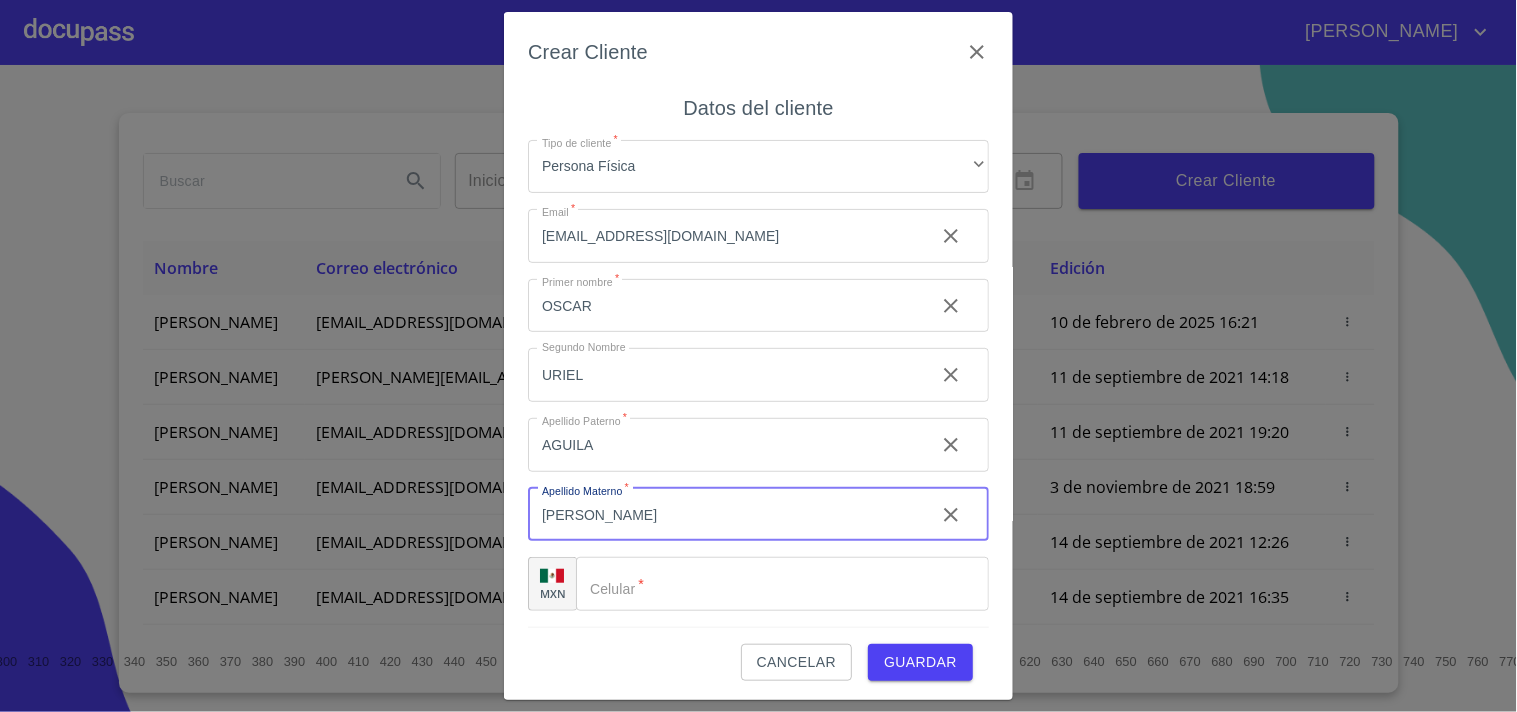 type on "GONZALEZ" 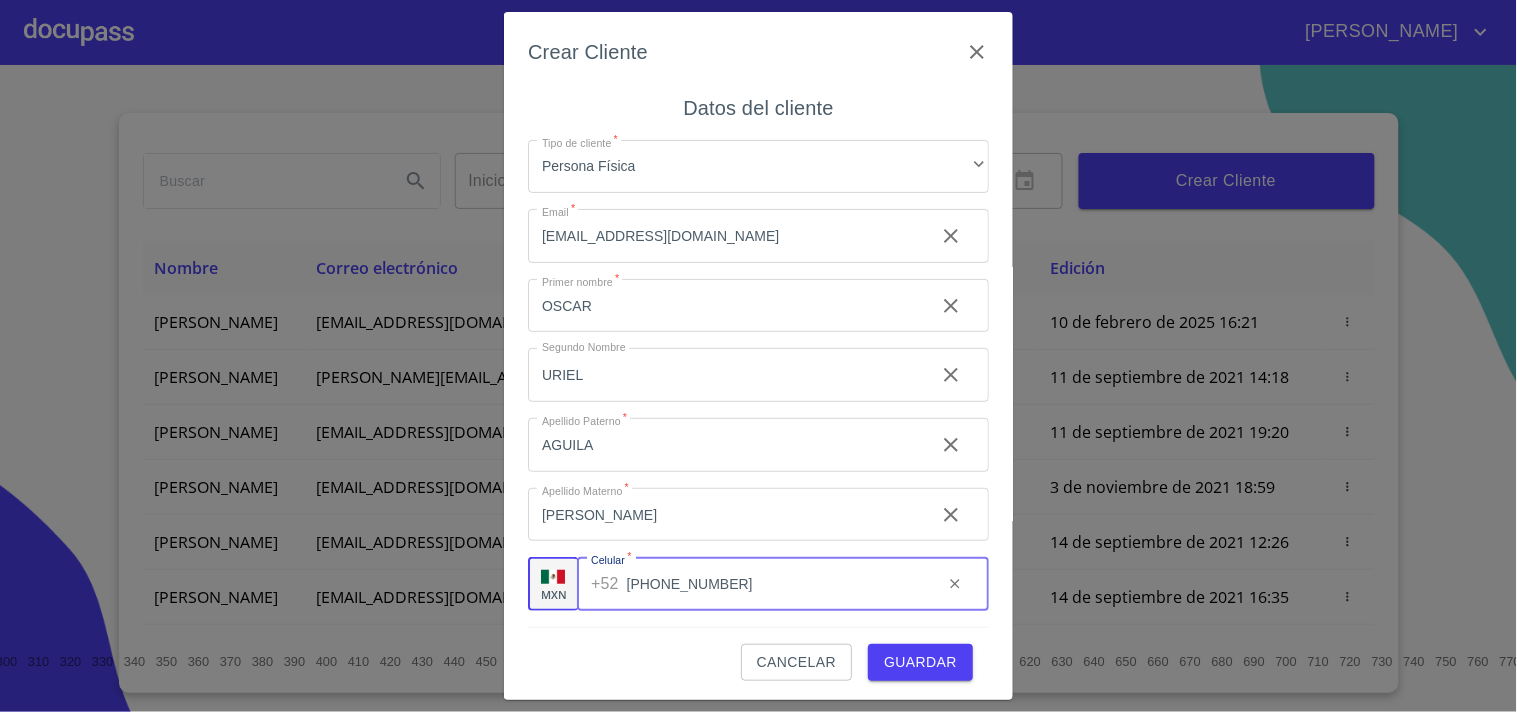 type on "(33)13071054" 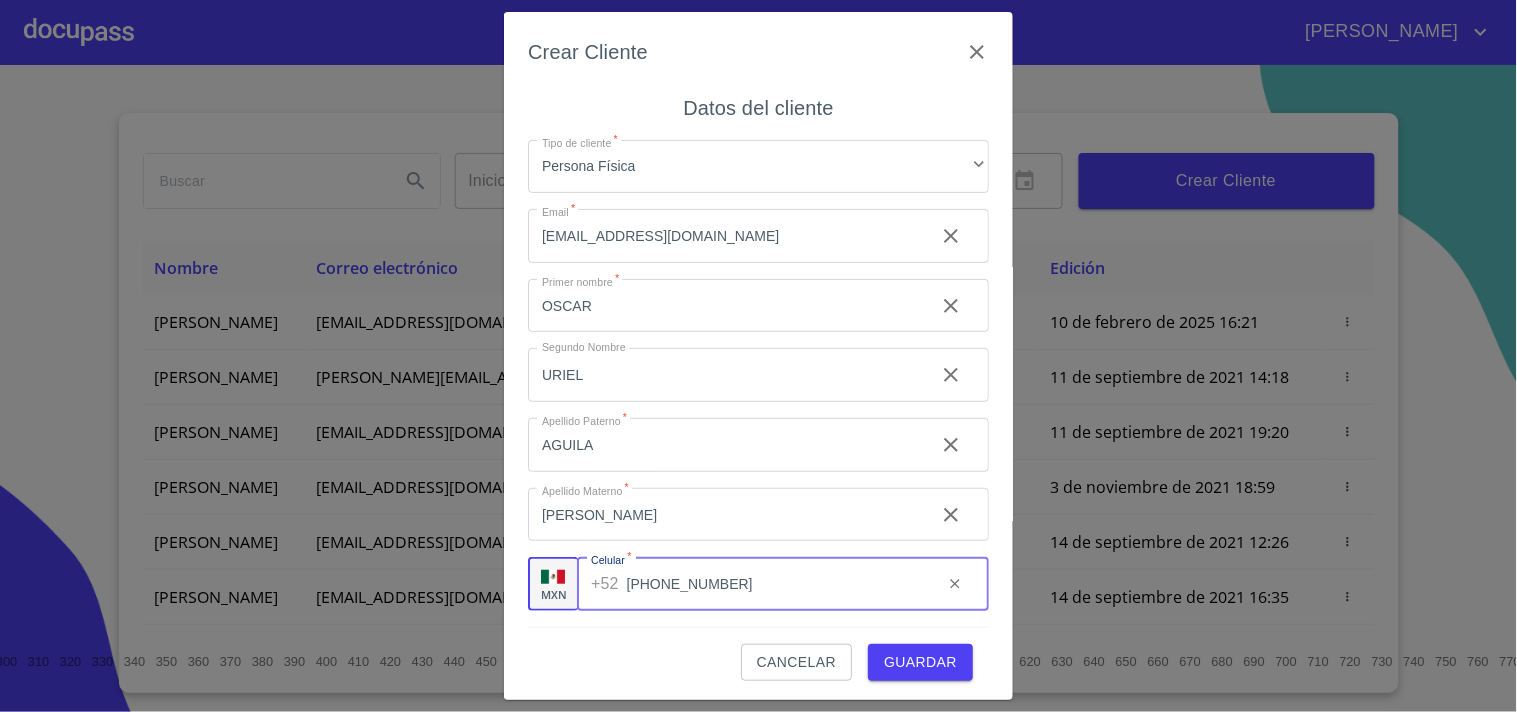 click on "(33)13071054" at bounding box center (777, 584) 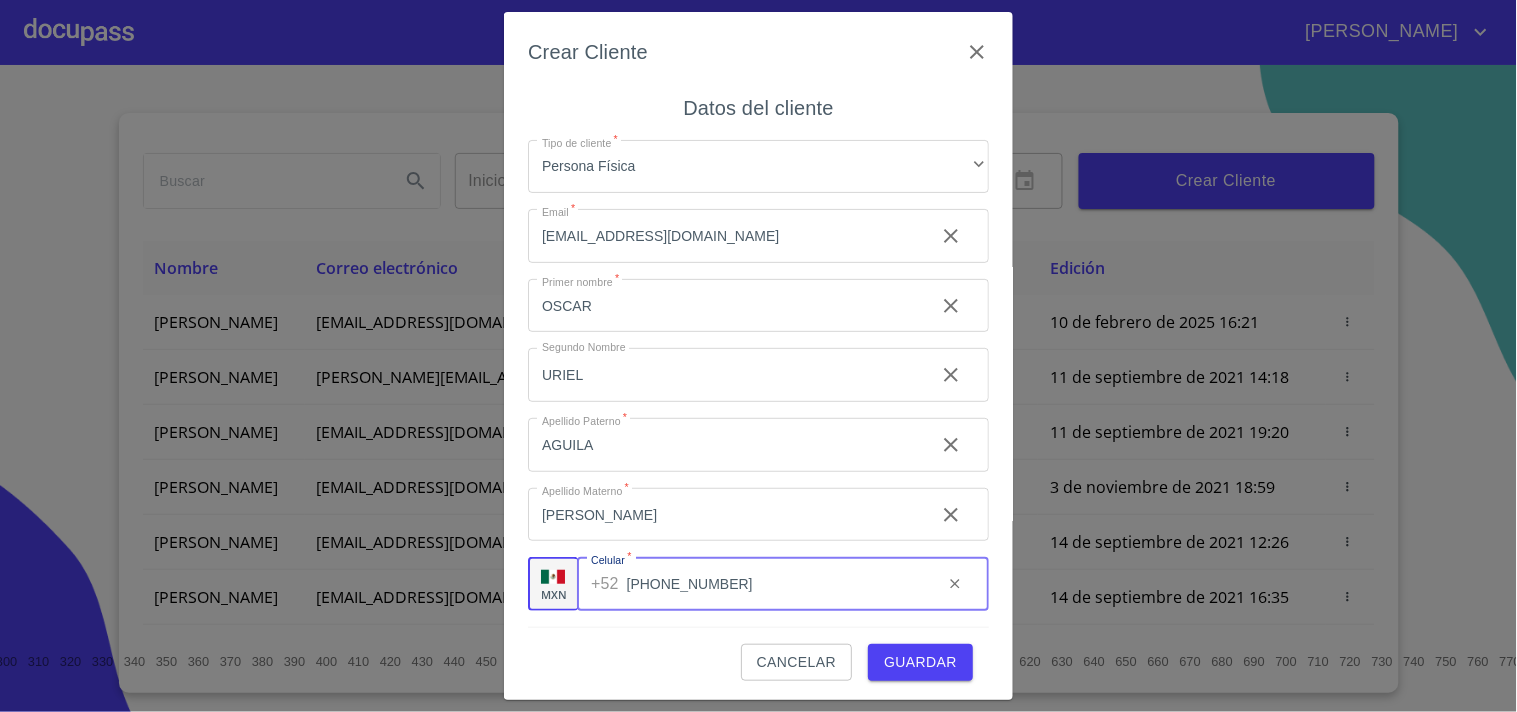 scroll, scrollTop: 3, scrollLeft: 0, axis: vertical 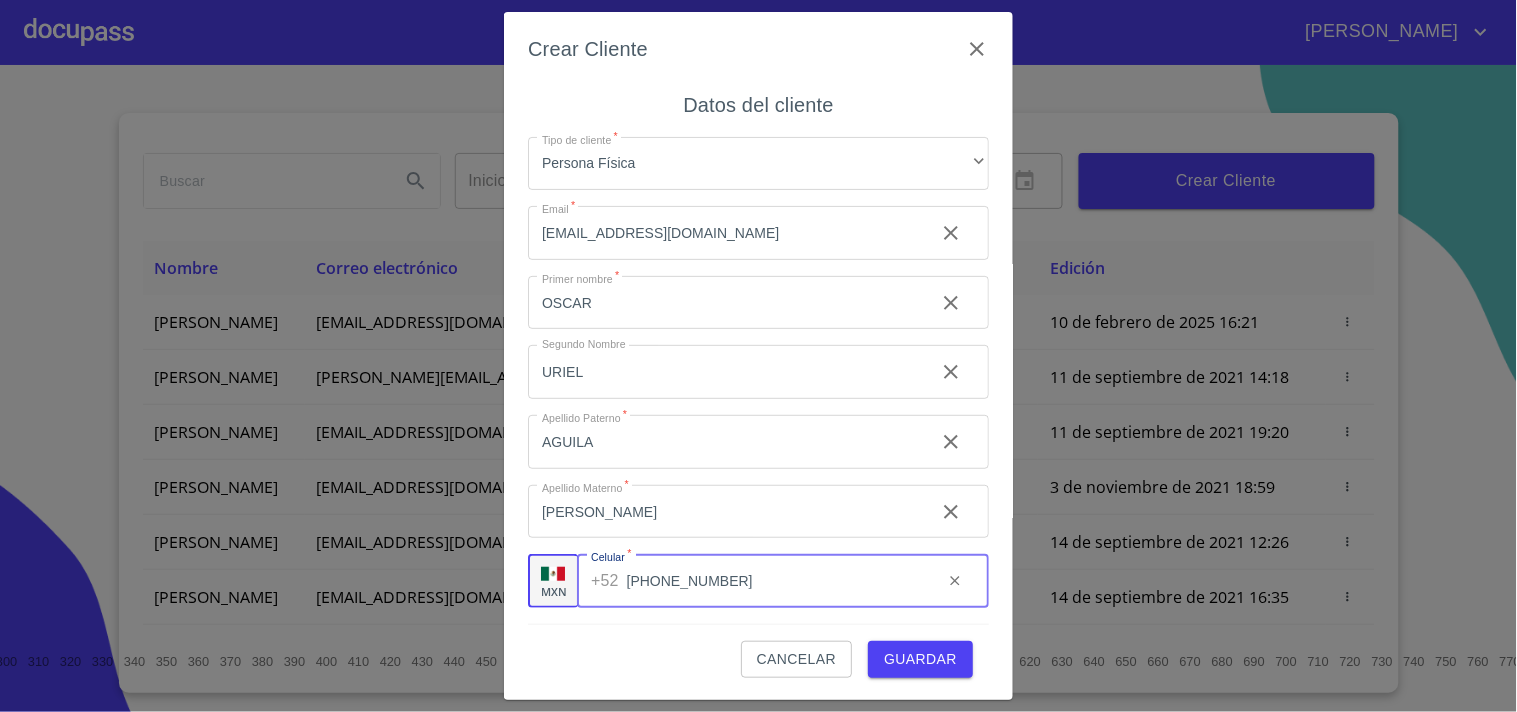 click on "Guardar" at bounding box center (920, 659) 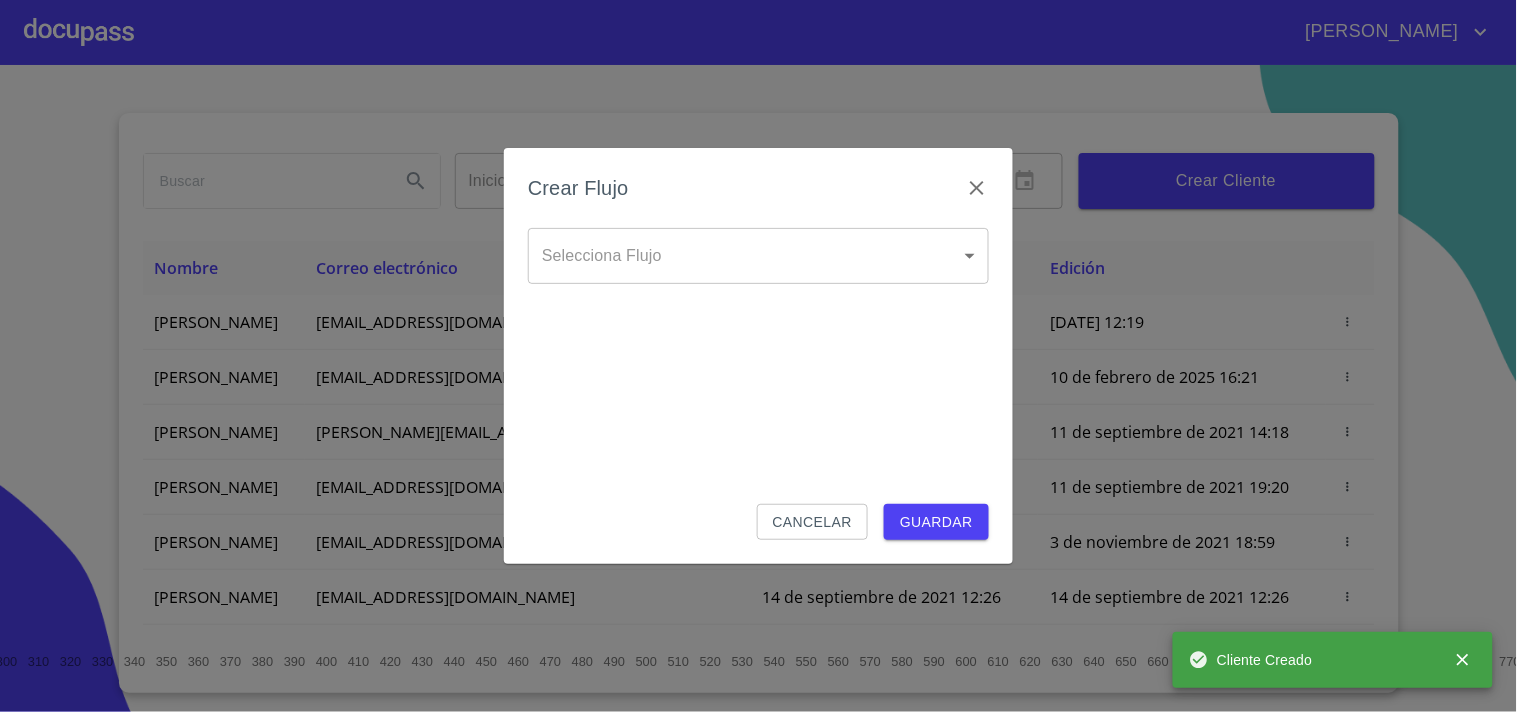 click on "Brian Inicio ​ Fin ​ Crear Cliente Nombre   Correo electrónico   Registro   Edición     OSCAR  URIEL  AGUILA  GONZALEZ  oaguilagonzalez@gmail.com 19 de julio de 2025 12:19 19 de julio de 2025 12:19 DIEGO ANCIRA GROVER diego.ancira.grover@gmail.com 10 de septiembre de 2021 18:55 10 de febrero de 2025 16:21 LUIS FERNANDO CELIS  luis.celis@live.com.mx 11 de septiembre de 2021 14:18 11 de septiembre de 2021 14:18 MAYRA  GONZALEZ mayragl@hotmail.com 11 de septiembre de 2021 19:20 11 de septiembre de 2021 19:20 MANUEL BRAVO manbrv_072@yahoo.com.mx 13 de septiembre de 2021 11:06 3 de noviembre de 2021 18:59 JUAN CARLOS BAUTISTA 123bautistas@gmail.com 14 de septiembre de 2021 12:26 14 de septiembre de 2021 12:26 MERCEDES GUTIERREZ juanmontiel626@gmail.com 14 de septiembre de 2021 16:35 14 de septiembre de 2021 16:35 JUAN ANTONIO CRUZ maliachi_7@hotmail.com 14 de septiembre de 2021 18:24 14 de septiembre de 2021 18:24 JAIME  GONZALEZ  jaimeglez2103@gmail.com 15 de septiembre de 2021 13:18 1 2 3 4 5 6 7 8 9" at bounding box center [758, 356] 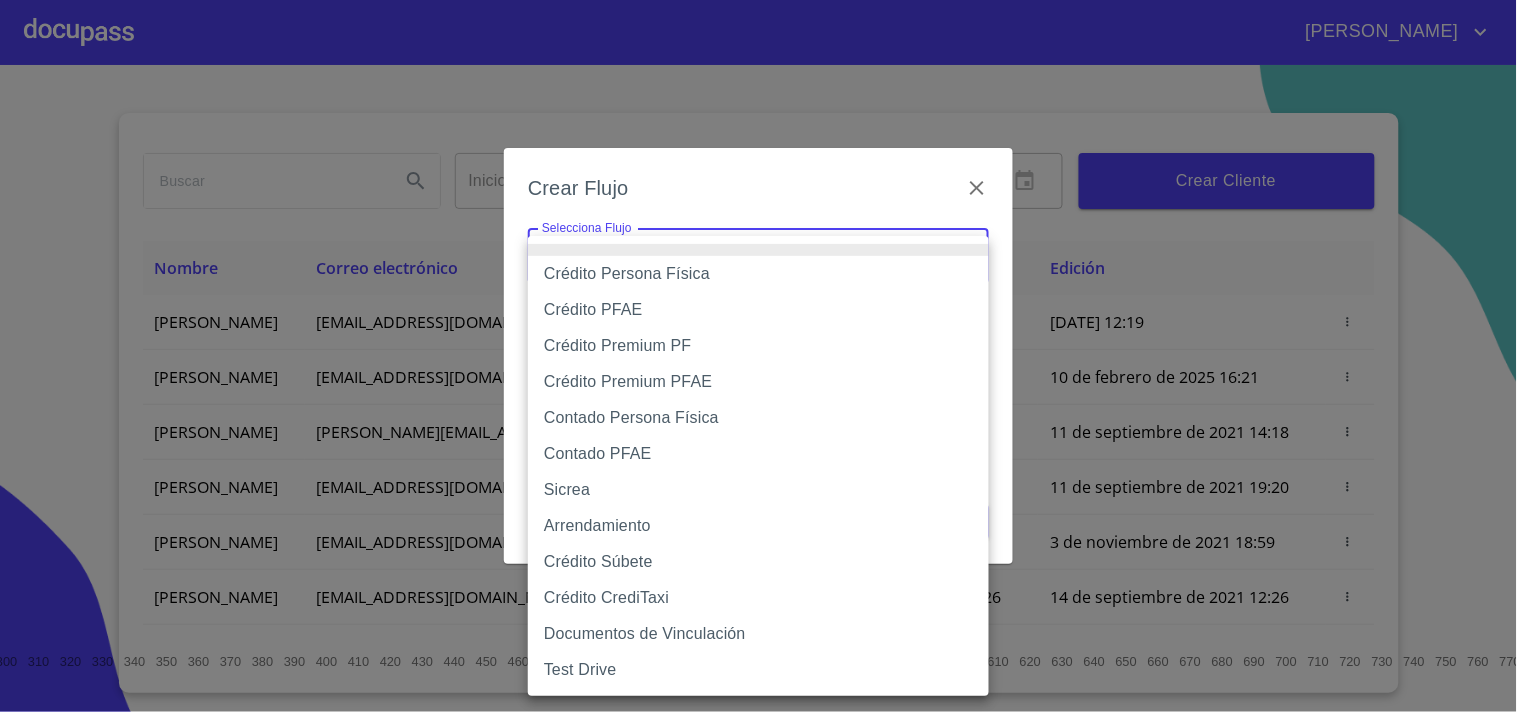 click on "Crédito Persona Física" at bounding box center (758, 274) 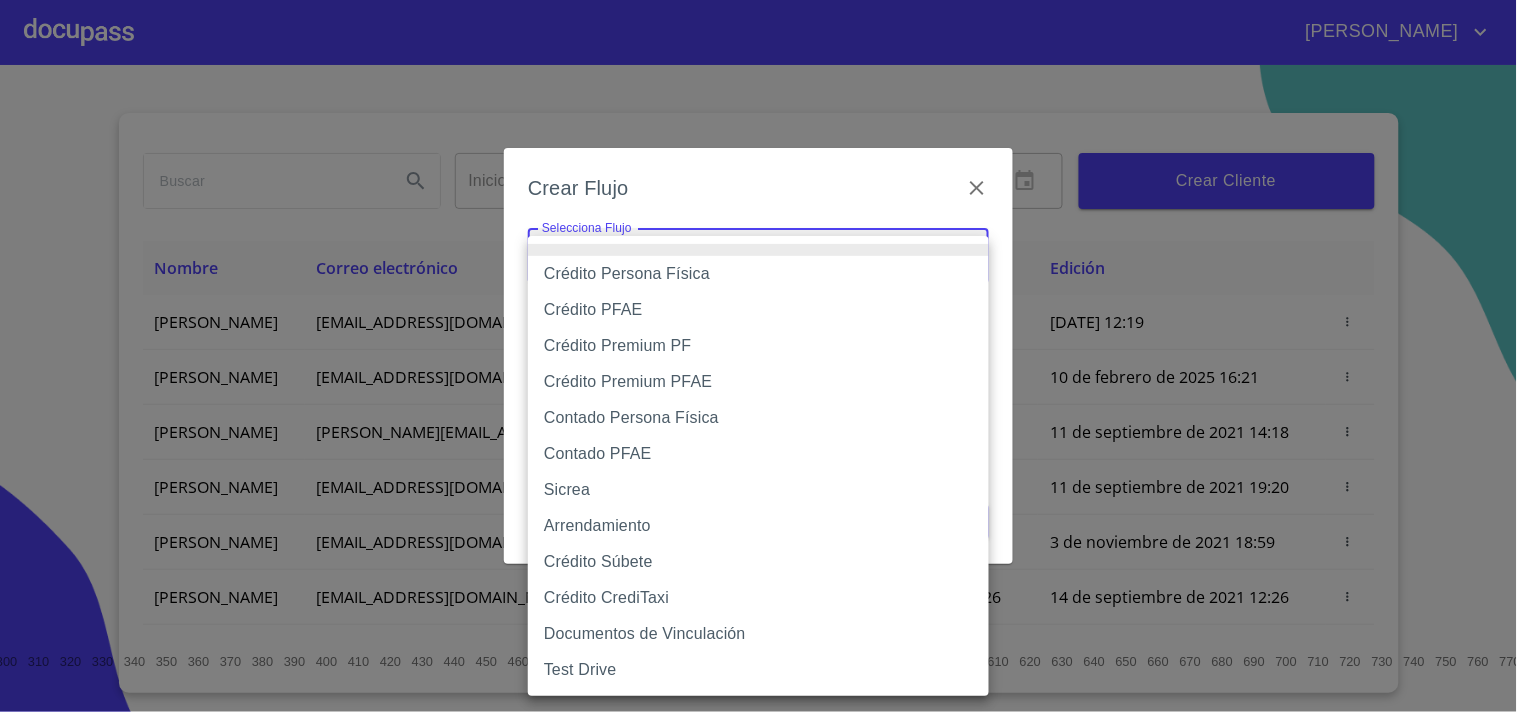 type on "6009fb3c7d1714eb8809aa97" 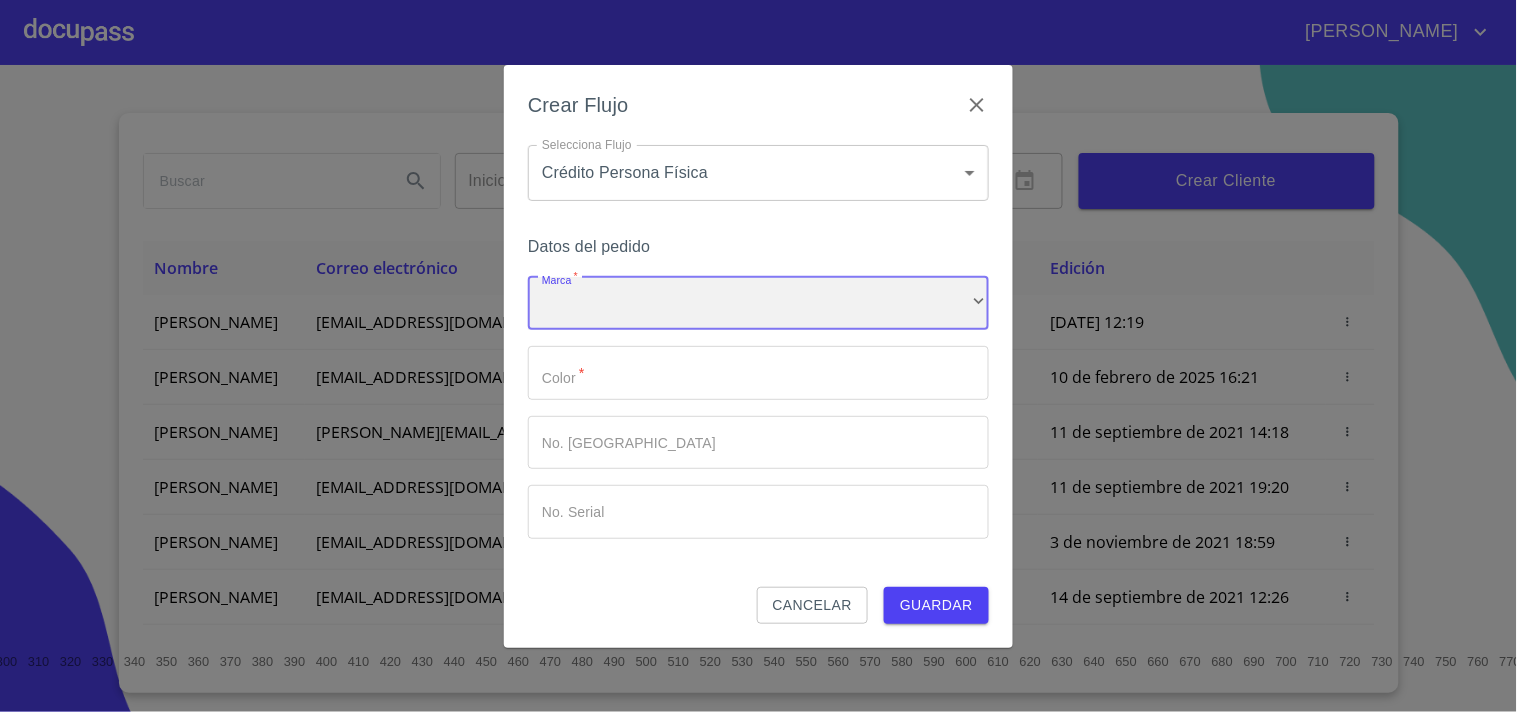 click on "​" at bounding box center (758, 304) 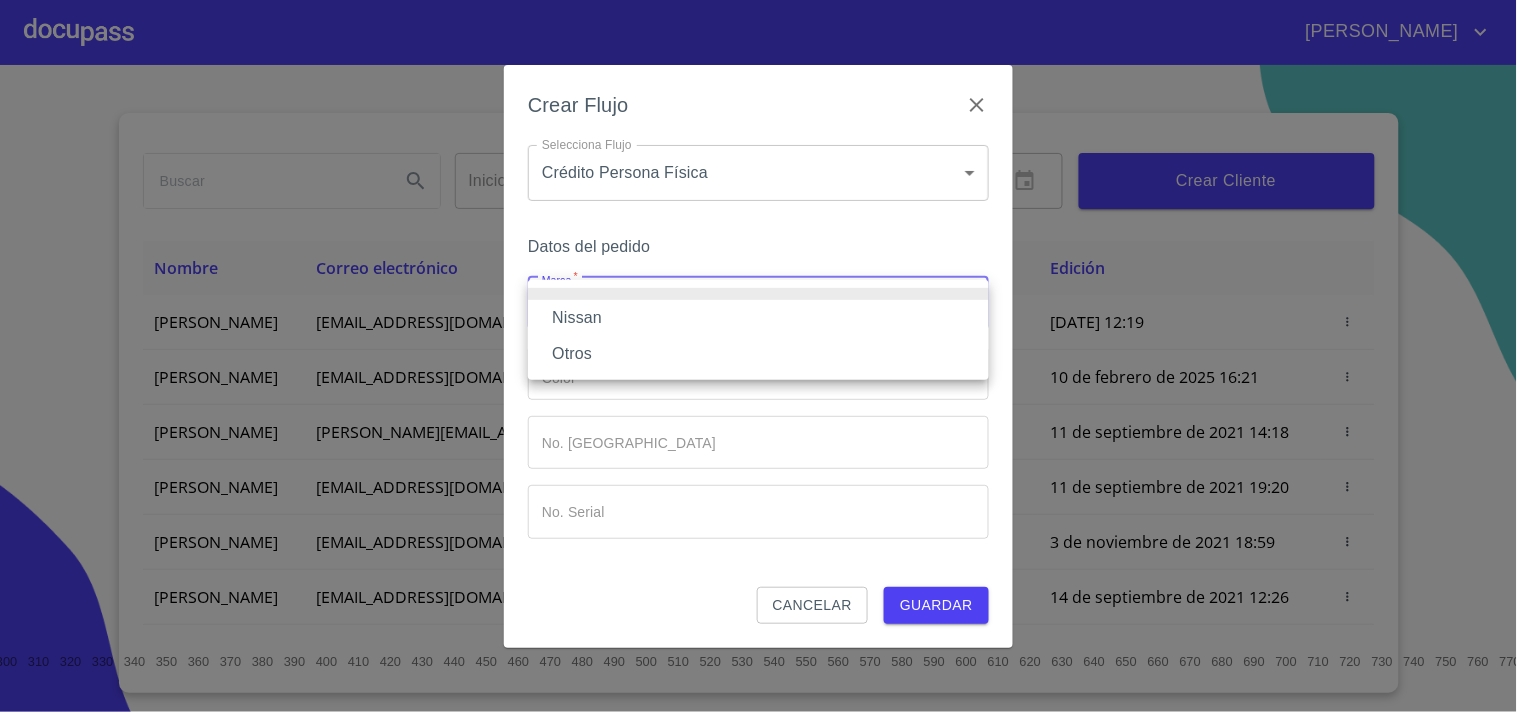 click on "Nissan" at bounding box center [758, 318] 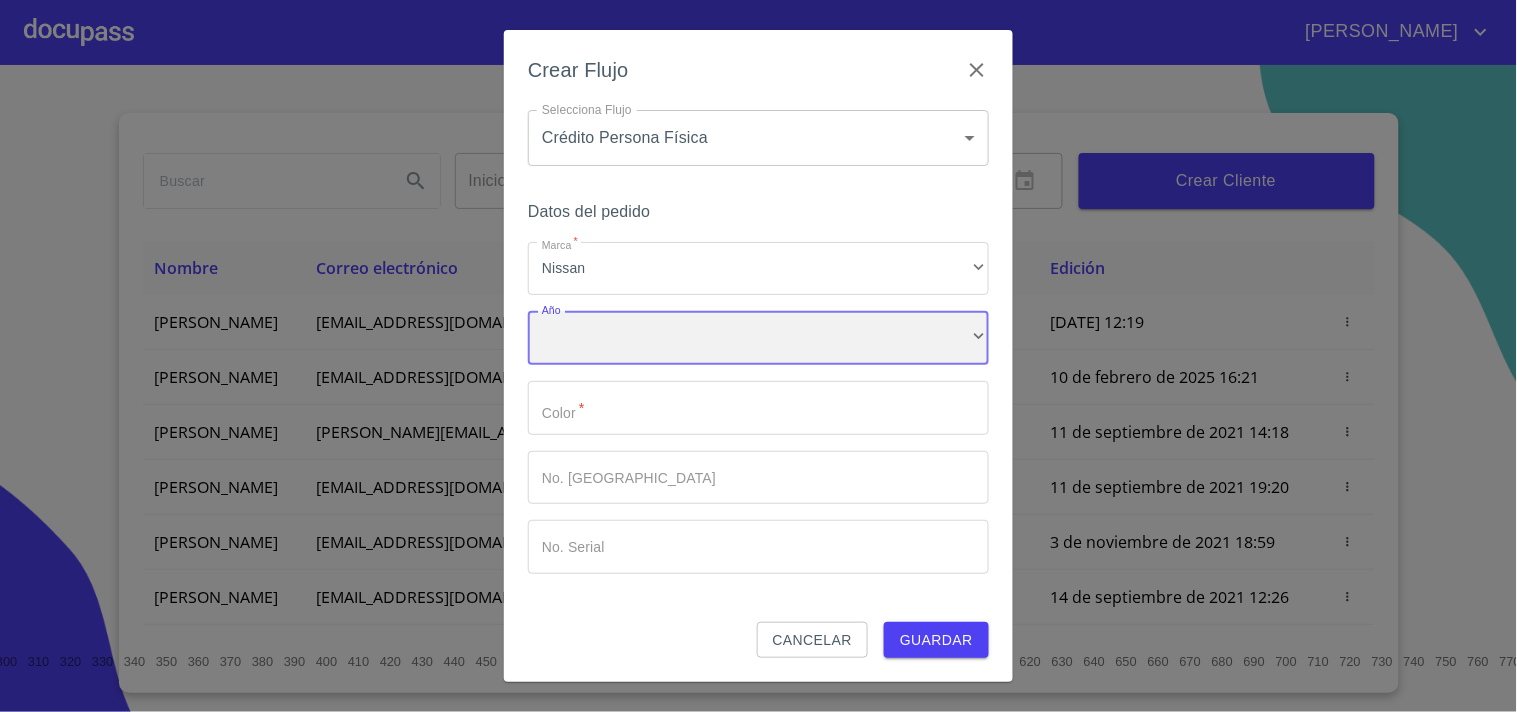 click on "​" at bounding box center (758, 338) 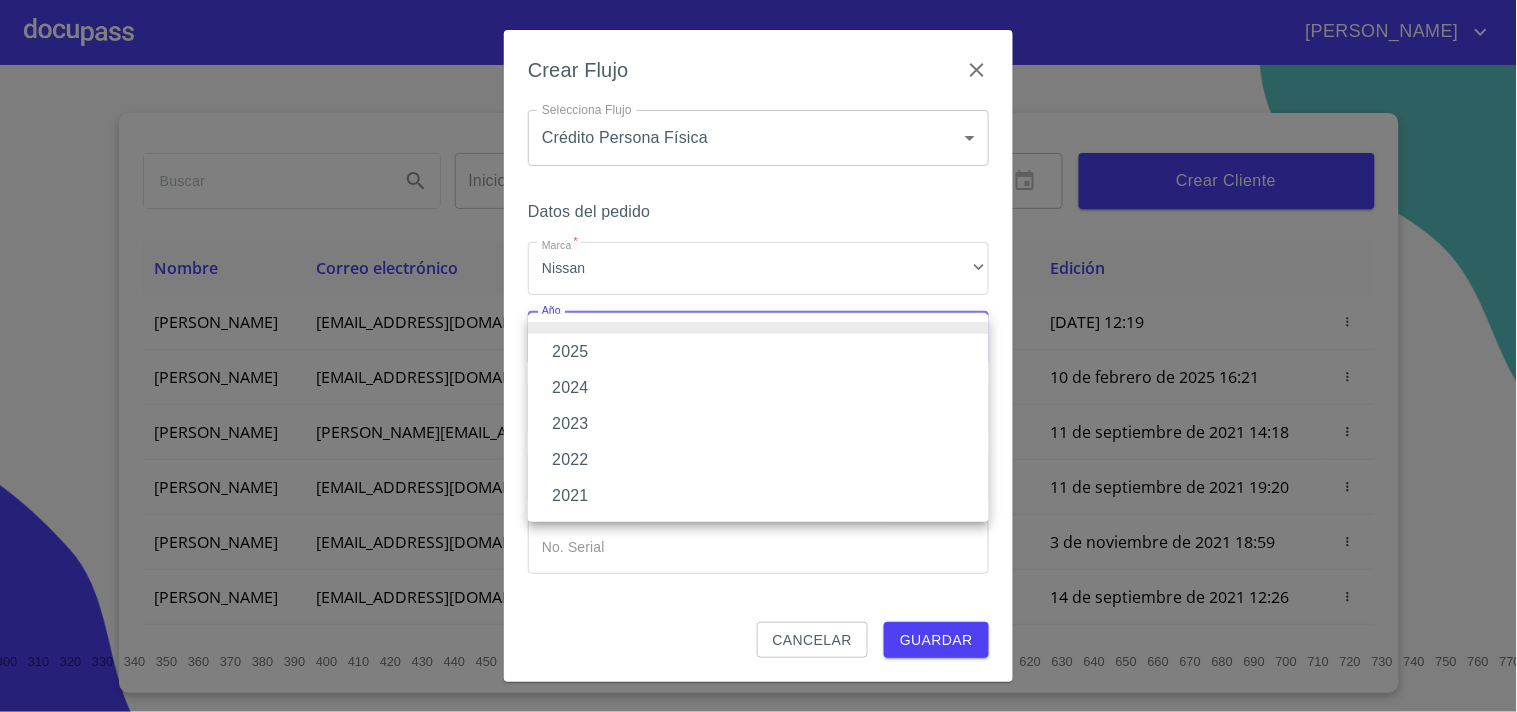 click on "2021" at bounding box center (758, 496) 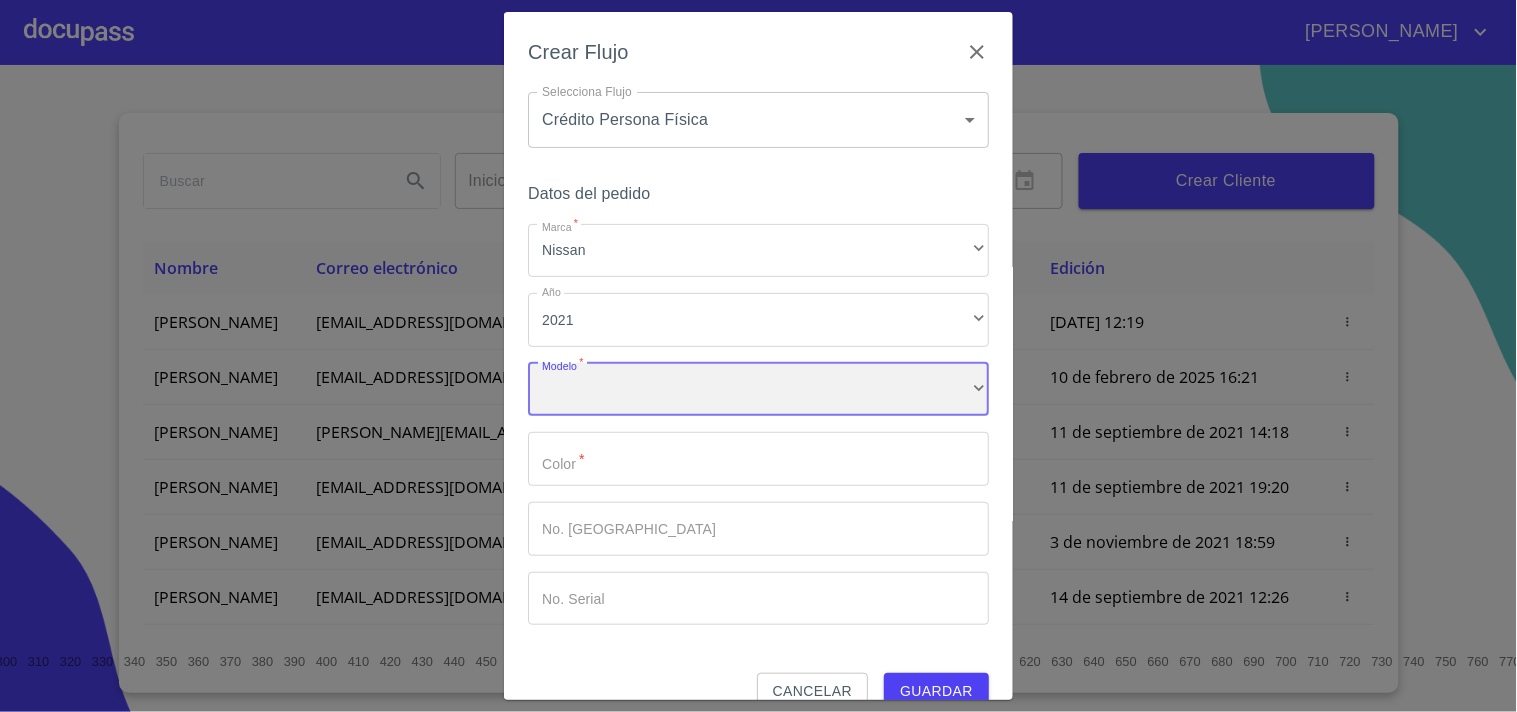 click on "​" at bounding box center [758, 390] 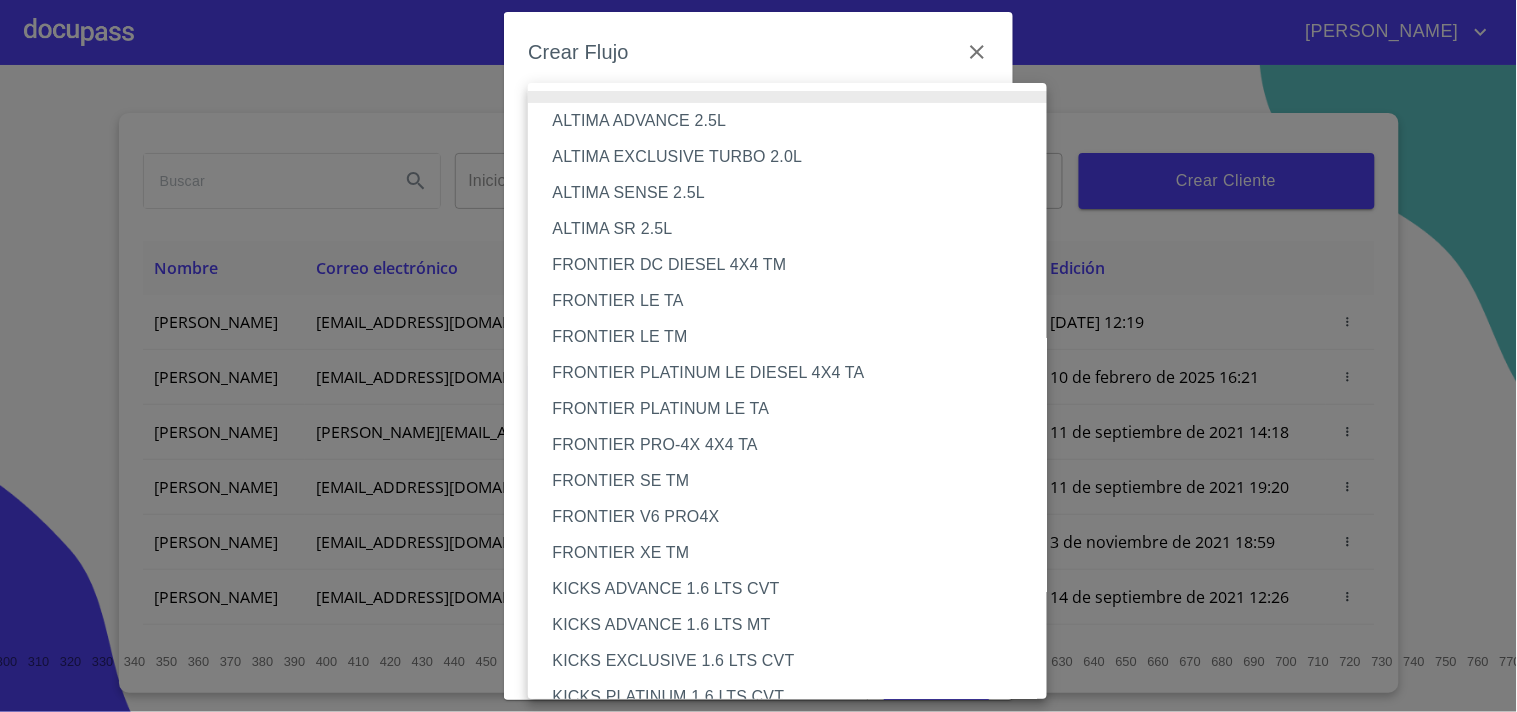 type 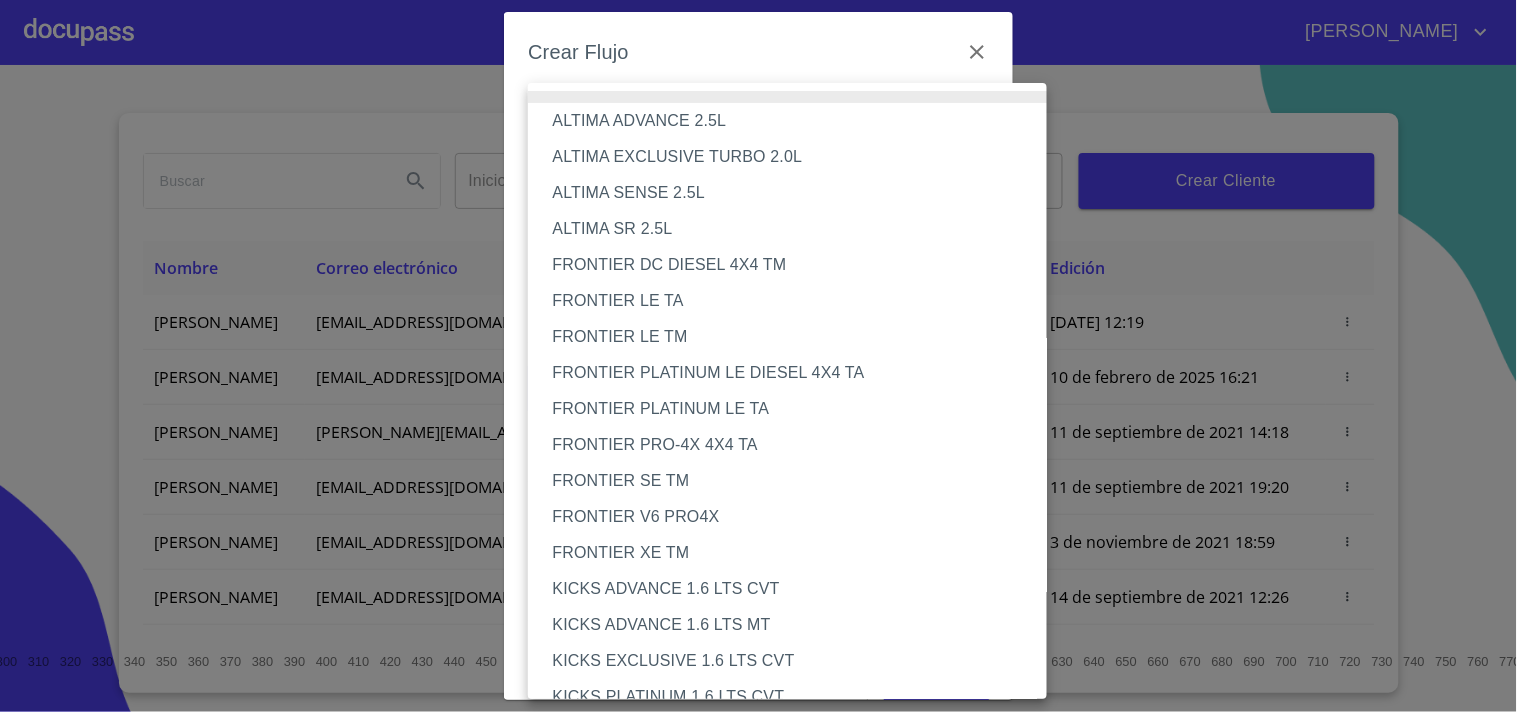 type 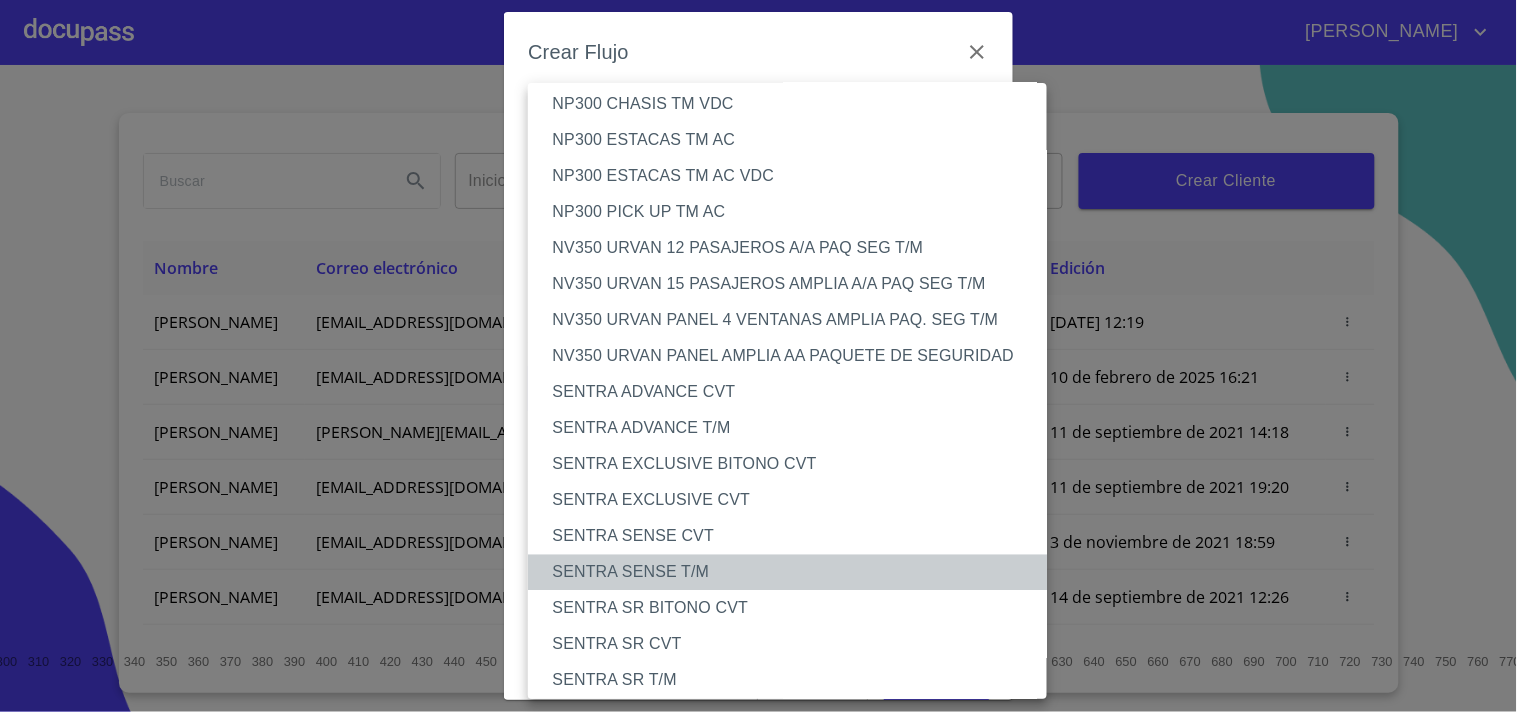 click on "SENTRA SENSE T/M" at bounding box center [796, 572] 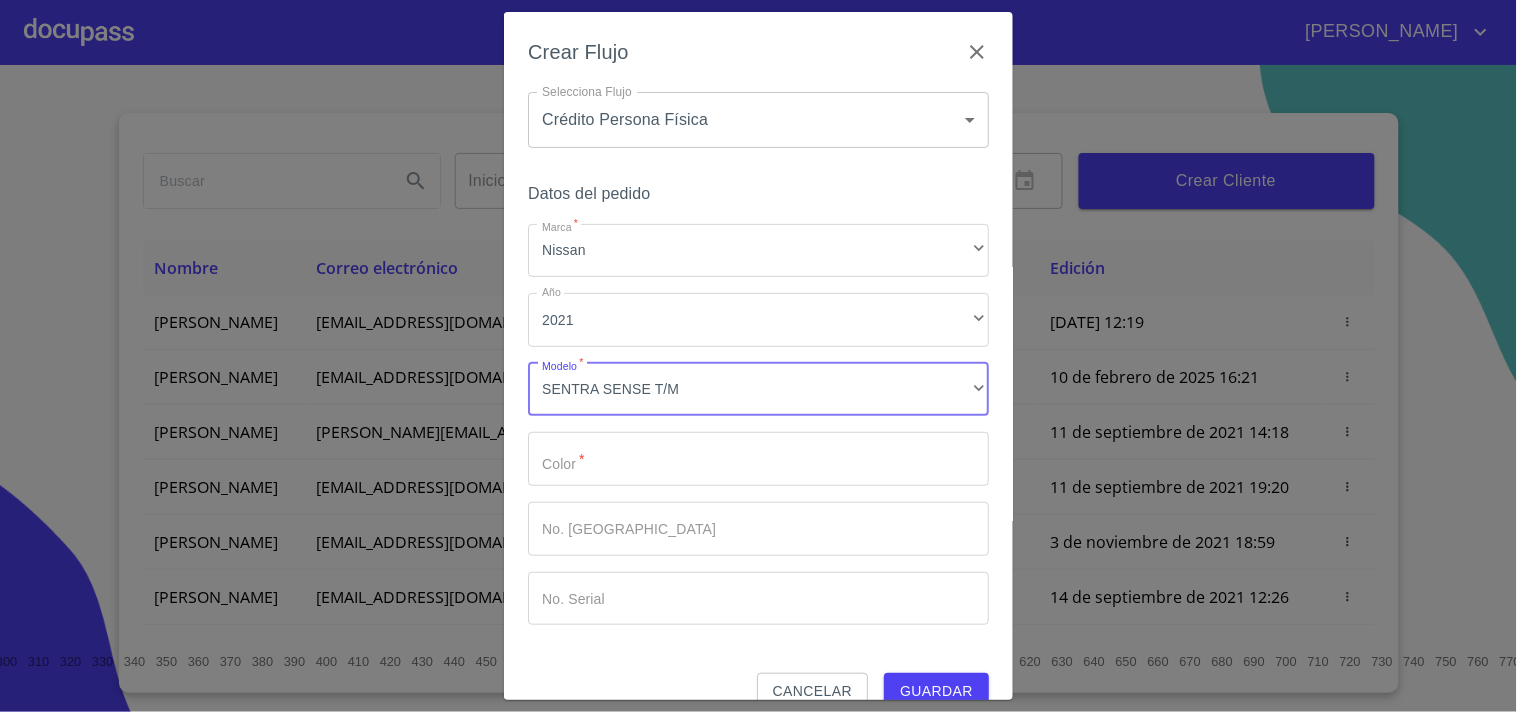 click on "Marca   * Nissan ​ Año 2021 ​ Modelo   * SENTRA SENSE T/M ​ Color   * ​ No. Pedido ​ No. Serial ​" at bounding box center (758, 425) 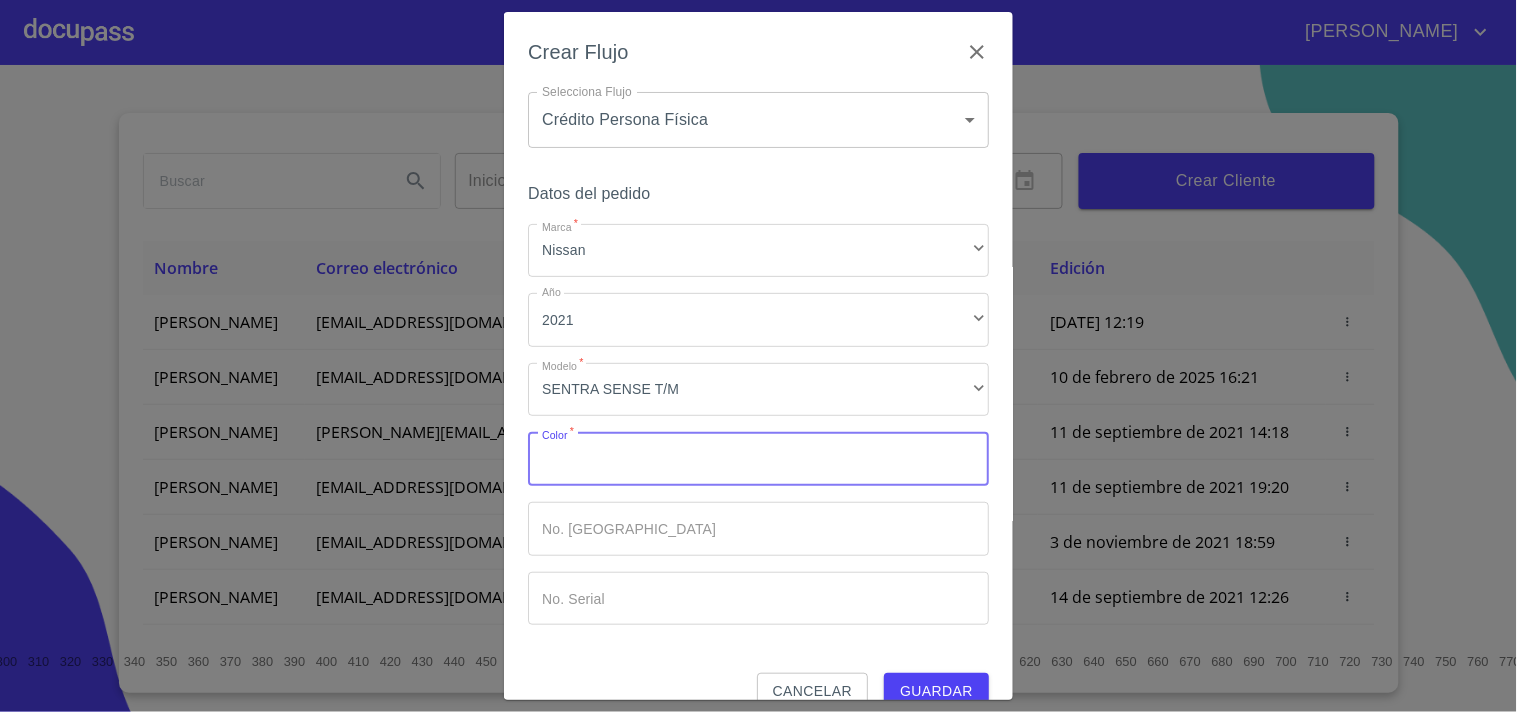 click on "Marca   *" at bounding box center [758, 459] 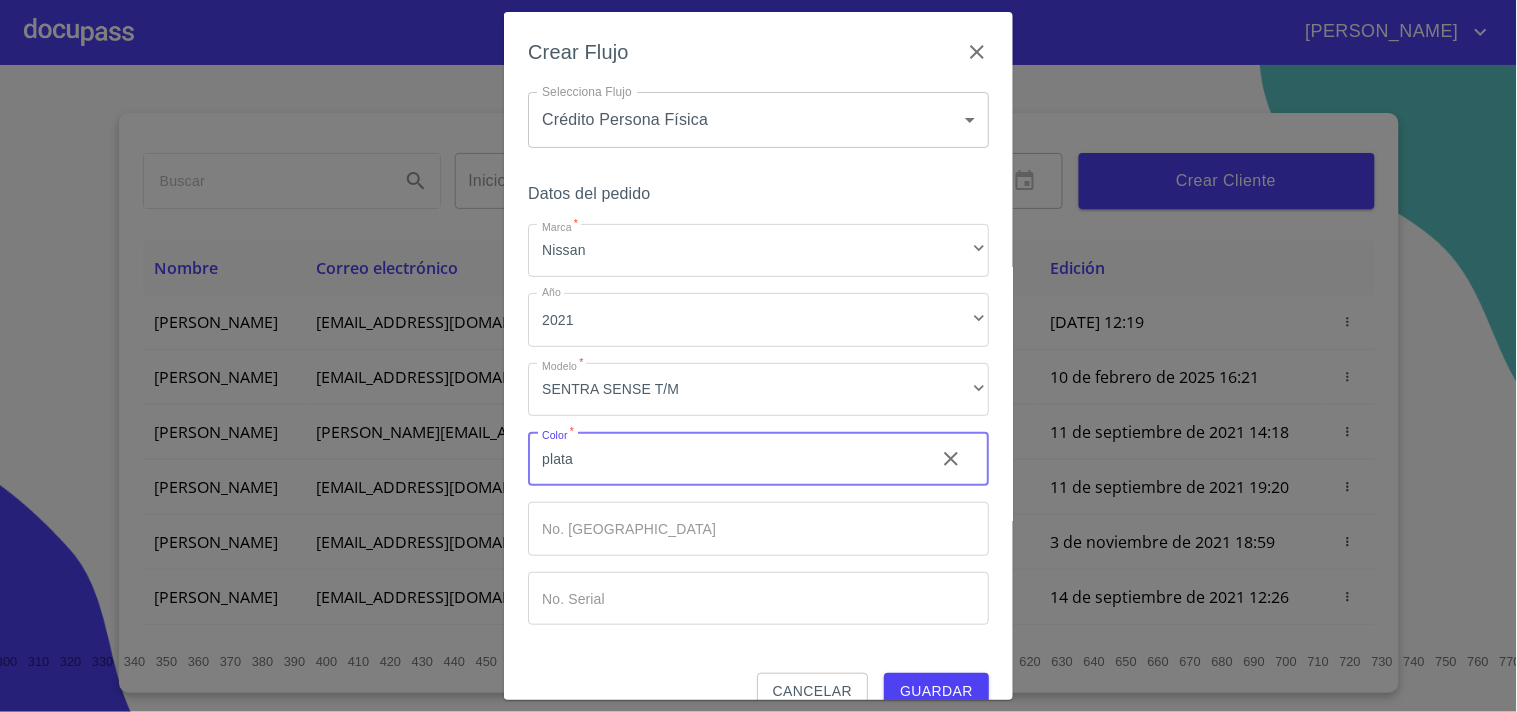 type on "plata" 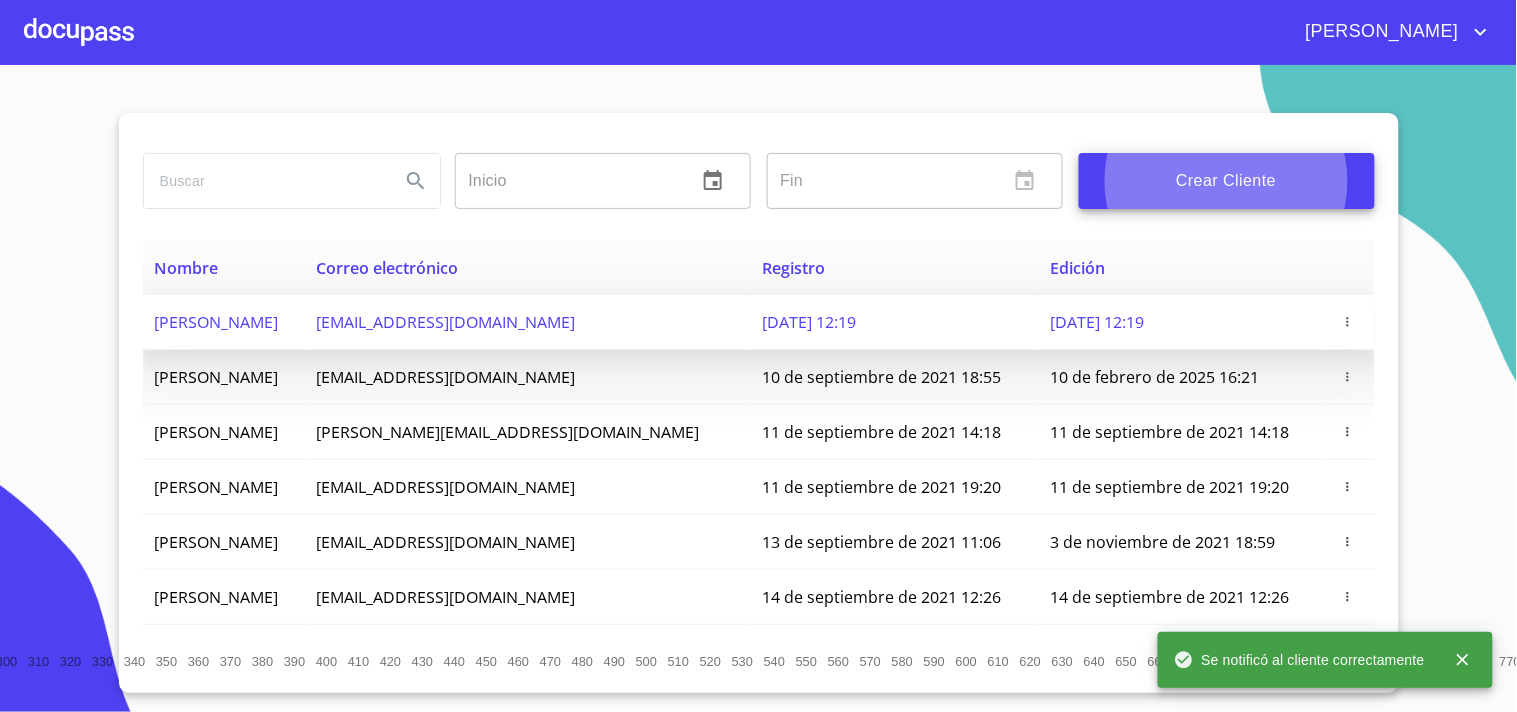 click on "OSCAR  URIEL  AGUILA  GONZALEZ" at bounding box center (217, 322) 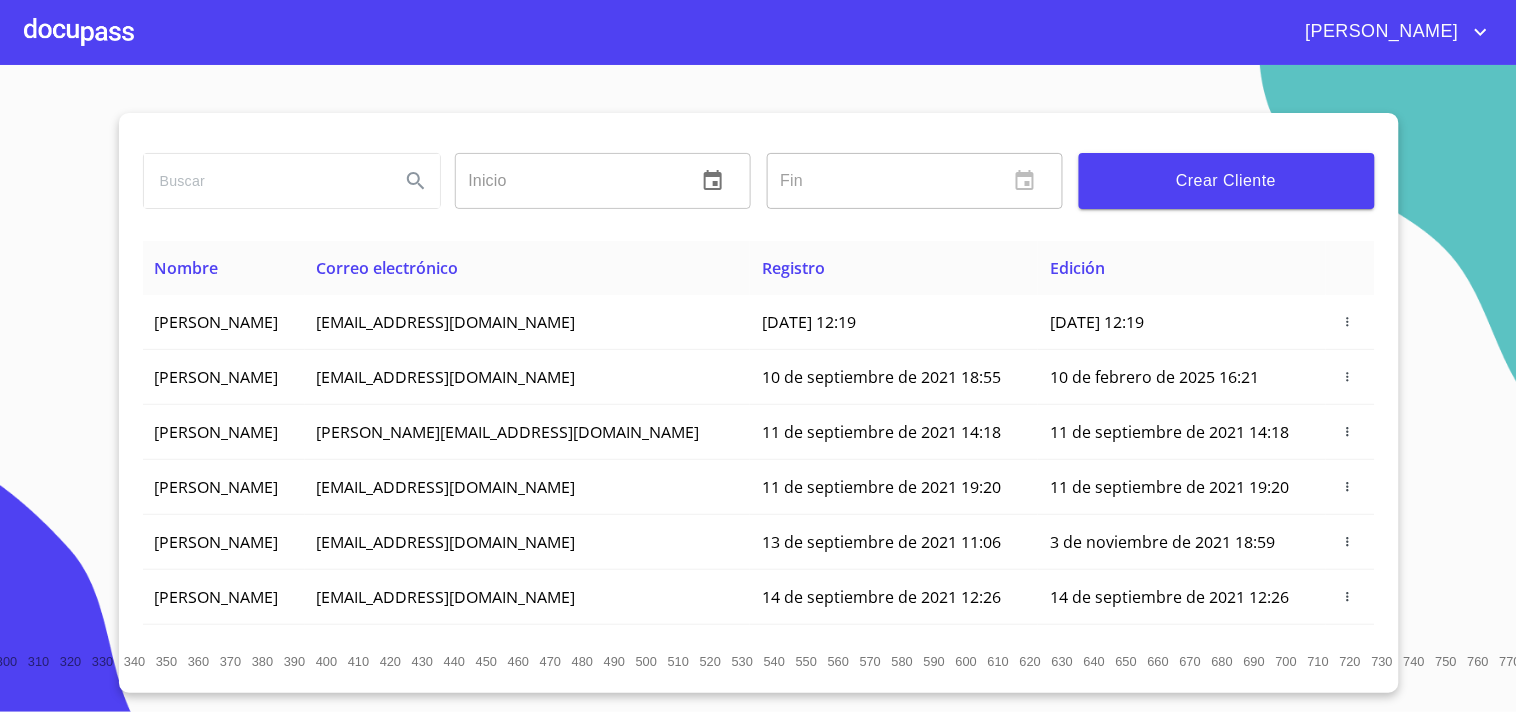 click at bounding box center (79, 32) 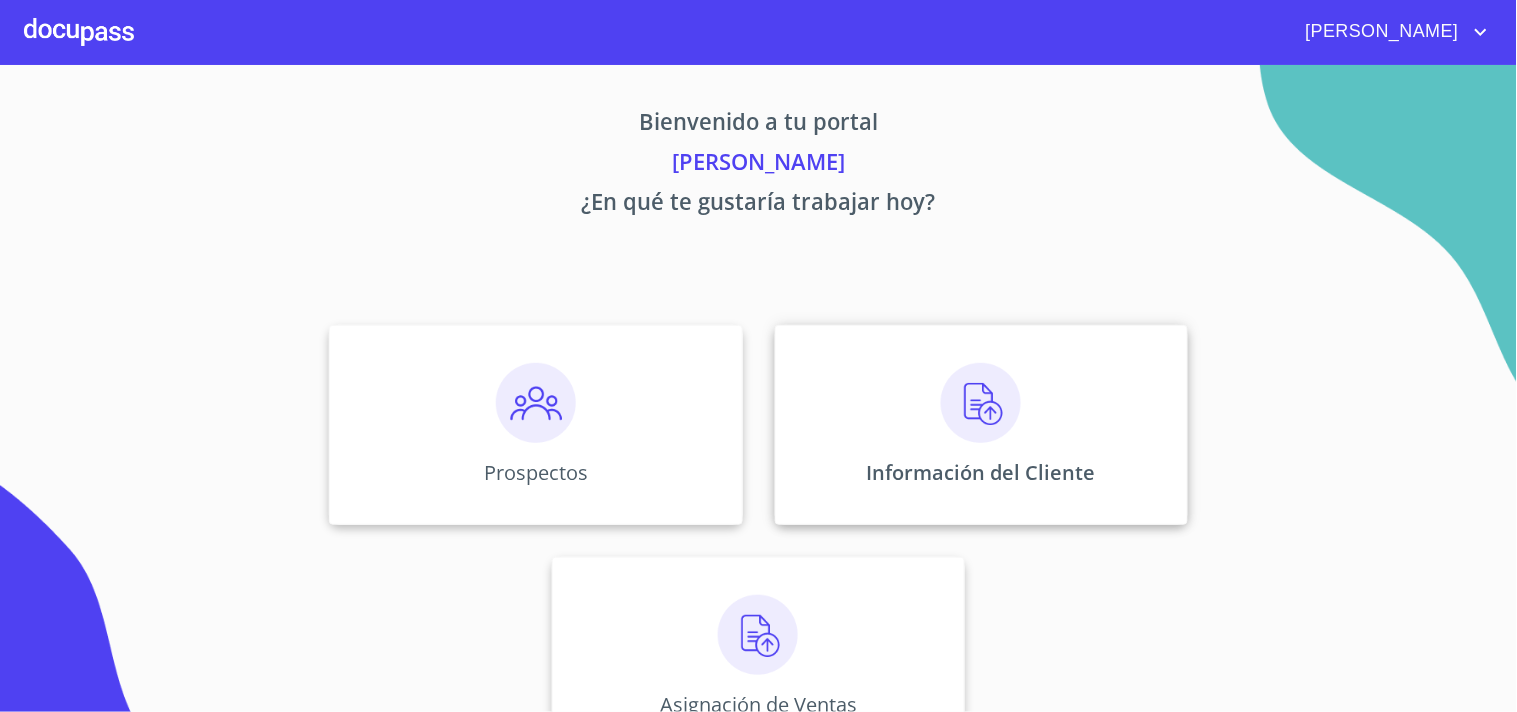 click at bounding box center (981, 403) 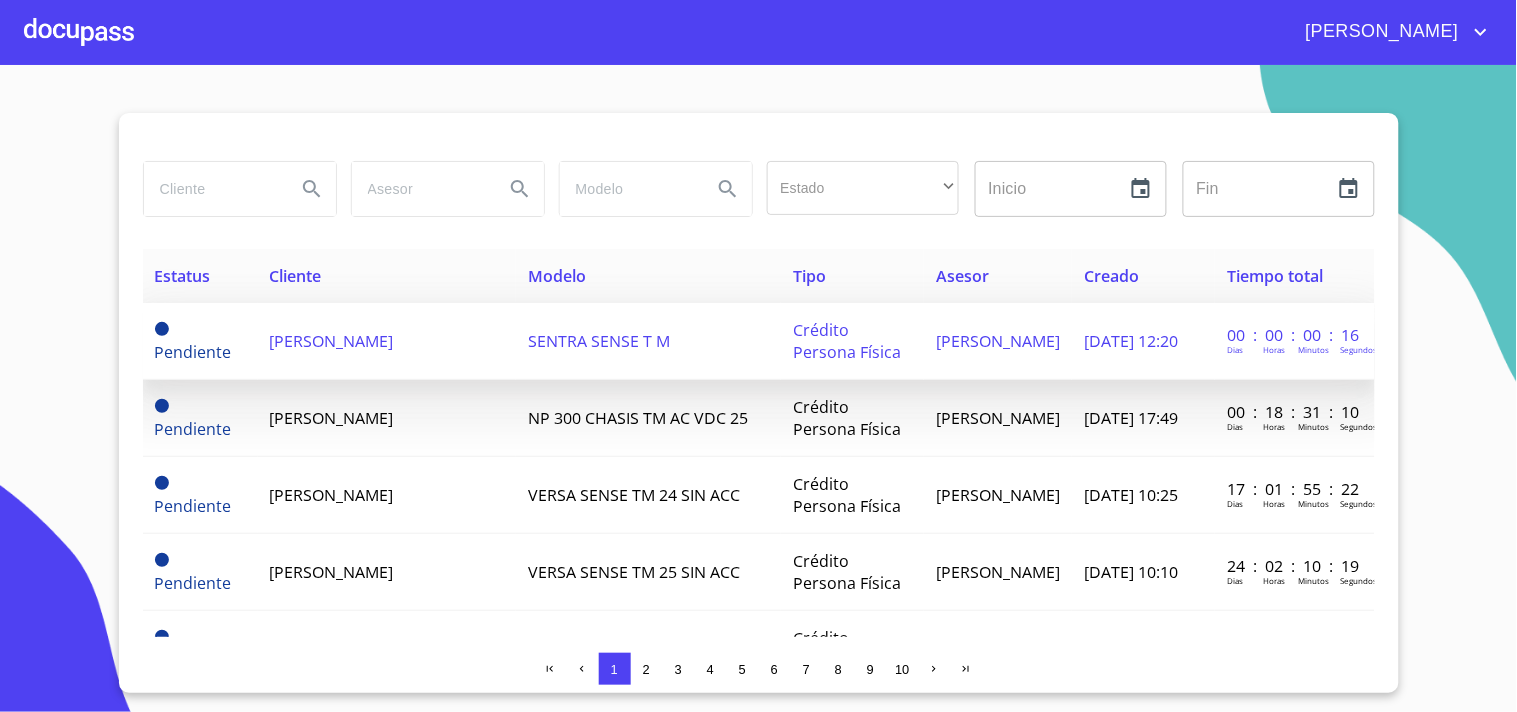 click on "OSCAR  URIEL  AGUILA  GONZALEZ" at bounding box center (332, 341) 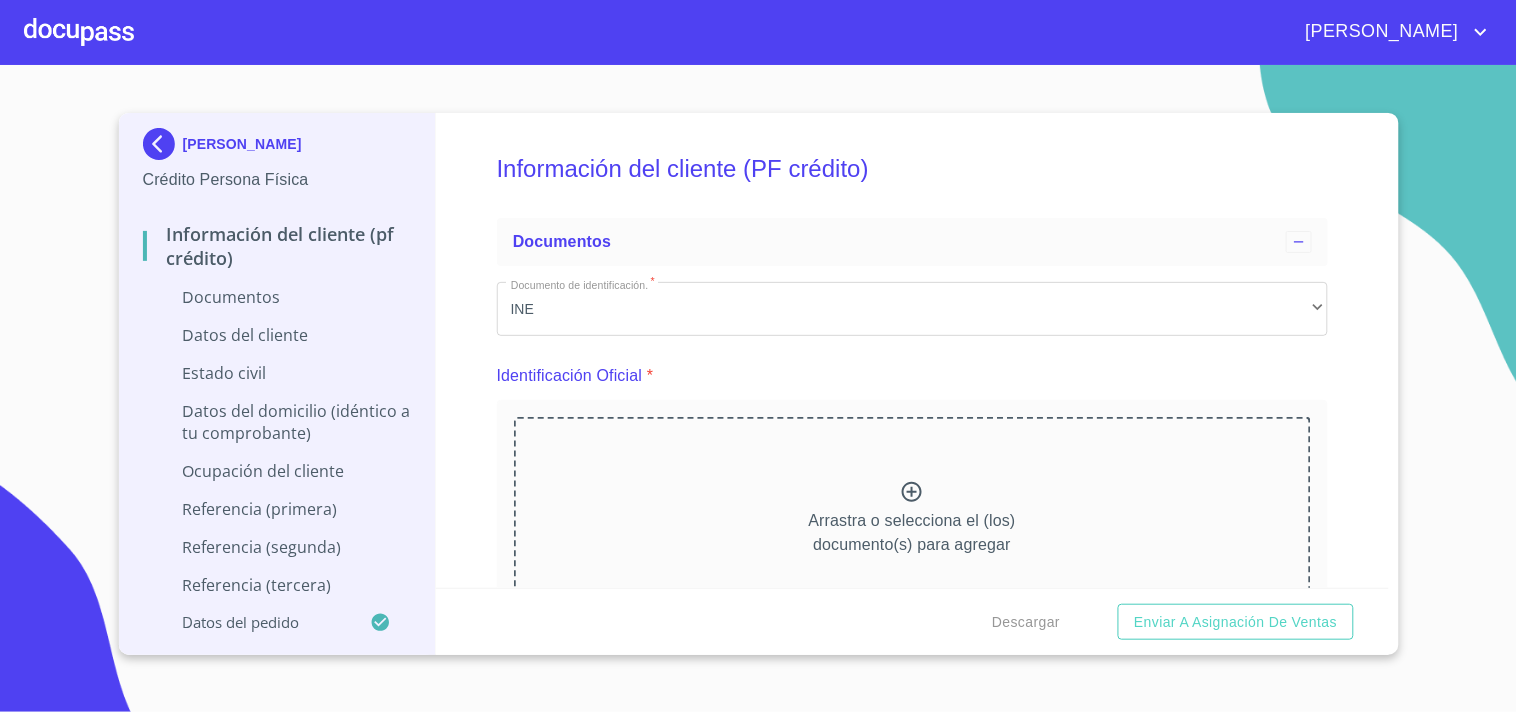 scroll, scrollTop: 222, scrollLeft: 0, axis: vertical 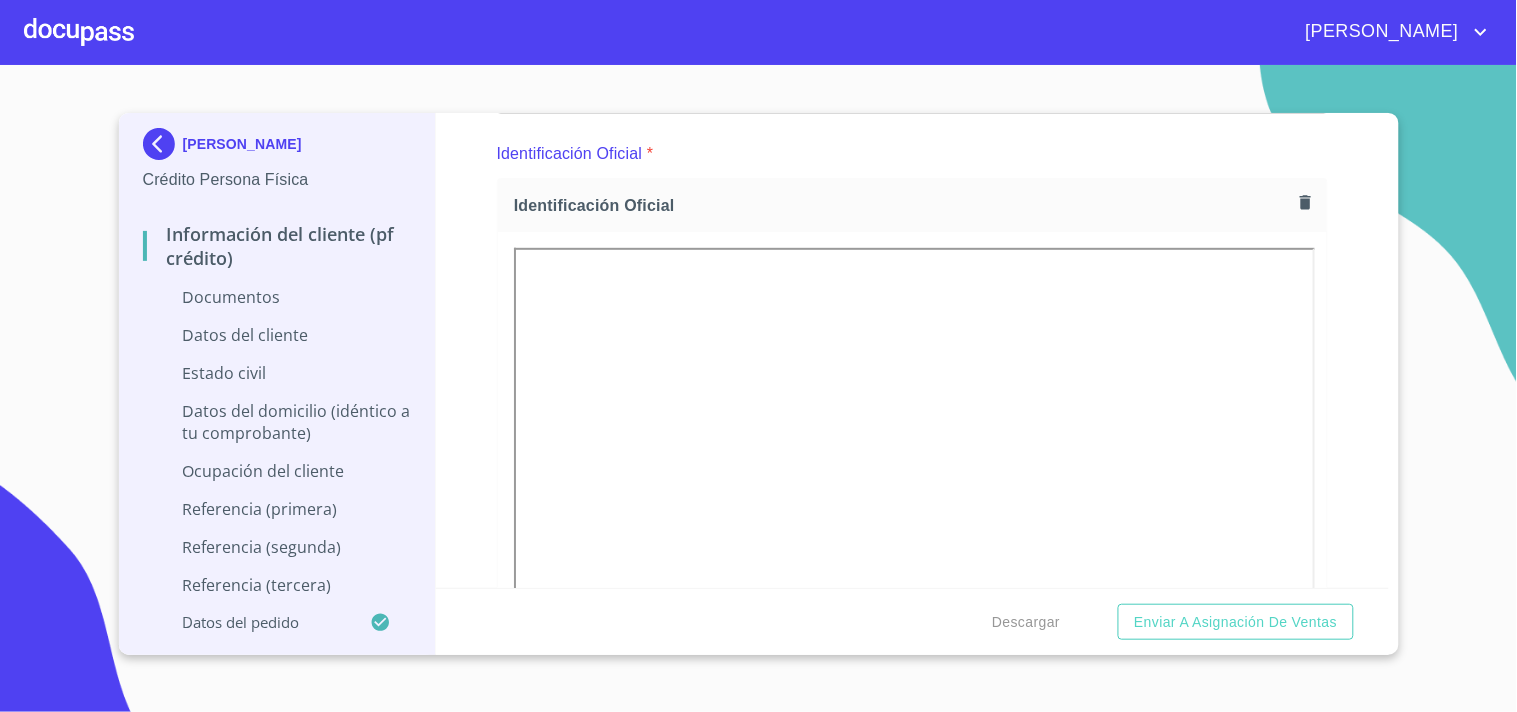click on "Información del cliente (PF crédito)   Documentos Documento de identificación.   * INE ​ Identificación Oficial * Identificación Oficial Identificación Oficial Comprobante de Domicilio * Arrastra o selecciona el (los) documento(s) para agregar Fuente de ingresos   * Independiente/Dueño de negocio/Persona Moral ​ Comprobante de Ingresos mes 1 * Arrastra o selecciona el (los) documento(s) para agregar Comprobante de Ingresos mes 2 * Arrastra o selecciona el (los) documento(s) para agregar Comprobante de Ingresos mes 3 * Arrastra o selecciona el (los) documento(s) para agregar CURP * Arrastra o selecciona el (los) documento(s) para agregar Constancia de situación fiscal Arrastra o selecciona el (los) documento(s) para agregar Datos del cliente Apellido Paterno   * AGUILA ​ Apellido Materno   * GONZALEZ ​ Primer nombre   * OSCAR ​ Segundo Nombre URIEL ​ Fecha de nacimiento * ​ RFC   * ​ CURP   * ​ ID de Identificación ​ Nacionalidad   * ​ ​ País de nacimiento" at bounding box center (912, 350) 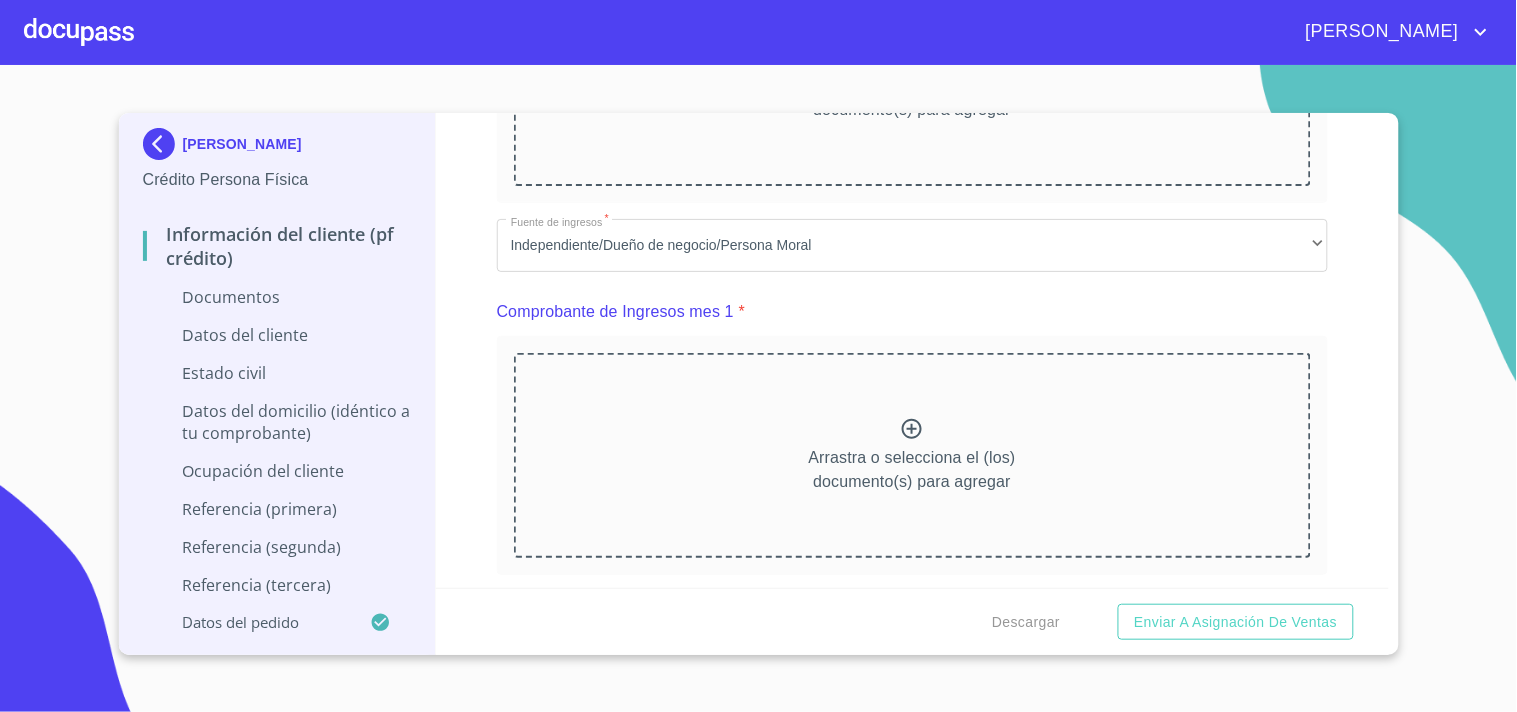scroll, scrollTop: 1333, scrollLeft: 0, axis: vertical 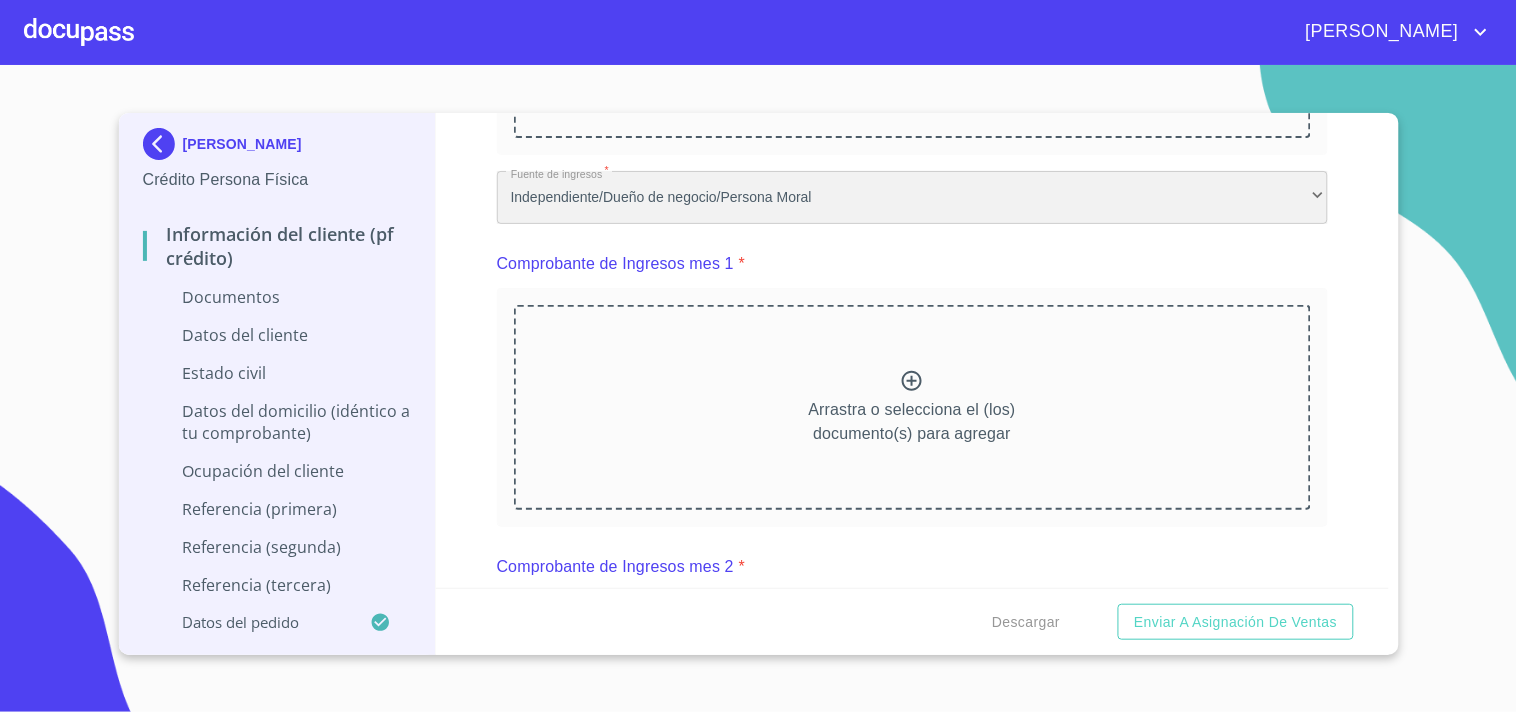click on "Independiente/Dueño de negocio/Persona Moral" at bounding box center [912, 198] 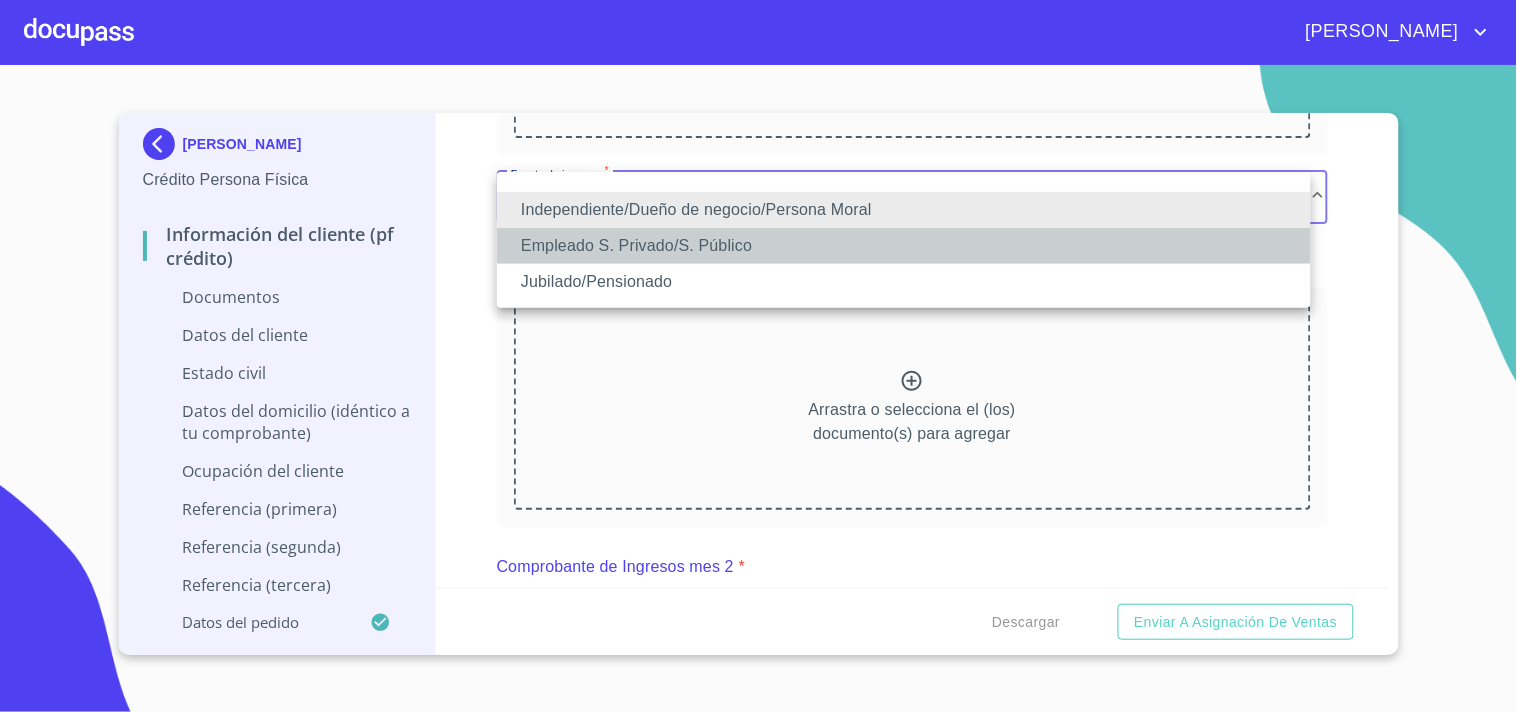 click on "Empleado S. Privado/S. Público" at bounding box center [904, 246] 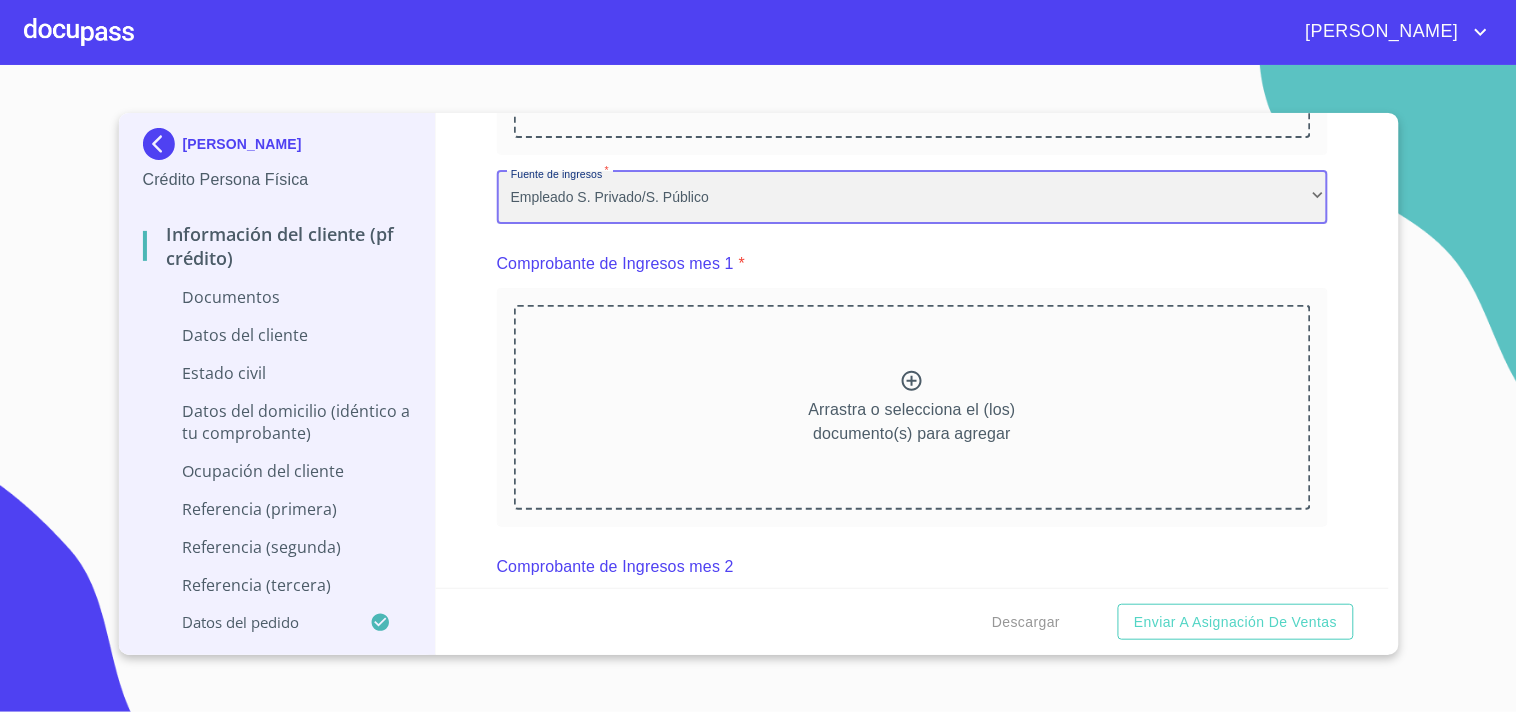 scroll, scrollTop: 420, scrollLeft: 0, axis: vertical 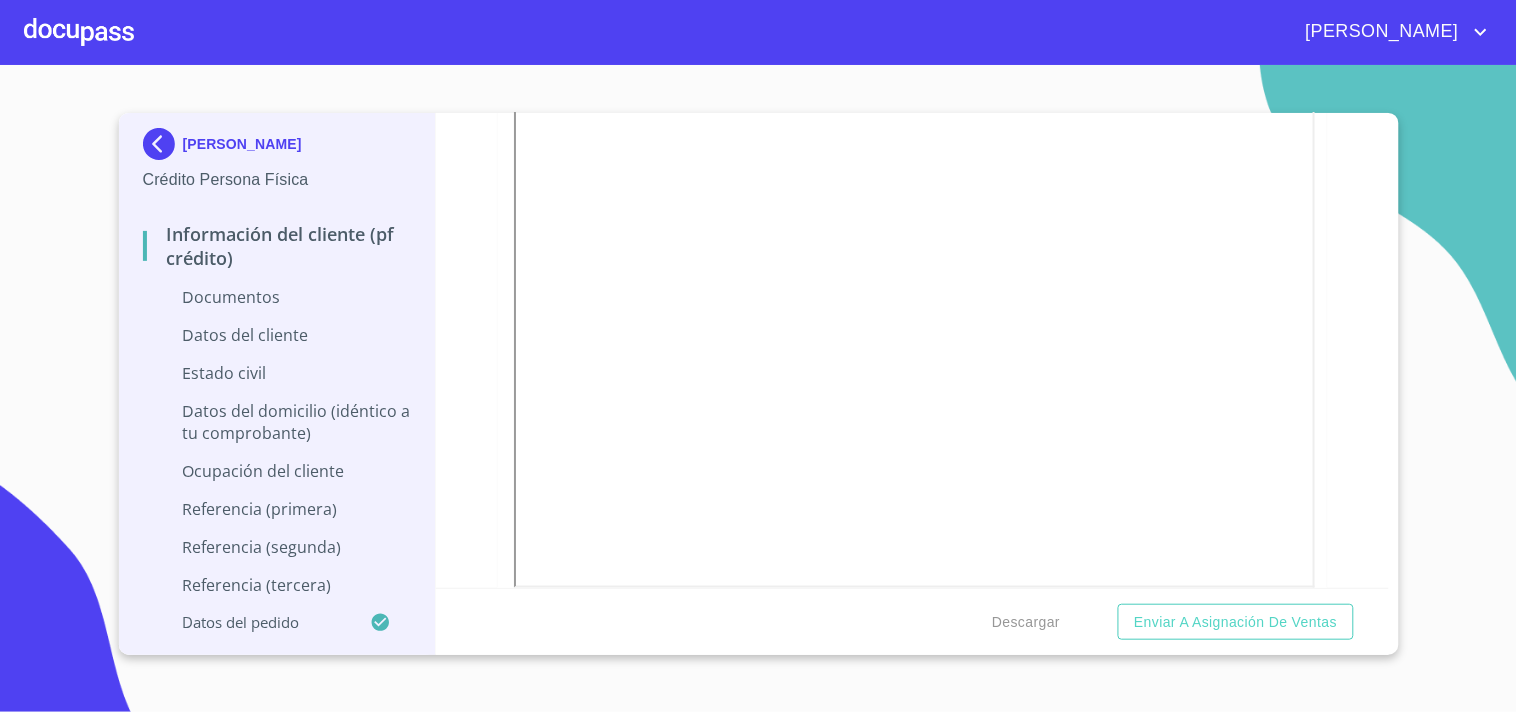 click on "Información del cliente (PF crédito)   Documentos Documento de identificación.   * INE ​ Identificación Oficial * Identificación Oficial Identificación Oficial Comprobante de Domicilio * Arrastra o selecciona el (los) documento(s) para agregar Fuente de ingresos   * Empleado S. Privado/S. Público ​ Comprobante de Ingresos mes 1 * Arrastra o selecciona el (los) documento(s) para agregar Comprobante de Ingresos mes 2 Arrastra o selecciona el (los) documento(s) para agregar Comprobante de Ingresos mes 3 Arrastra o selecciona el (los) documento(s) para agregar CURP * Arrastra o selecciona el (los) documento(s) para agregar Constancia de situación fiscal Arrastra o selecciona el (los) documento(s) para agregar Datos del cliente Apellido Paterno   * AGUILA ​ Apellido Materno   * GONZALEZ ​ Primer nombre   * OSCAR ​ Segundo Nombre URIEL ​ Fecha de nacimiento * ​ RFC   * ​ CURP   * ​ ID de Identificación ​ Nacionalidad   * ​ ​ País de nacimiento   * ​ Sexo   * *" at bounding box center [912, 350] 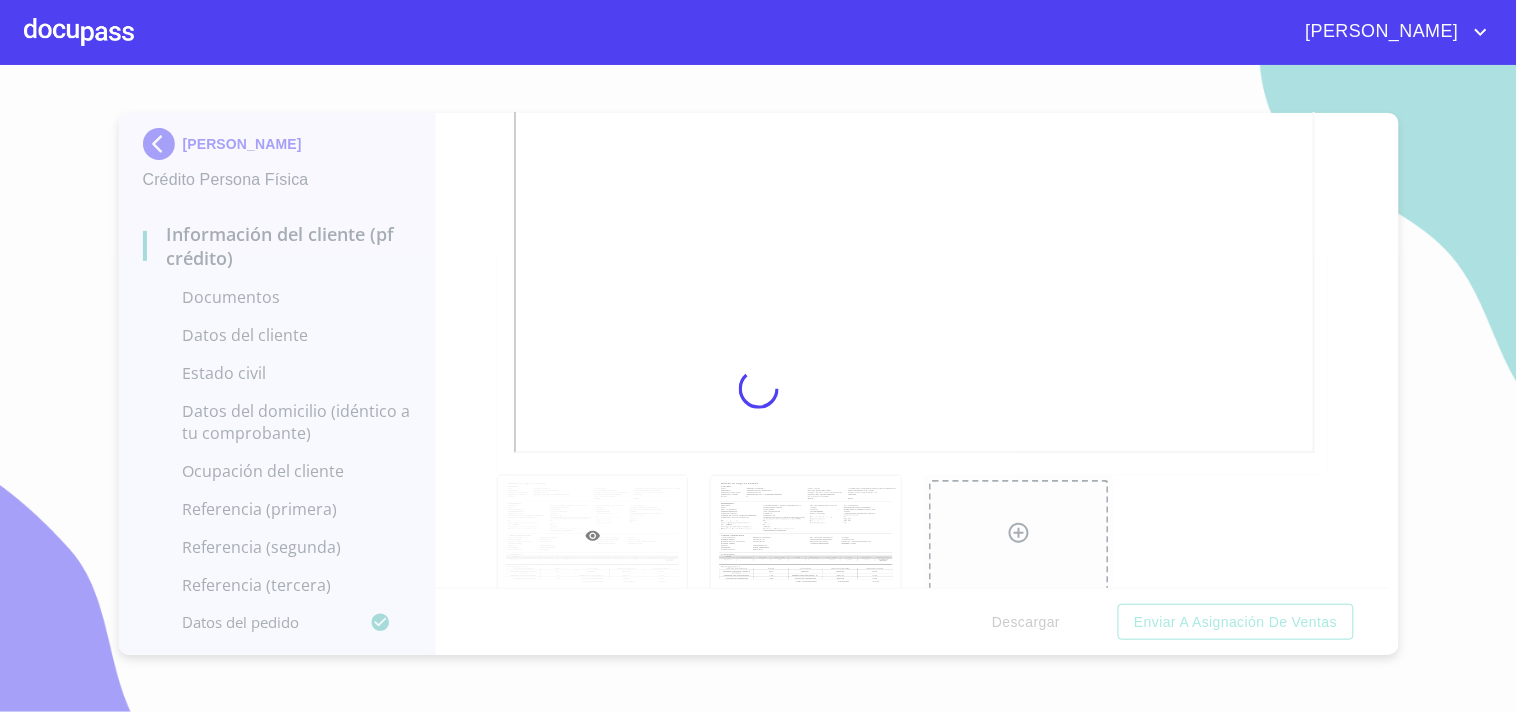 scroll, scrollTop: 1640, scrollLeft: 0, axis: vertical 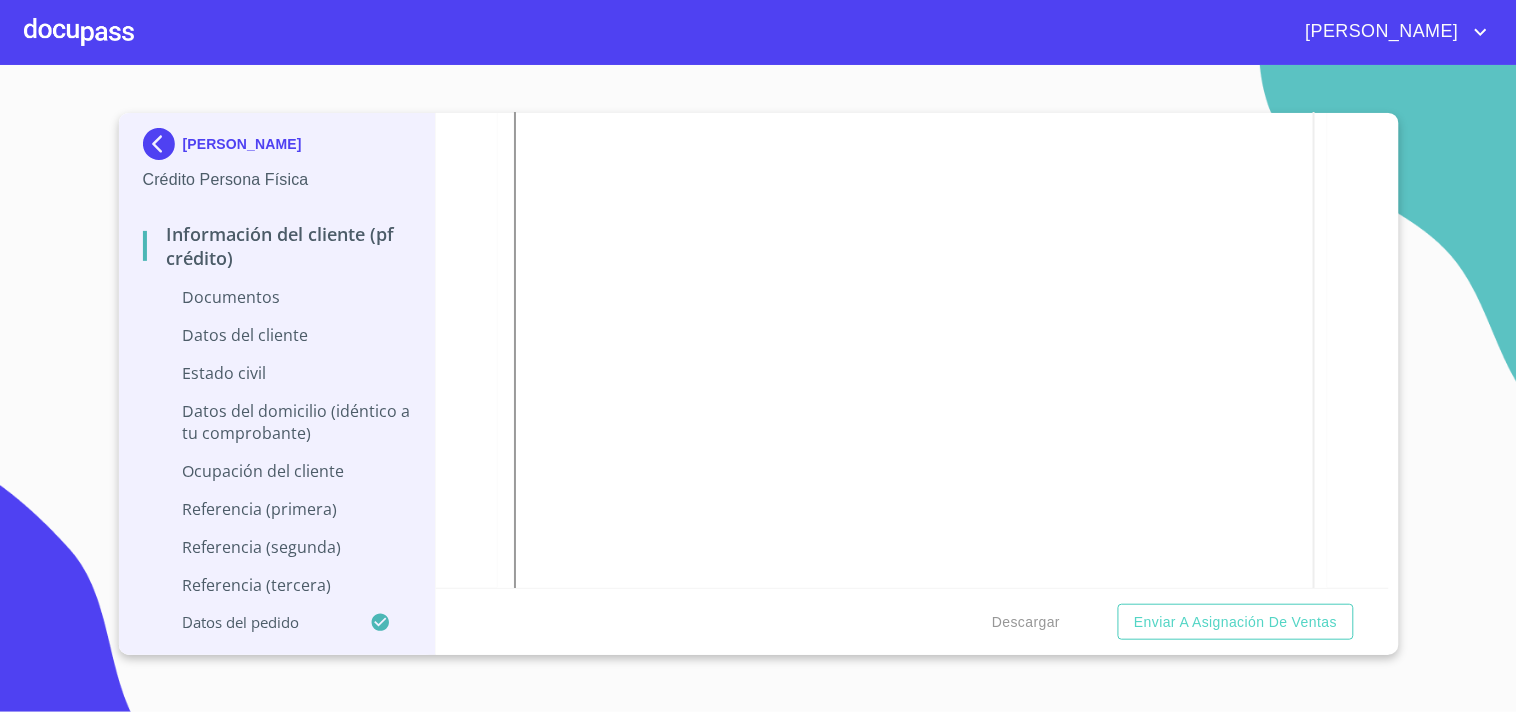 click on "Información del cliente (PF crédito)   Documentos Documento de identificación.   * INE ​ Identificación Oficial * Identificación Oficial Identificación Oficial Comprobante de Domicilio * Arrastra o selecciona el (los) documento(s) para agregar Fuente de ingresos   * Empleado S. Privado/S. Público ​ Comprobante de Ingresos mes 1 * Comprobante de Ingresos mes 1 Comprobante de Ingresos mes 1 Comprobante de Ingresos mes 1 Comprobante de Ingresos mes 2 Arrastra o selecciona el (los) documento(s) para agregar Comprobante de Ingresos mes 3 Arrastra o selecciona el (los) documento(s) para agregar CURP * Arrastra o selecciona el (los) documento(s) para agregar Constancia de situación fiscal Arrastra o selecciona el (los) documento(s) para agregar Datos del cliente Apellido Paterno   * AGUILA ​ Apellido Materno   * GONZALEZ ​ Primer nombre   * OSCAR ​ Segundo Nombre URIEL ​ Fecha de nacimiento * ​ RFC   * ​ CURP   * ​ ID de Identificación ​ Nacionalidad   * ​ ​   * ​" at bounding box center (912, 350) 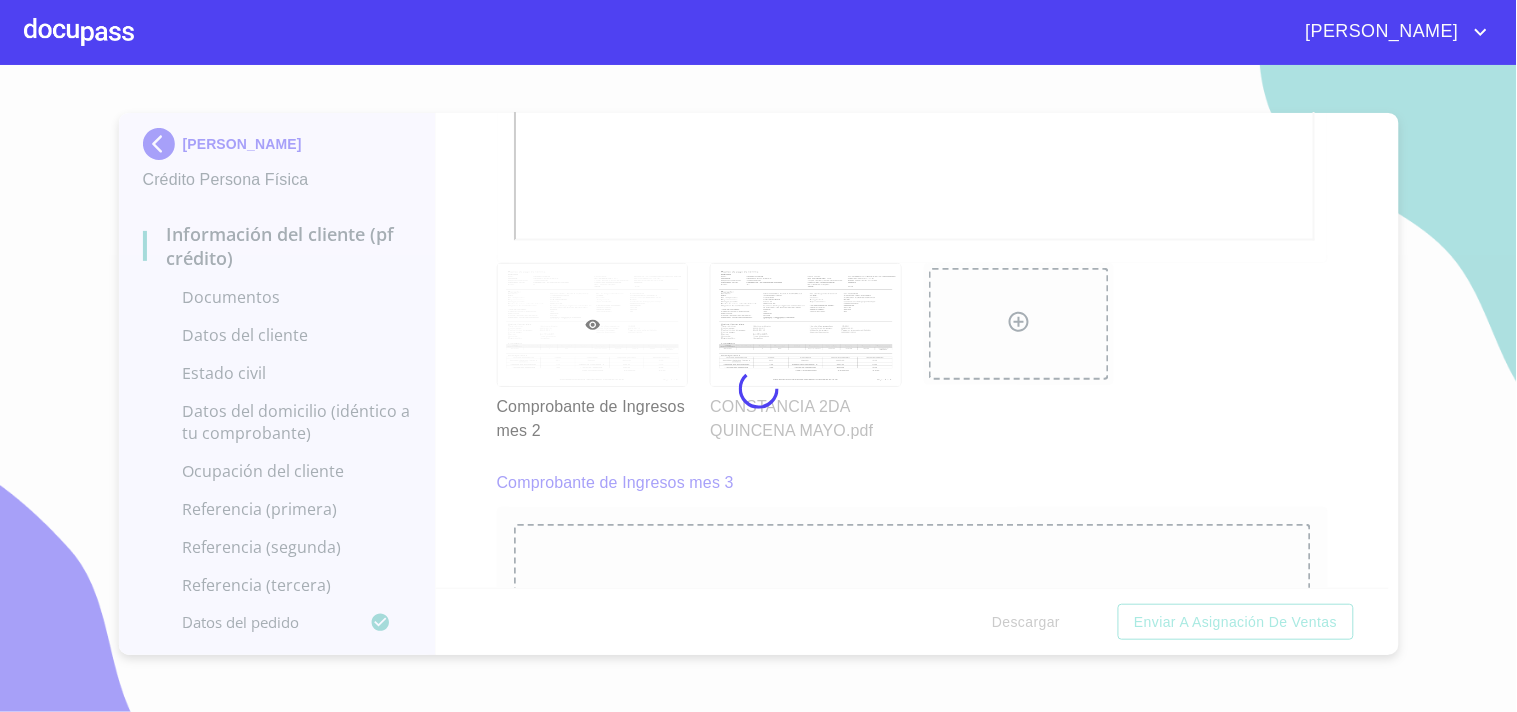 scroll, scrollTop: 2512, scrollLeft: 0, axis: vertical 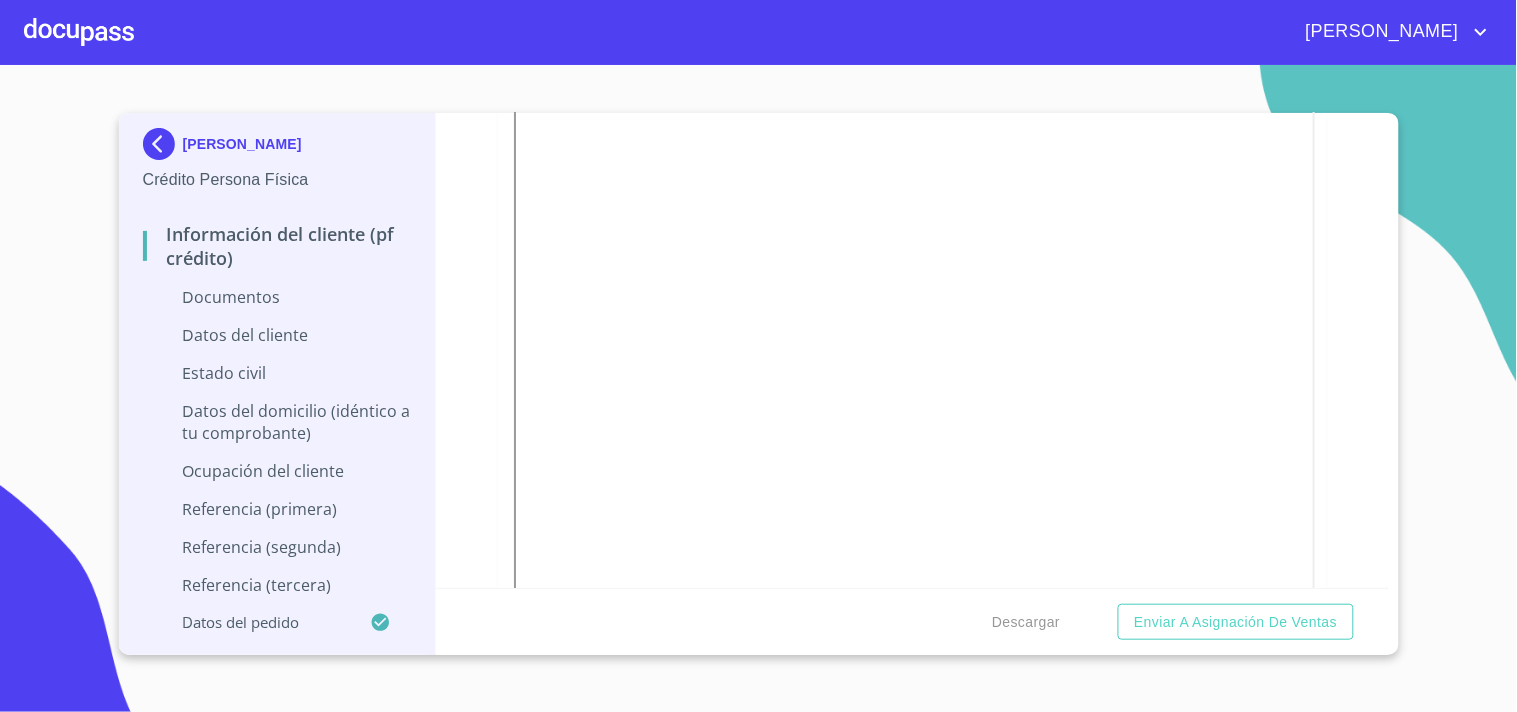 click on "Información del cliente (PF crédito)   Documentos Documento de identificación.   * INE ​ Identificación Oficial * Identificación Oficial Identificación Oficial Comprobante de Domicilio * Arrastra o selecciona el (los) documento(s) para agregar Fuente de ingresos   * Empleado S. Privado/S. Público ​ Comprobante de Ingresos mes 1 * Comprobante de Ingresos mes 1 Comprobante de Ingresos mes 1 Comprobante de Ingresos mes 1 Comprobante de Ingresos mes 2 Comprobante de Ingresos mes 2 Comprobante de Ingresos mes 2 Comprobante de Ingresos mes 2 Comprobante de Ingresos mes 3 Arrastra o selecciona el (los) documento(s) para agregar CURP * Arrastra o selecciona el (los) documento(s) para agregar Constancia de situación fiscal Arrastra o selecciona el (los) documento(s) para agregar Datos del cliente Apellido Paterno   * AGUILA ​ Apellido Materno   * GONZALEZ ​ Primer nombre   * OSCAR ​ Segundo Nombre URIEL ​ Fecha de nacimiento * ​ RFC   * ​ CURP   * ​ ID de Identificación ​" at bounding box center (912, 350) 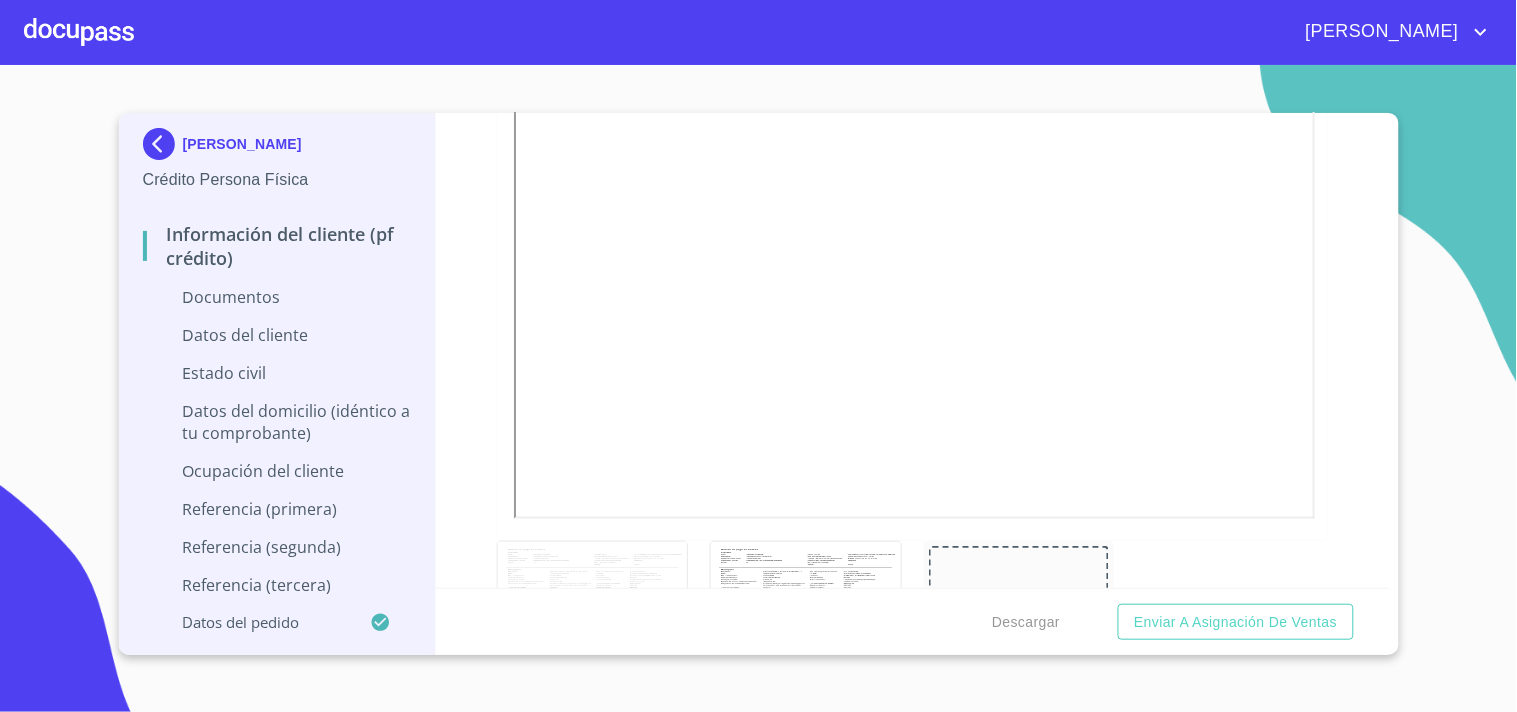 scroll, scrollTop: 2845, scrollLeft: 0, axis: vertical 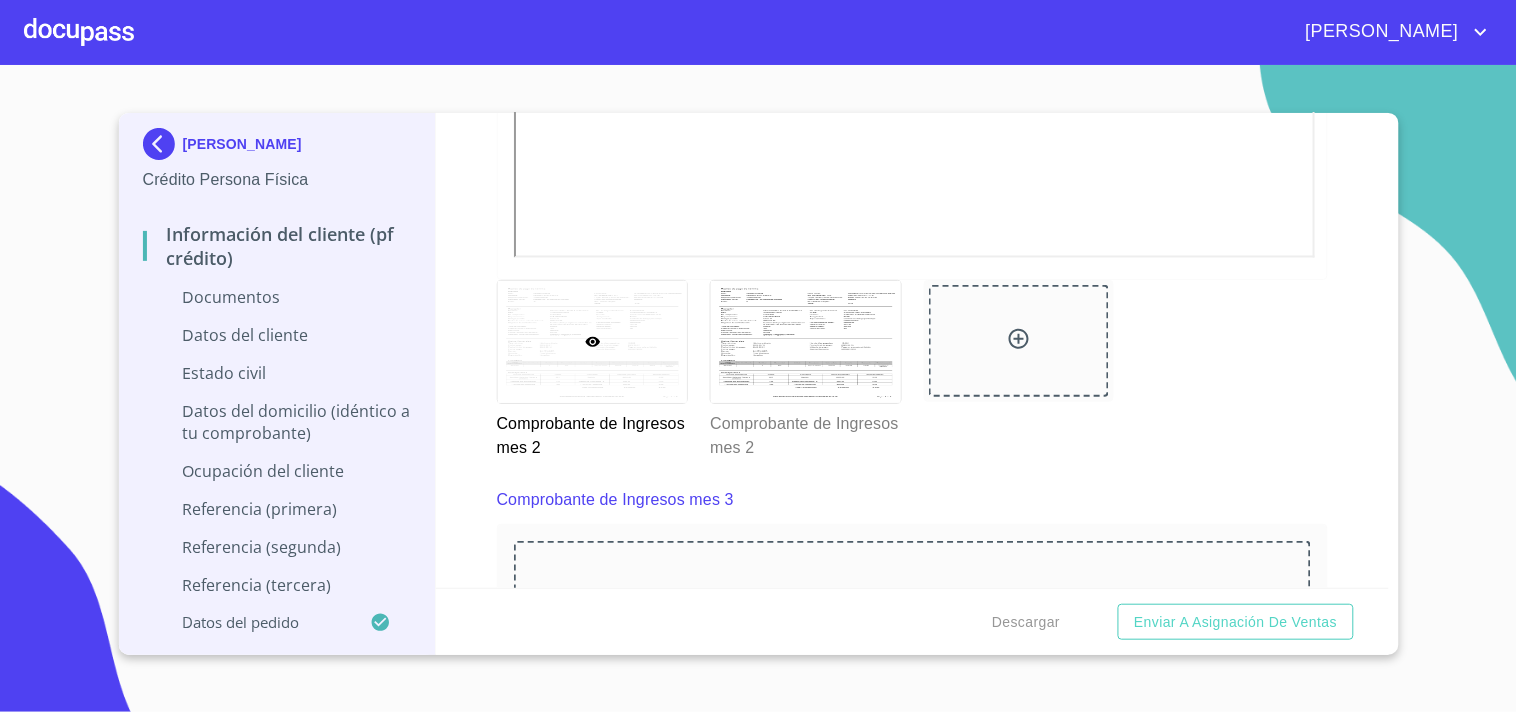 click at bounding box center (593, 341) 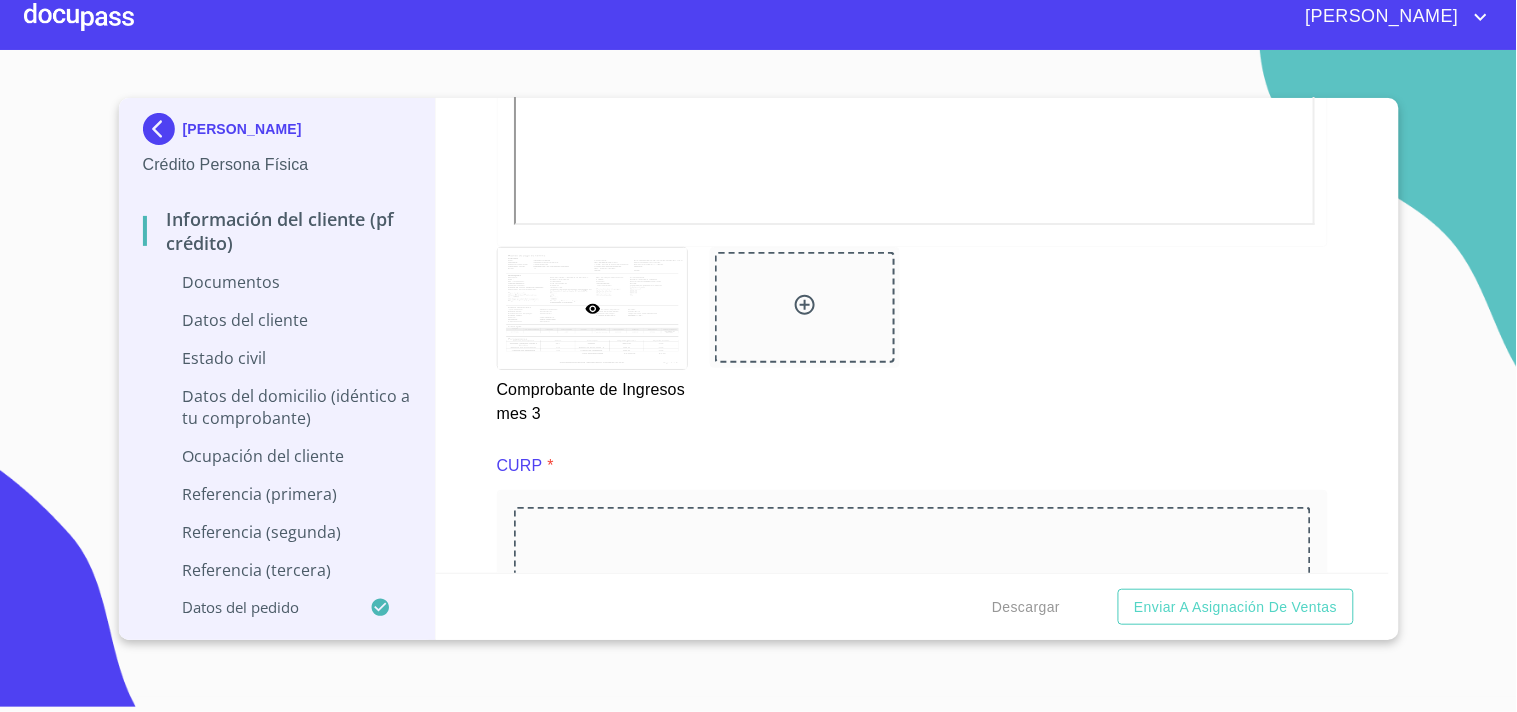 scroll, scrollTop: 3774, scrollLeft: 0, axis: vertical 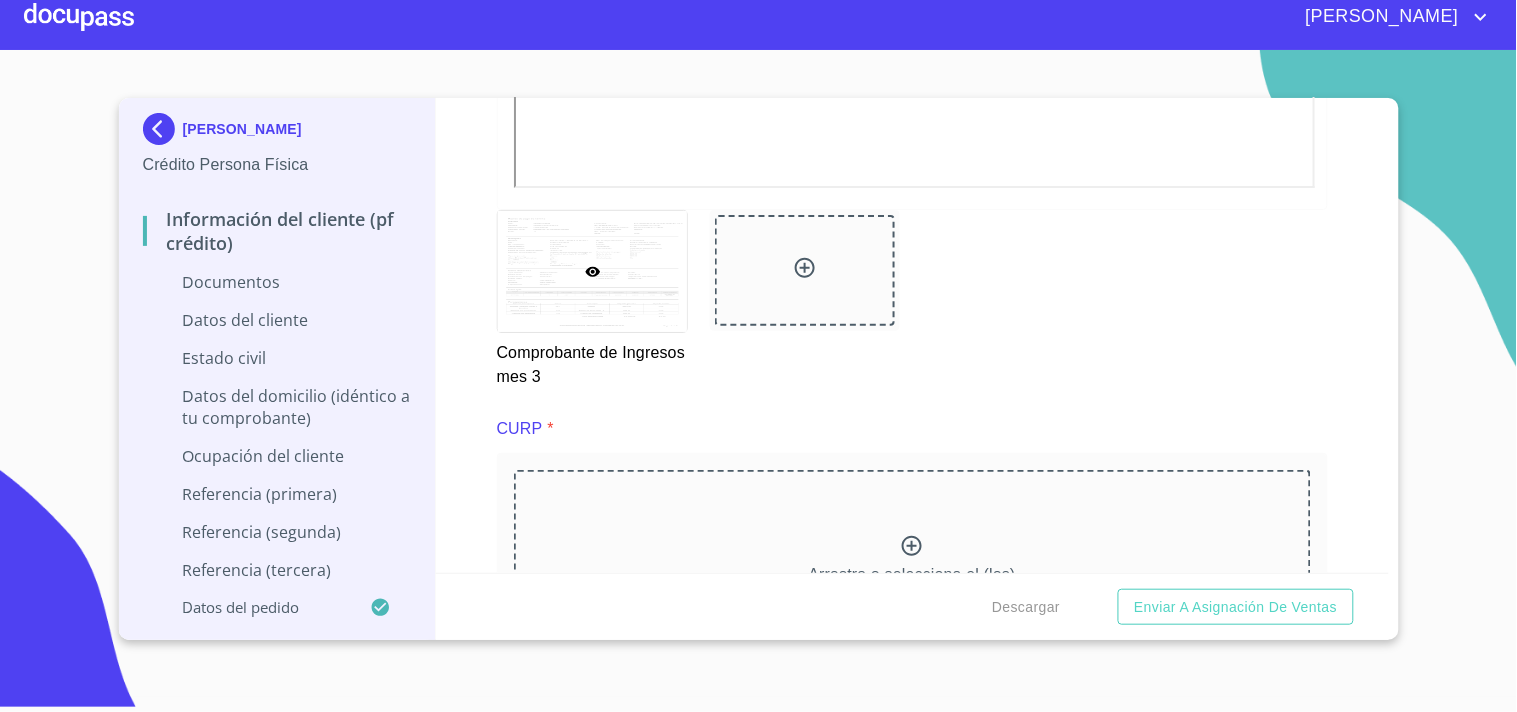 click on "Información del cliente (PF crédito)   Documentos Documento de identificación.   * INE ​ Identificación Oficial * Identificación Oficial Identificación Oficial Comprobante de Domicilio * Arrastra o selecciona el (los) documento(s) para agregar Fuente de ingresos   * Empleado S. Privado/S. Público ​ Comprobante de Ingresos mes 1 * Comprobante de Ingresos mes 1 Comprobante de Ingresos mes 1 Comprobante de Ingresos mes 1 Comprobante de Ingresos mes 2 Comprobante de Ingresos mes 2 Comprobante de Ingresos mes 2 Comprobante de Ingresos mes 2 Comprobante de Ingresos mes 3 Comprobante de Ingresos mes 3 Comprobante de Ingresos mes 3 CURP * Arrastra o selecciona el (los) documento(s) para agregar Constancia de situación fiscal Arrastra o selecciona el (los) documento(s) para agregar Datos del cliente Apellido Paterno   * AGUILA ​ Apellido Materno   * GONZALEZ ​ Primer nombre   * OSCAR ​ Segundo Nombre URIEL ​ Fecha de nacimiento * ​ RFC   * ​ CURP   * ​ ID de Identificación ​" at bounding box center [912, 335] 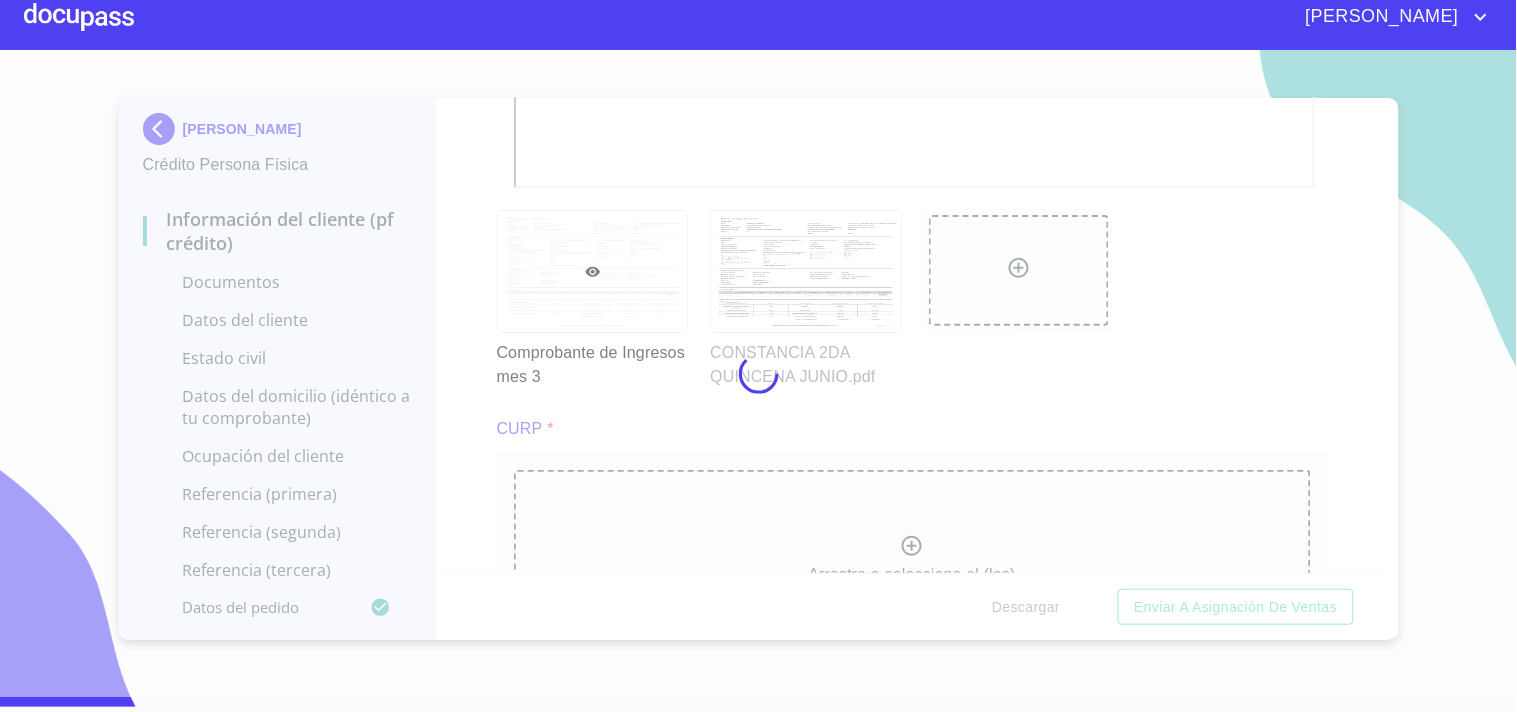 scroll, scrollTop: 3383, scrollLeft: 0, axis: vertical 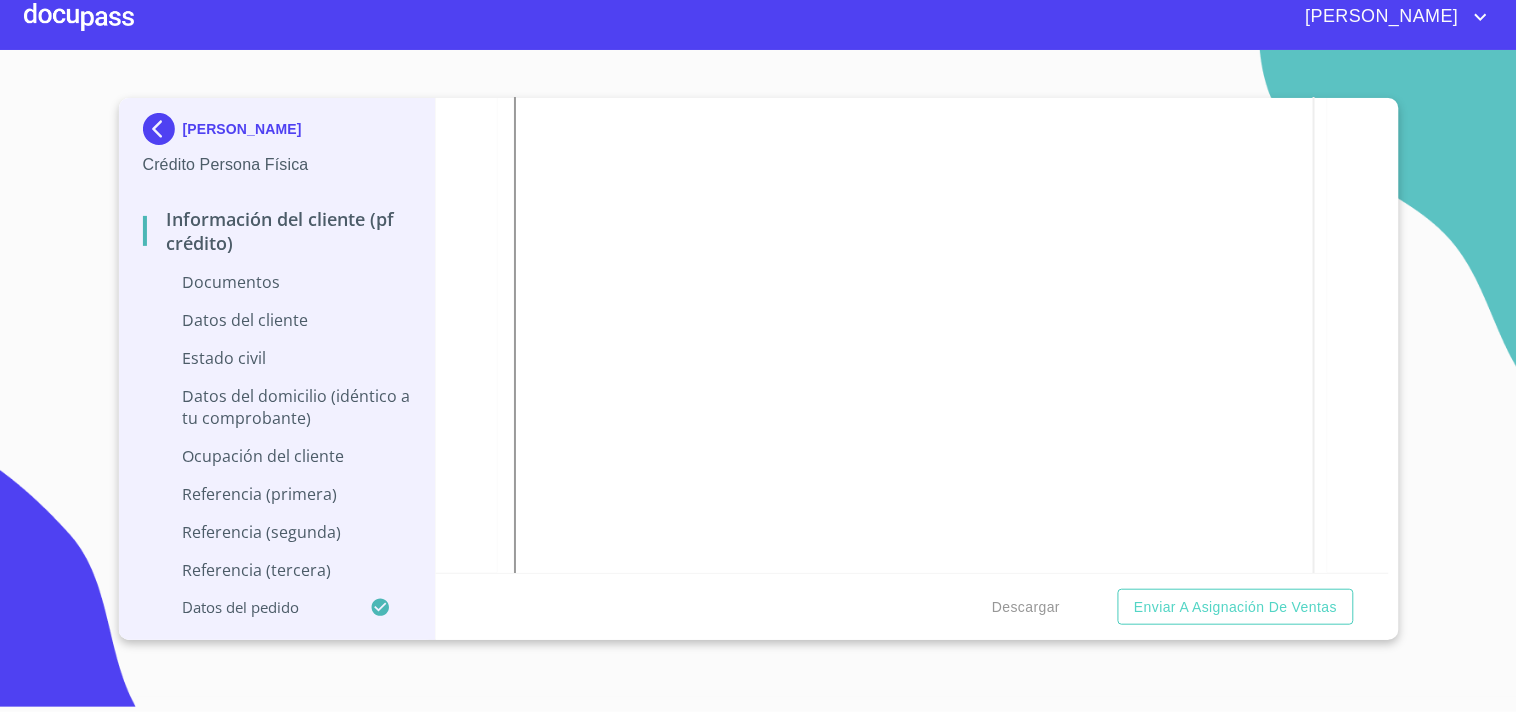 click on "Información del cliente (PF crédito)   Documentos Documento de identificación.   * INE ​ Identificación Oficial * Identificación Oficial Identificación Oficial Comprobante de Domicilio * Arrastra o selecciona el (los) documento(s) para agregar Fuente de ingresos   * Empleado S. Privado/S. Público ​ Comprobante de Ingresos mes 1 * Comprobante de Ingresos mes 1 Comprobante de Ingresos mes 1 Comprobante de Ingresos mes 1 Comprobante de Ingresos mes 2 Comprobante de Ingresos mes 2 Comprobante de Ingresos mes 2 Comprobante de Ingresos mes 2 Comprobante de Ingresos mes 3 Comprobante de Ingresos mes 3 Comprobante de Ingresos mes 3 Comprobante de Ingresos mes 3 CURP * Arrastra o selecciona el (los) documento(s) para agregar Constancia de situación fiscal Arrastra o selecciona el (los) documento(s) para agregar Datos del cliente Apellido Paterno   * AGUILA ​ Apellido Materno   * GONZALEZ ​ Primer nombre   * OSCAR ​ Segundo Nombre URIEL ​ Fecha de nacimiento * ​ RFC   * ​ CURP   *" at bounding box center [912, 335] 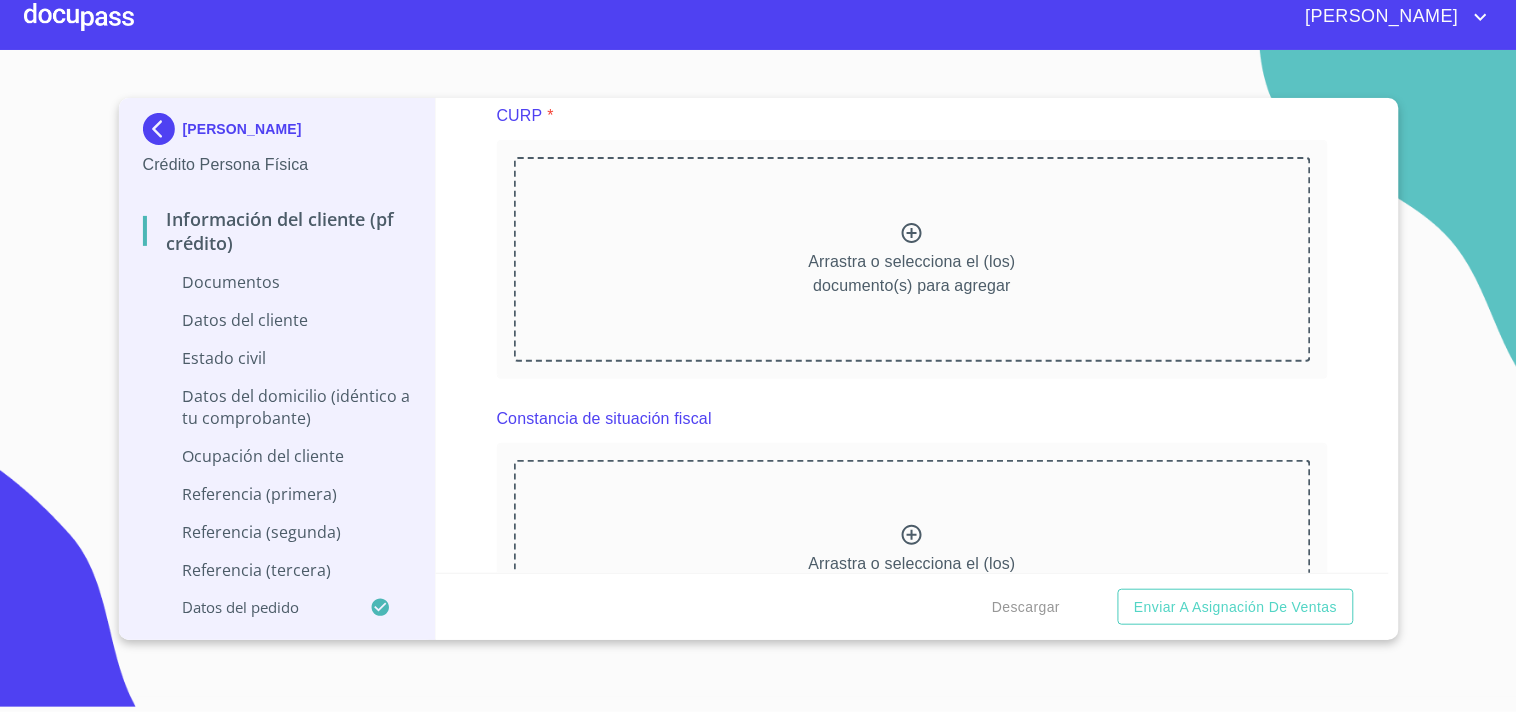 scroll, scrollTop: 4050, scrollLeft: 0, axis: vertical 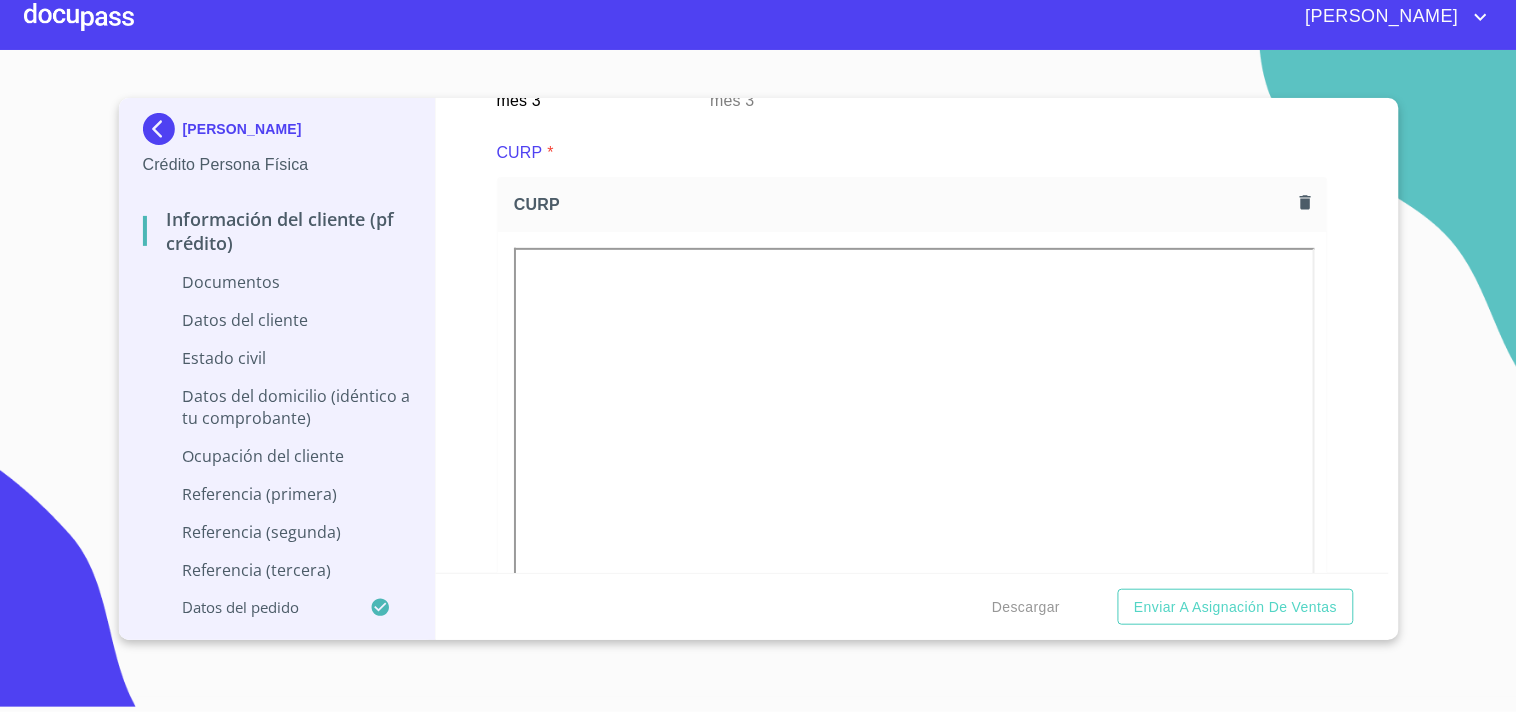 click on "OSCAR  URIEL  AGUILA  GONZALEZ  Crédito Persona Física Información del cliente (PF crédito) Documentos Datos del cliente Estado Civil Datos del domicilio (idéntico a tu comprobante) Ocupación del Cliente Referencia (primera) Referencia (segunda) Referencia (tercera) Datos del pedido Información del cliente (PF crédito)   Documentos Documento de identificación.   * INE ​ Identificación Oficial * Identificación Oficial Identificación Oficial Comprobante de Domicilio * Arrastra o selecciona el (los) documento(s) para agregar Fuente de ingresos   * Empleado S. Privado/S. Público ​ Comprobante de Ingresos mes 1 * Comprobante de Ingresos mes 1 Comprobante de Ingresos mes 1 Comprobante de Ingresos mes 1 Comprobante de Ingresos mes 2 Comprobante de Ingresos mes 2 Comprobante de Ingresos mes 2 Comprobante de Ingresos mes 2 Comprobante de Ingresos mes 3 Comprobante de Ingresos mes 3 Comprobante de Ingresos mes 3 Comprobante de Ingresos mes 3 CURP * CURP CURP Constancia de situación fiscal   * *" at bounding box center [758, 373] 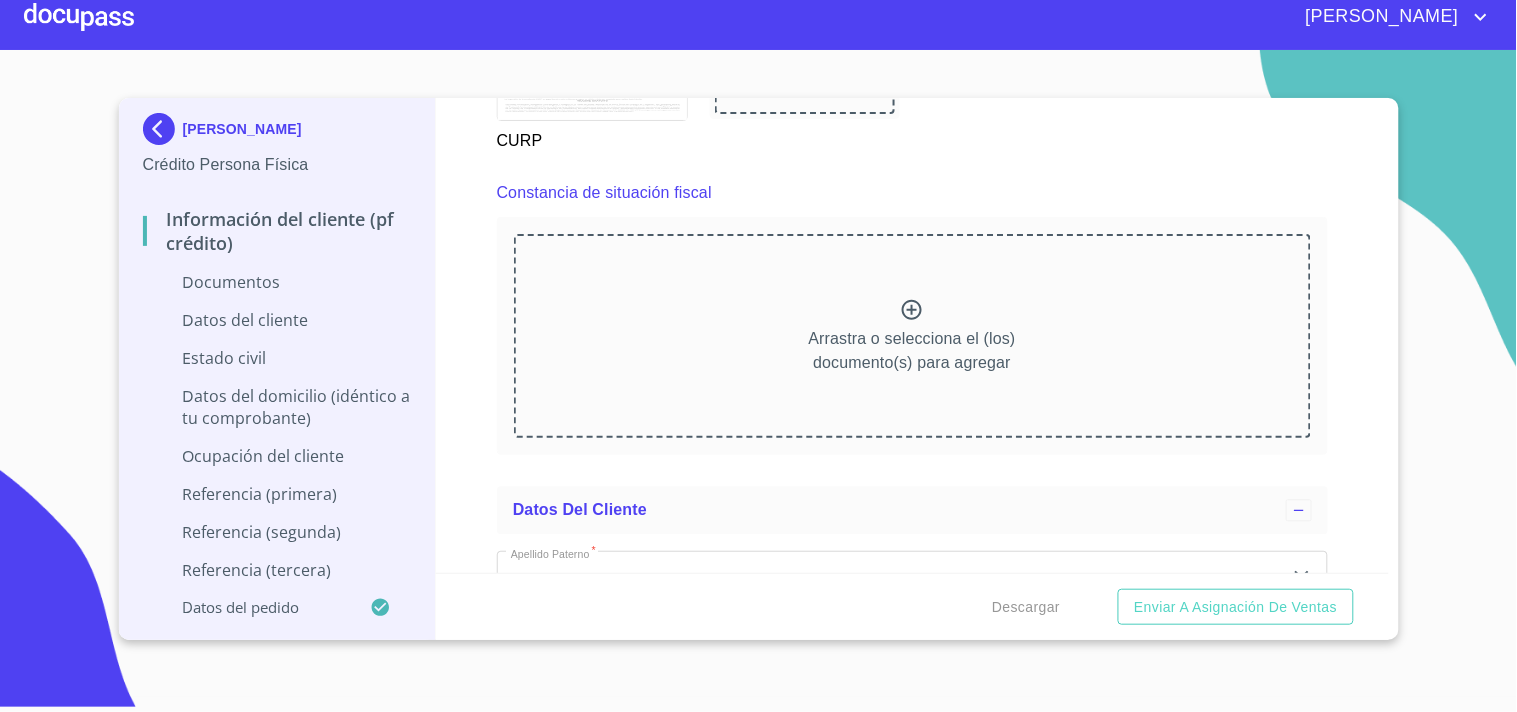 scroll, scrollTop: 4827, scrollLeft: 0, axis: vertical 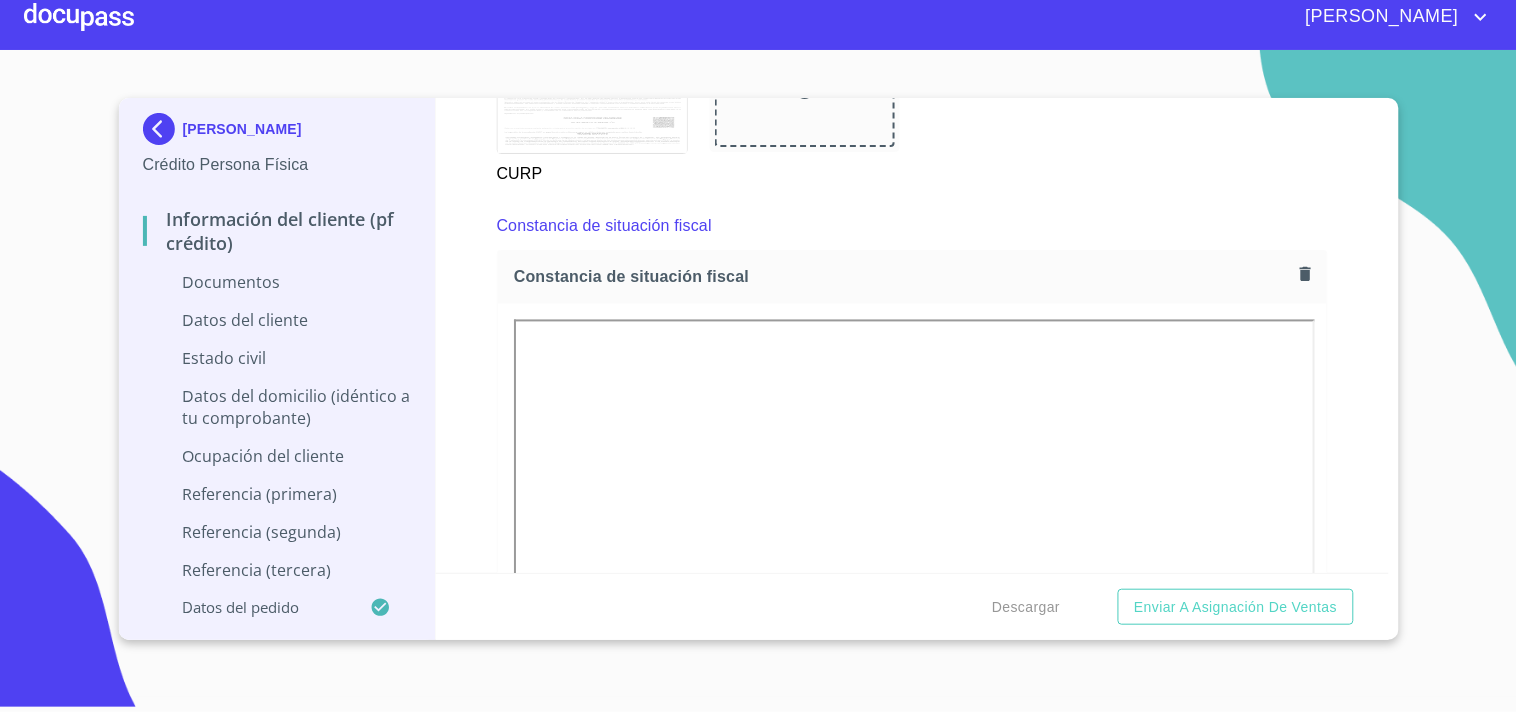 click on "Información del cliente (PF crédito)   Documentos Documento de identificación.   * INE ​ Identificación Oficial * Identificación Oficial Identificación Oficial Comprobante de Domicilio * Arrastra o selecciona el (los) documento(s) para agregar Fuente de ingresos   * Empleado S. Privado/S. Público ​ Comprobante de Ingresos mes 1 * Comprobante de Ingresos mes 1 Comprobante de Ingresos mes 1 Comprobante de Ingresos mes 1 Comprobante de Ingresos mes 2 Comprobante de Ingresos mes 2 Comprobante de Ingresos mes 2 Comprobante de Ingresos mes 2 Comprobante de Ingresos mes 3 Comprobante de Ingresos mes 3 Comprobante de Ingresos mes 3 Comprobante de Ingresos mes 3 CURP * CURP CURP Constancia de situación fiscal Constancia de situación fiscal Constancia de situación fiscal Datos del cliente Apellido Paterno   * AGUILA ​ Apellido Materno   * GONZALEZ ​ Primer nombre   * OSCAR ​ Segundo Nombre URIEL ​ Fecha de nacimiento * ​ RFC   * ​ CURP   * ​ ID de Identificación ​   * ​" at bounding box center (912, 335) 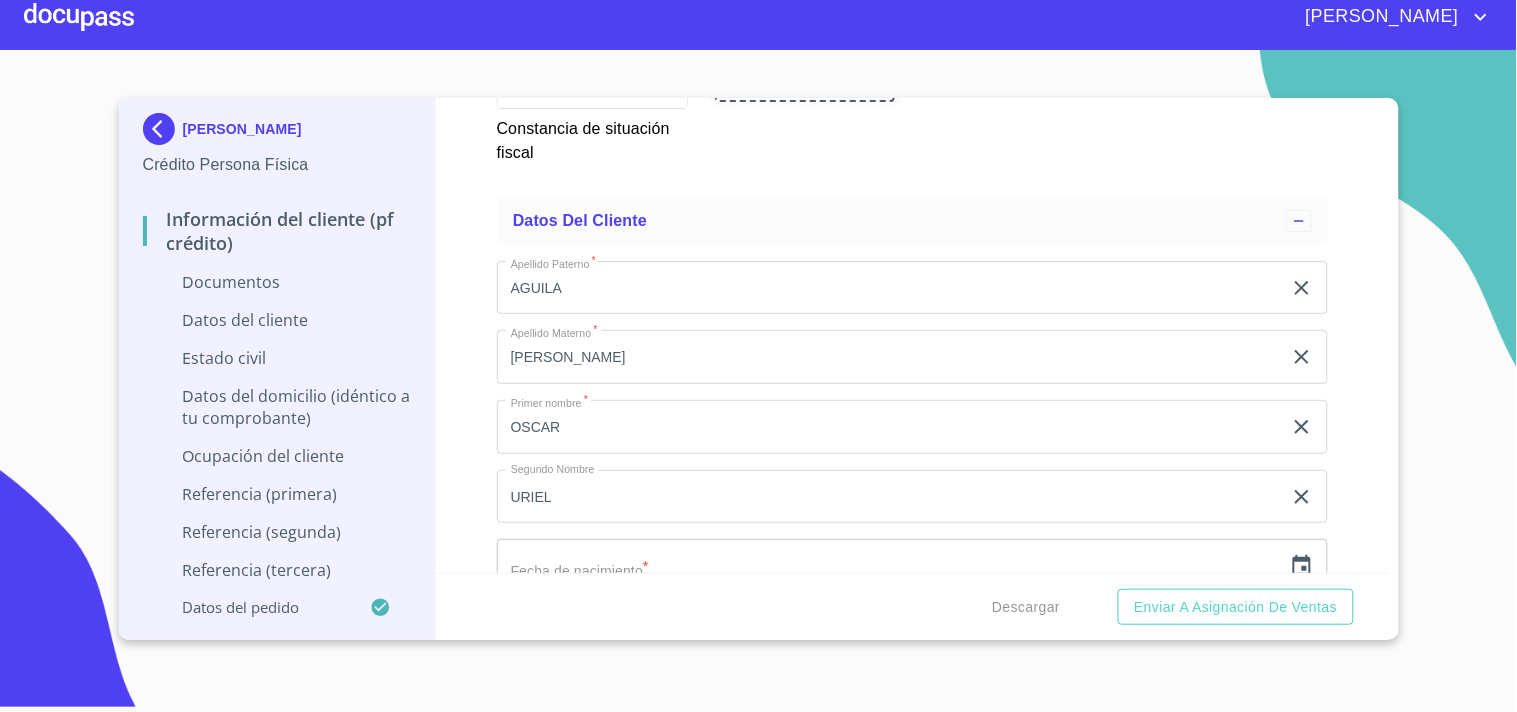 scroll, scrollTop: 5827, scrollLeft: 0, axis: vertical 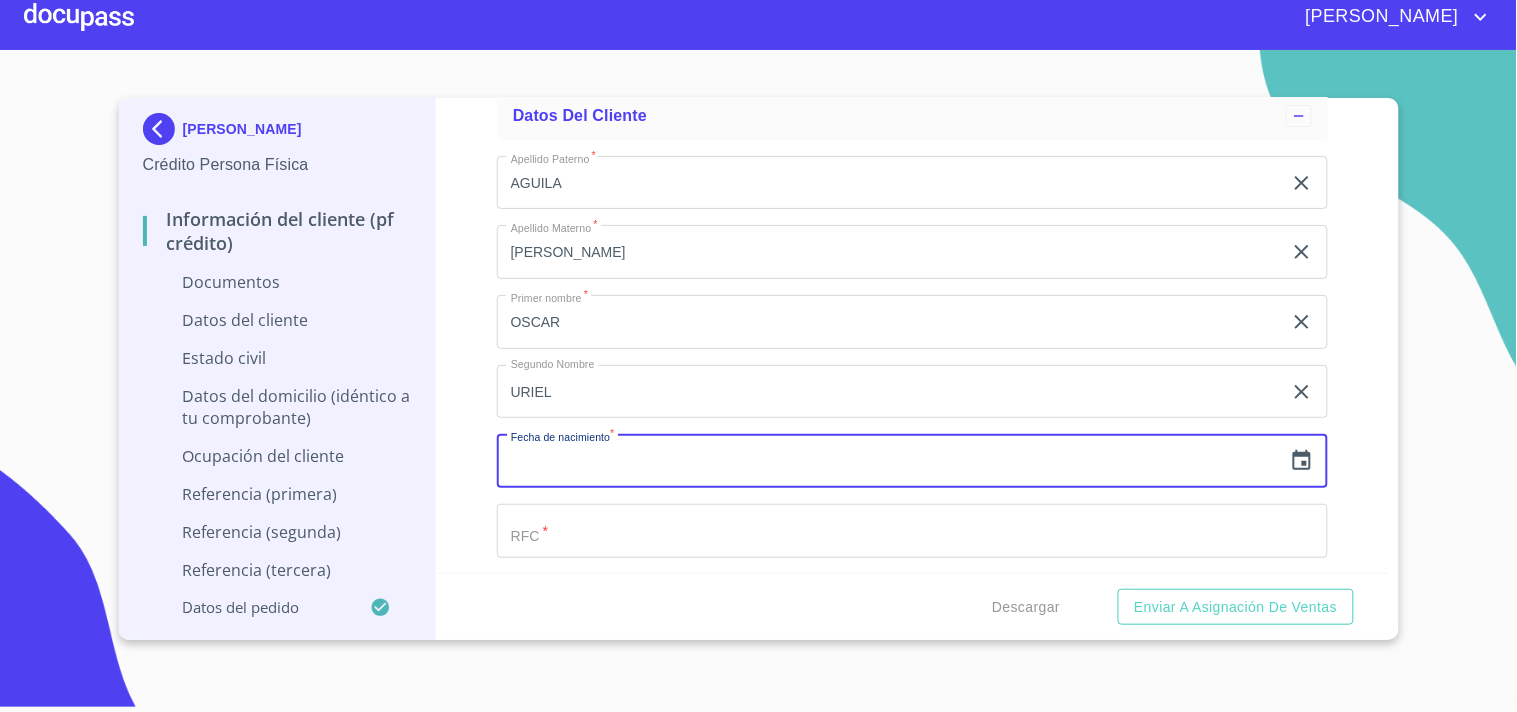 click at bounding box center [889, 461] 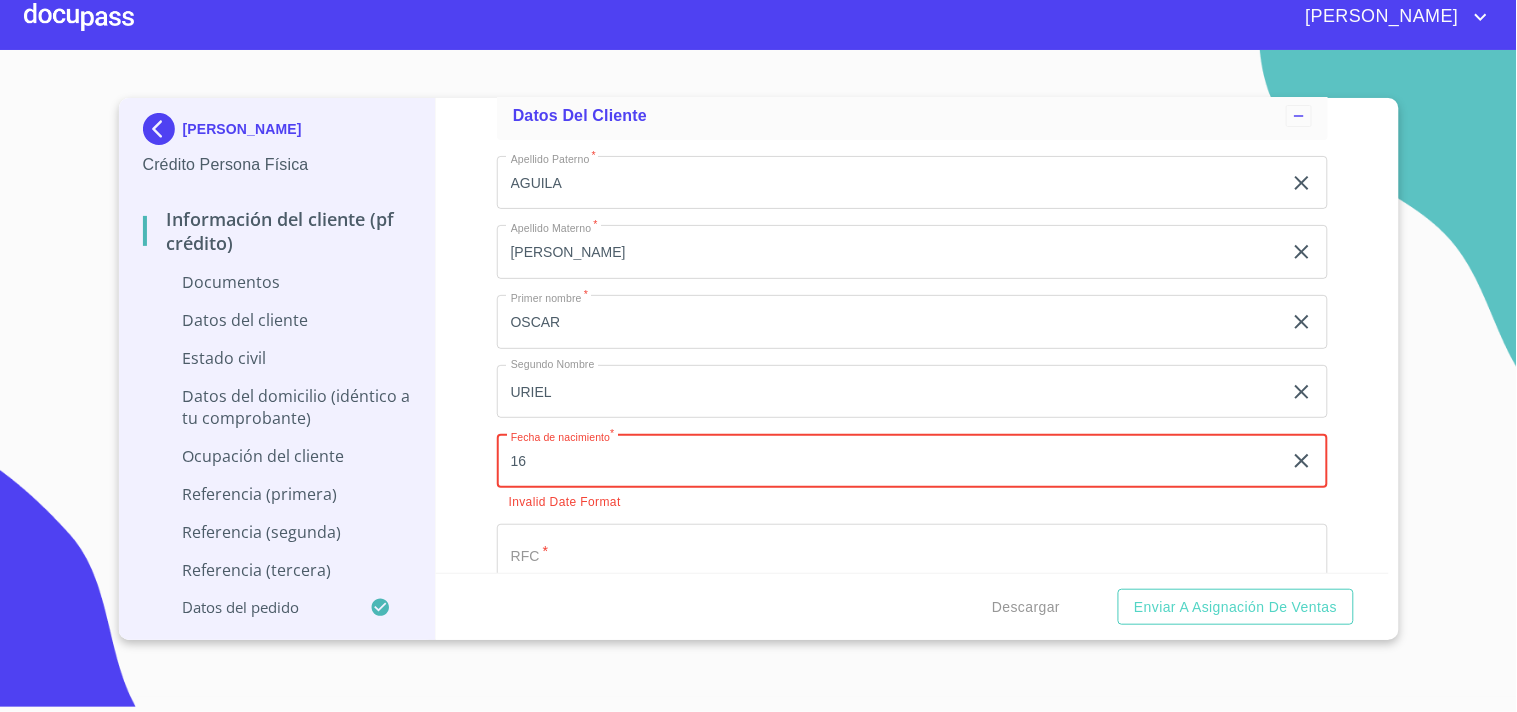 type on "1_" 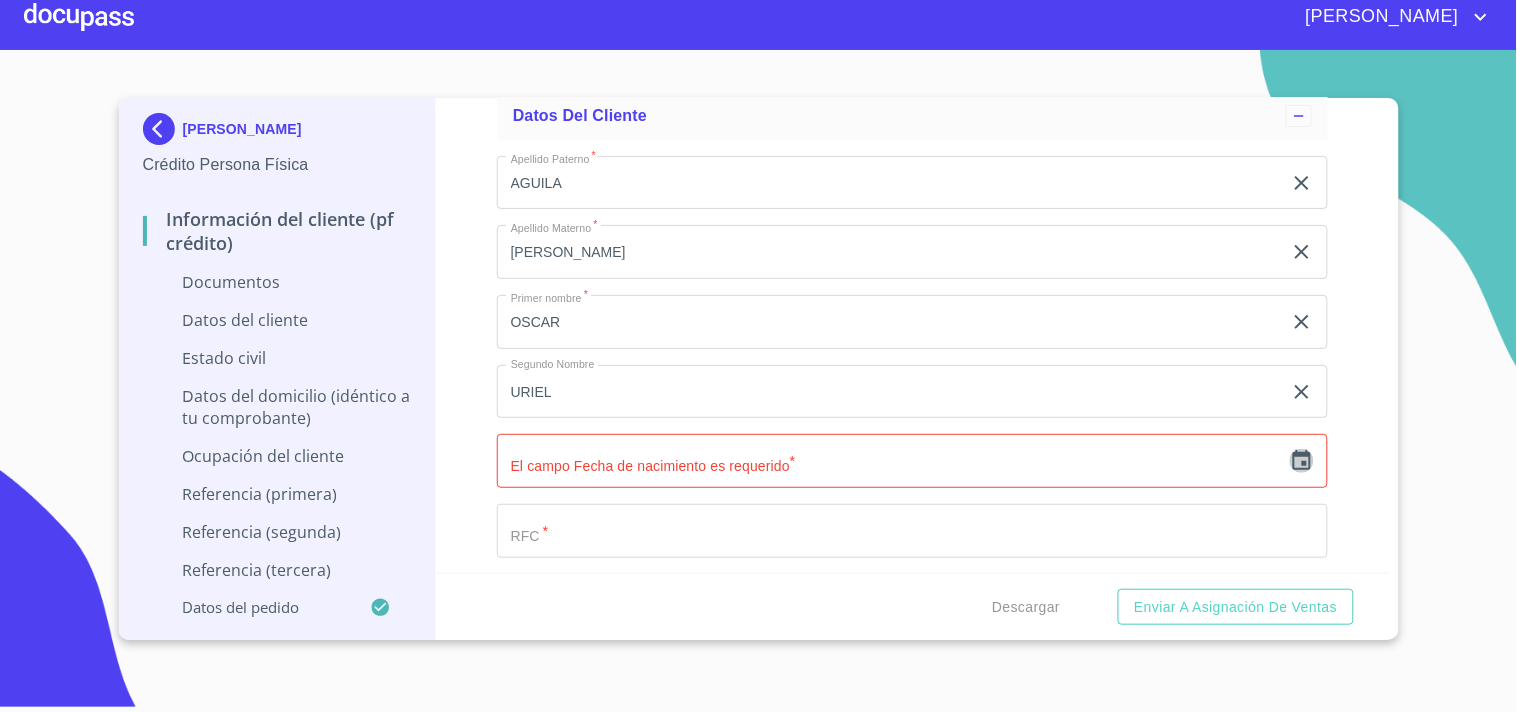 click 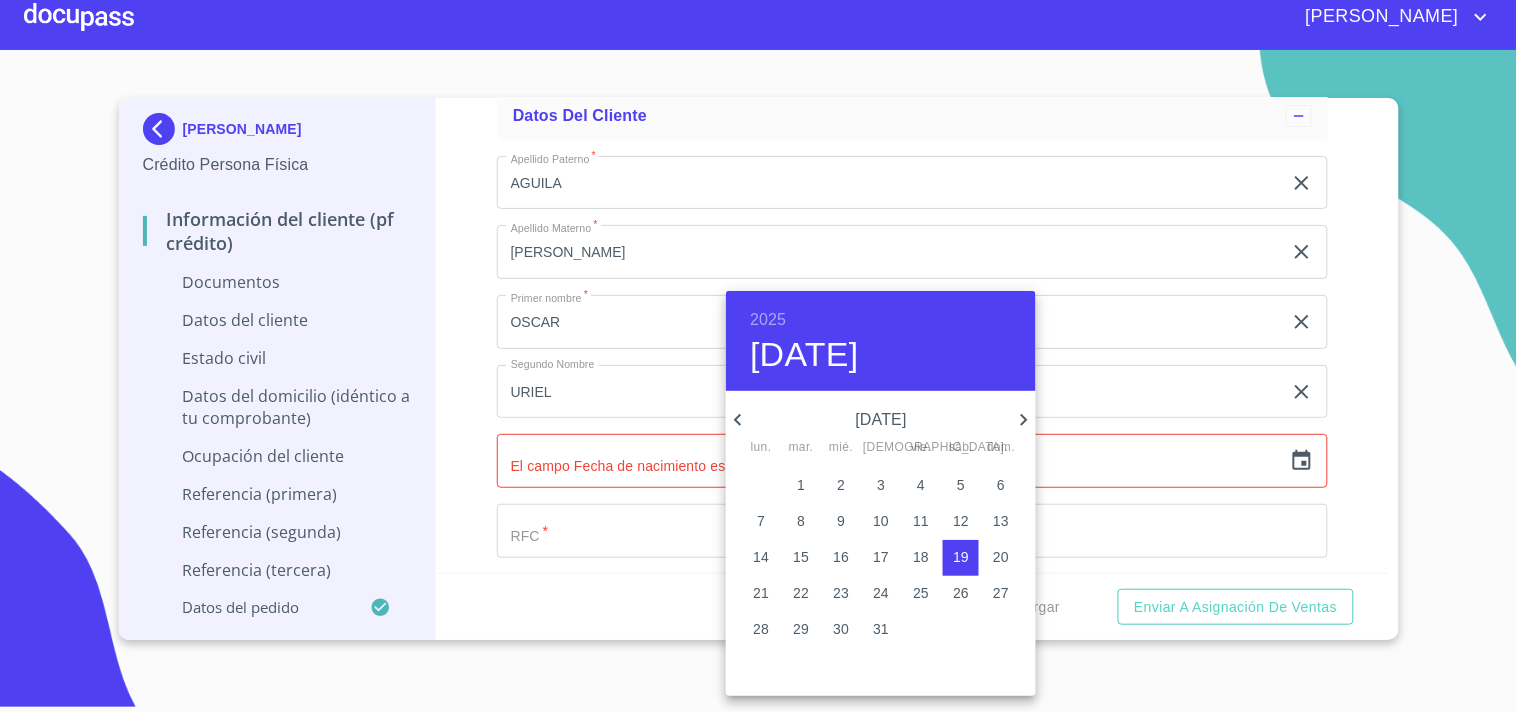 click on "2025" at bounding box center [768, 320] 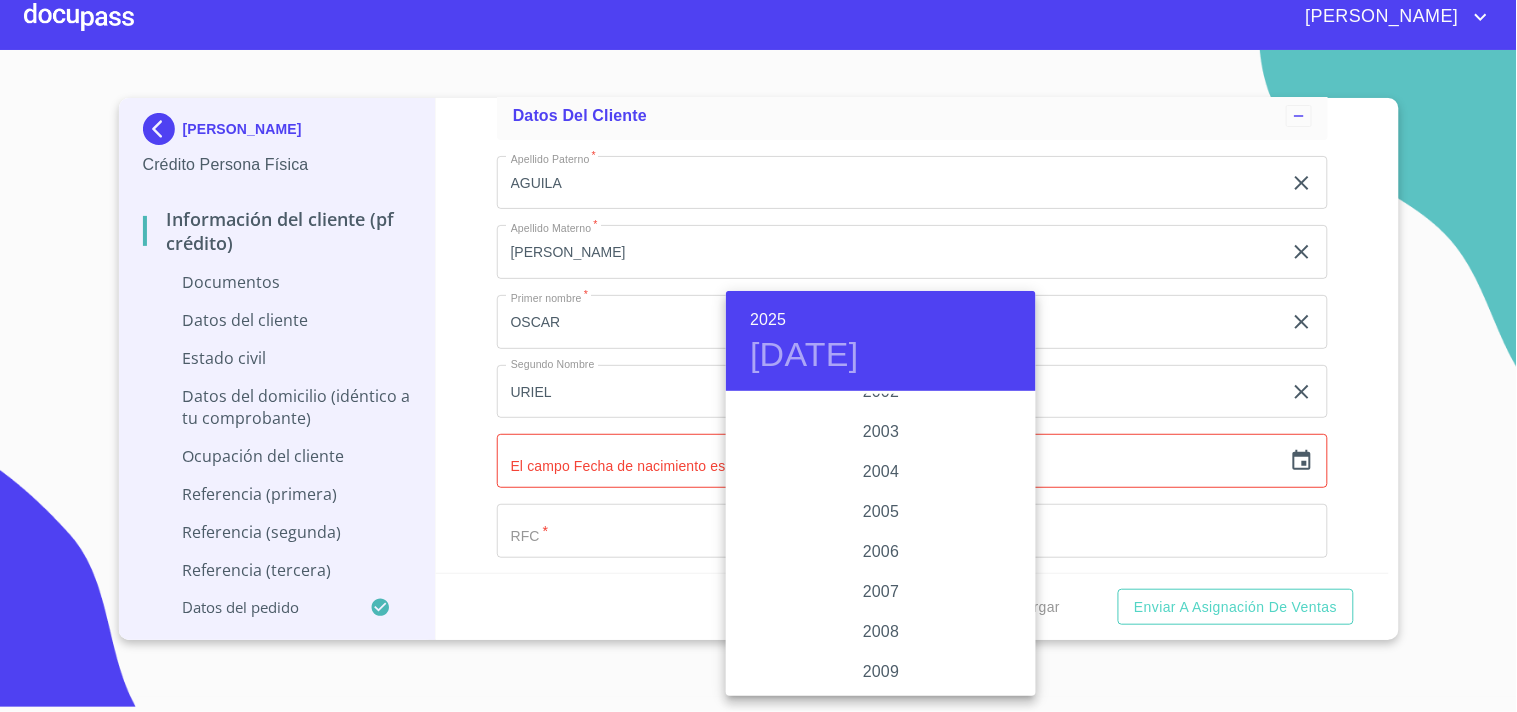 scroll, scrollTop: 2991, scrollLeft: 0, axis: vertical 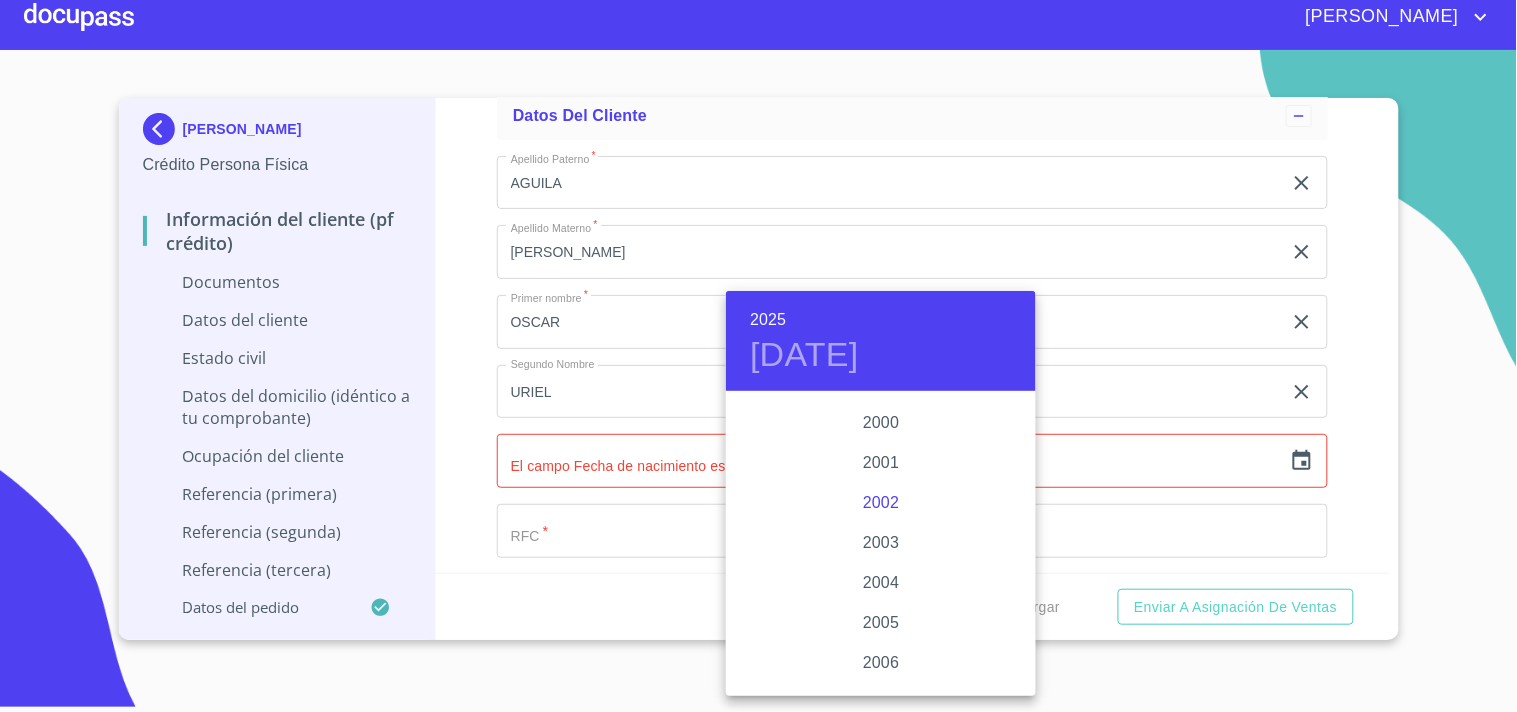 click on "2002" at bounding box center [881, 503] 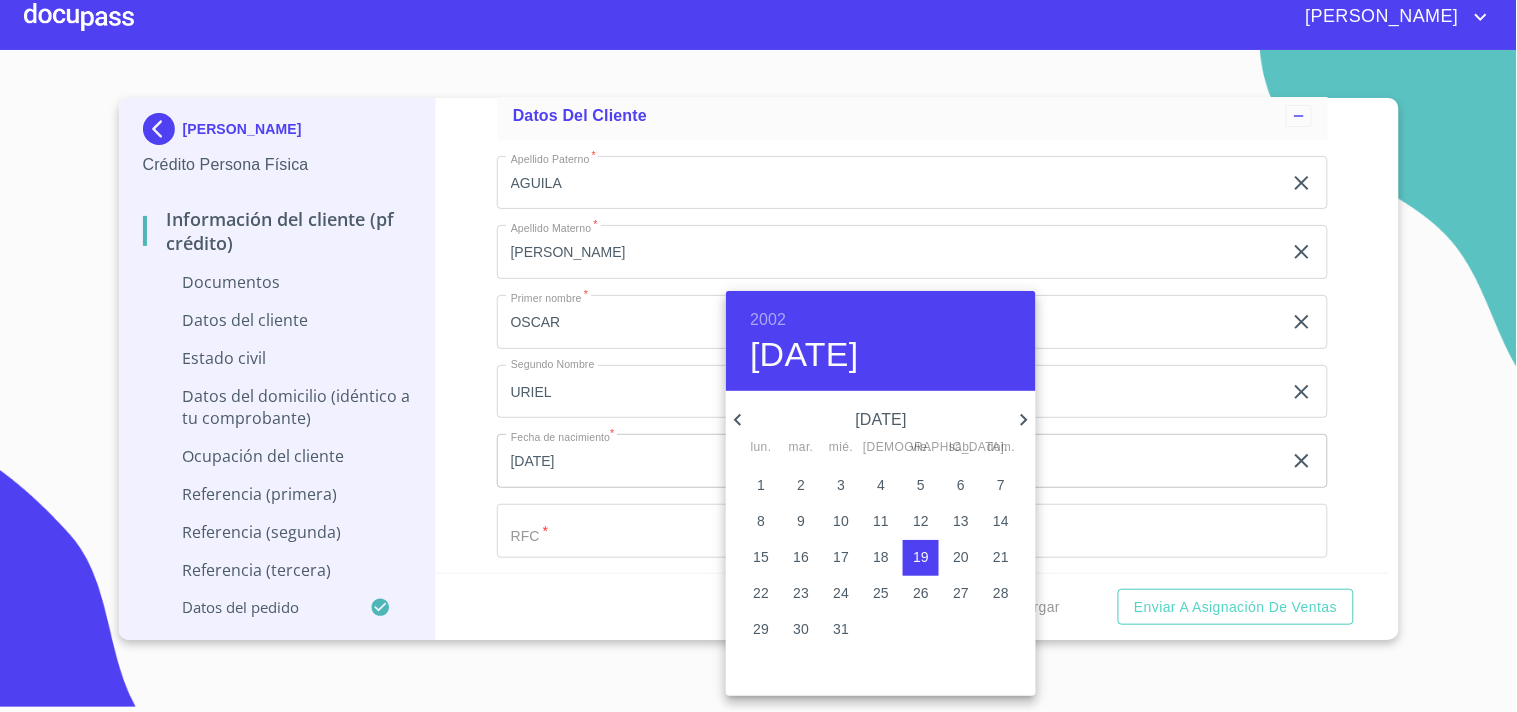 click 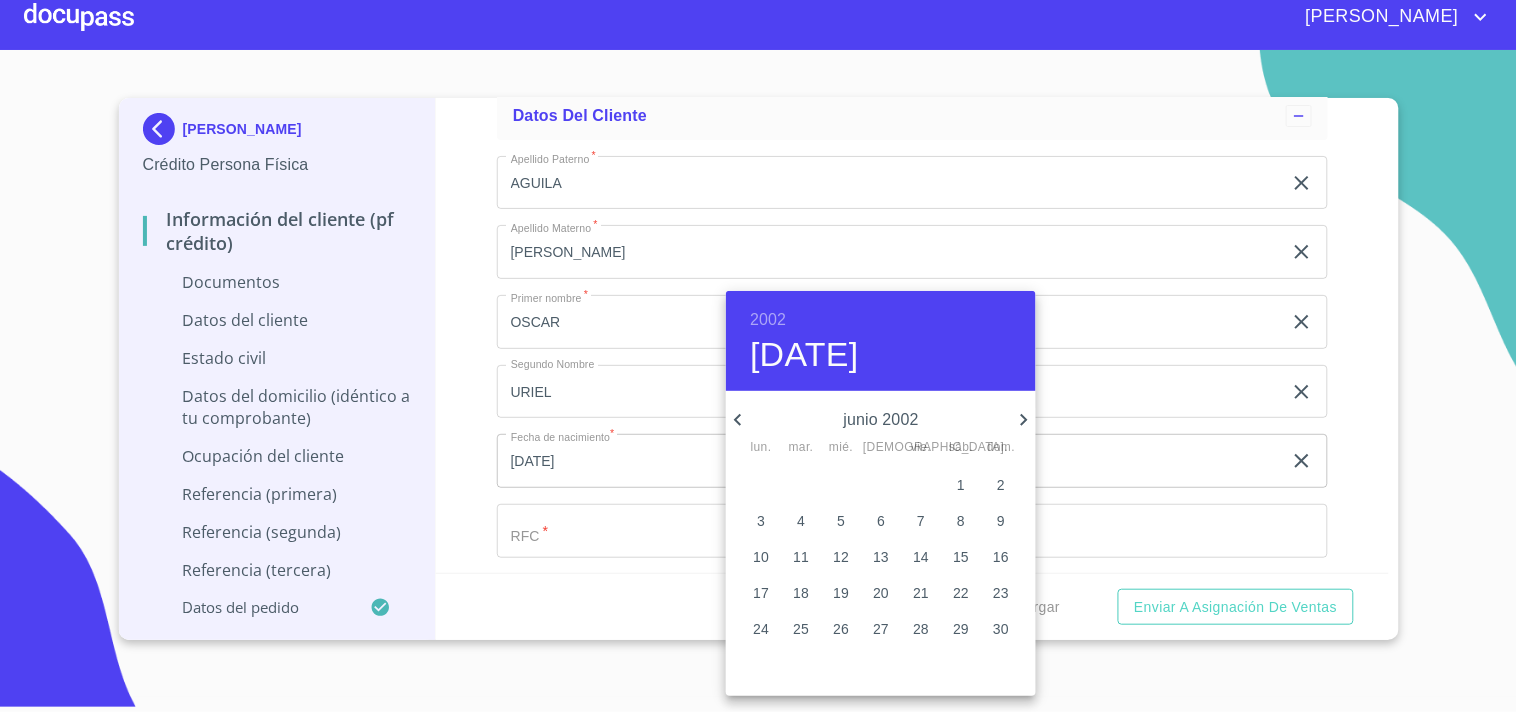 click 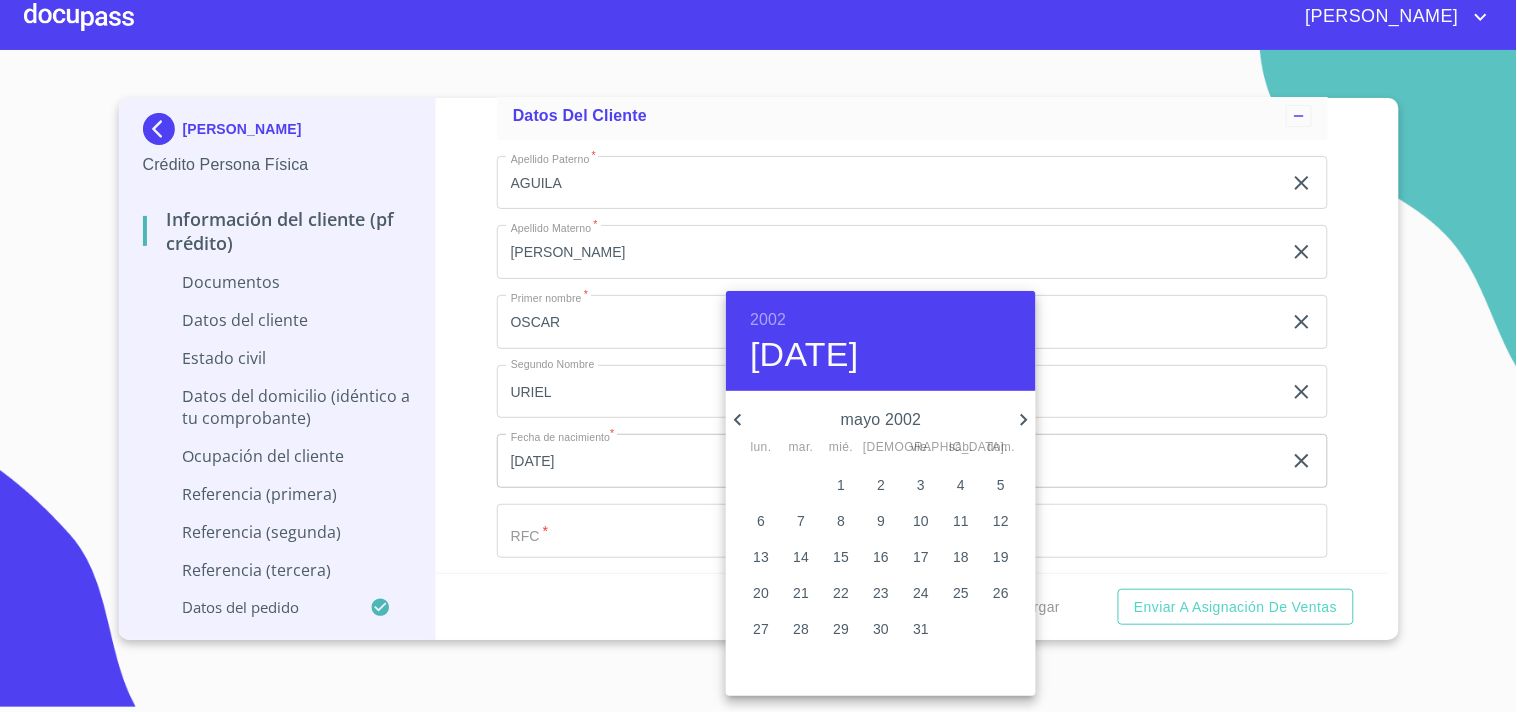 click 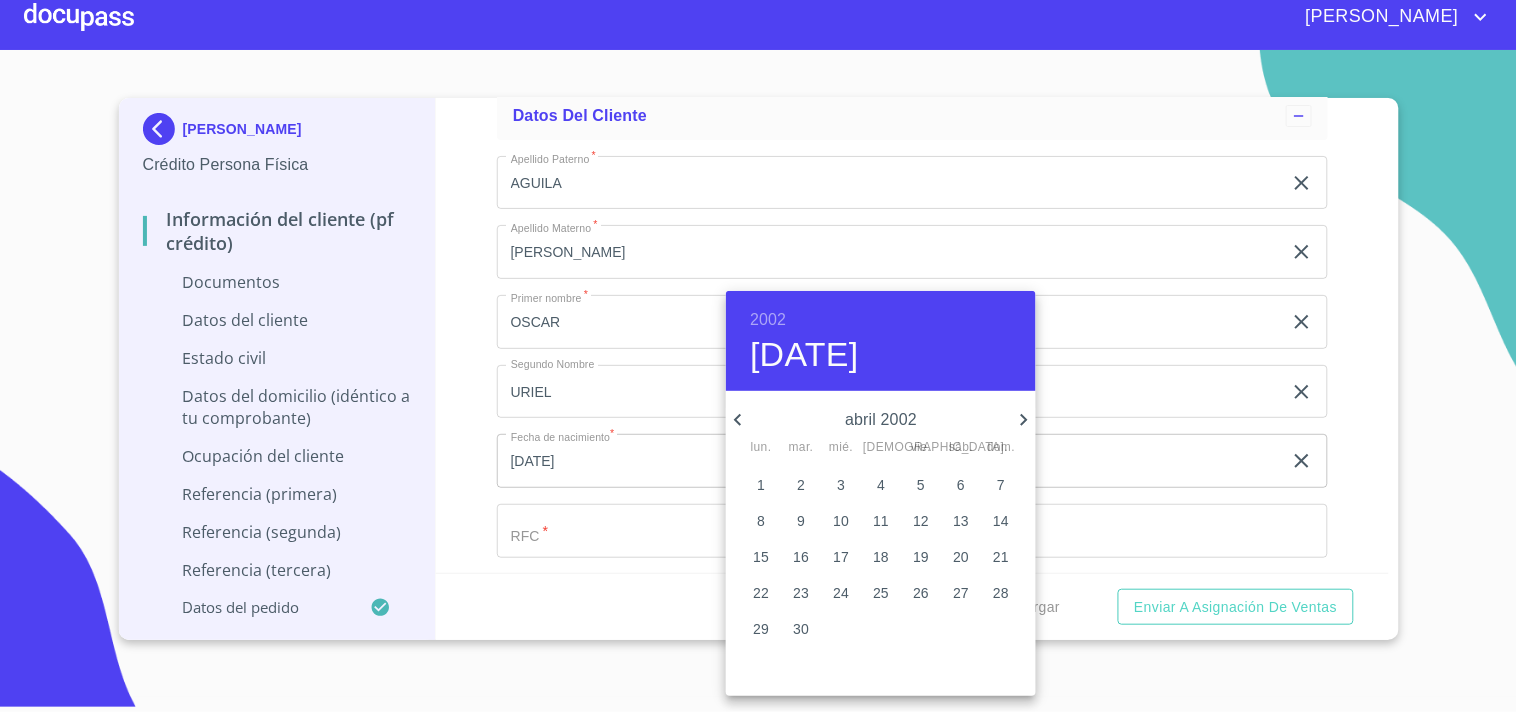 click on "18" at bounding box center (881, 557) 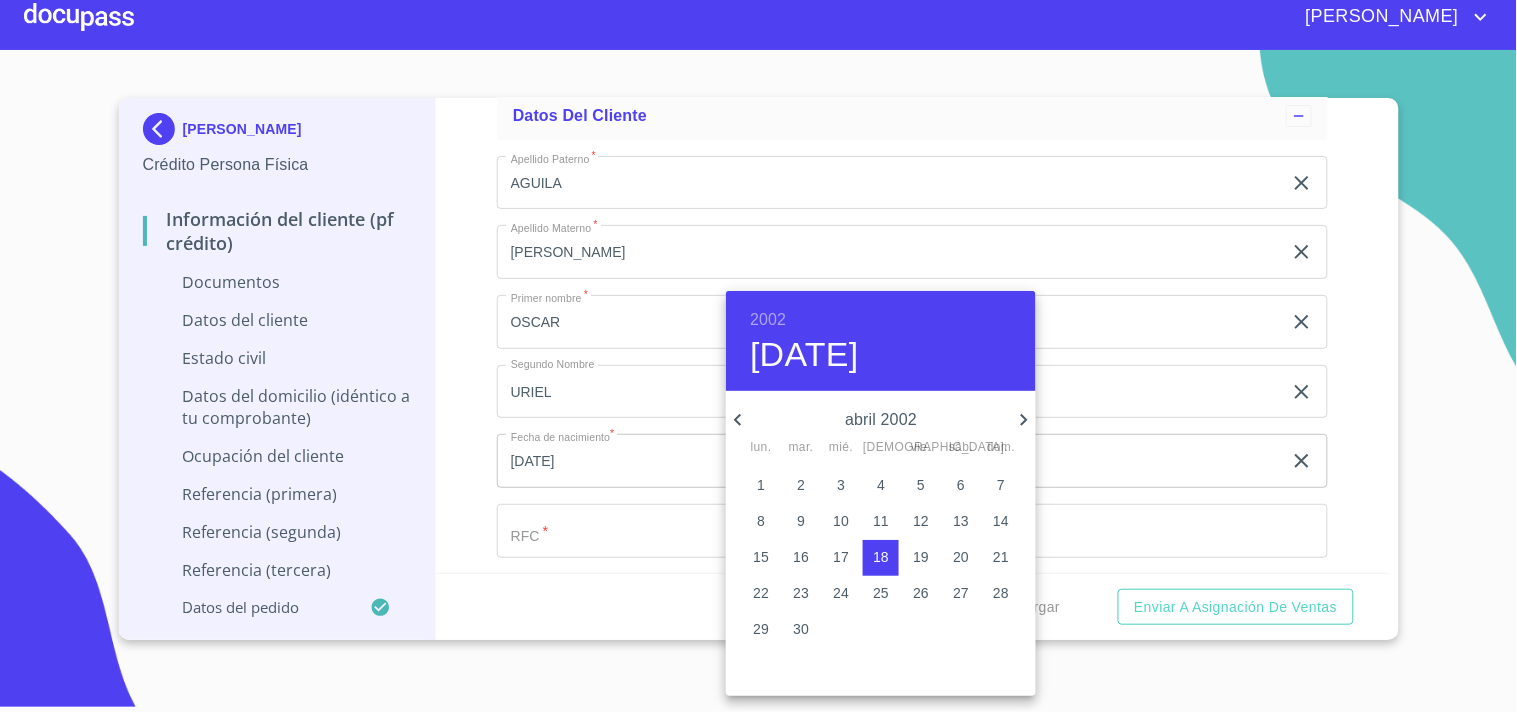 click at bounding box center (758, 356) 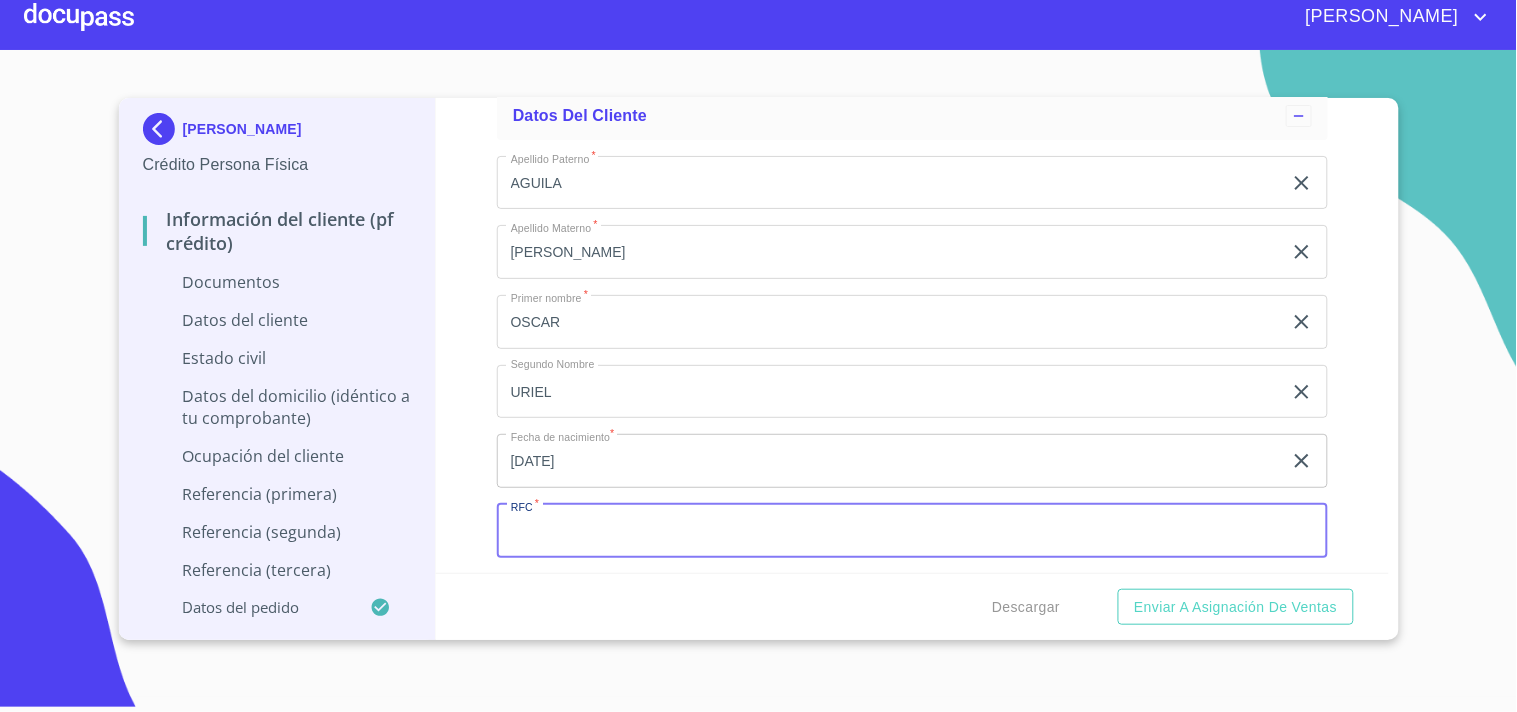 click on "Documento de identificación.   *" at bounding box center (912, 531) 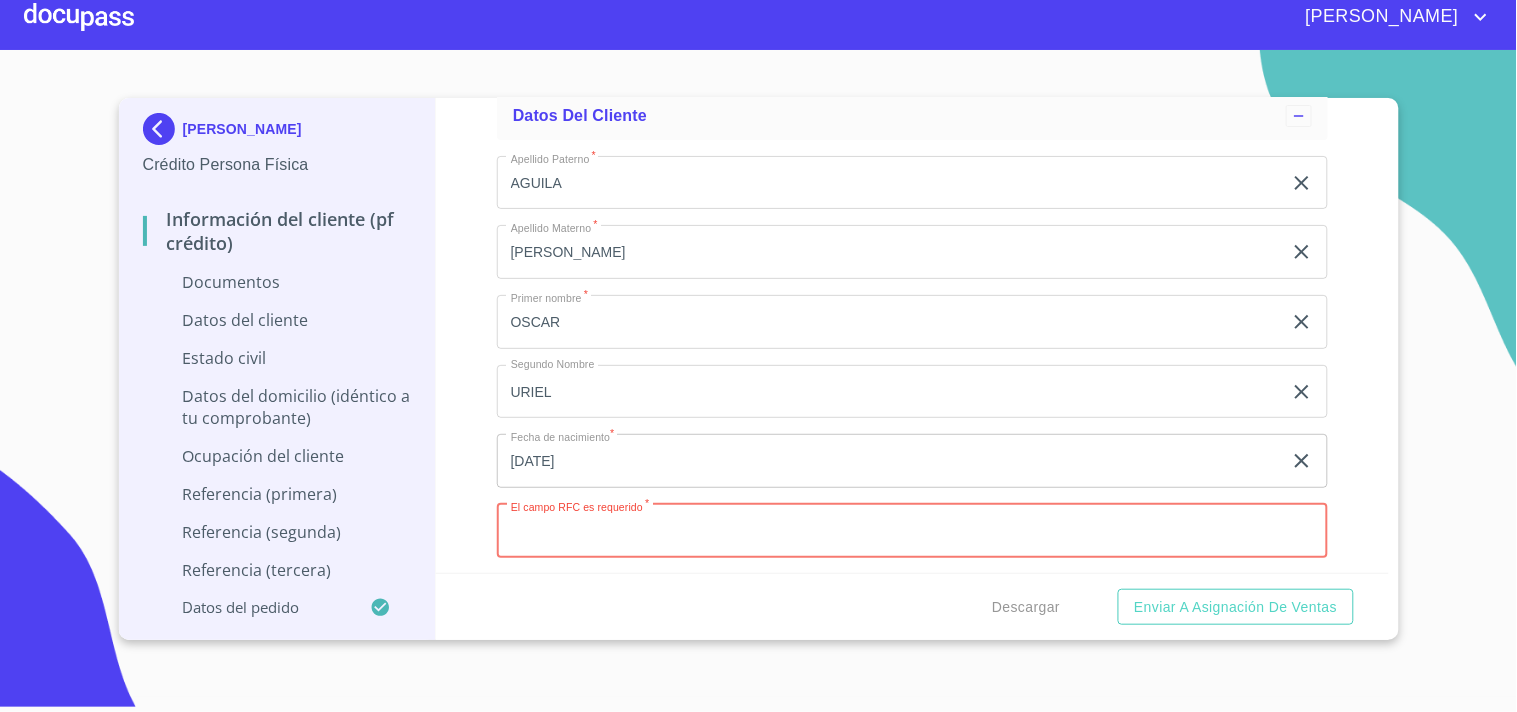paste on "AUGO020418S24" 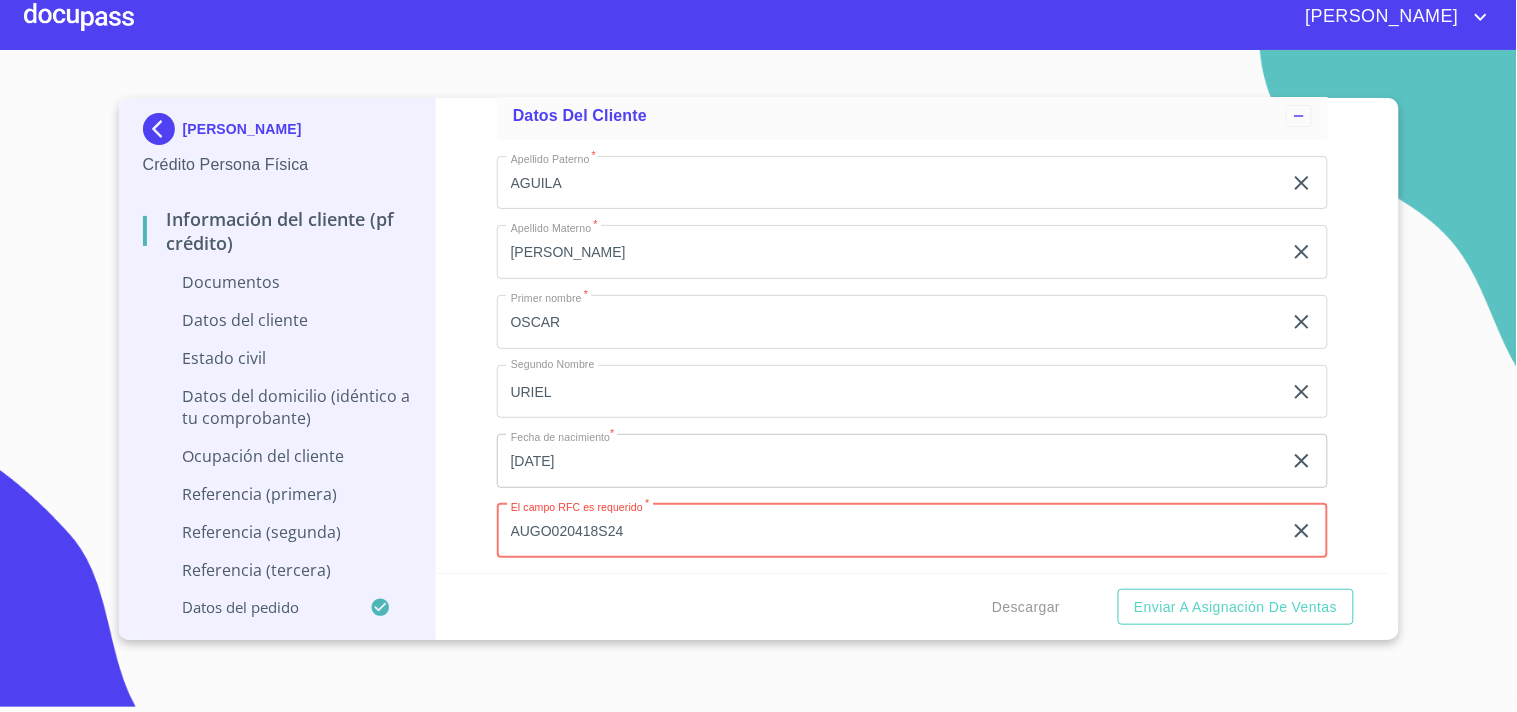 type on "AUGO020418S24" 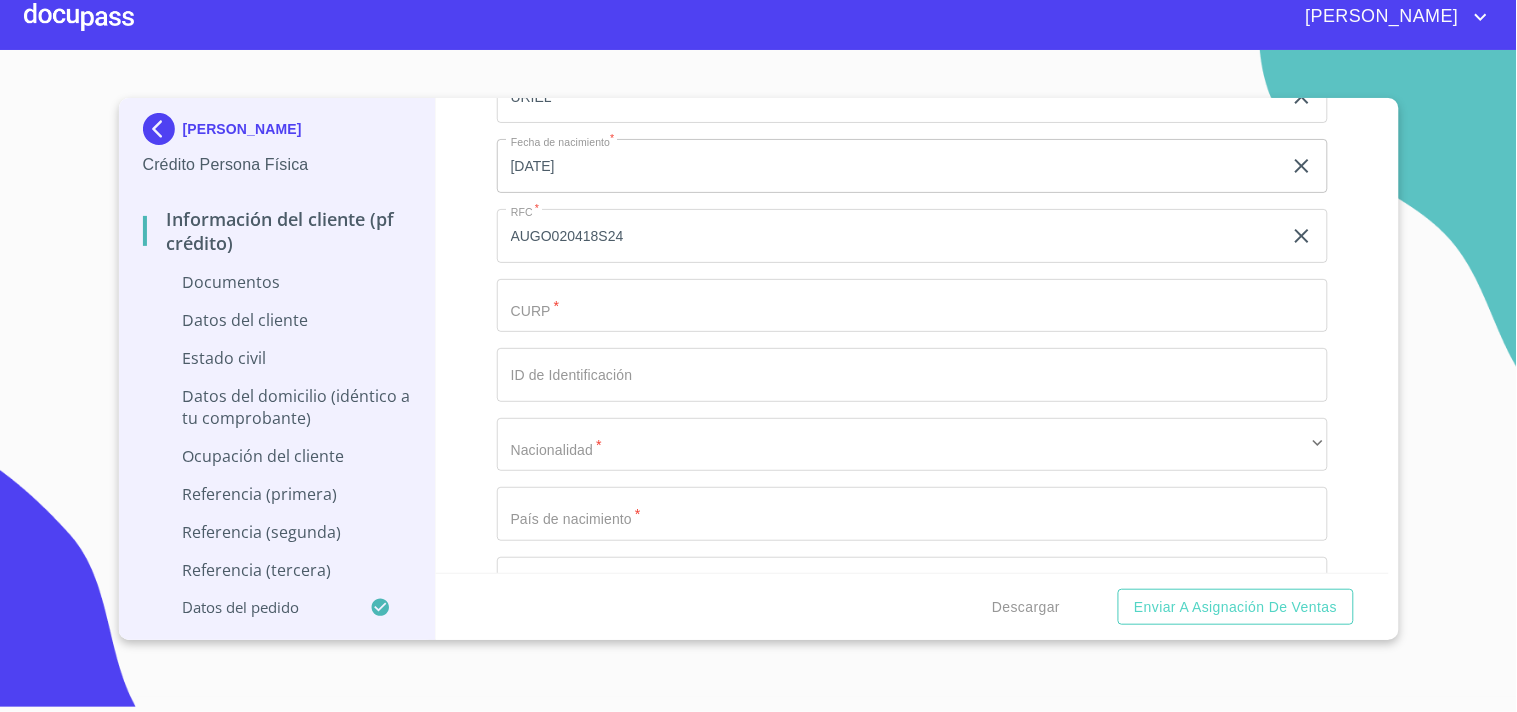 scroll, scrollTop: 6161, scrollLeft: 0, axis: vertical 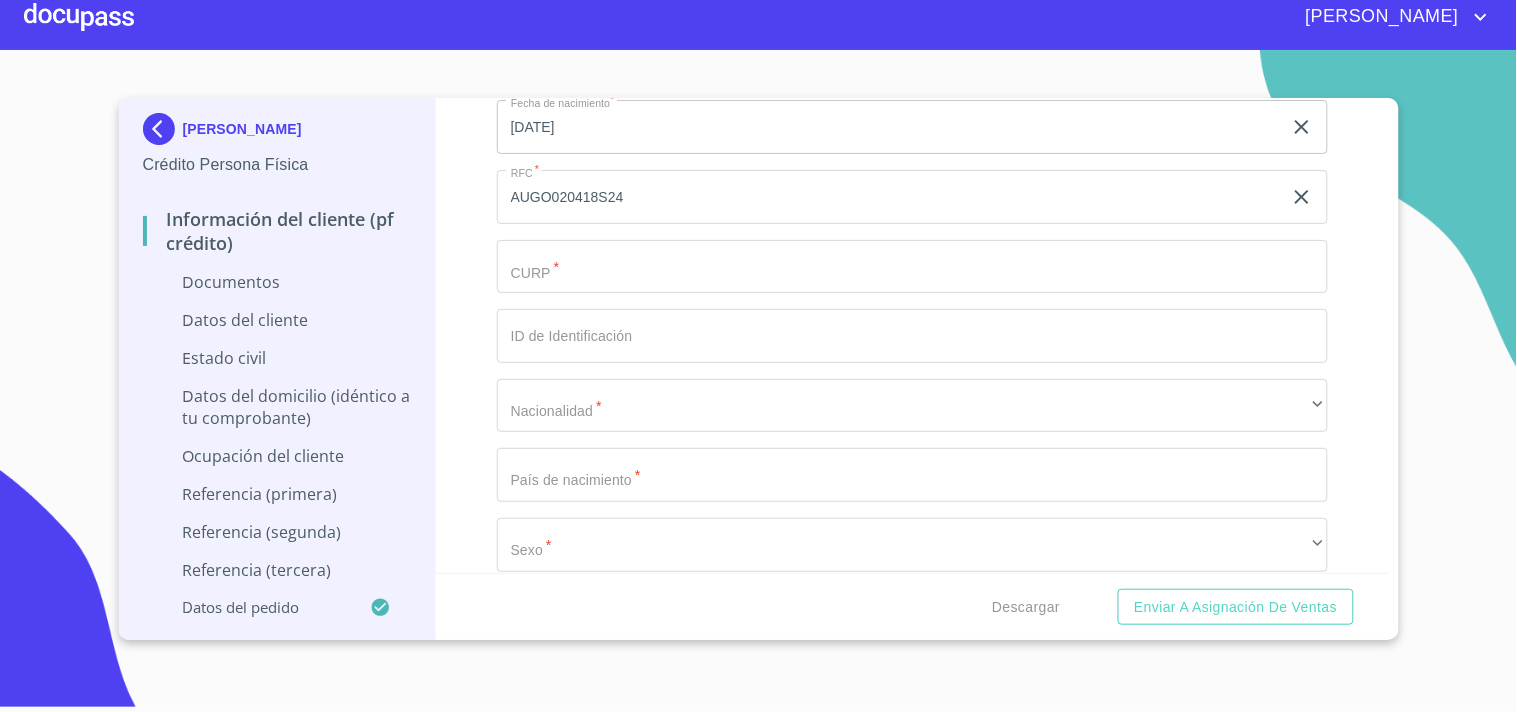 click on "Documento de identificación.   *" at bounding box center [889, -151] 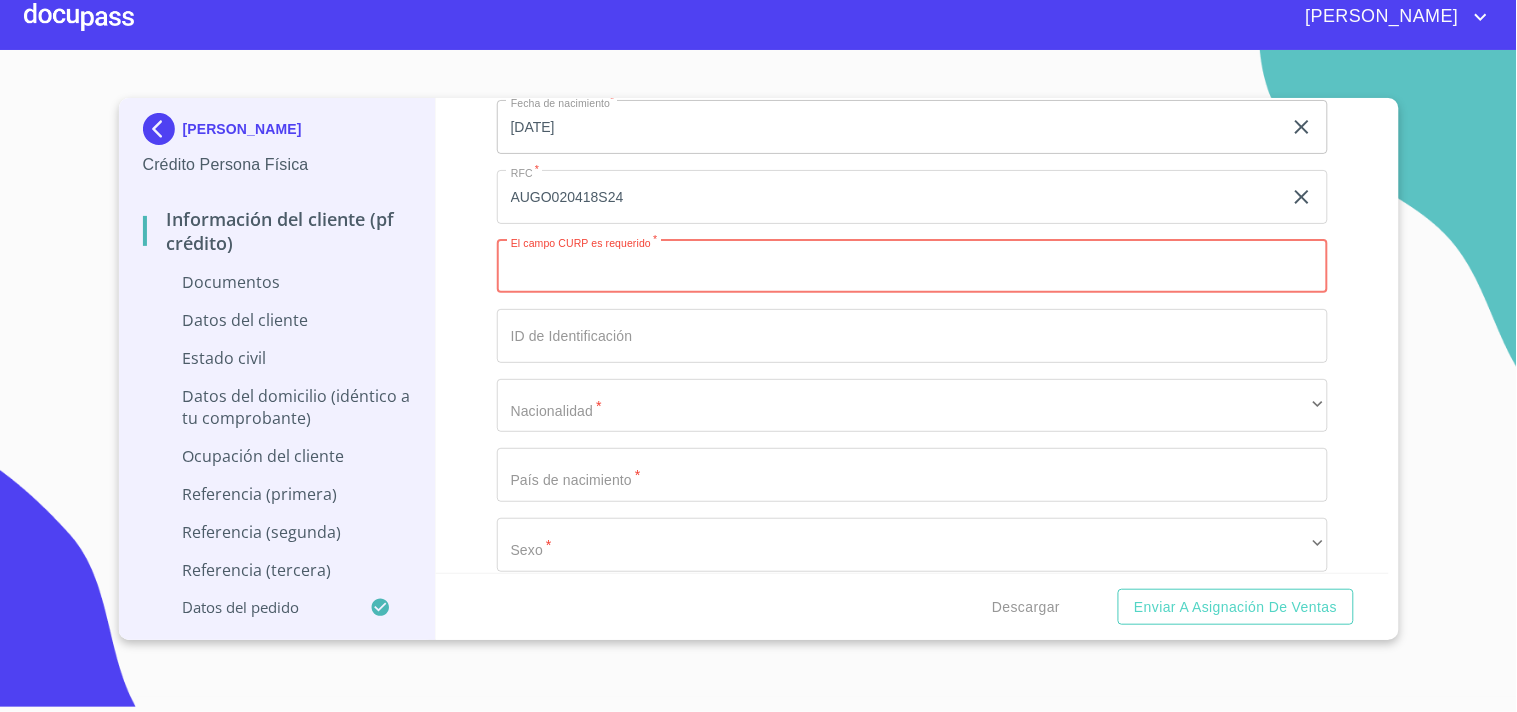 paste on "AUGO020418HJCGNSA0" 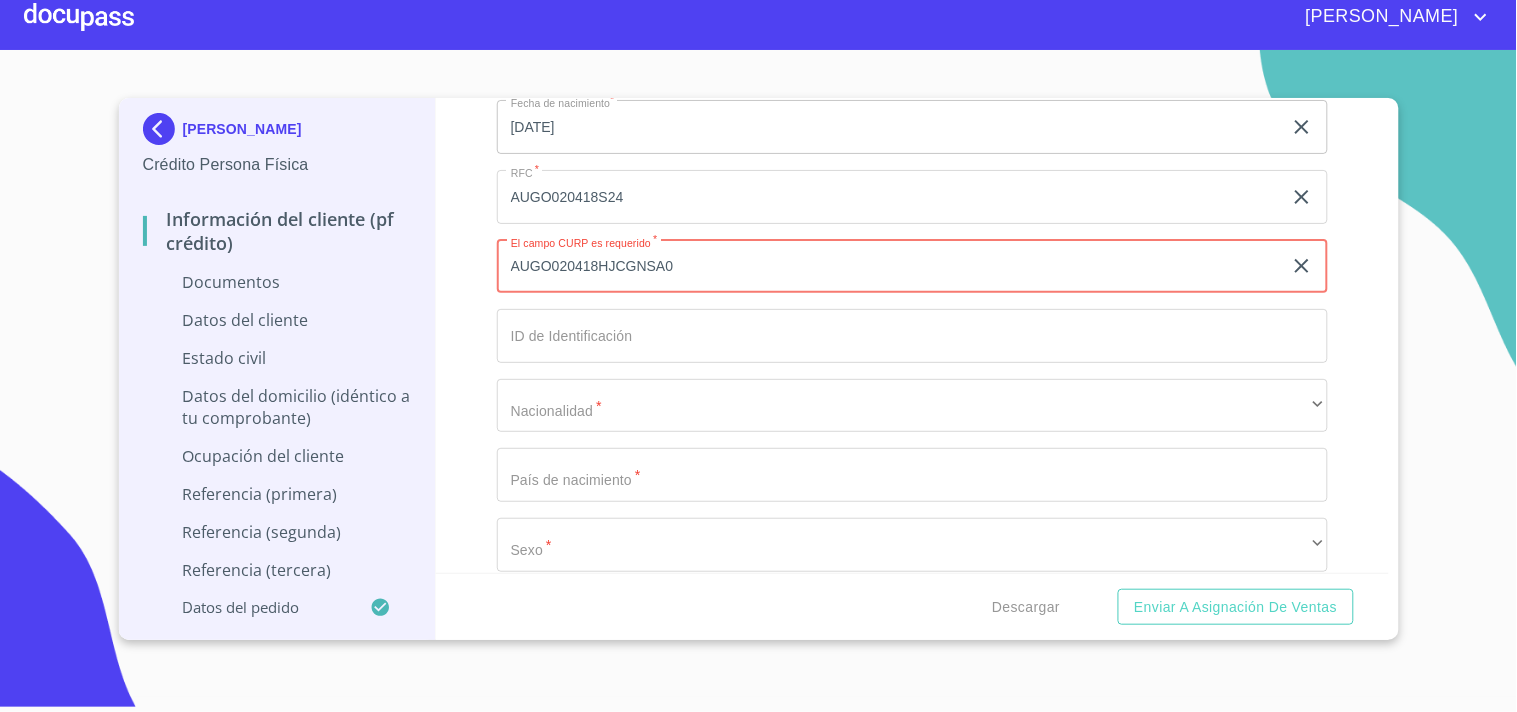 type on "AUGO020418HJCGNSA0" 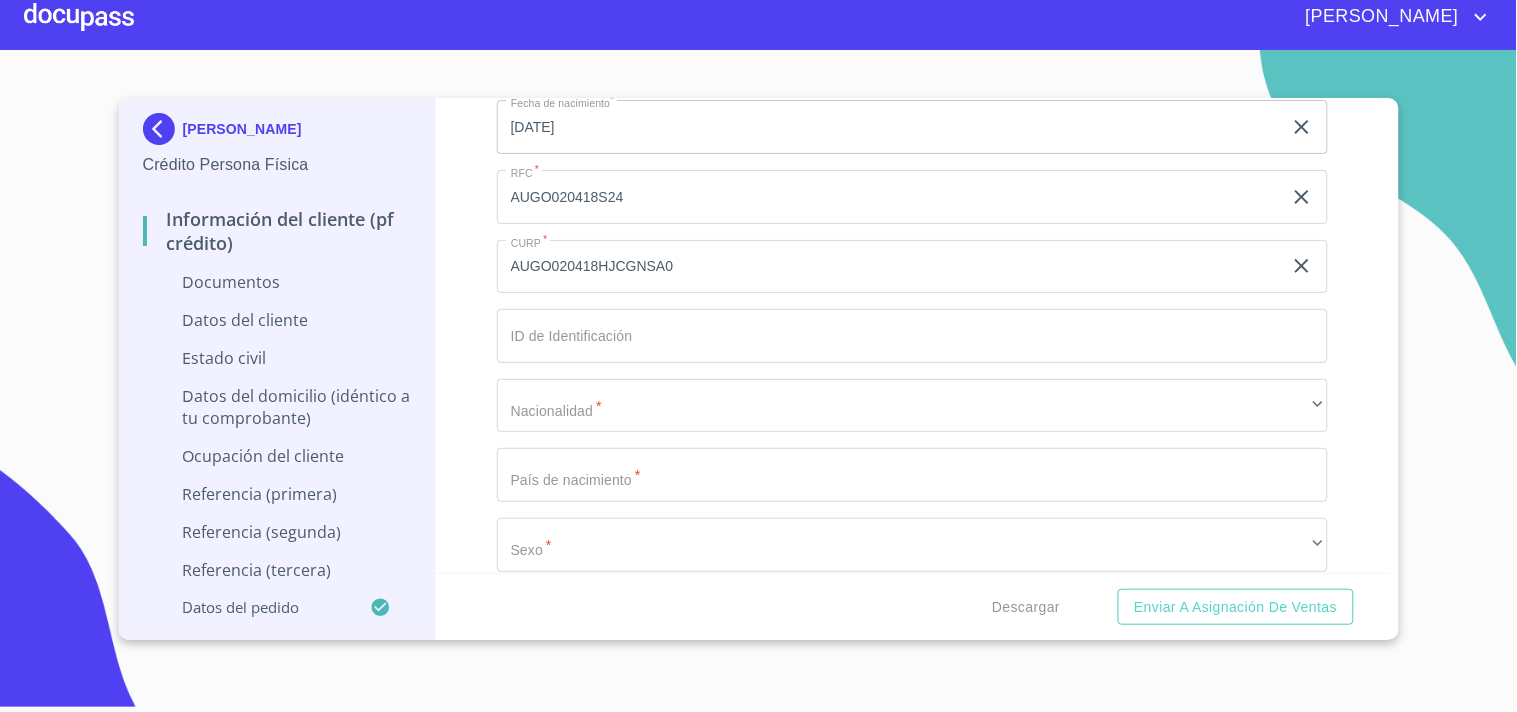 click on "Información del cliente (PF crédito)   Documentos Documento de identificación.   * INE ​ Identificación Oficial * Identificación Oficial Identificación Oficial Comprobante de Domicilio * Arrastra o selecciona el (los) documento(s) para agregar Fuente de ingresos   * Empleado S. Privado/S. Público ​ Comprobante de Ingresos mes 1 * Comprobante de Ingresos mes 1 Comprobante de Ingresos mes 1 Comprobante de Ingresos mes 1 Comprobante de Ingresos mes 2 Comprobante de Ingresos mes 2 Comprobante de Ingresos mes 2 Comprobante de Ingresos mes 2 Comprobante de Ingresos mes 3 Comprobante de Ingresos mes 3 Comprobante de Ingresos mes 3 Comprobante de Ingresos mes 3 CURP * CURP CURP Constancia de situación fiscal Constancia de situación fiscal Constancia de situación fiscal Datos del cliente Apellido Paterno   * AGUILA ​ Apellido Materno   * GONZALEZ ​ Primer nombre   * OSCAR ​ Segundo Nombre URIEL ​ Fecha de nacimiento * 18 de abr. de 2002 ​ RFC   * AUGO020418S24 ​ CURP   * ​ ​" at bounding box center (912, 335) 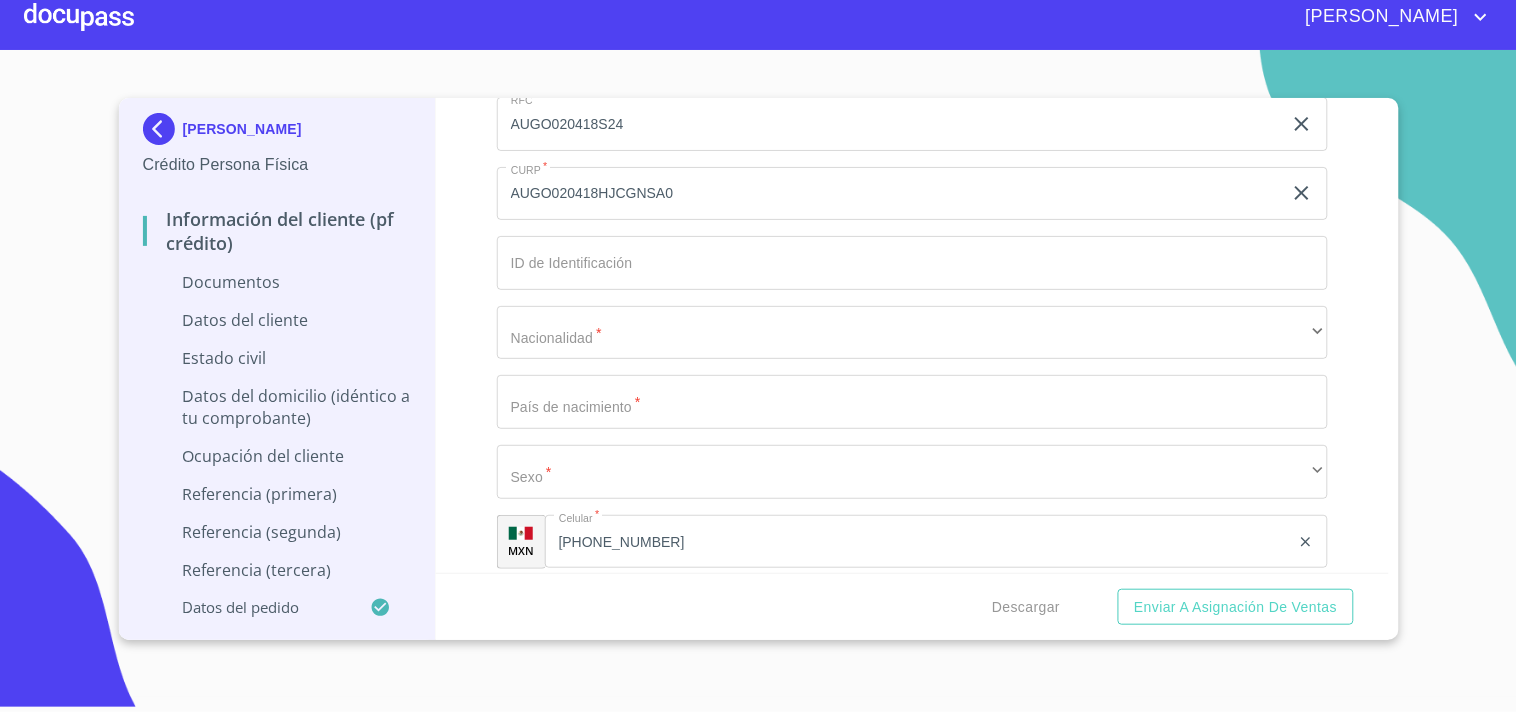 scroll, scrollTop: 6272, scrollLeft: 0, axis: vertical 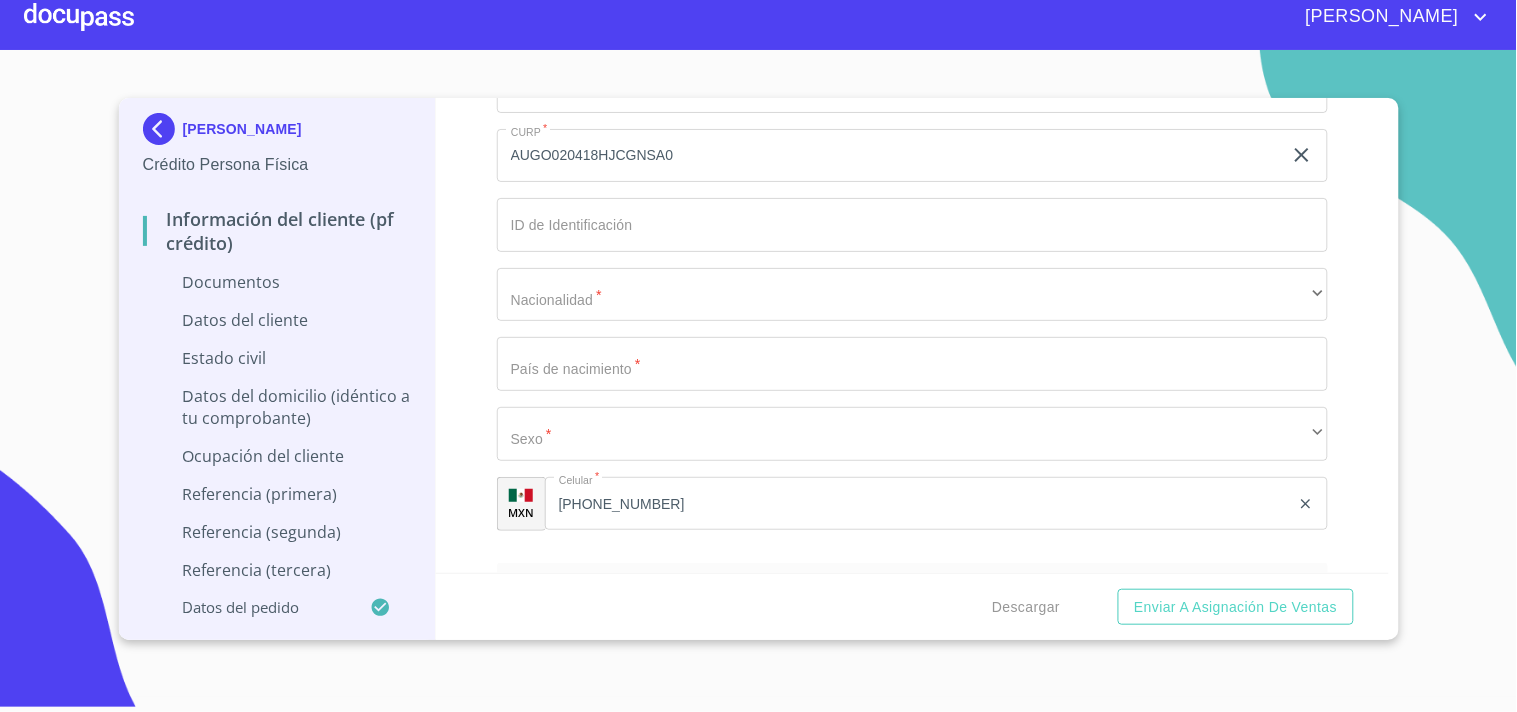 click on "Documento de identificación.   *" at bounding box center [889, -262] 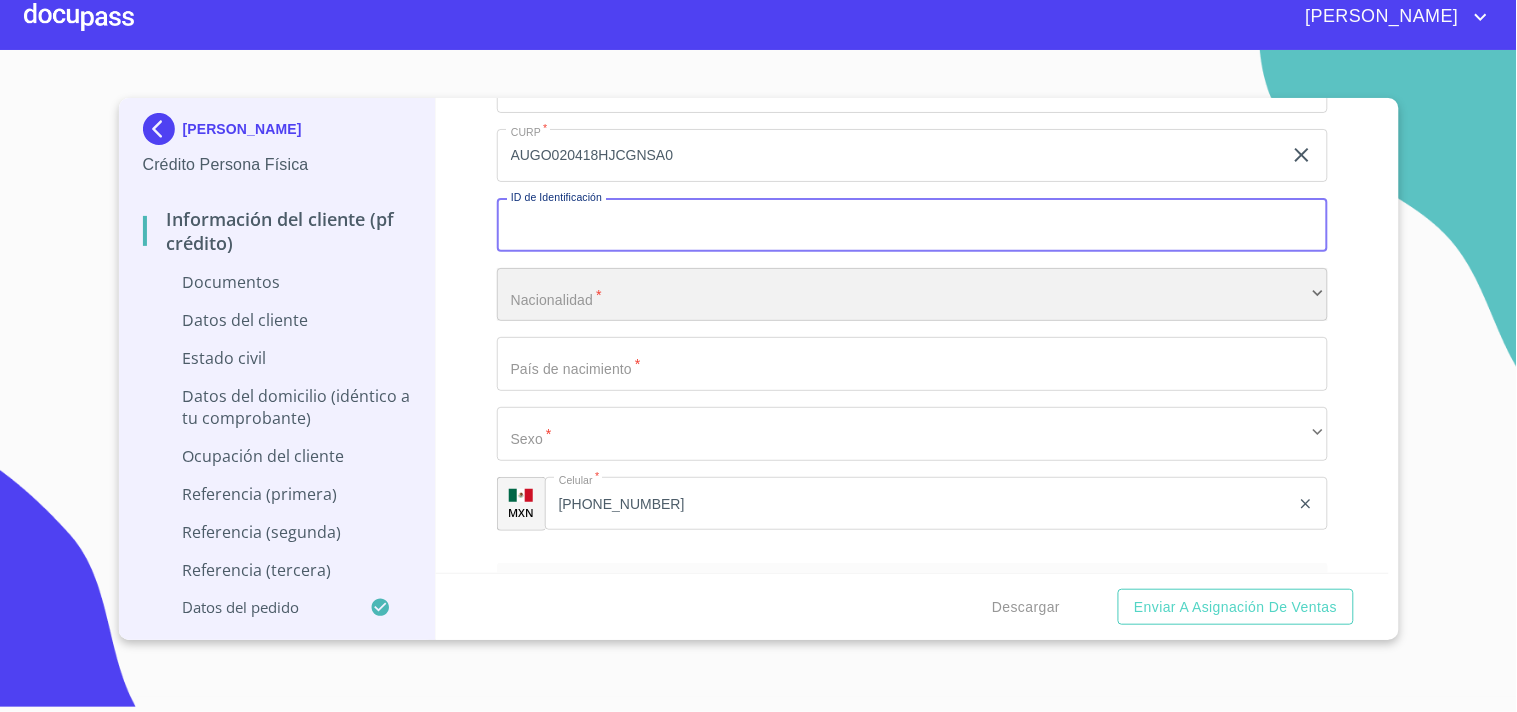click on "​" at bounding box center [912, 295] 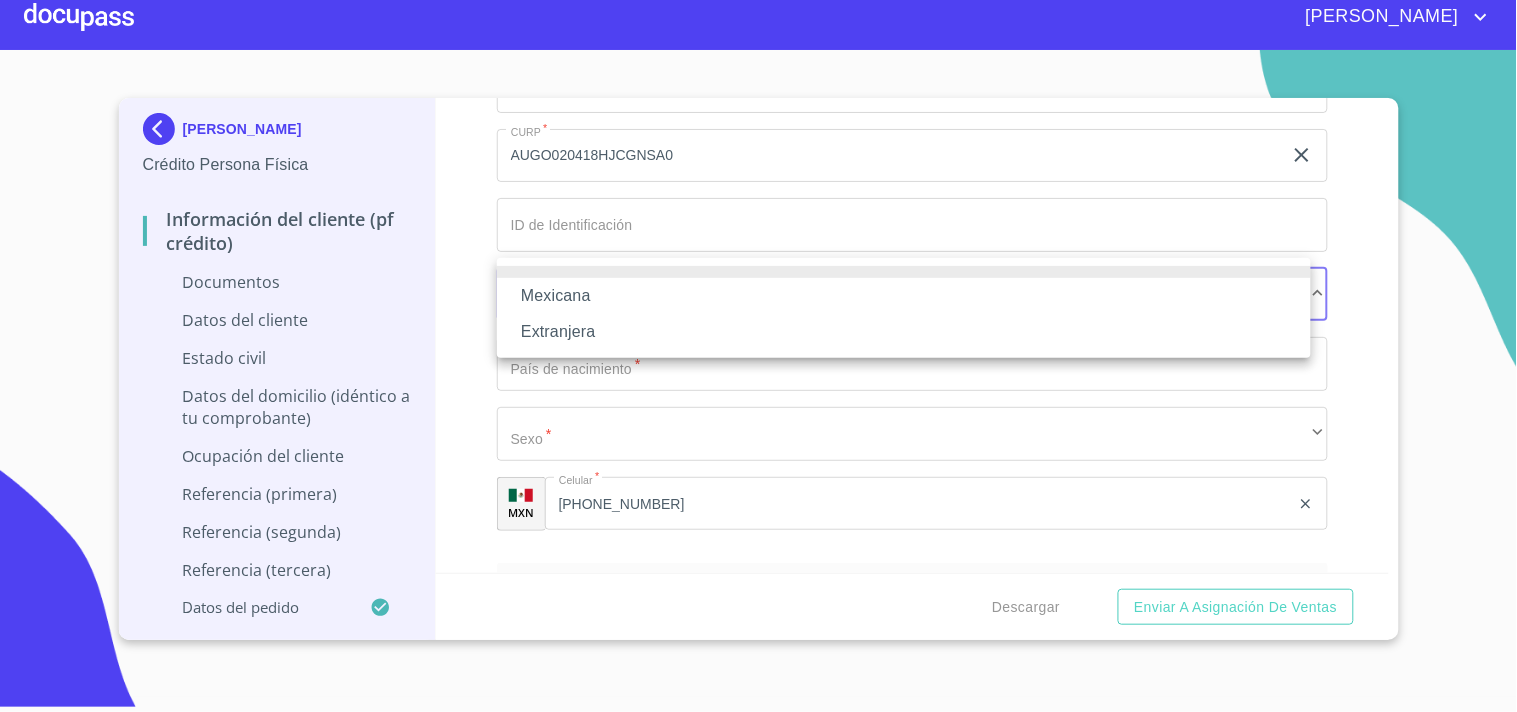 click on "Mexicana" at bounding box center [904, 296] 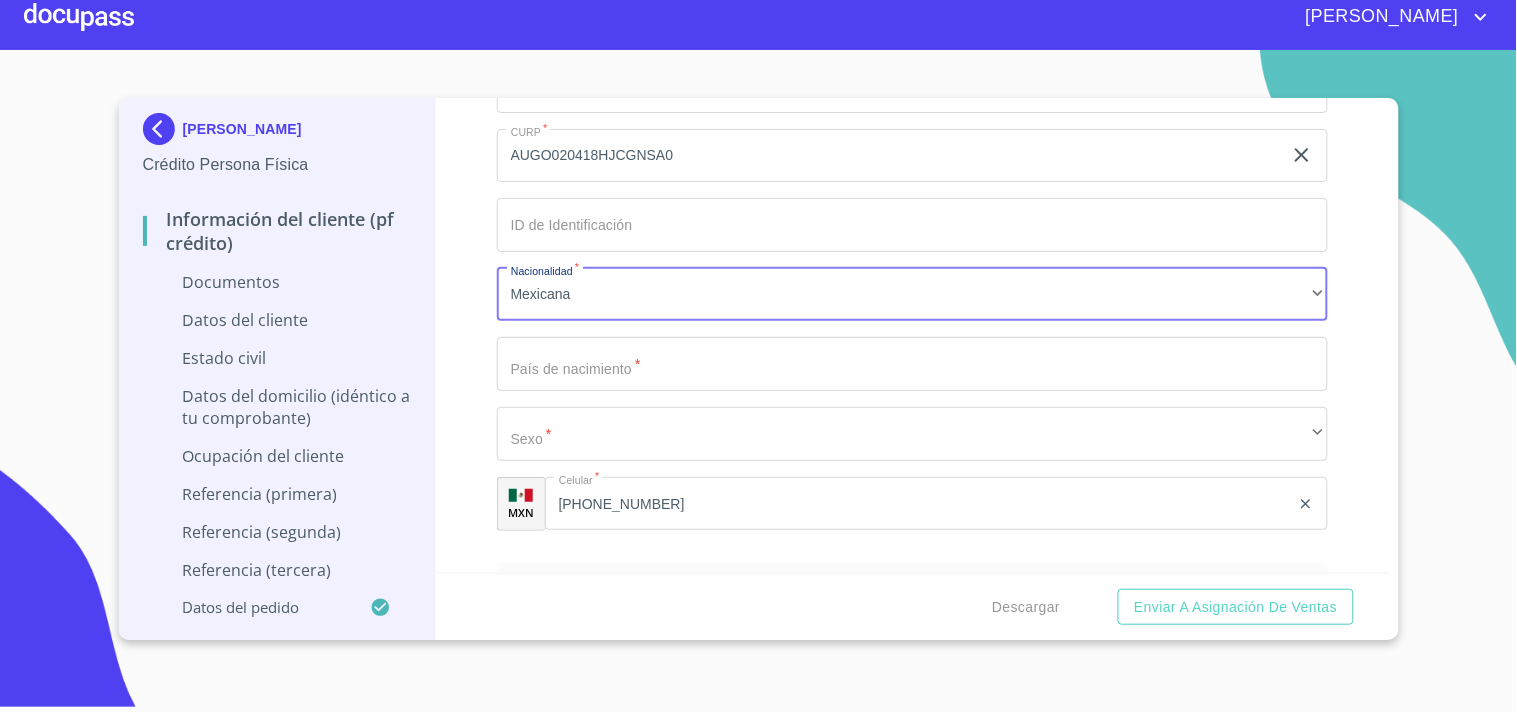 click on "Documento de identificación.   *" at bounding box center [889, -262] 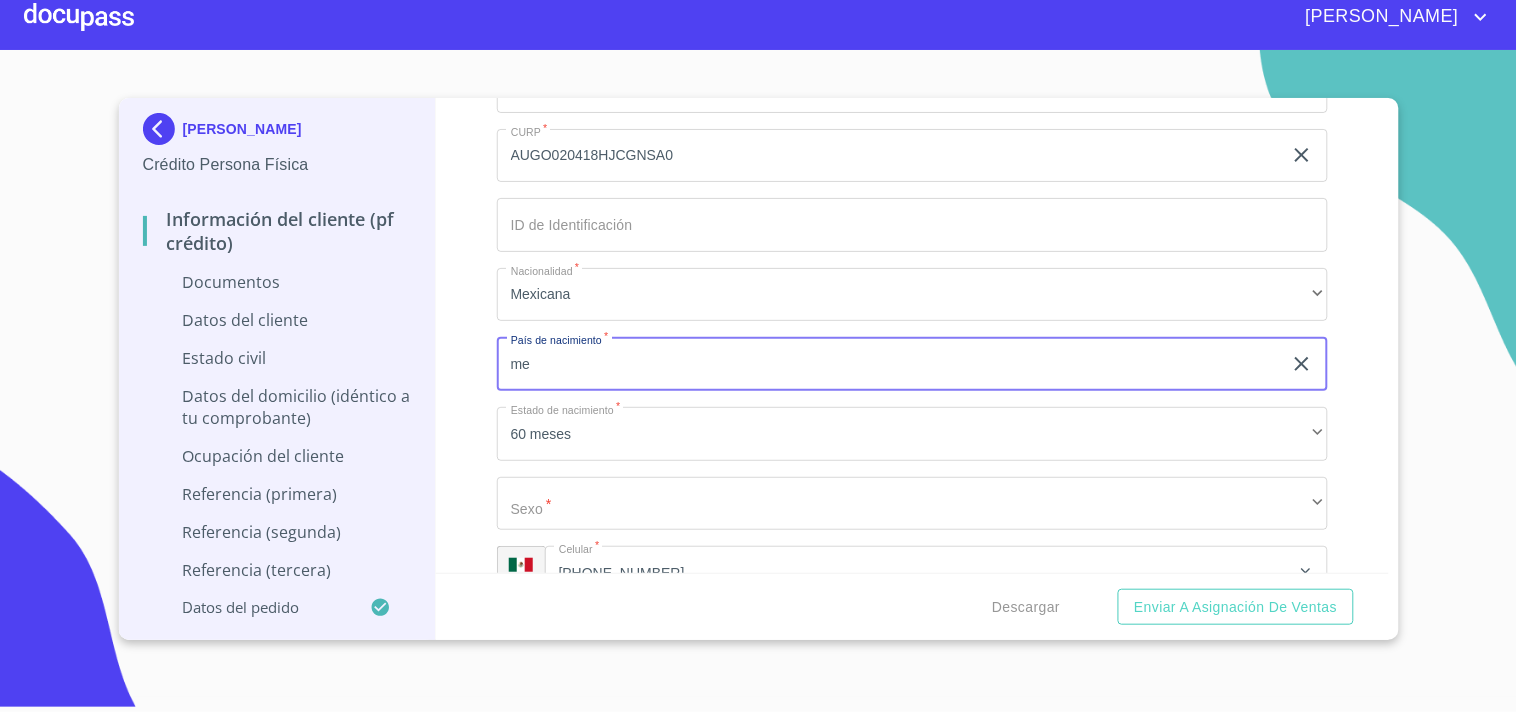type on "m" 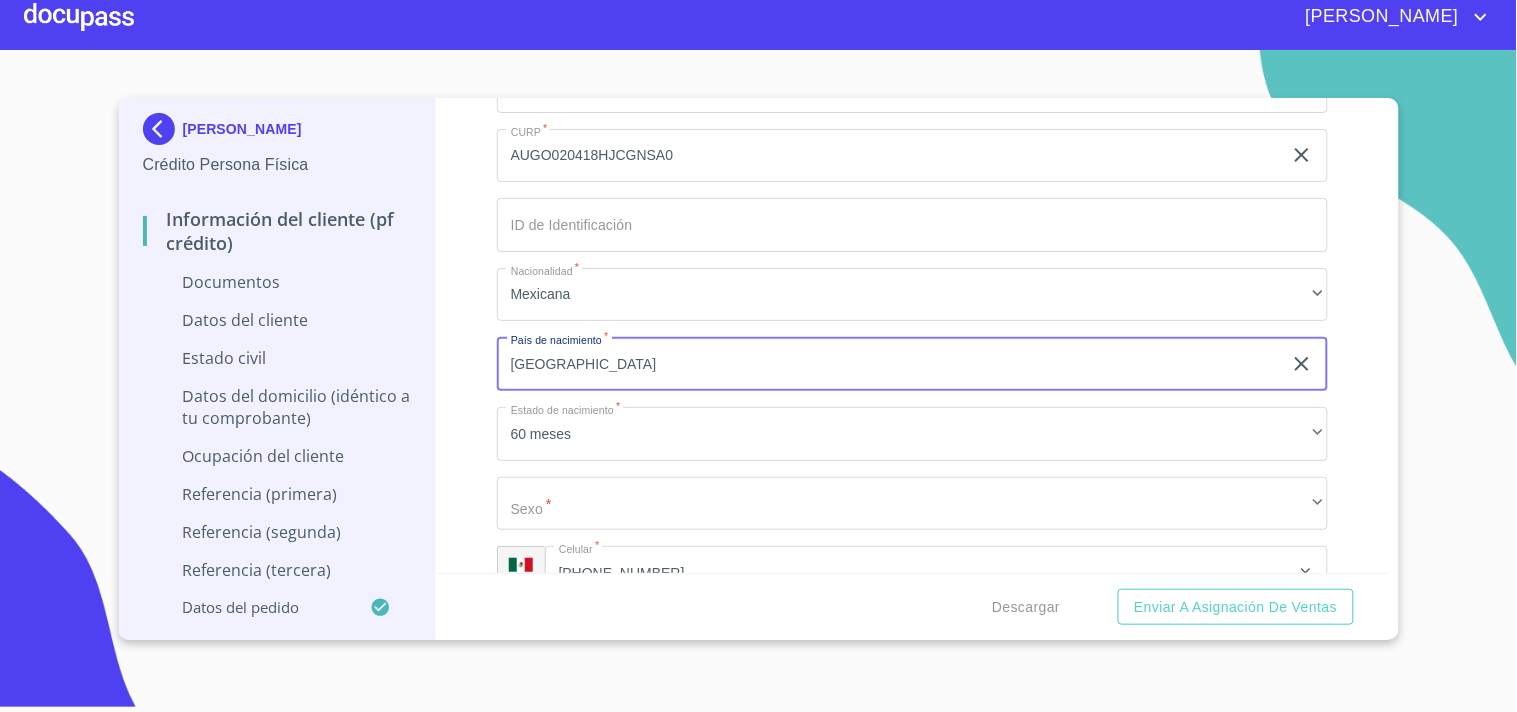 type on "[GEOGRAPHIC_DATA]" 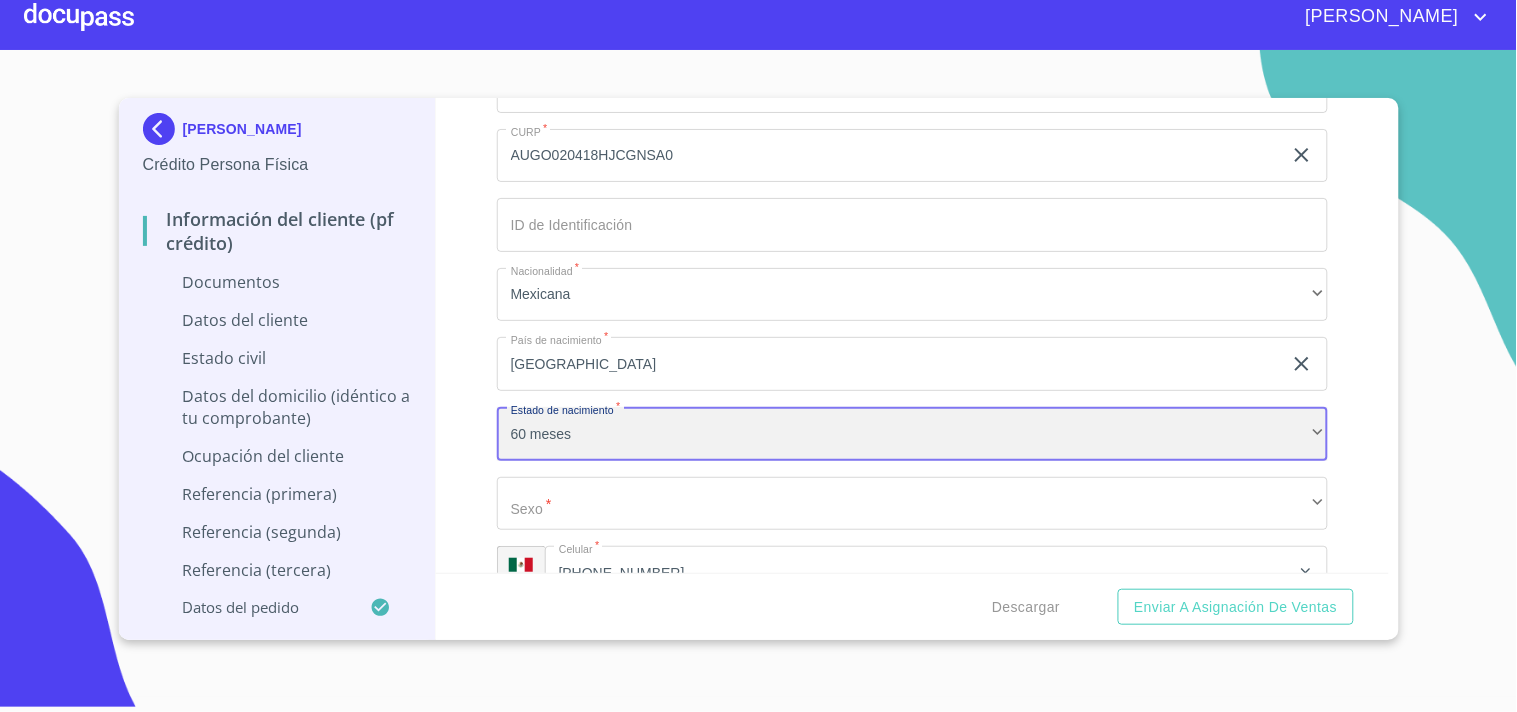 click on "60 meses" at bounding box center [912, 434] 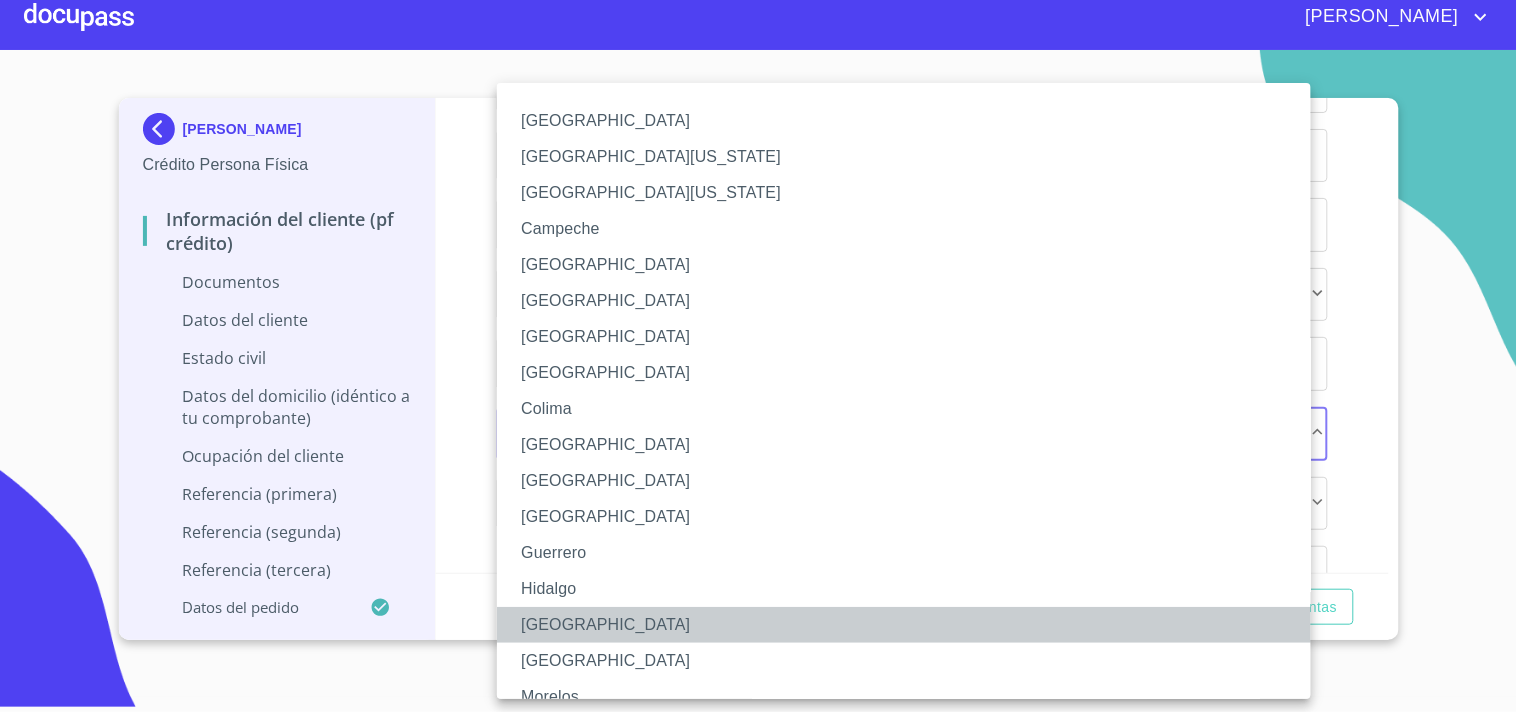 click on "[GEOGRAPHIC_DATA]" at bounding box center [912, 625] 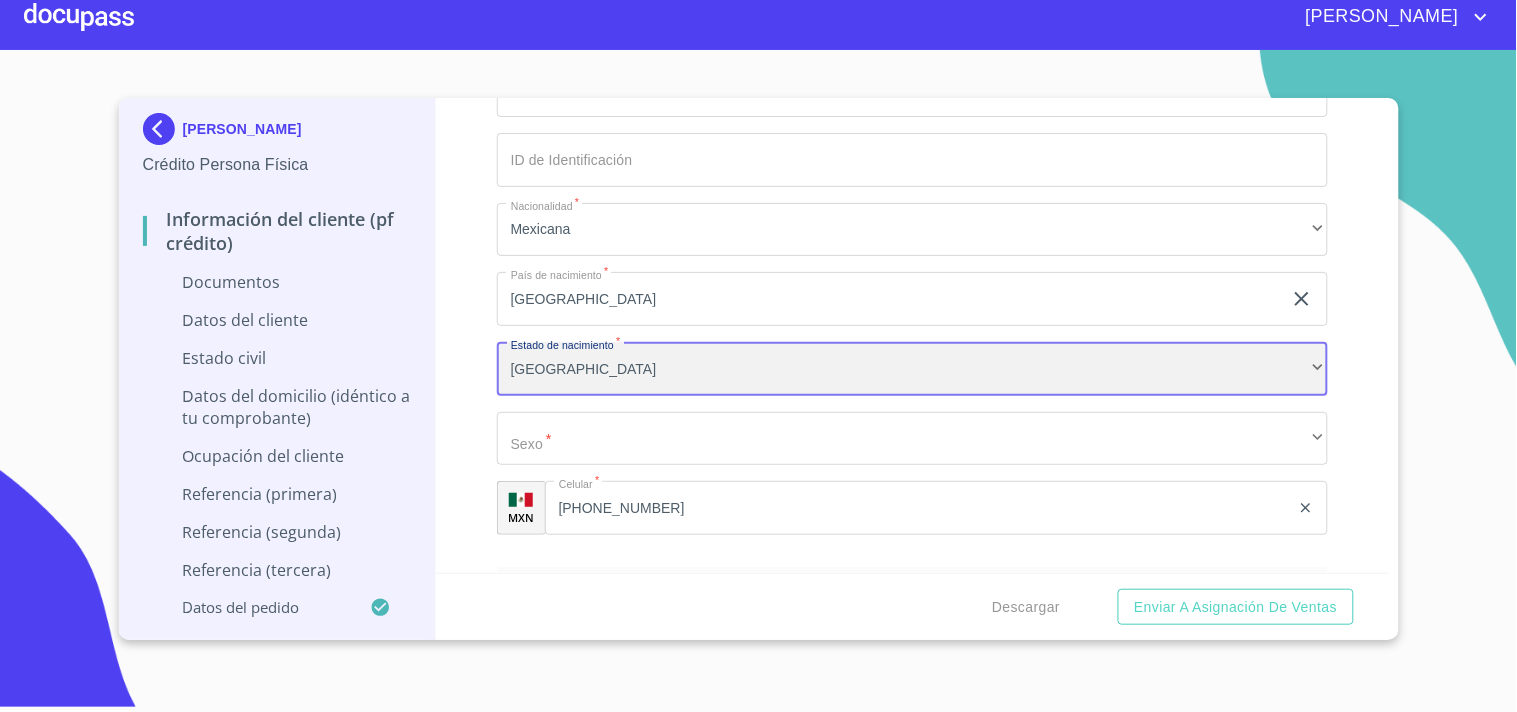 scroll, scrollTop: 6383, scrollLeft: 0, axis: vertical 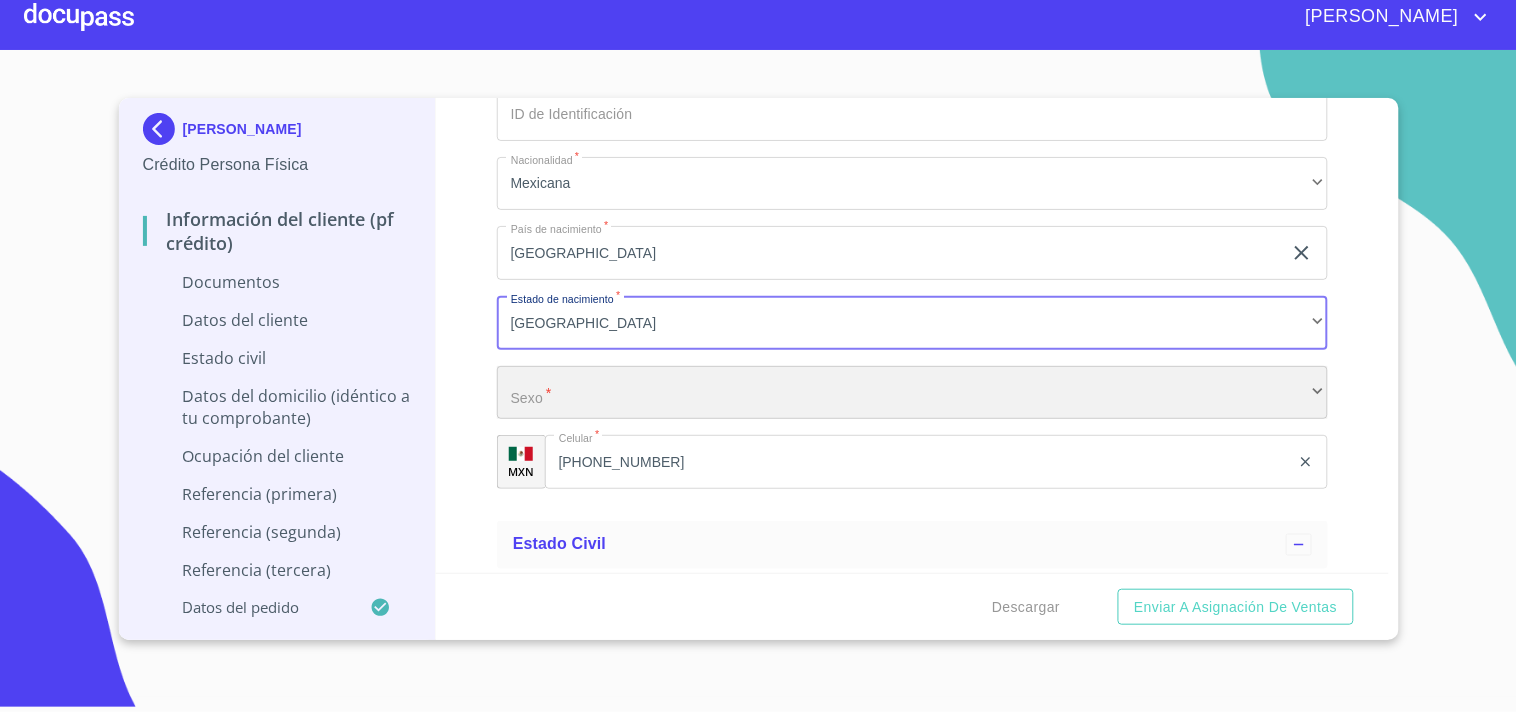 click on "​" at bounding box center [912, 393] 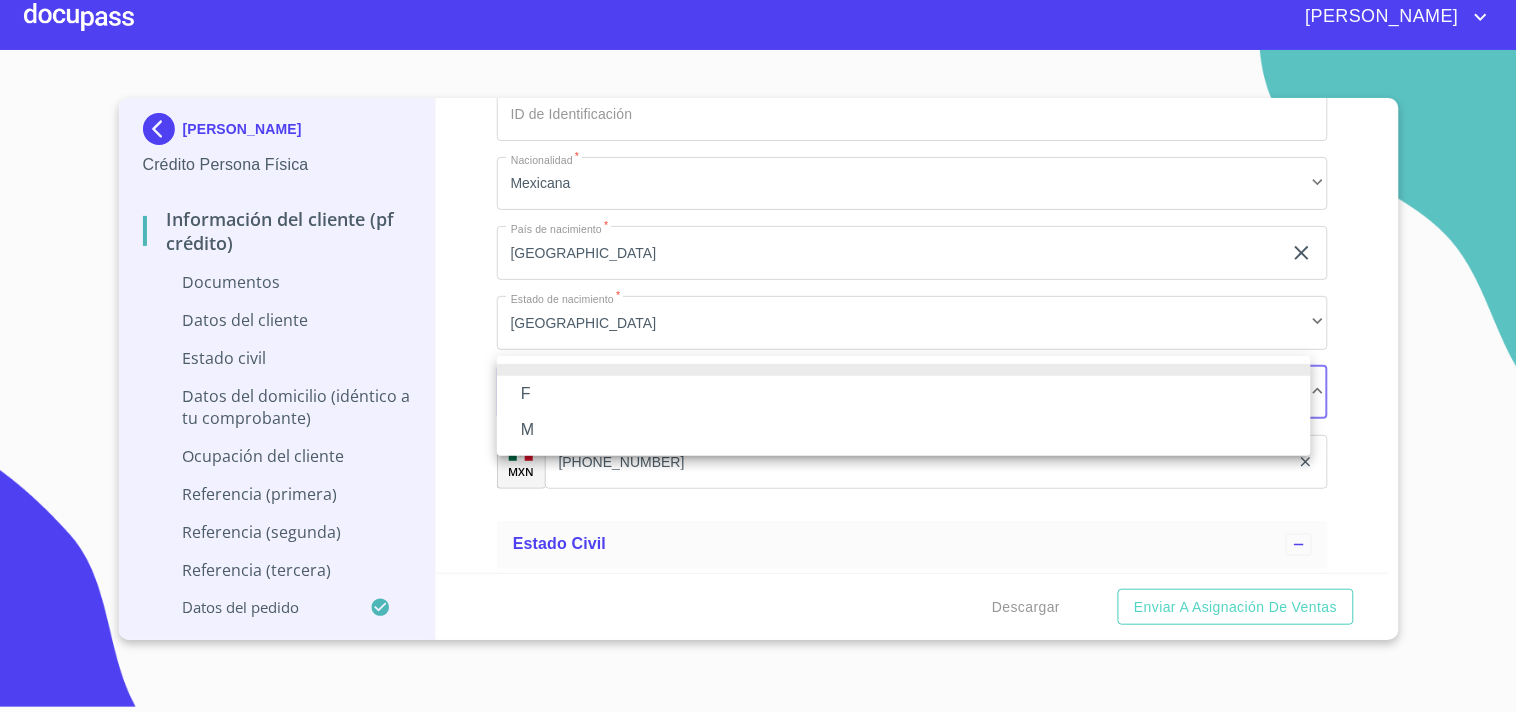 click on "M" at bounding box center (904, 430) 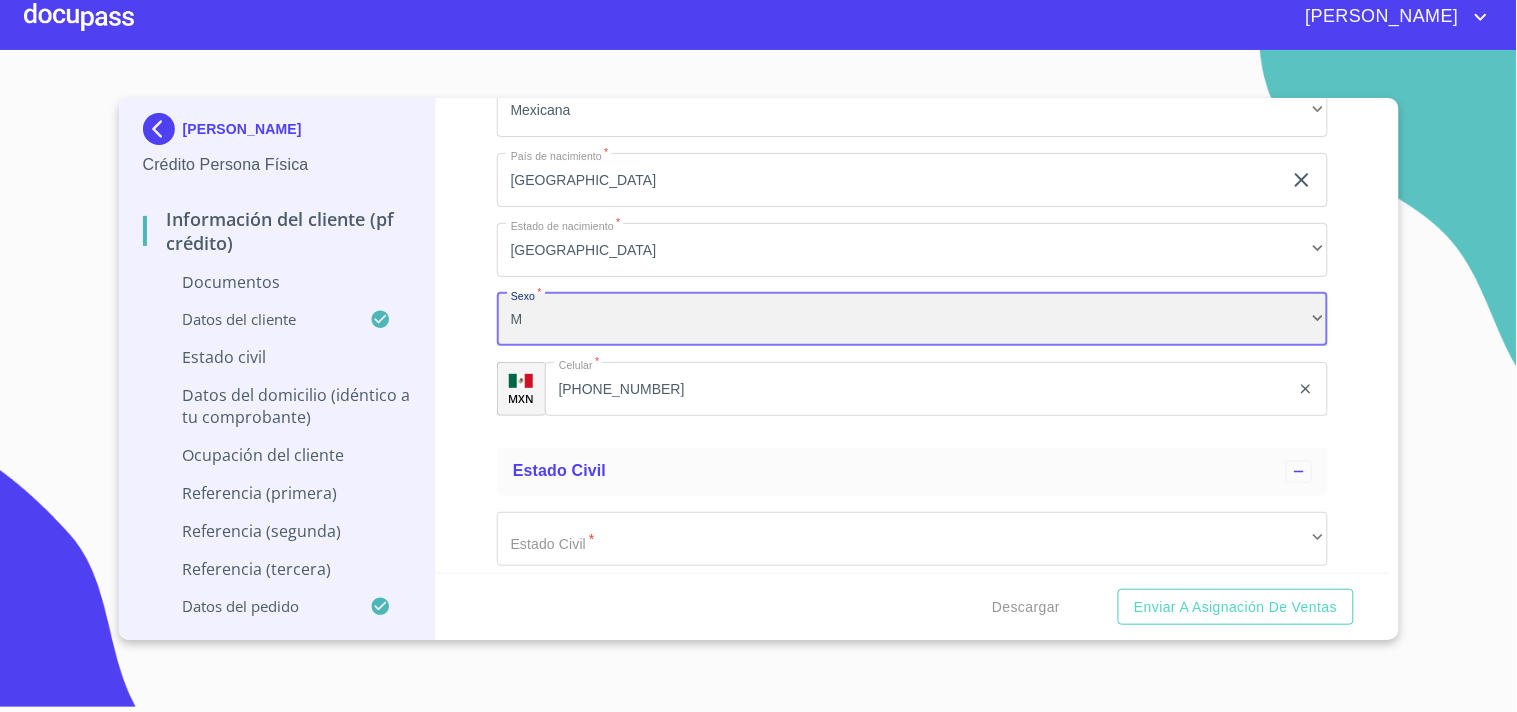 scroll, scrollTop: 6494, scrollLeft: 0, axis: vertical 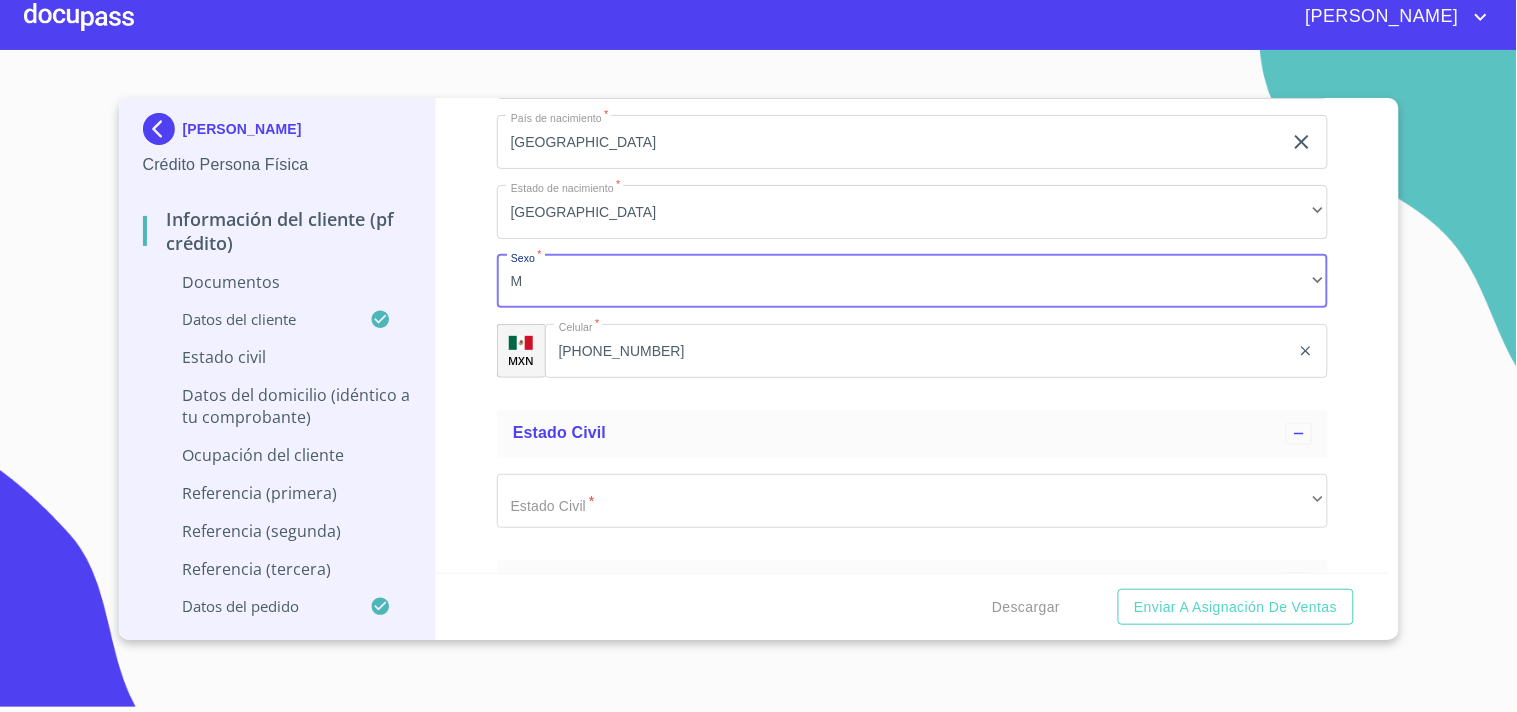 click on "Información del cliente (PF crédito)   Documentos Documento de identificación.   * INE ​ Identificación Oficial * Identificación Oficial Identificación Oficial Comprobante de Domicilio * Arrastra o selecciona el (los) documento(s) para agregar Fuente de ingresos   * Empleado S. Privado/S. Público ​ Comprobante de Ingresos mes 1 * Comprobante de Ingresos mes 1 Comprobante de Ingresos mes 1 Comprobante de Ingresos mes 1 Comprobante de Ingresos mes 2 Comprobante de Ingresos mes 2 Comprobante de Ingresos mes 2 Comprobante de Ingresos mes 2 Comprobante de Ingresos mes 3 Comprobante de Ingresos mes 3 Comprobante de Ingresos mes 3 Comprobante de Ingresos mes 3 CURP * CURP CURP Constancia de situación fiscal Constancia de situación fiscal Constancia de situación fiscal Datos del cliente Apellido Paterno   * AGUILA ​ Apellido Materno   * GONZALEZ ​ Primer nombre   * OSCAR ​ Segundo Nombre URIEL ​ Fecha de nacimiento * 18 de abr. de 2002 ​ RFC   * AUGO020418S24 ​ CURP   * ​ ​" at bounding box center (912, 335) 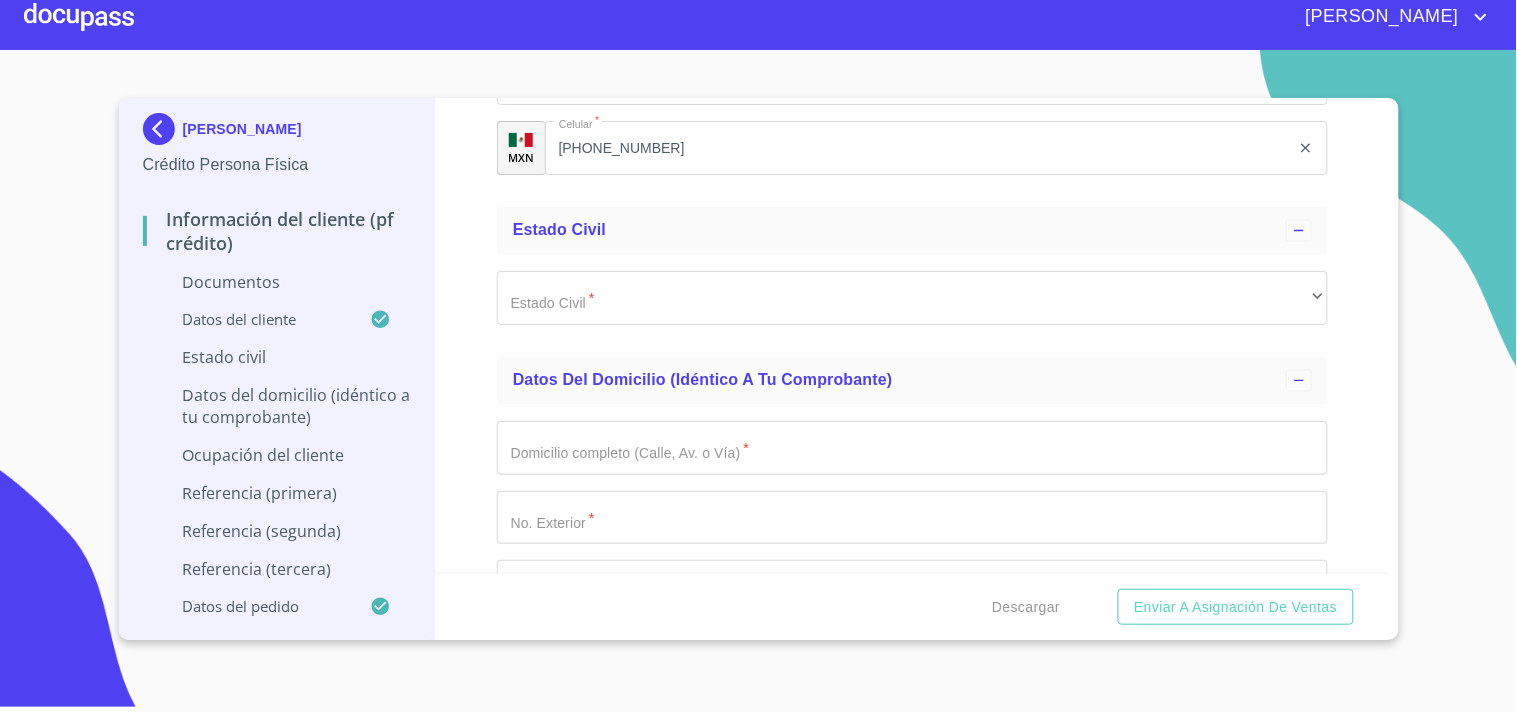 scroll, scrollTop: 6716, scrollLeft: 0, axis: vertical 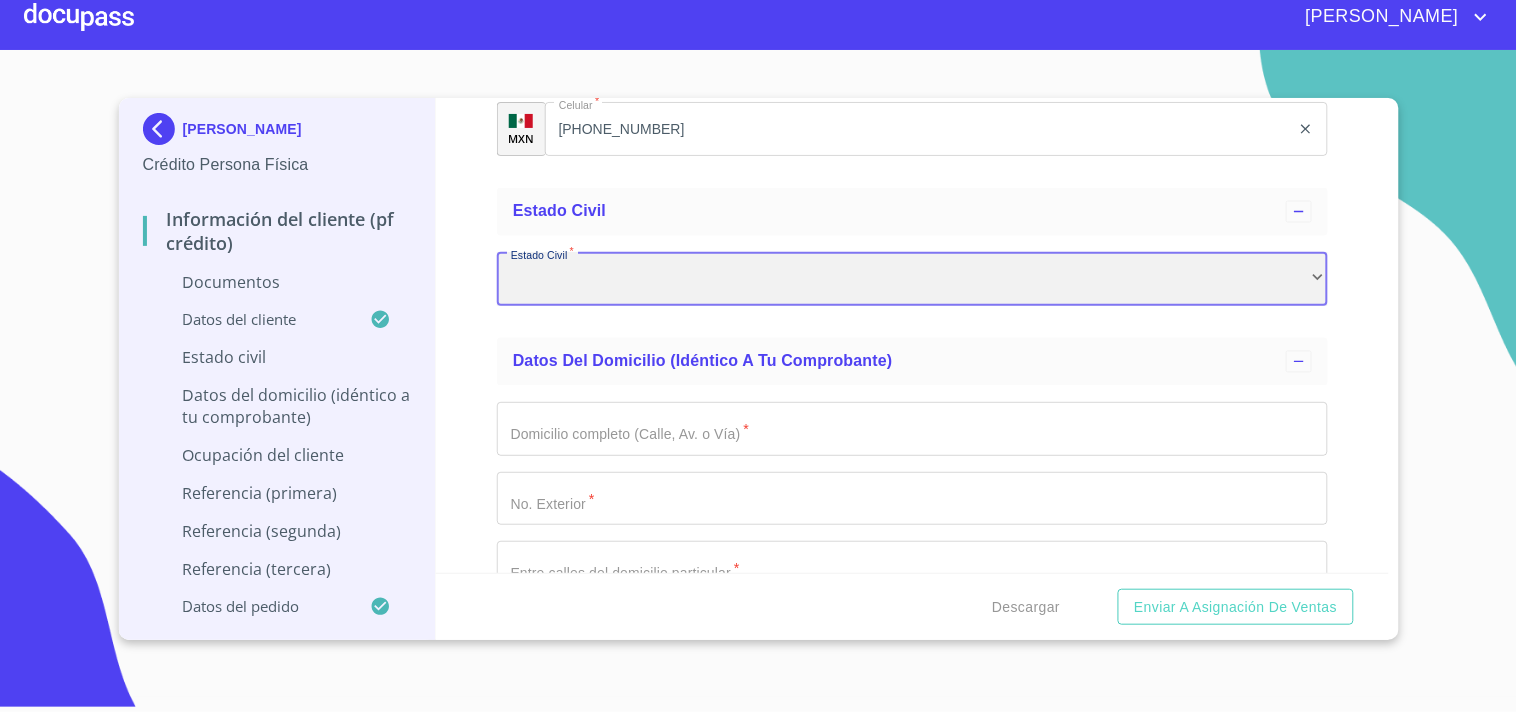 click on "​" at bounding box center (912, 279) 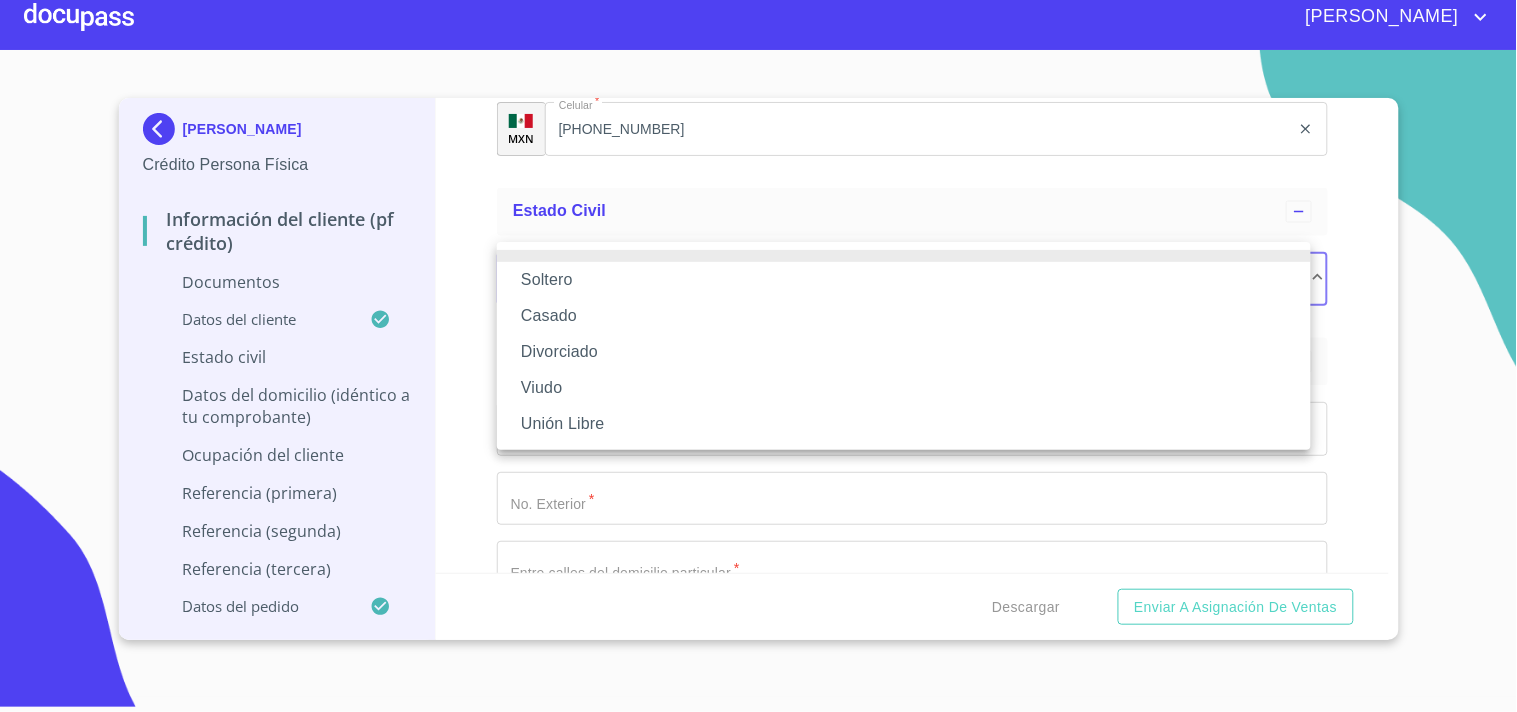 click on "Soltero" at bounding box center (904, 280) 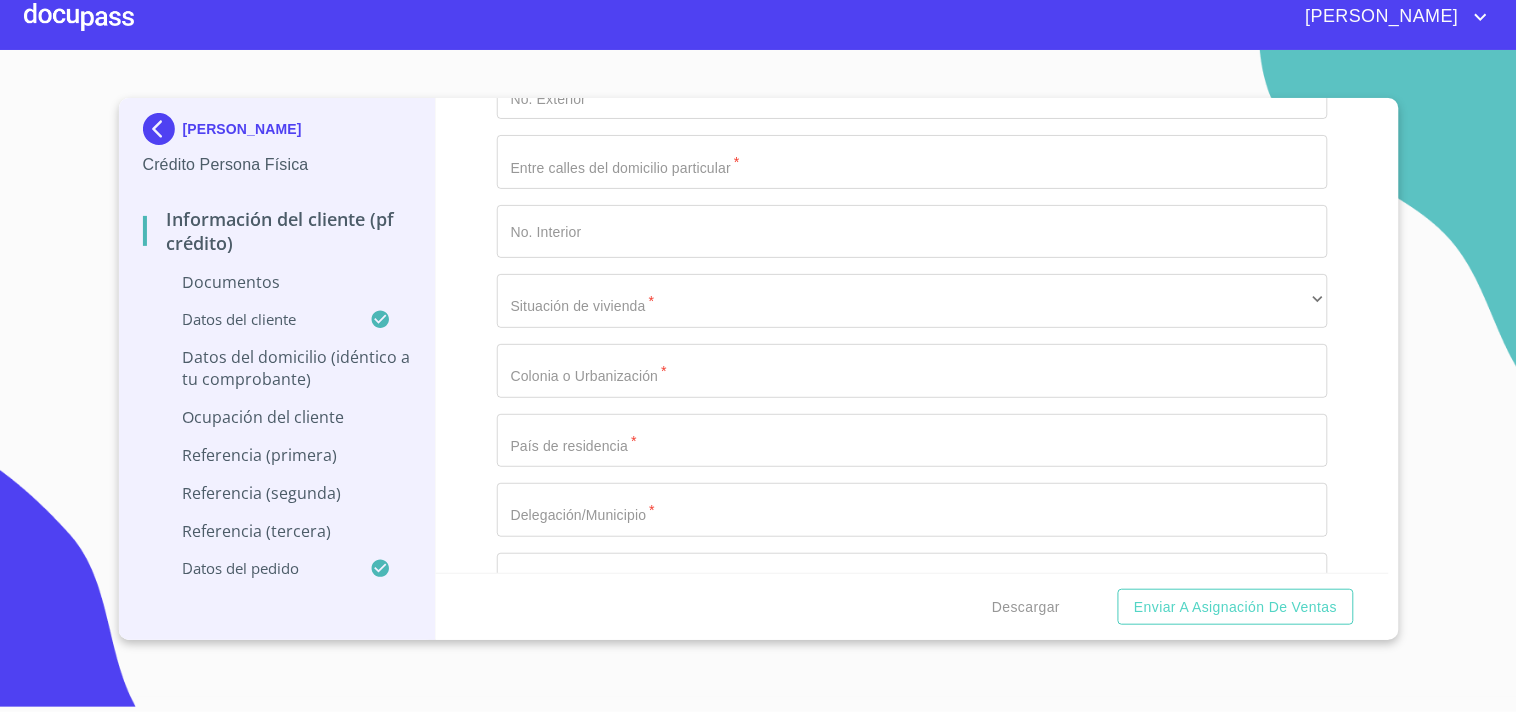 scroll, scrollTop: 7161, scrollLeft: 0, axis: vertical 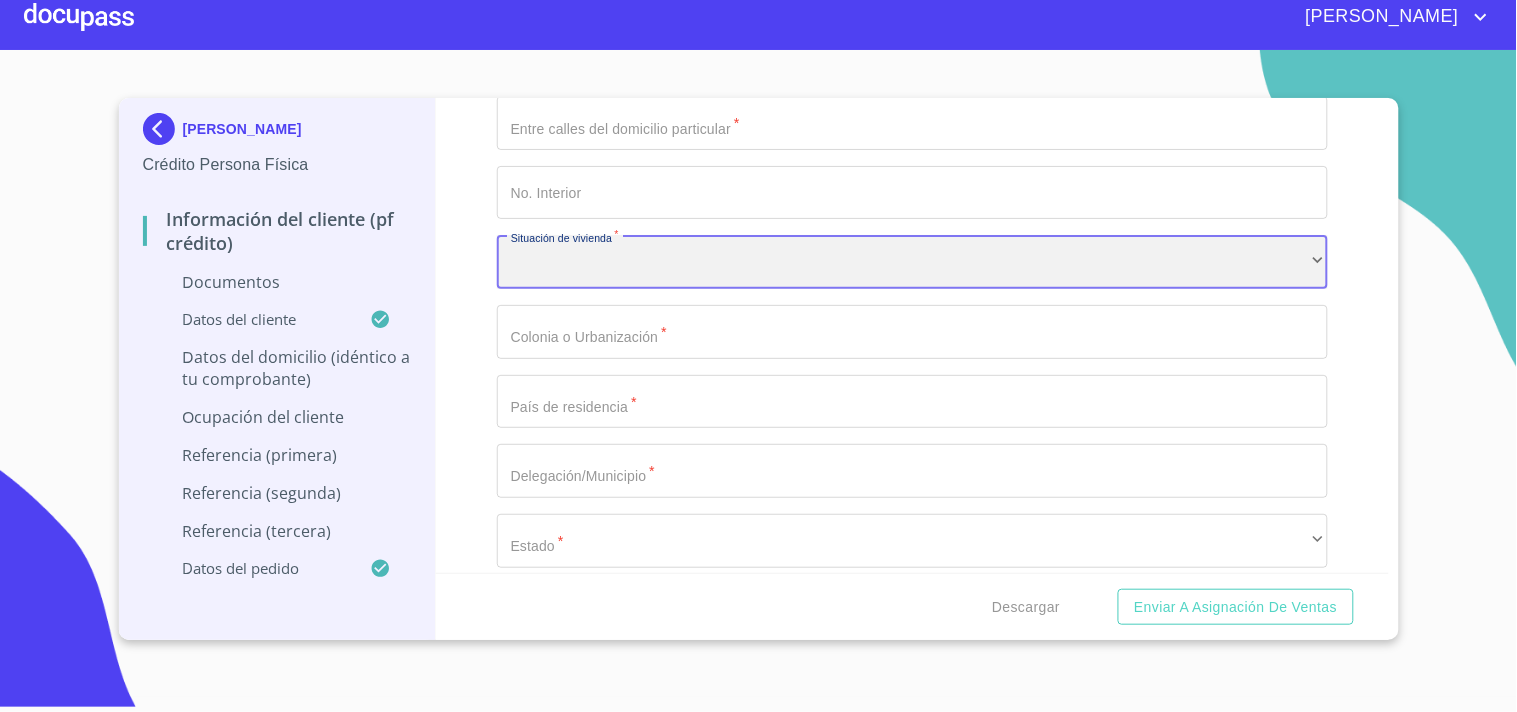 click on "​" at bounding box center [912, 262] 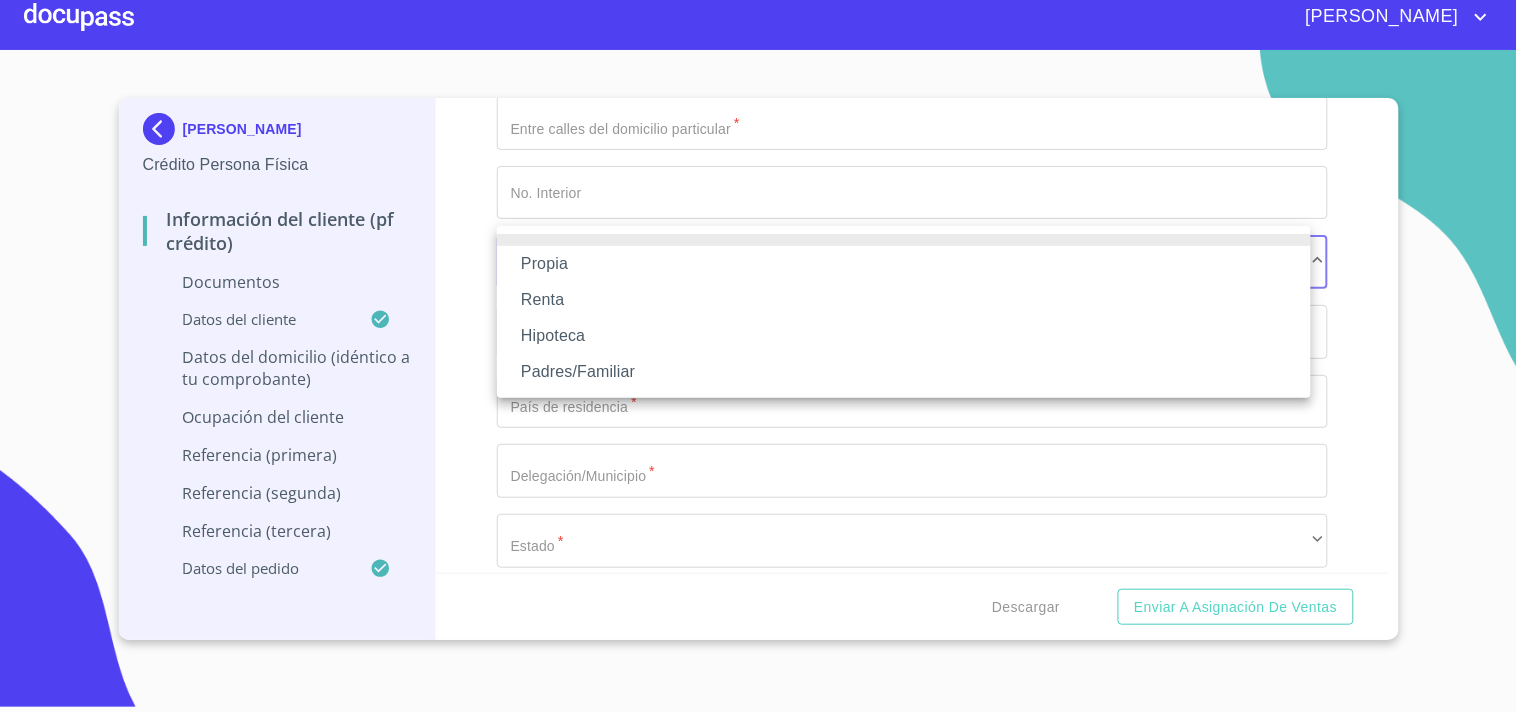 click on "Propia" at bounding box center (904, 264) 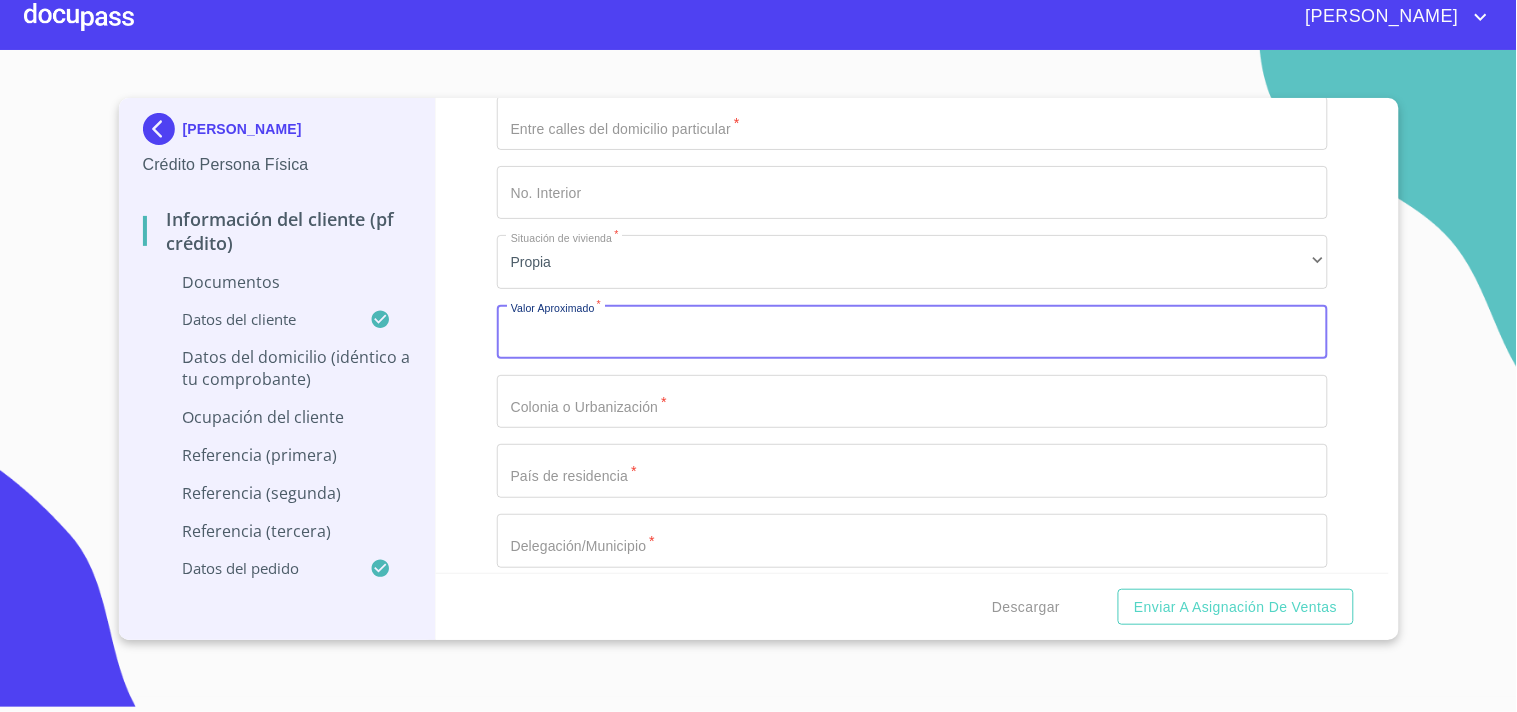 click on "Documento de identificación.   *" at bounding box center (912, 332) 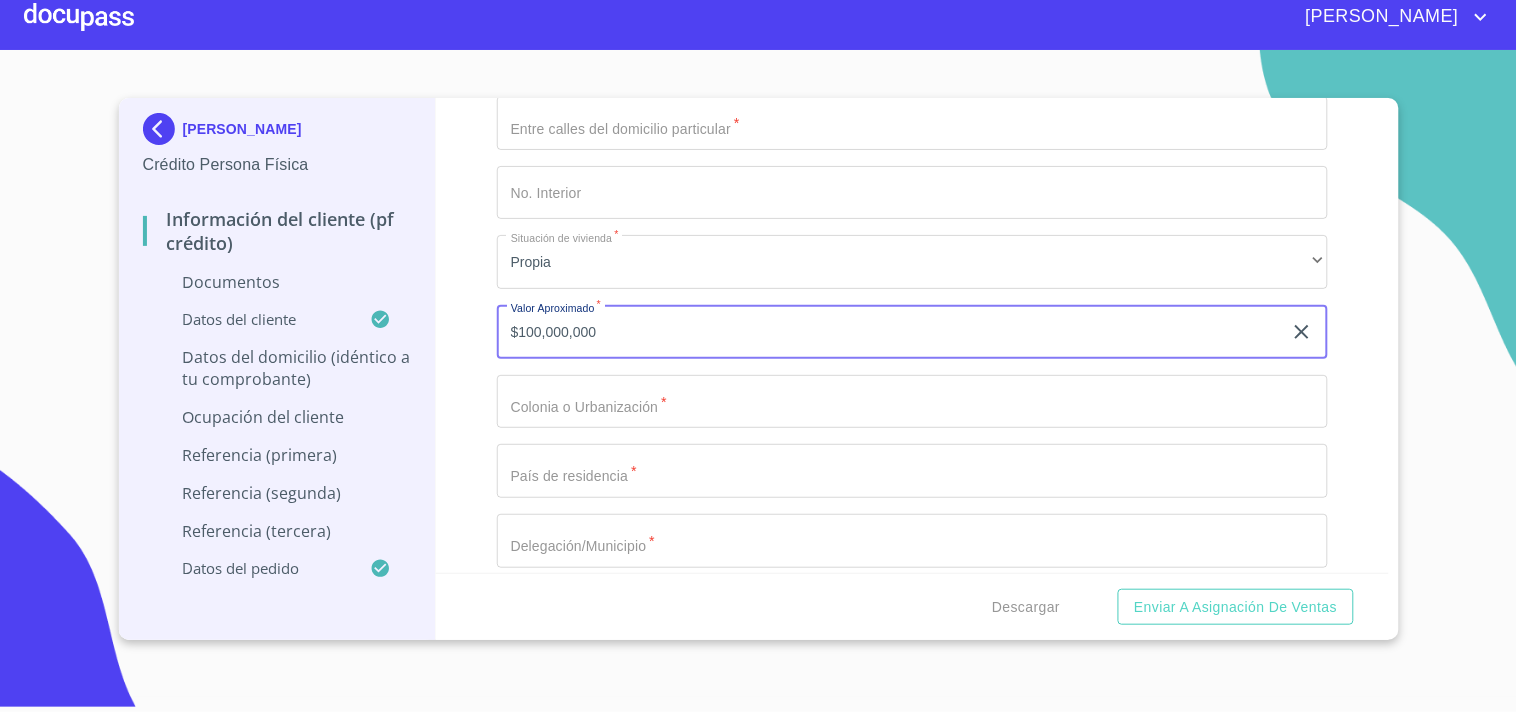 type on "$100,000,000" 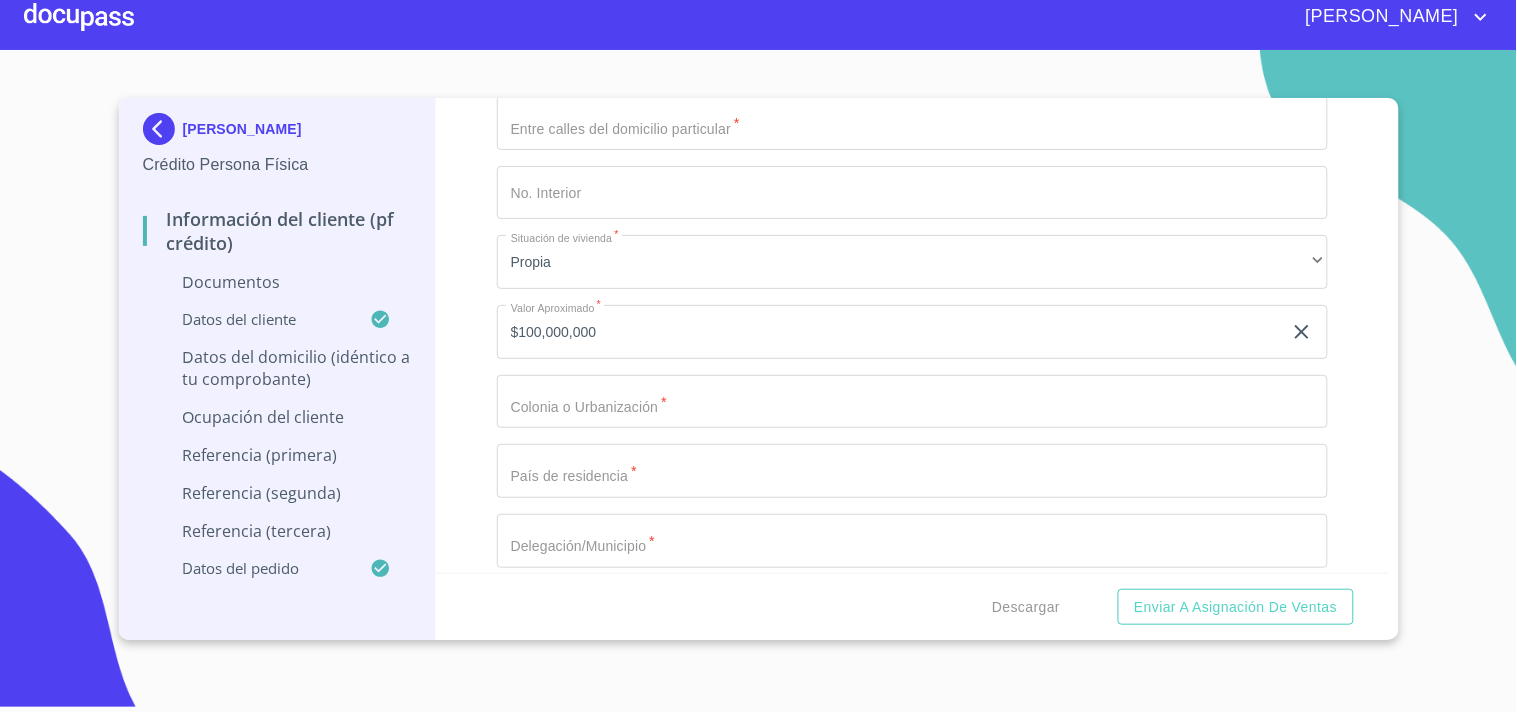 click on "Información del cliente (PF crédito)   Documentos Documento de identificación.   * INE ​ Identificación Oficial * Identificación Oficial Identificación Oficial Comprobante de Domicilio * Arrastra o selecciona el (los) documento(s) para agregar Fuente de ingresos   * Empleado S. Privado/S. Público ​ Comprobante de Ingresos mes 1 * Comprobante de Ingresos mes 1 Comprobante de Ingresos mes 1 Comprobante de Ingresos mes 1 Comprobante de Ingresos mes 2 Comprobante de Ingresos mes 2 Comprobante de Ingresos mes 2 Comprobante de Ingresos mes 2 Comprobante de Ingresos mes 3 Comprobante de Ingresos mes 3 Comprobante de Ingresos mes 3 Comprobante de Ingresos mes 3 CURP * CURP CURP Constancia de situación fiscal Constancia de situación fiscal Constancia de situación fiscal Datos del cliente Apellido Paterno   * AGUILA ​ Apellido Materno   * GONZALEZ ​ Primer nombre   * OSCAR ​ Segundo Nombre URIEL ​ Fecha de nacimiento * 18 de abr. de 2002 ​ RFC   * AUGO020418S24 ​ CURP   * ​ ​" at bounding box center (912, 335) 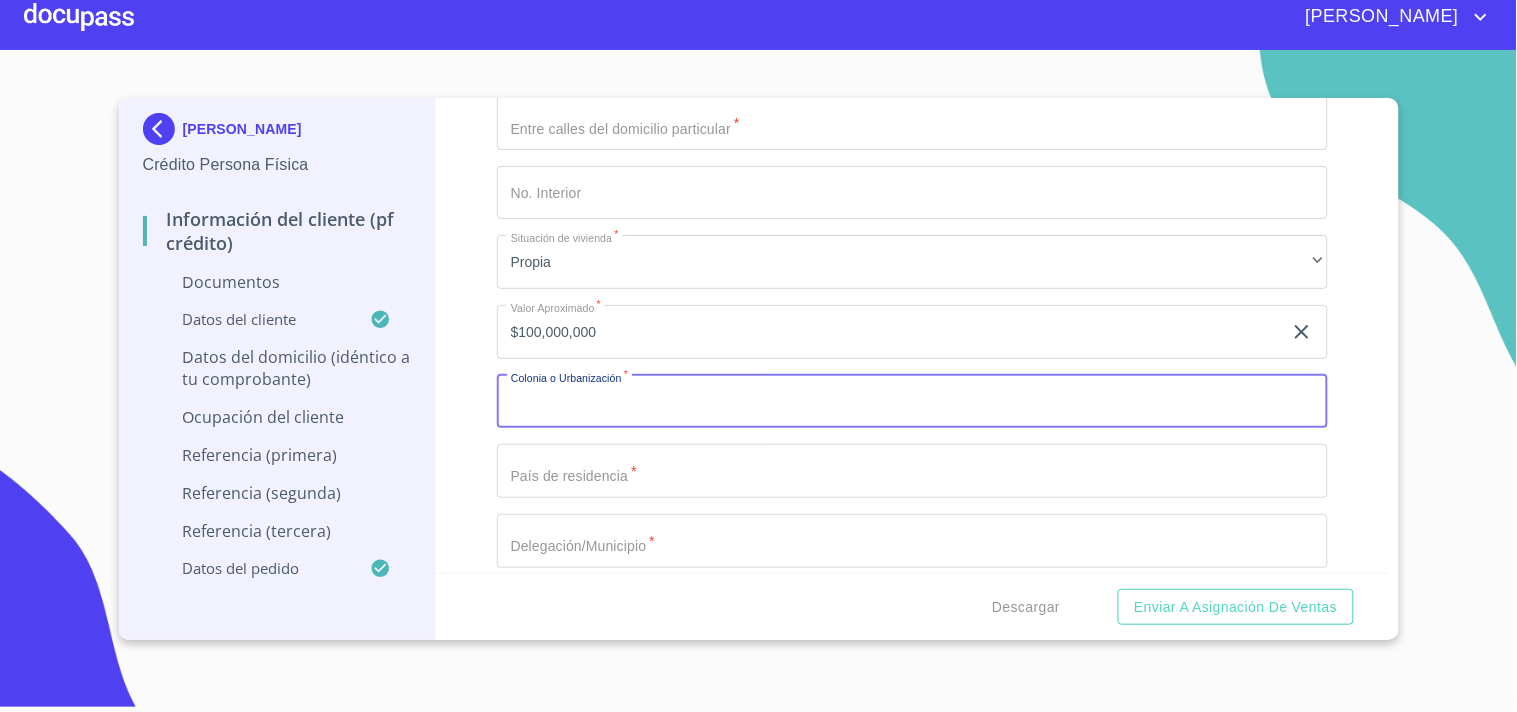click on "Documento de identificación.   *" at bounding box center [912, 402] 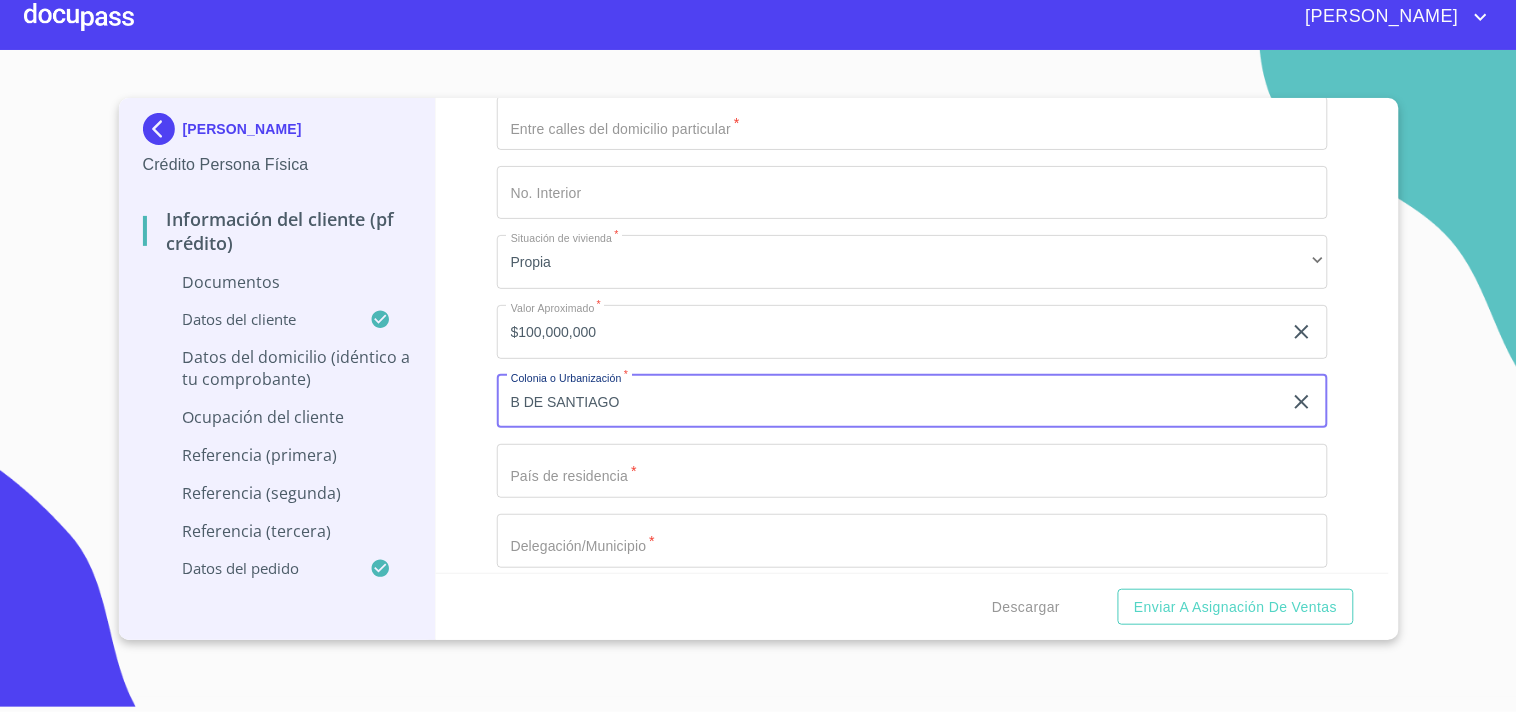 type on "B DE SANTIAGO" 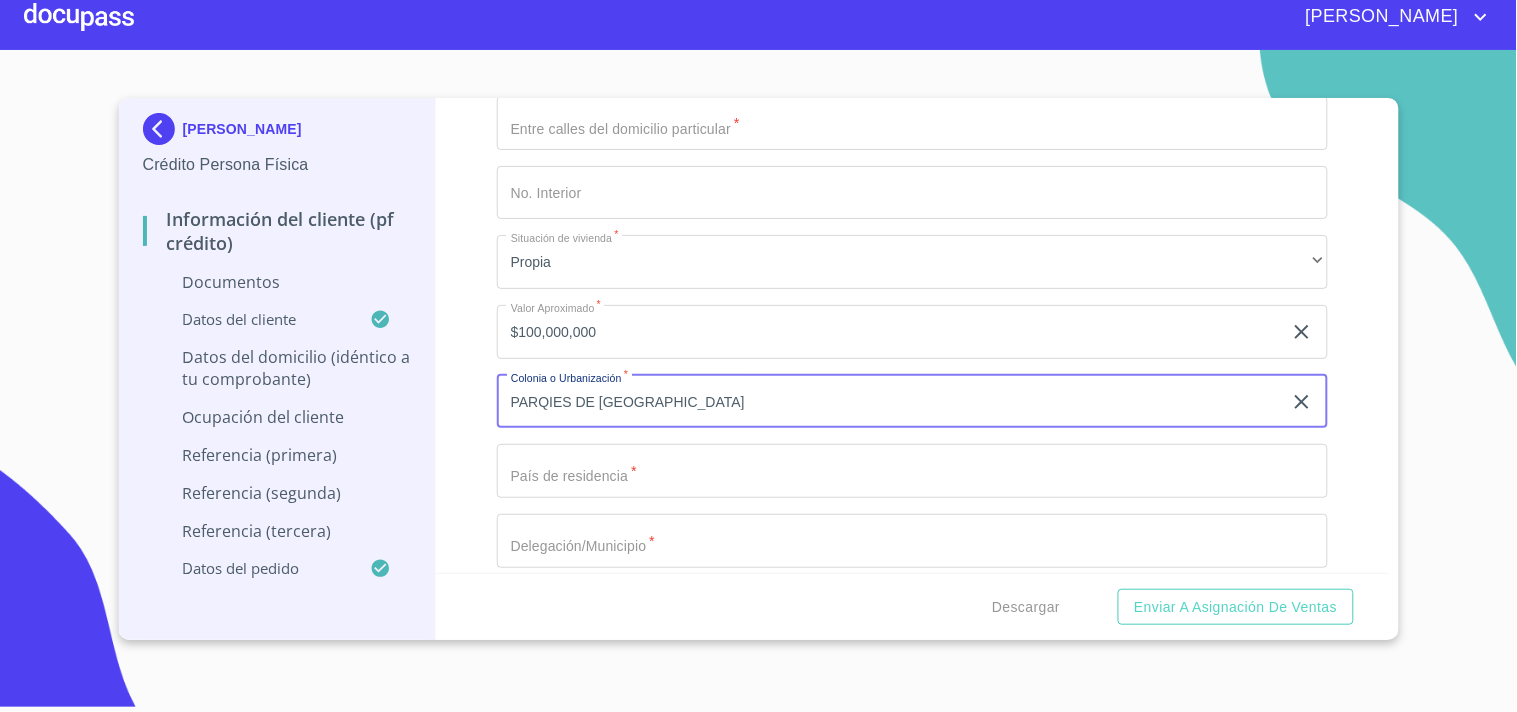 type on "PARQIES DE SANTA MARIA" 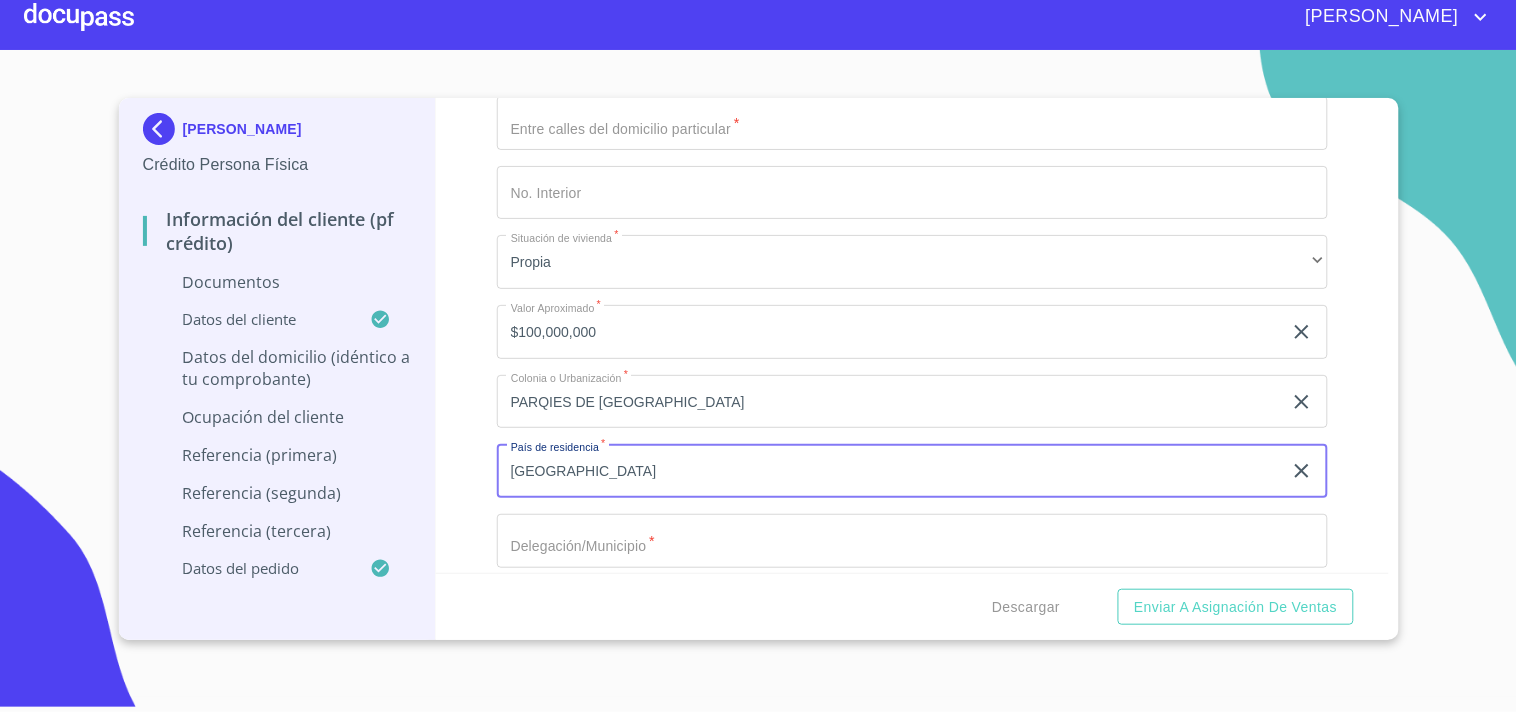 type on "[GEOGRAPHIC_DATA]" 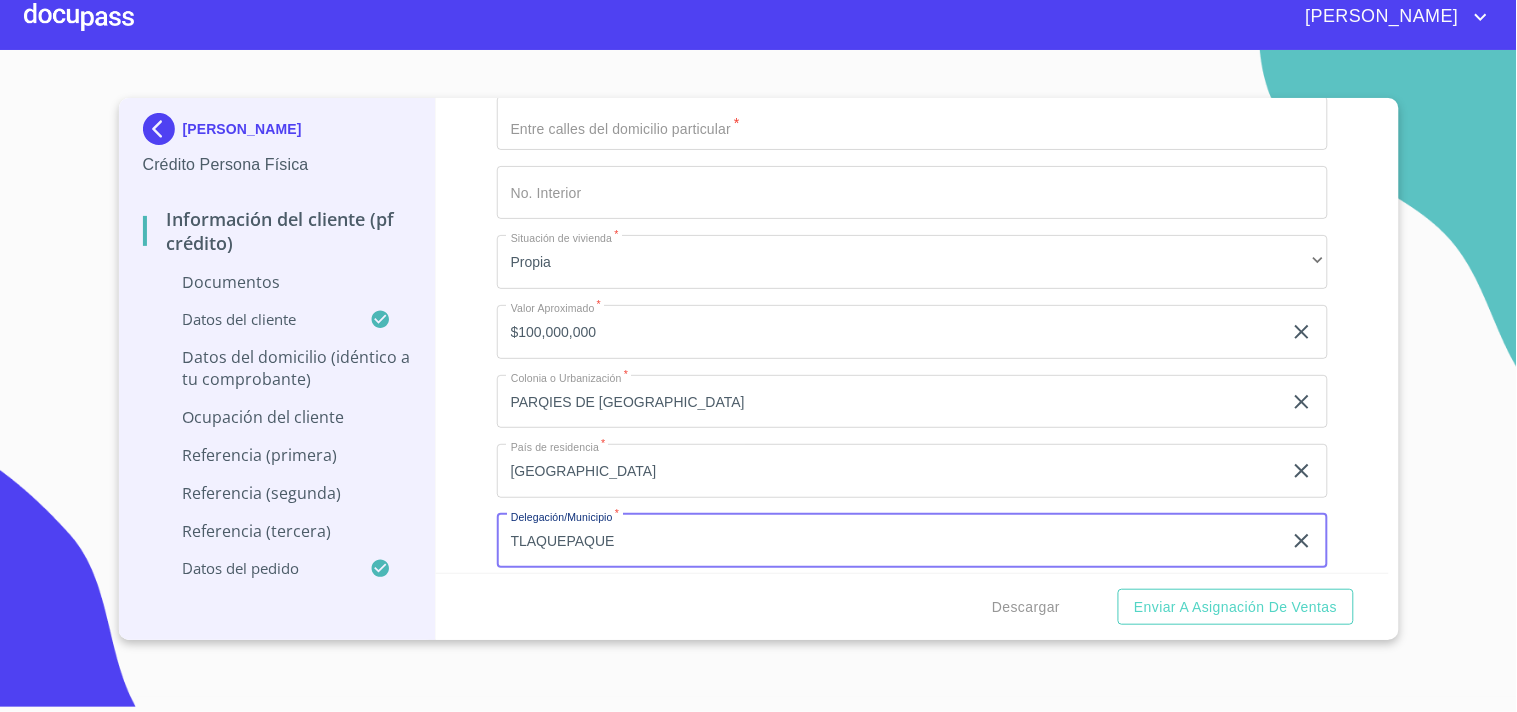 type on "TLAQUEPAQUE" 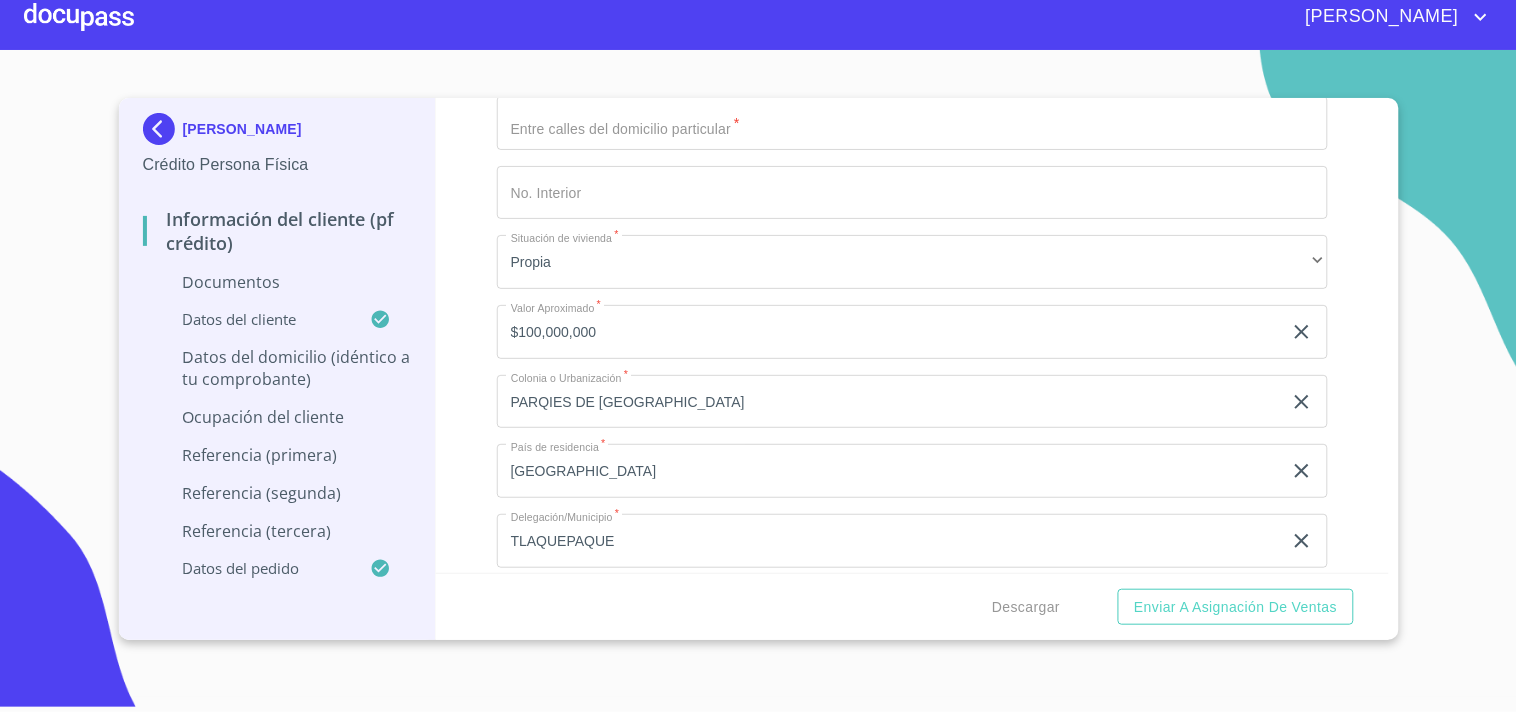 click on "Información del cliente (PF crédito)   Documentos Documento de identificación.   * INE ​ Identificación Oficial * Identificación Oficial Identificación Oficial Comprobante de Domicilio * Arrastra o selecciona el (los) documento(s) para agregar Fuente de ingresos   * Empleado S. Privado/S. Público ​ Comprobante de Ingresos mes 1 * Comprobante de Ingresos mes 1 Comprobante de Ingresos mes 1 Comprobante de Ingresos mes 1 Comprobante de Ingresos mes 2 Comprobante de Ingresos mes 2 Comprobante de Ingresos mes 2 Comprobante de Ingresos mes 2 Comprobante de Ingresos mes 3 Comprobante de Ingresos mes 3 Comprobante de Ingresos mes 3 Comprobante de Ingresos mes 3 CURP * CURP CURP Constancia de situación fiscal Constancia de situación fiscal Constancia de situación fiscal Datos del cliente Apellido Paterno   * AGUILA ​ Apellido Materno   * GONZALEZ ​ Primer nombre   * OSCAR ​ Segundo Nombre URIEL ​ Fecha de nacimiento * 18 de abr. de 2002 ​ RFC   * AUGO020418S24 ​ CURP   * ​ ​" at bounding box center [912, 335] 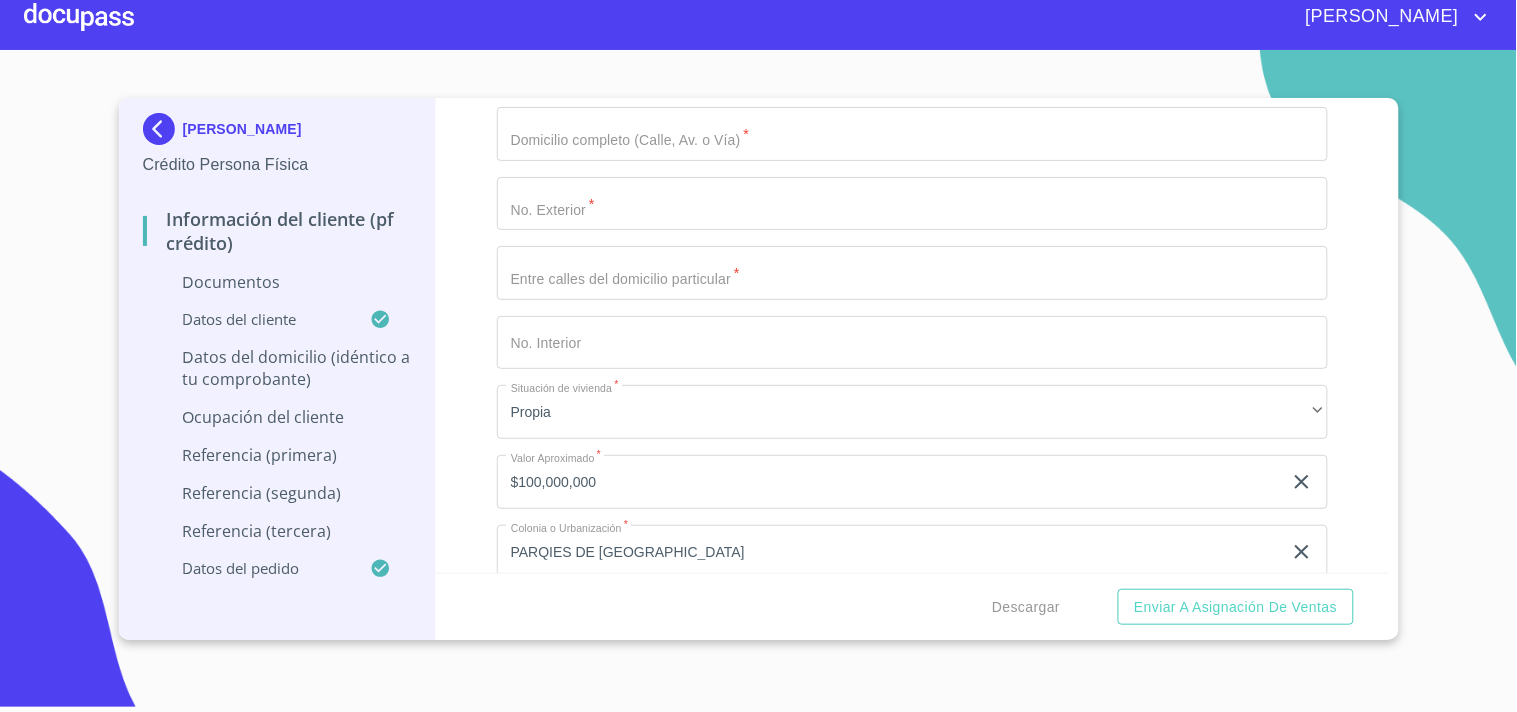 scroll, scrollTop: 6938, scrollLeft: 0, axis: vertical 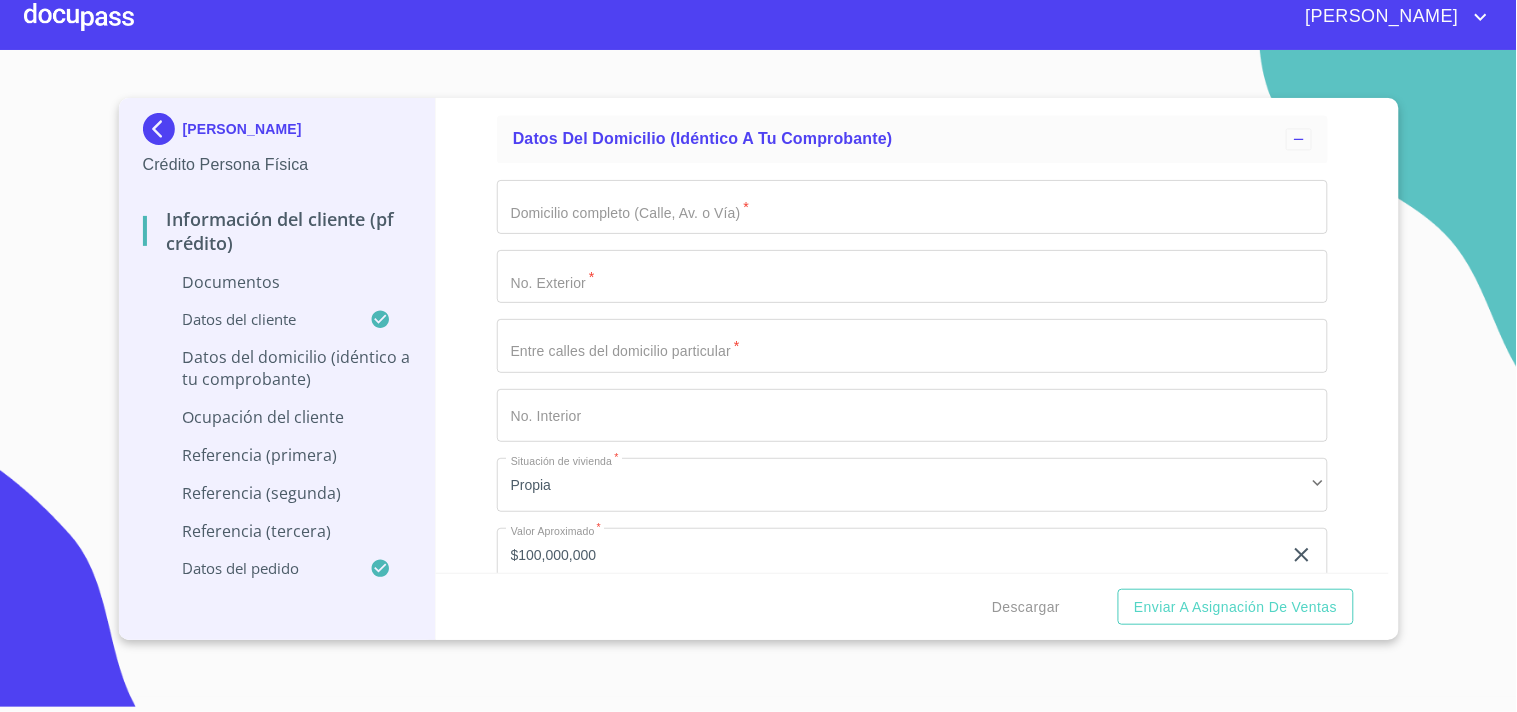 click on "Documento de identificación.   *" at bounding box center (889, -928) 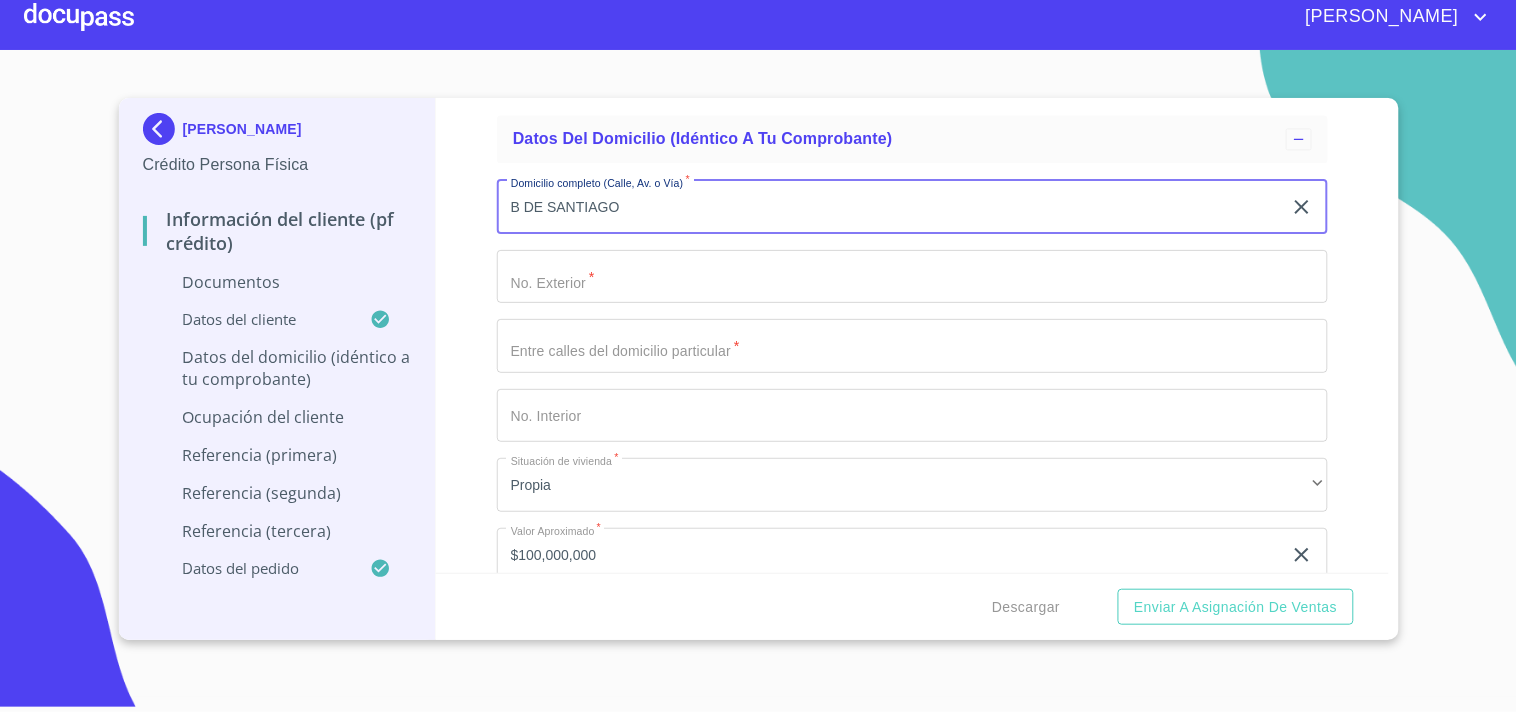 type on "B DE SANTIAGO" 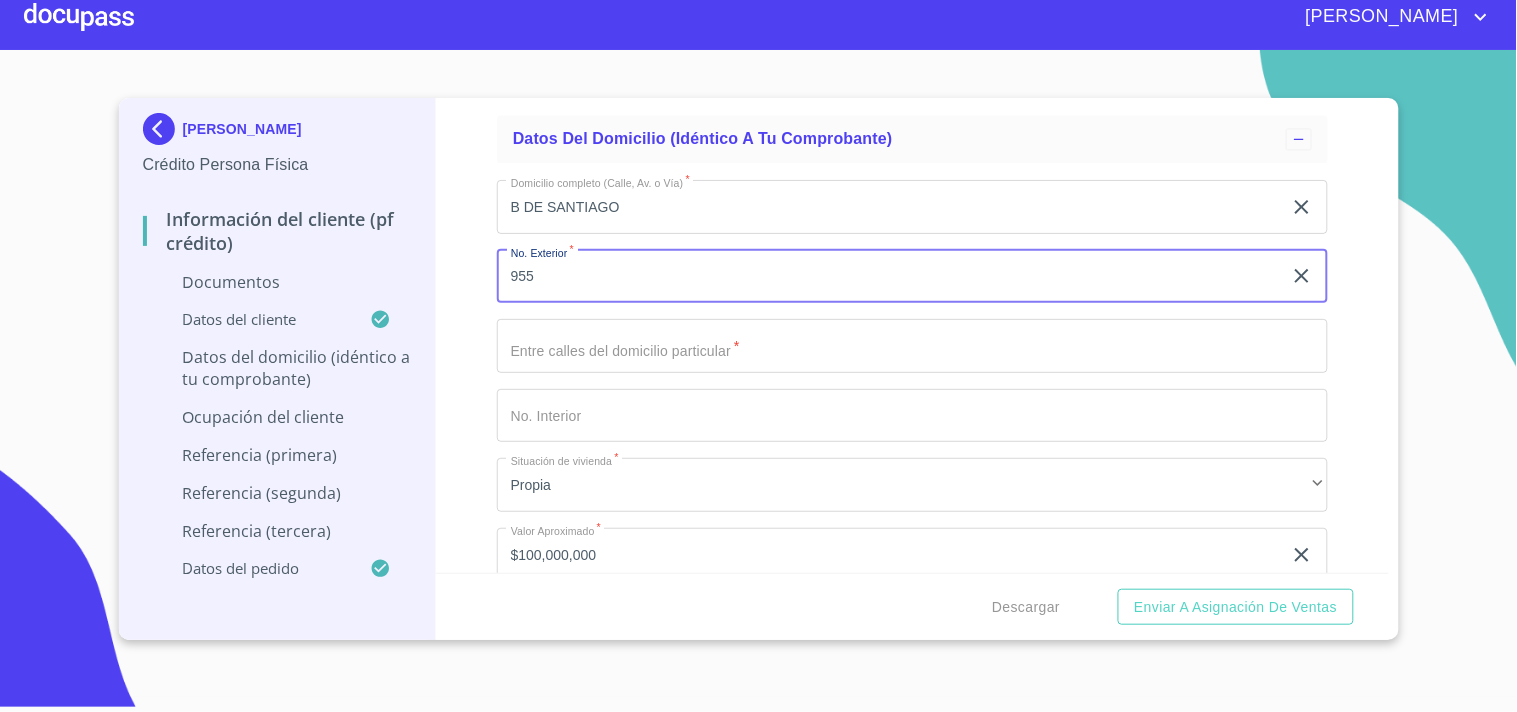 type on "955" 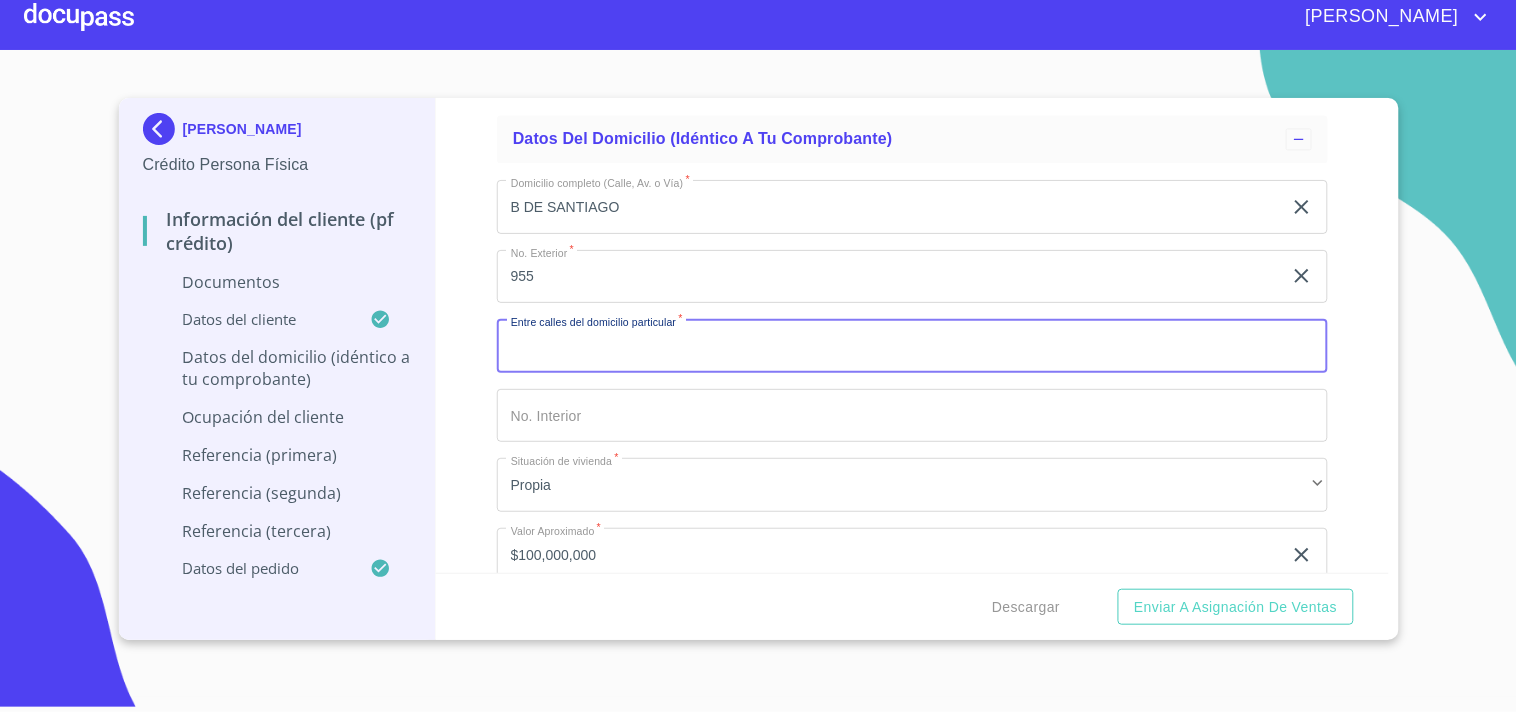 click on "Documento de identificación.   *" at bounding box center (912, 346) 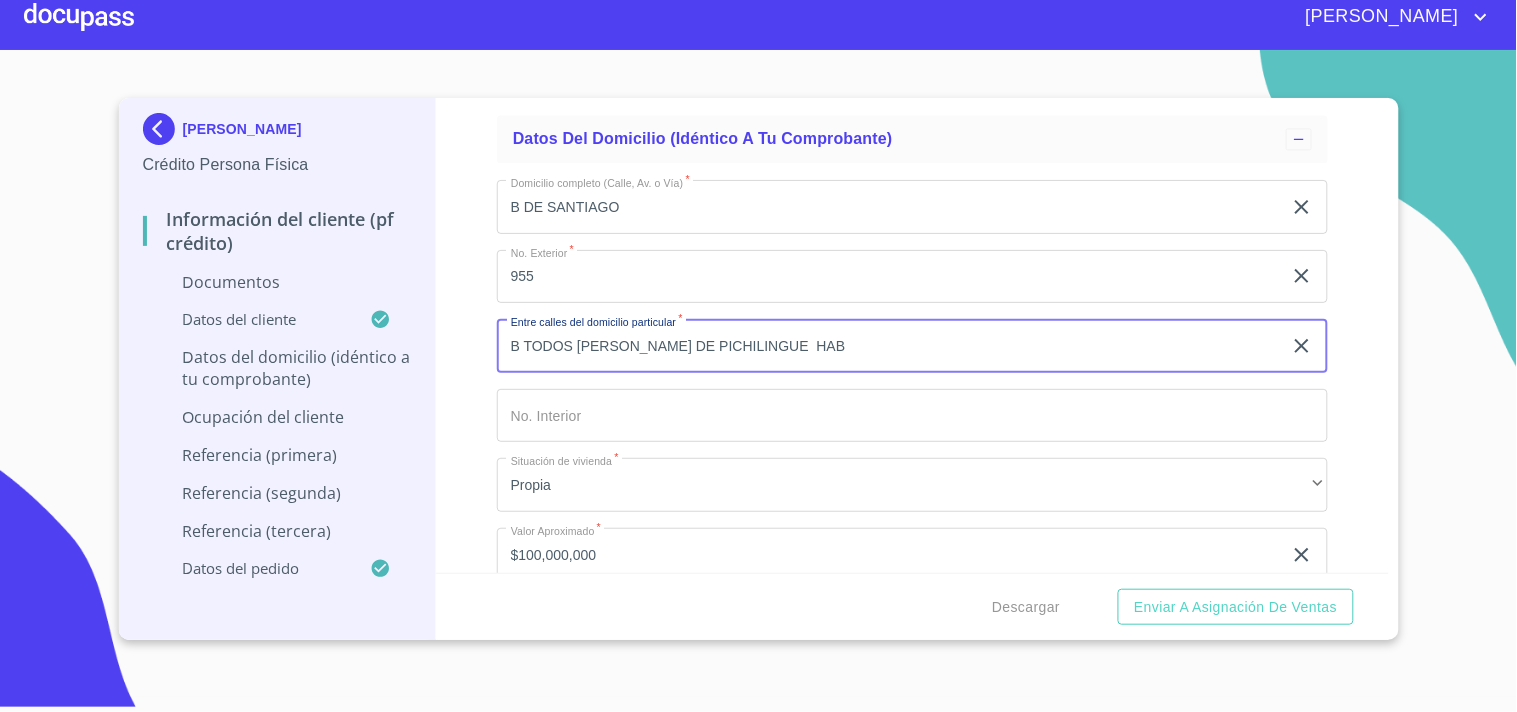 click on "B TODOS SANTOS Y B DE PICHILINGUE  HAB" at bounding box center (889, 346) 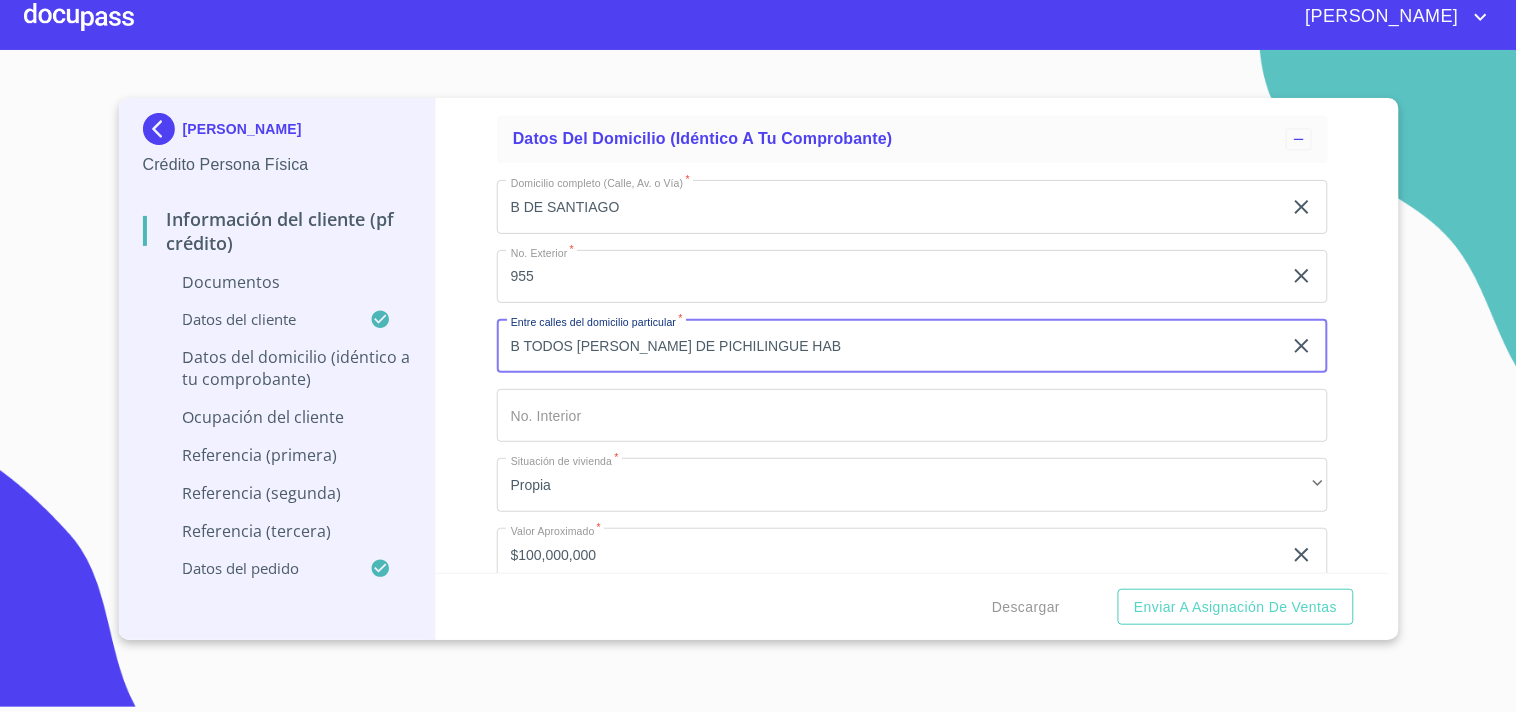 click on "B TODOS SANTOS Y B DE PICHILINGUE HAB" at bounding box center (889, 346) 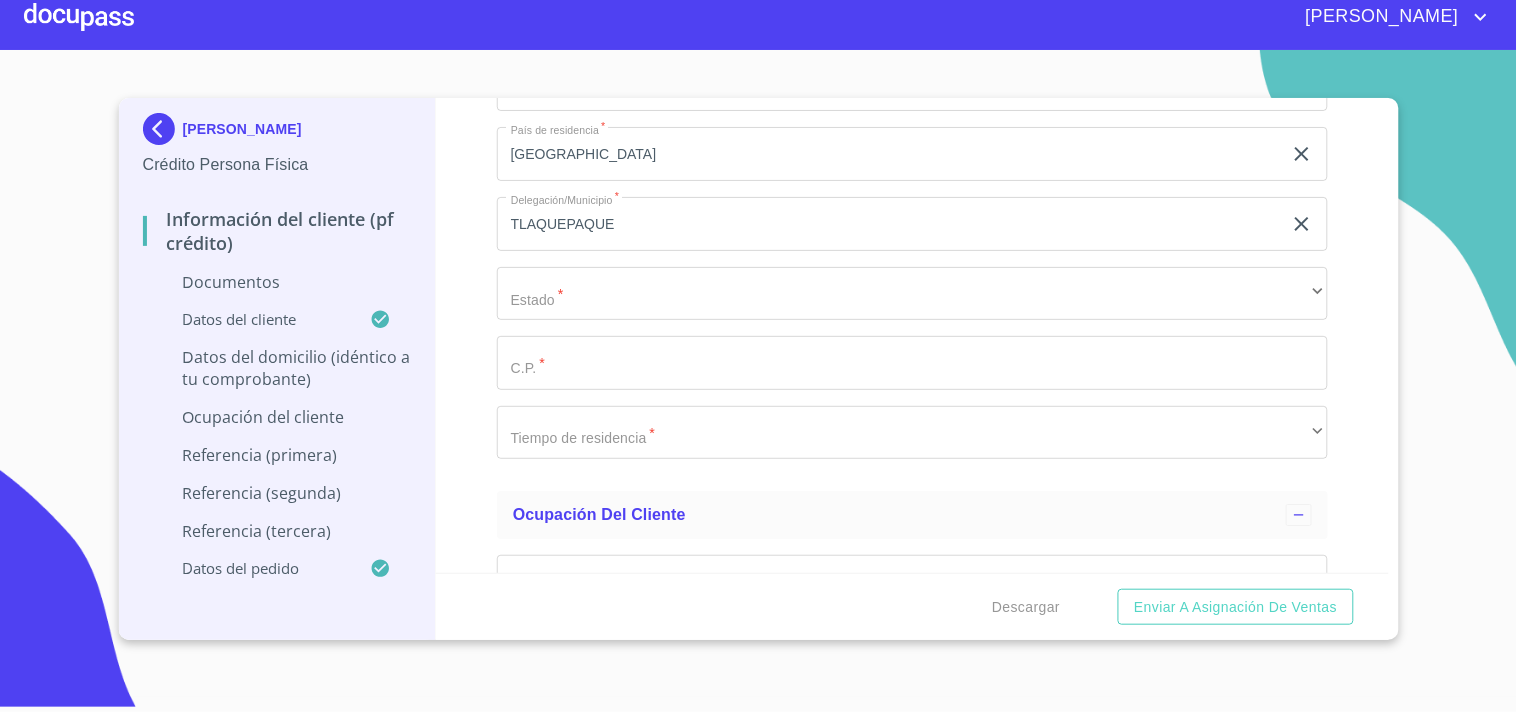 scroll, scrollTop: 7494, scrollLeft: 0, axis: vertical 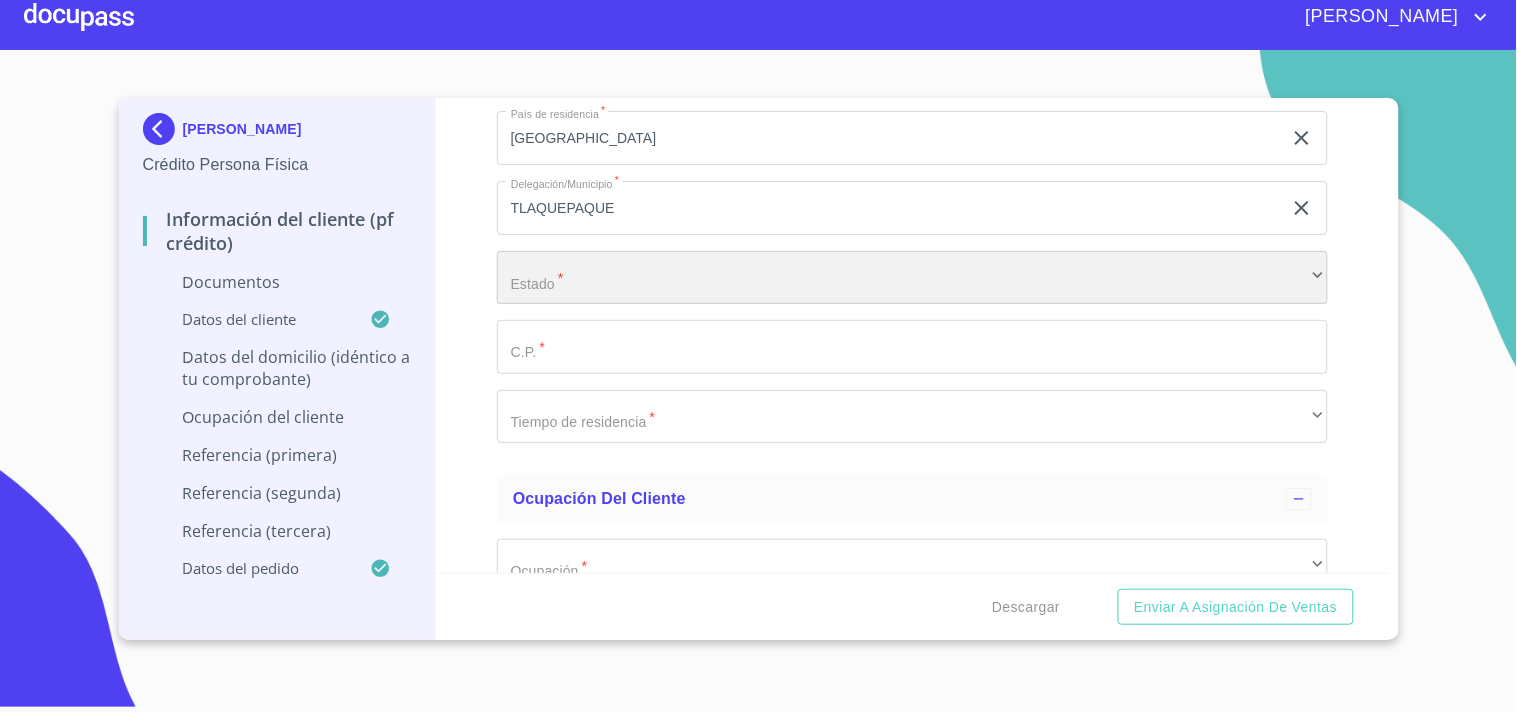 click on "​" at bounding box center (912, 278) 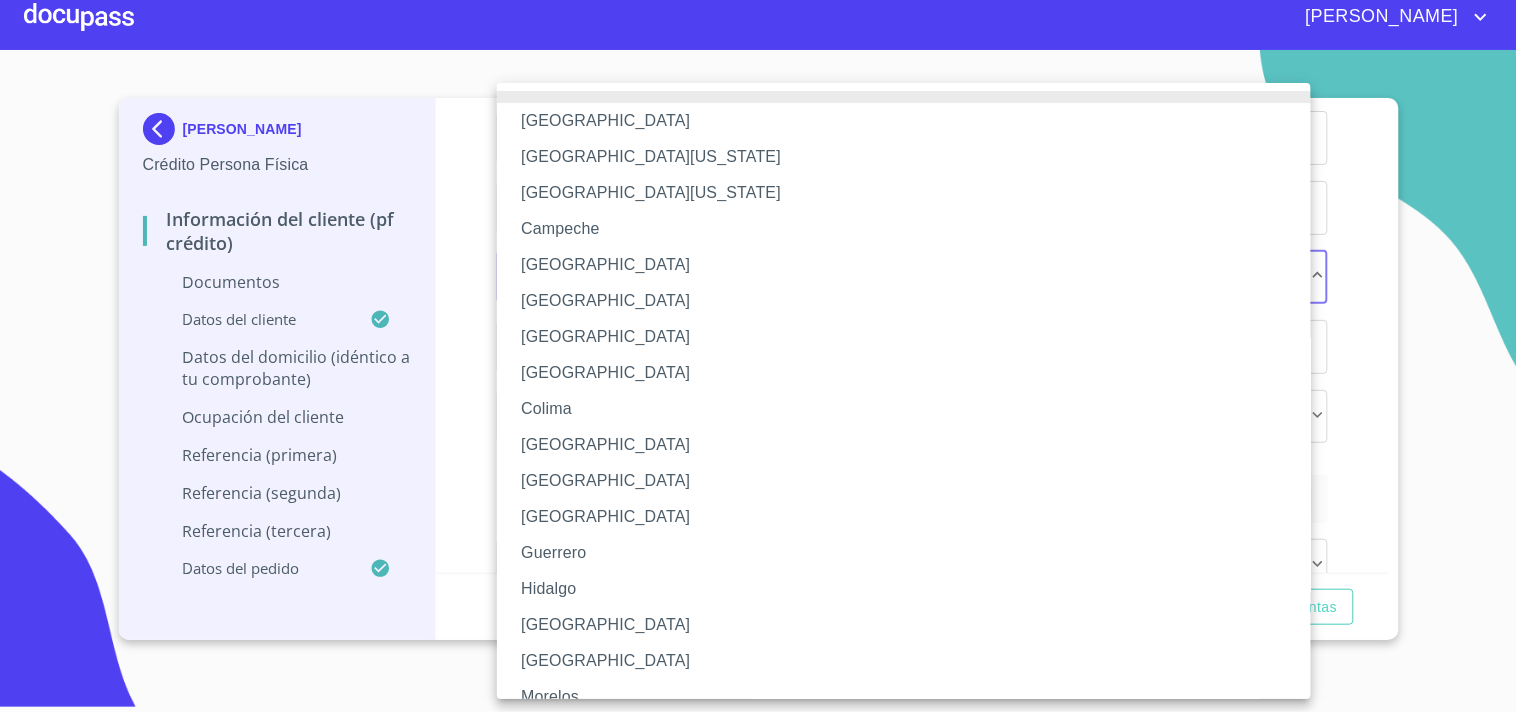click on "[GEOGRAPHIC_DATA]" at bounding box center (912, 625) 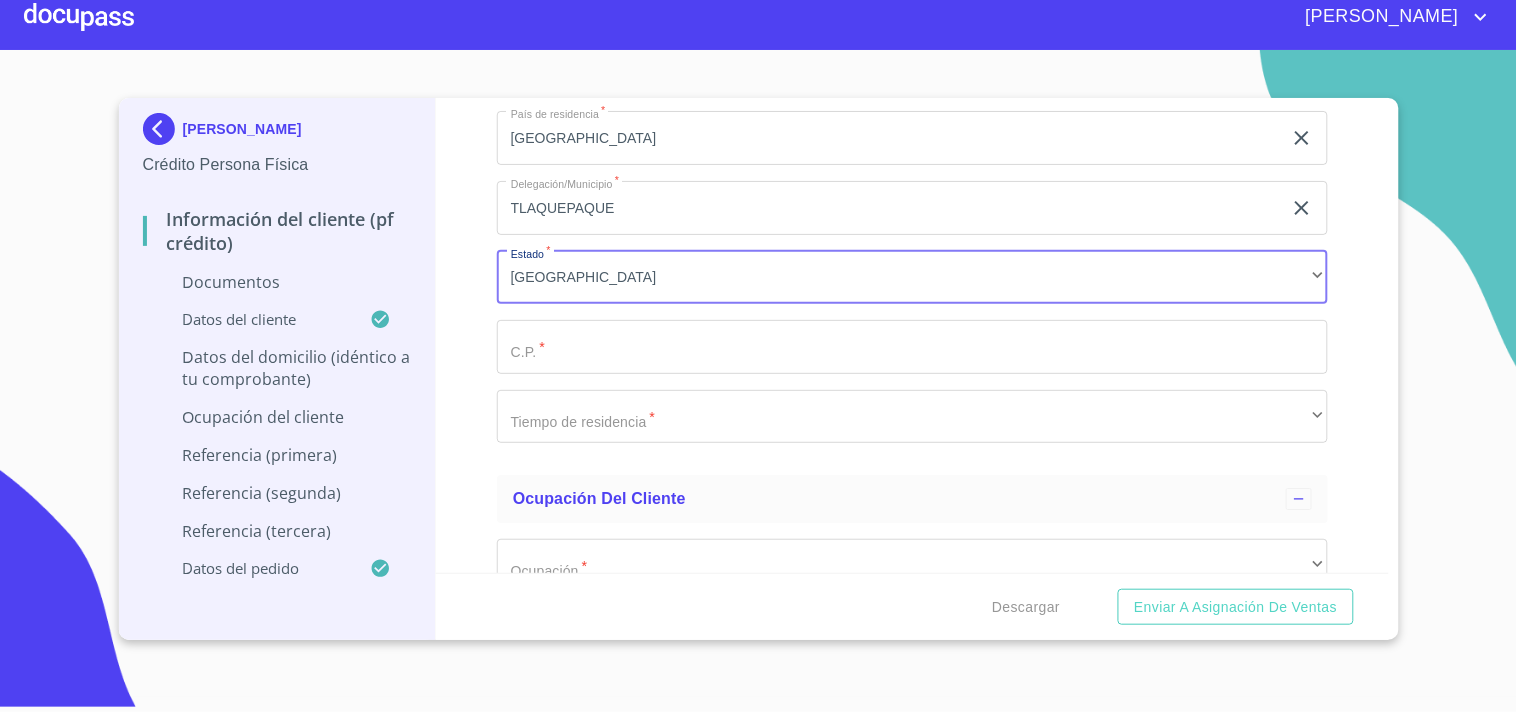 click on "Documento de identificación.   *" at bounding box center [889, -1484] 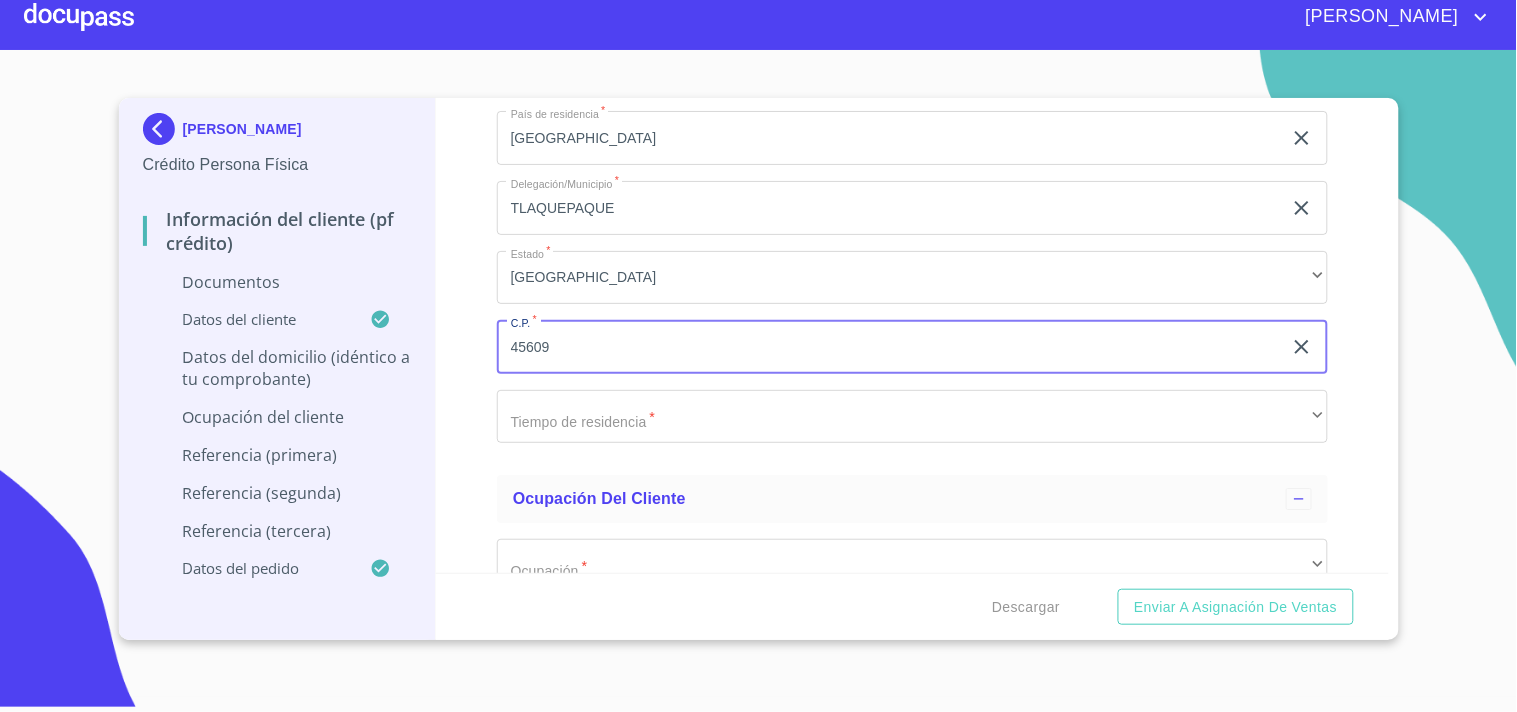 type on "45609" 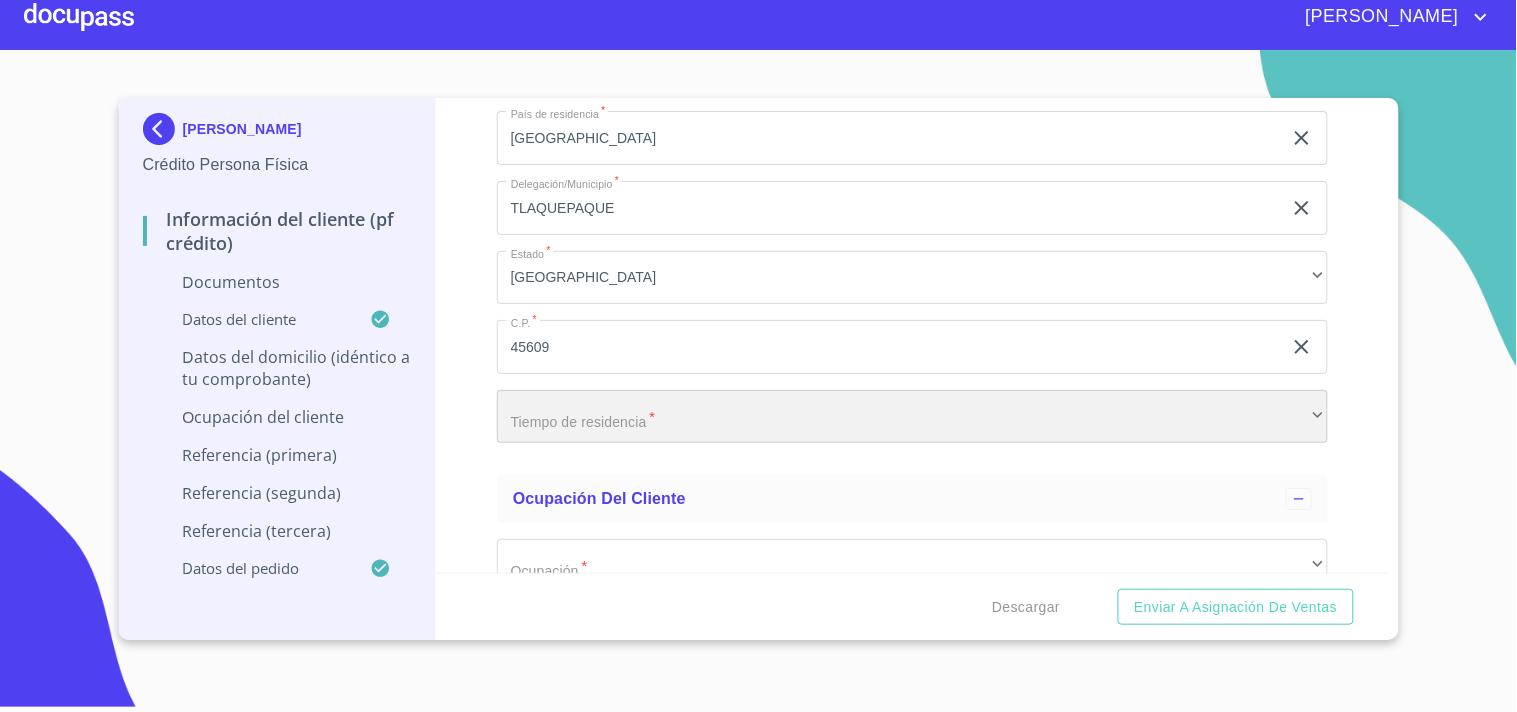 click on "​" at bounding box center [912, 417] 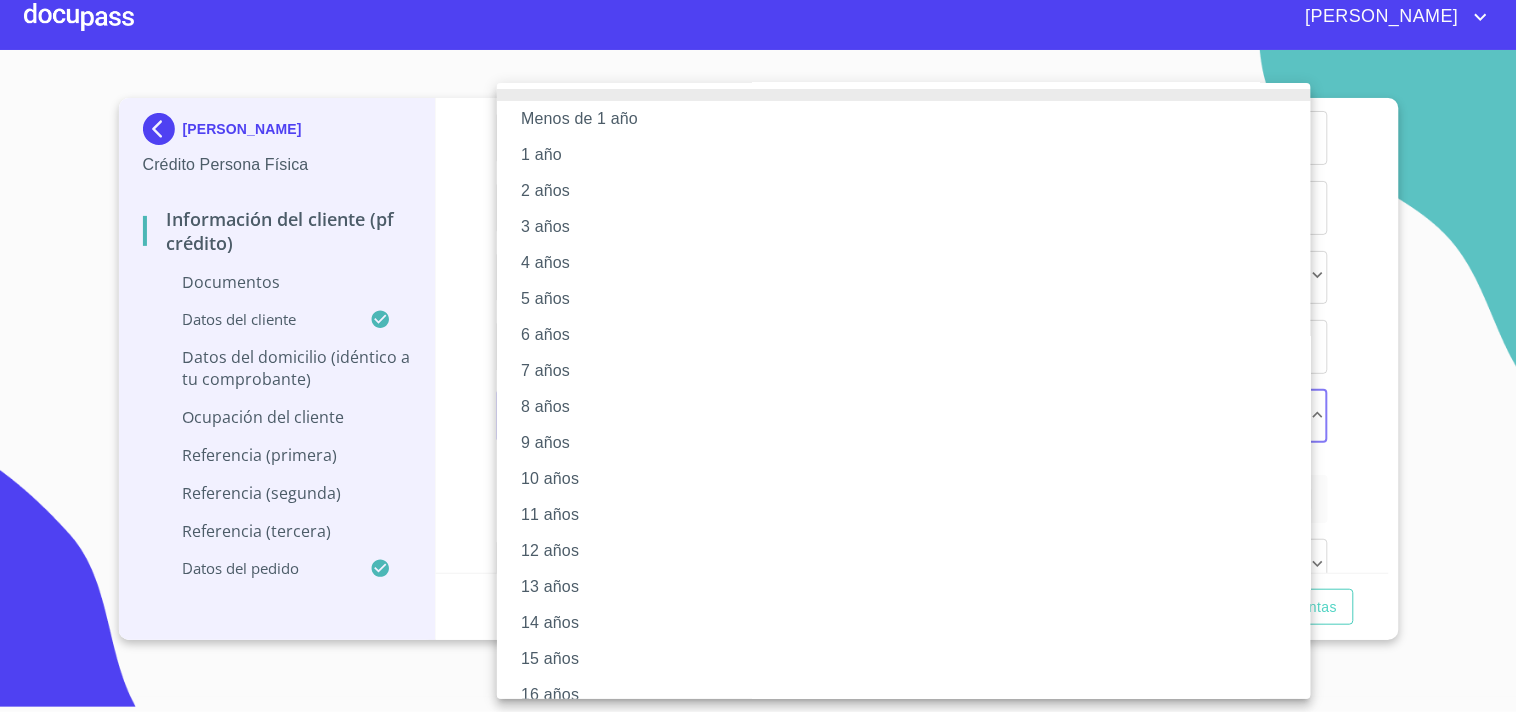 scroll, scrollTop: 0, scrollLeft: 0, axis: both 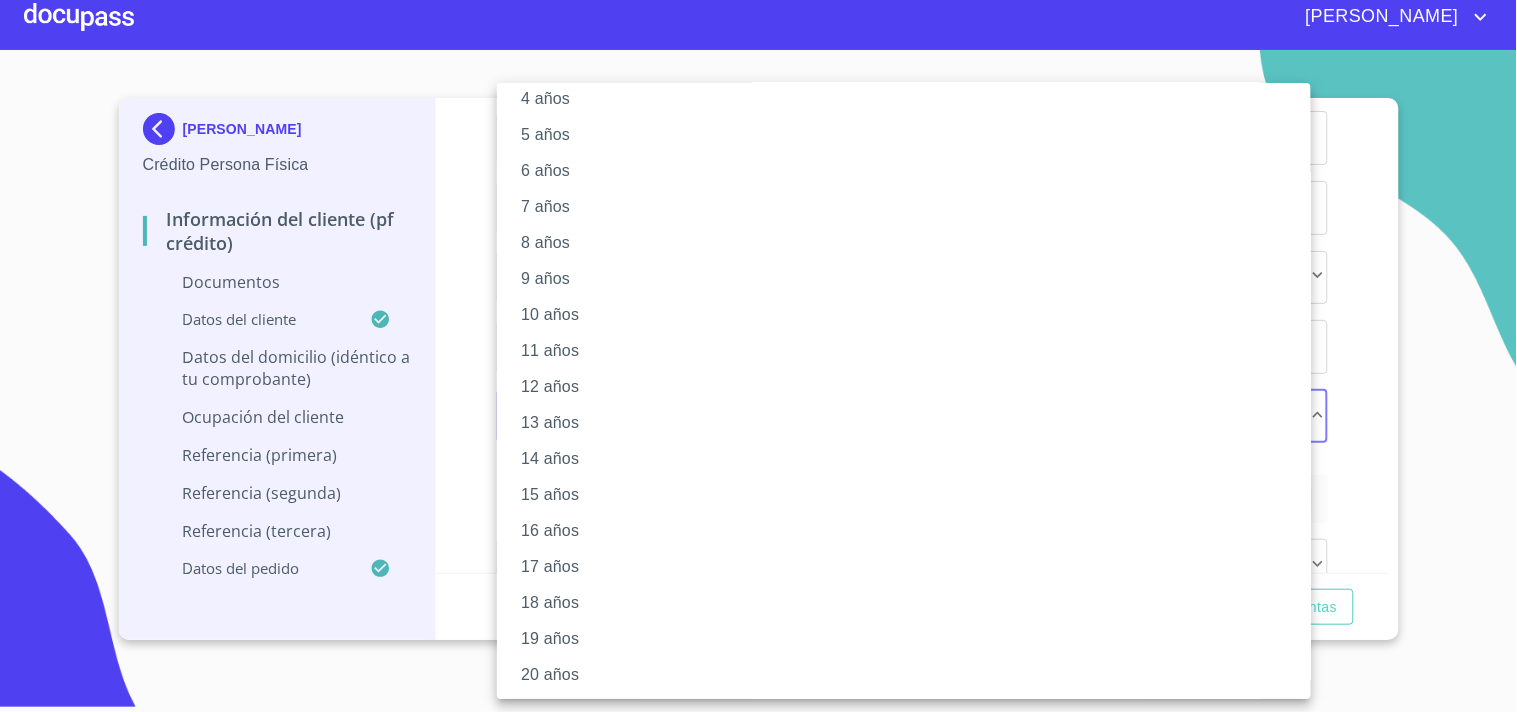click on "20 años" at bounding box center (912, 675) 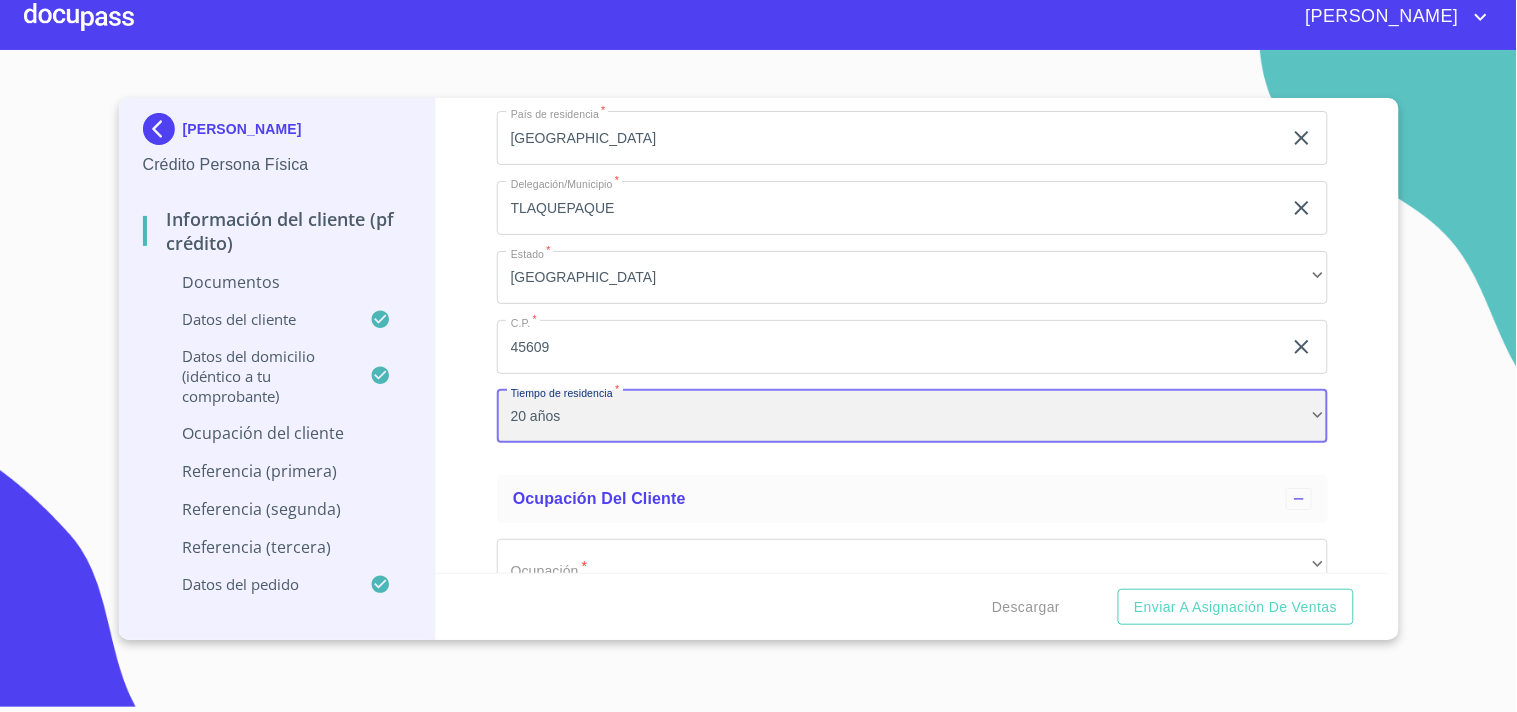 scroll, scrollTop: 165, scrollLeft: 0, axis: vertical 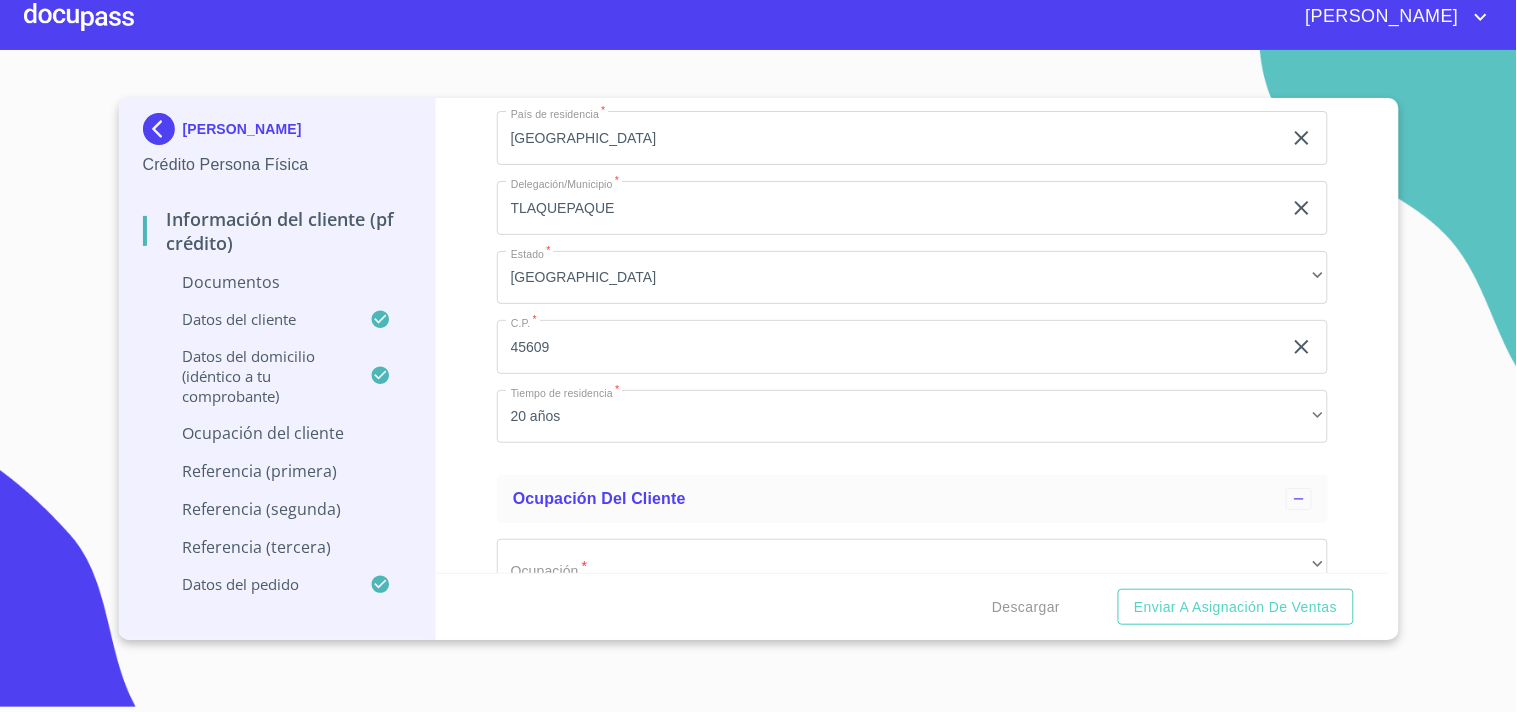 click on "Información del cliente (PF crédito)   Documentos Documento de identificación.   * INE ​ Identificación Oficial * Identificación Oficial Identificación Oficial Comprobante de Domicilio * Arrastra o selecciona el (los) documento(s) para agregar Fuente de ingresos   * Empleado S. Privado/S. Público ​ Comprobante de Ingresos mes 1 * Comprobante de Ingresos mes 1 Comprobante de Ingresos mes 1 Comprobante de Ingresos mes 1 Comprobante de Ingresos mes 2 Comprobante de Ingresos mes 2 Comprobante de Ingresos mes 2 Comprobante de Ingresos mes 2 Comprobante de Ingresos mes 3 Comprobante de Ingresos mes 3 Comprobante de Ingresos mes 3 Comprobante de Ingresos mes 3 CURP * CURP CURP Constancia de situación fiscal Constancia de situación fiscal Constancia de situación fiscal Datos del cliente Apellido Paterno   * AGUILA ​ Apellido Materno   * GONZALEZ ​ Primer nombre   * OSCAR ​ Segundo Nombre URIEL ​ Fecha de nacimiento * 18 de abr. de 2002 ​ RFC   * AUGO020418S24 ​ CURP   * ​ ​" at bounding box center (912, 335) 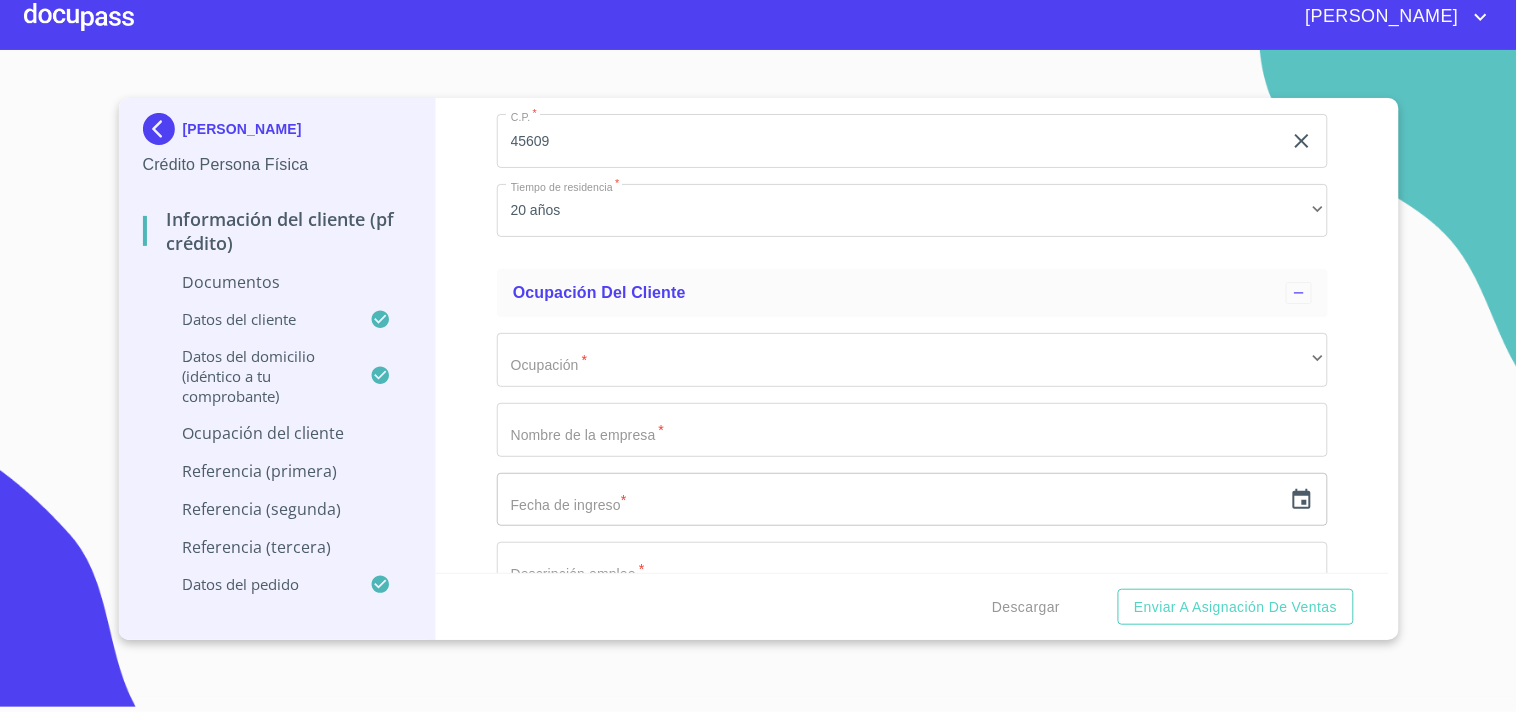 scroll, scrollTop: 7716, scrollLeft: 0, axis: vertical 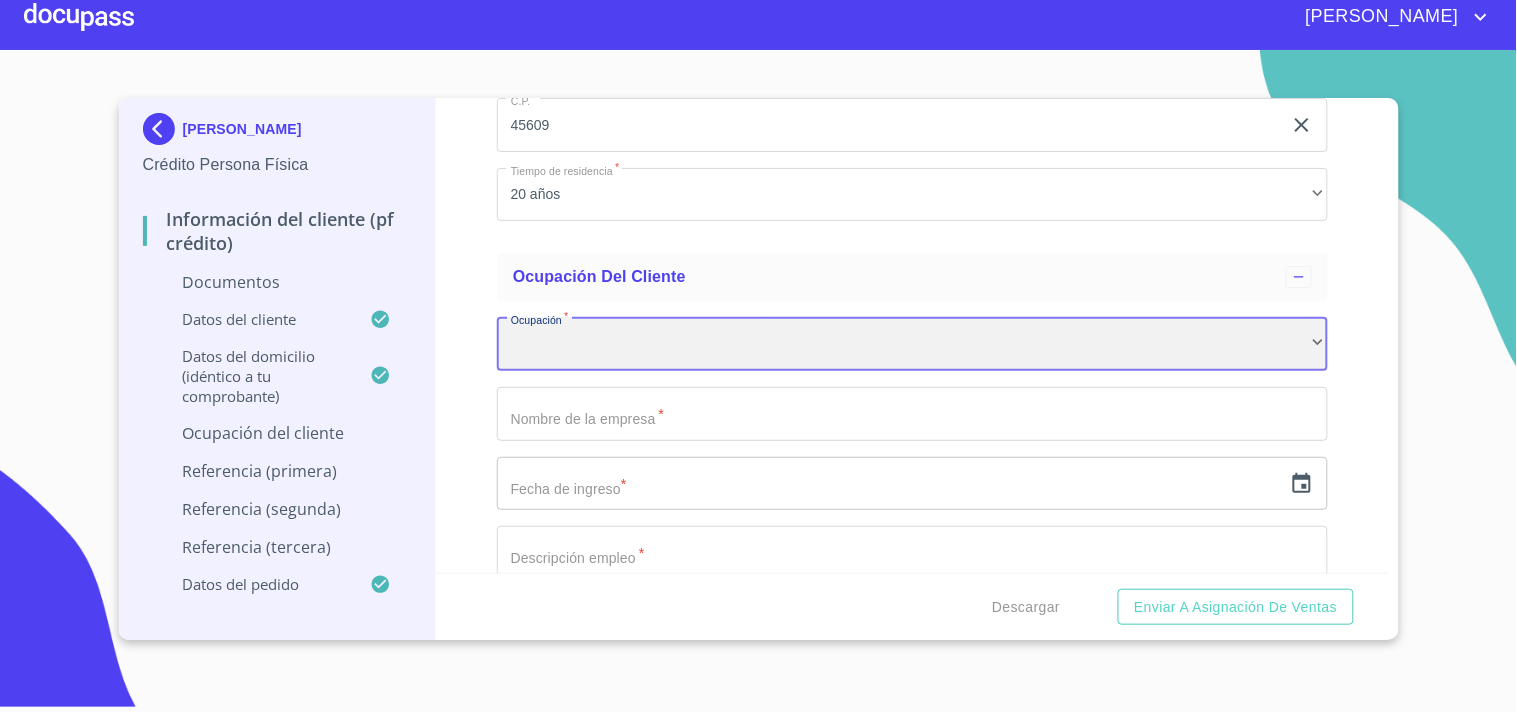 click on "​" at bounding box center [912, 344] 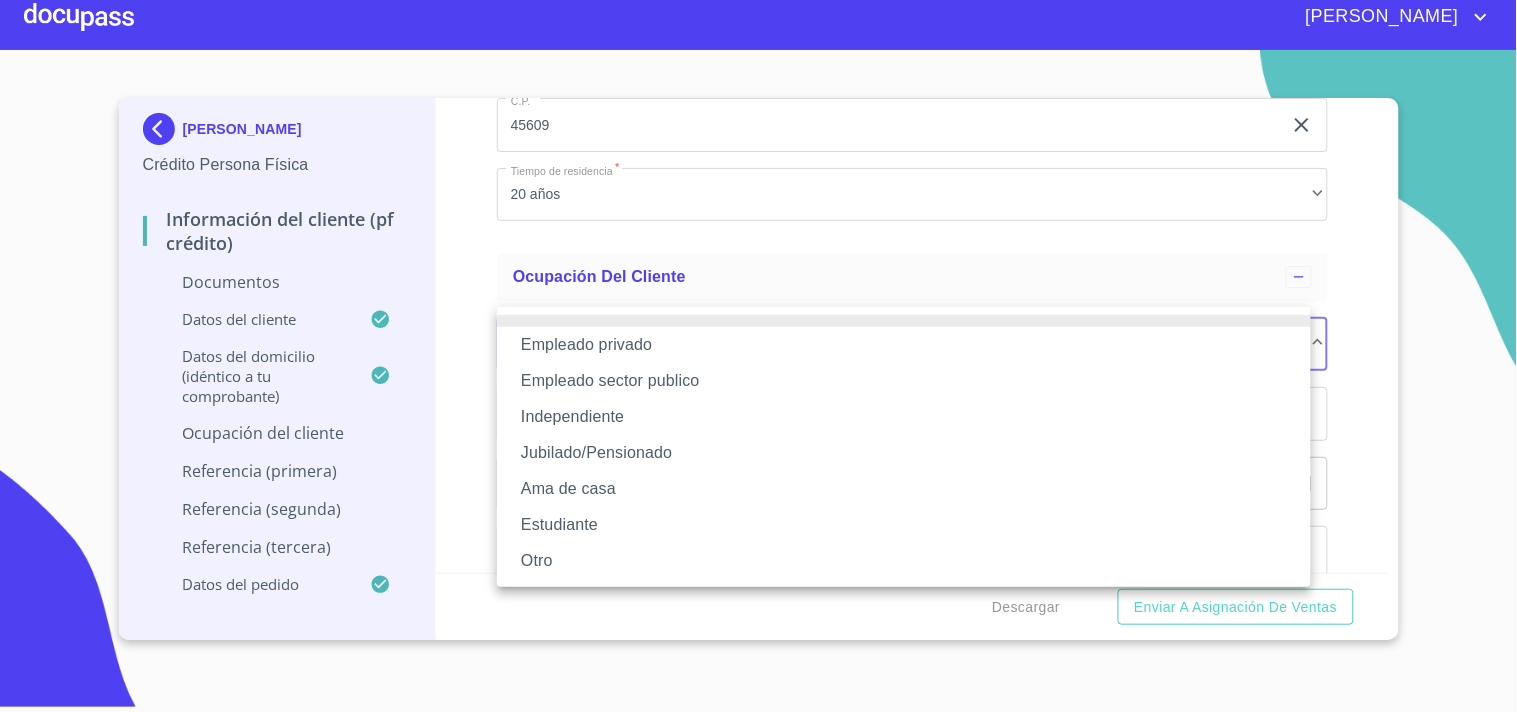 click on "Empleado privado" at bounding box center [904, 345] 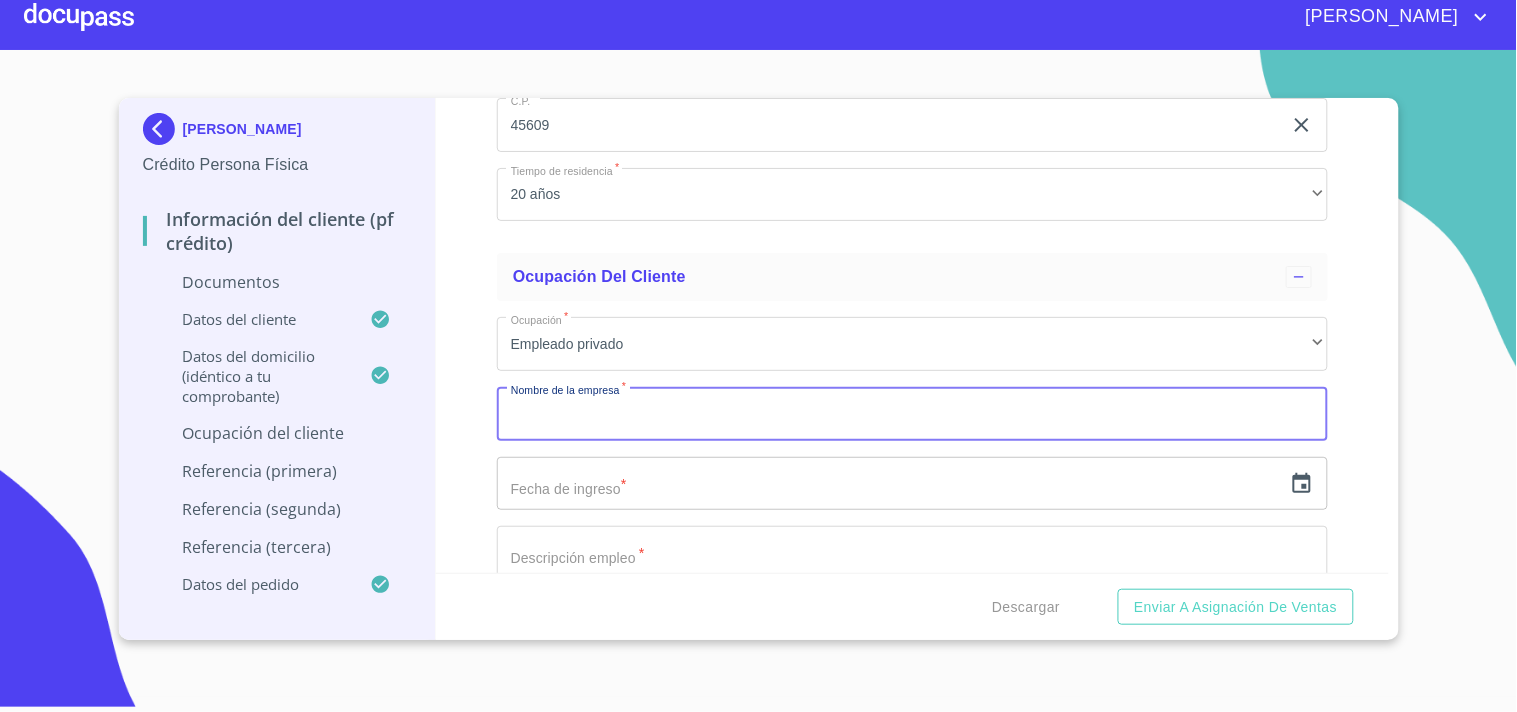 click on "Documento de identificación.   *" at bounding box center [912, 414] 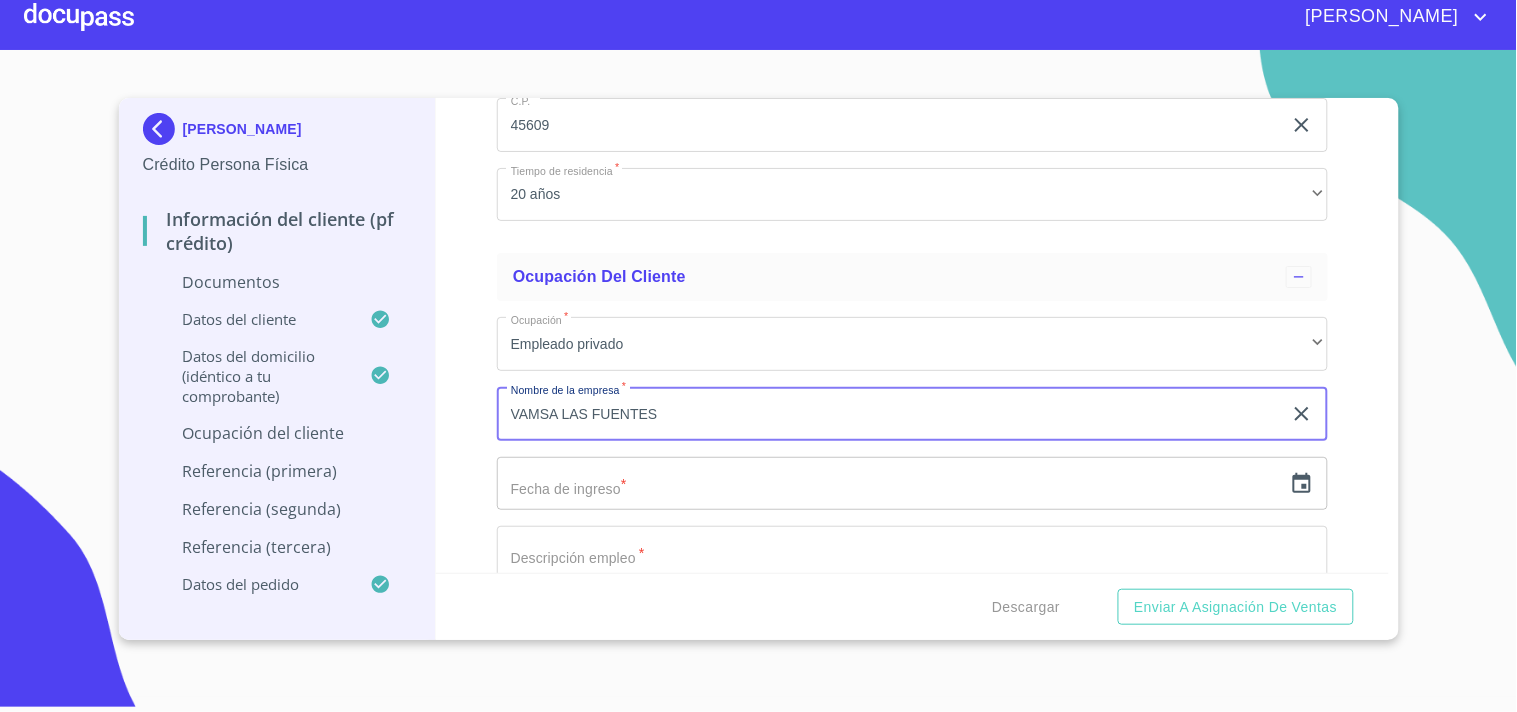 type on "VAMSA LAS FUENTES" 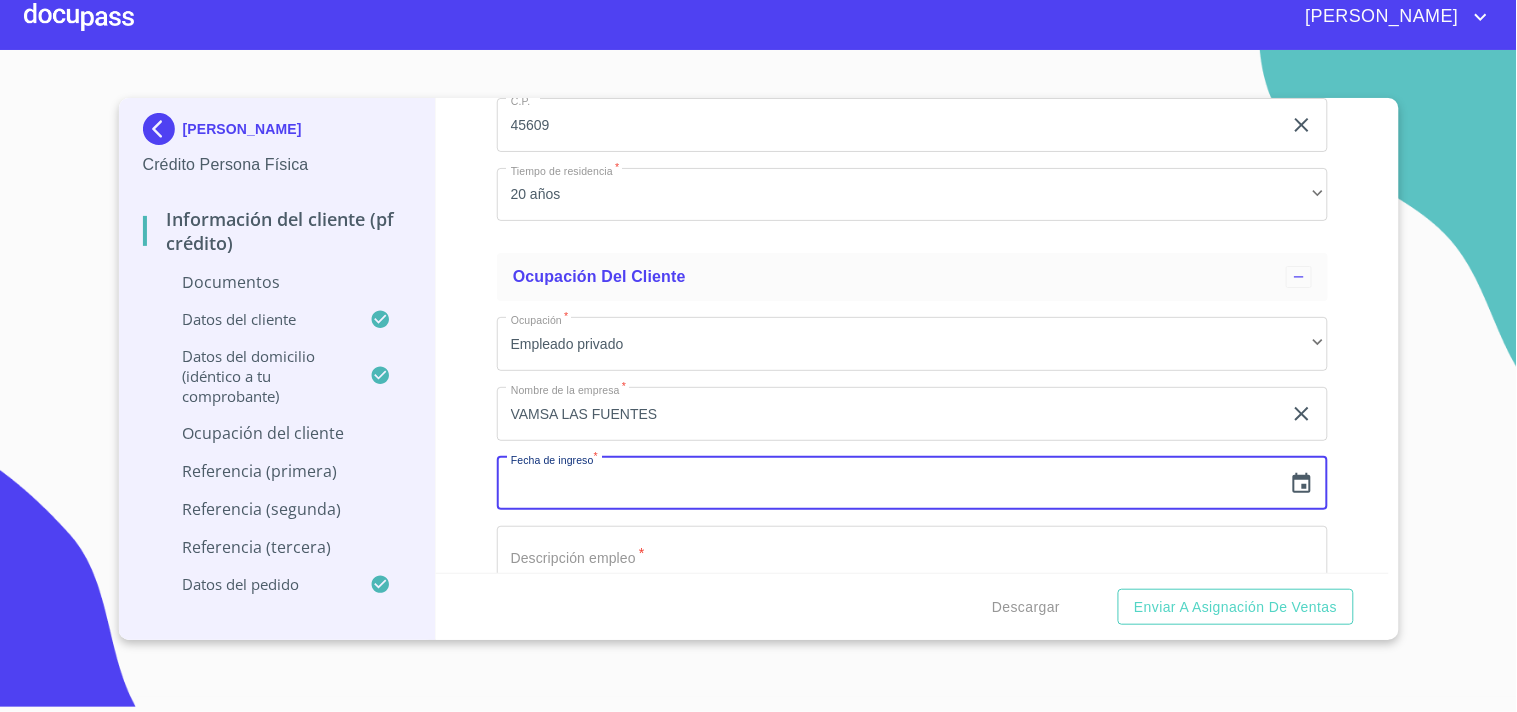 click 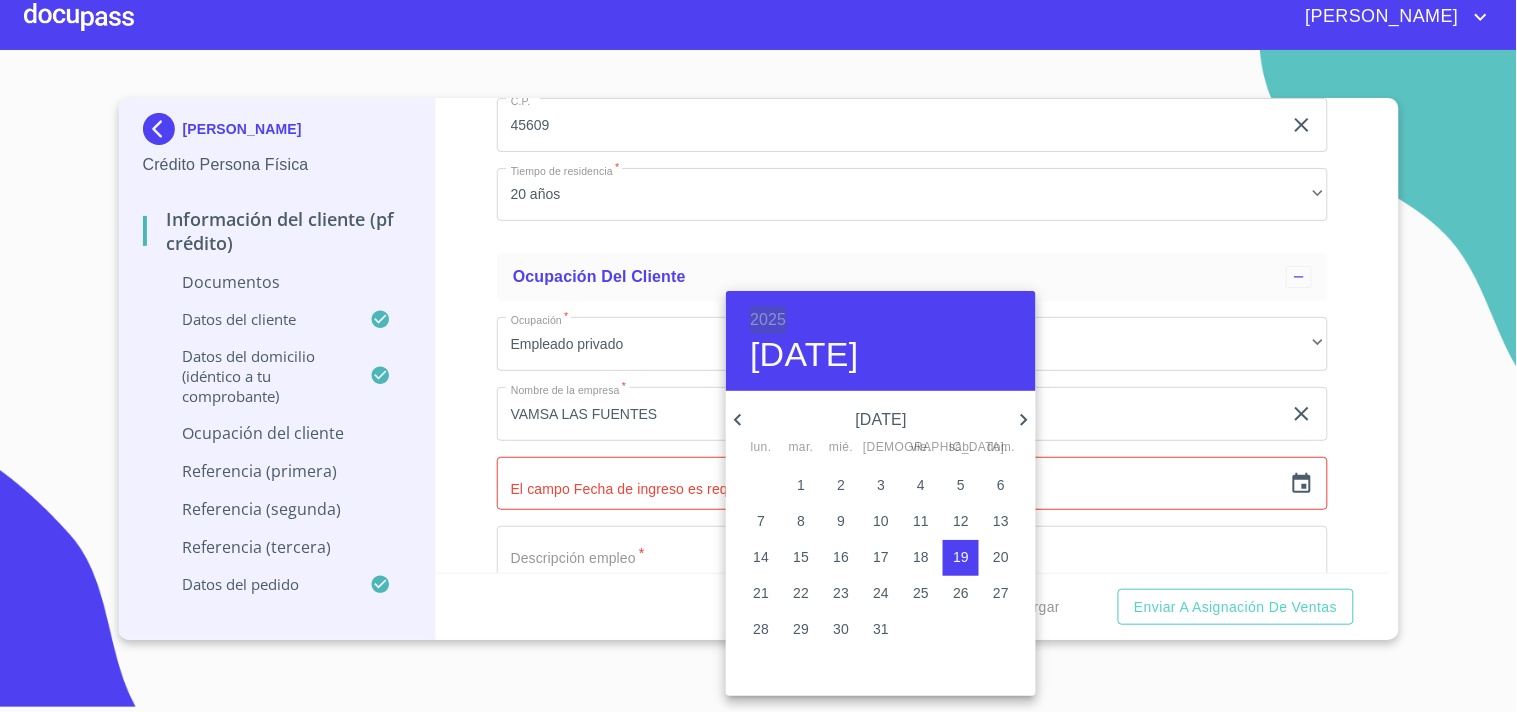 click on "2025" at bounding box center (768, 320) 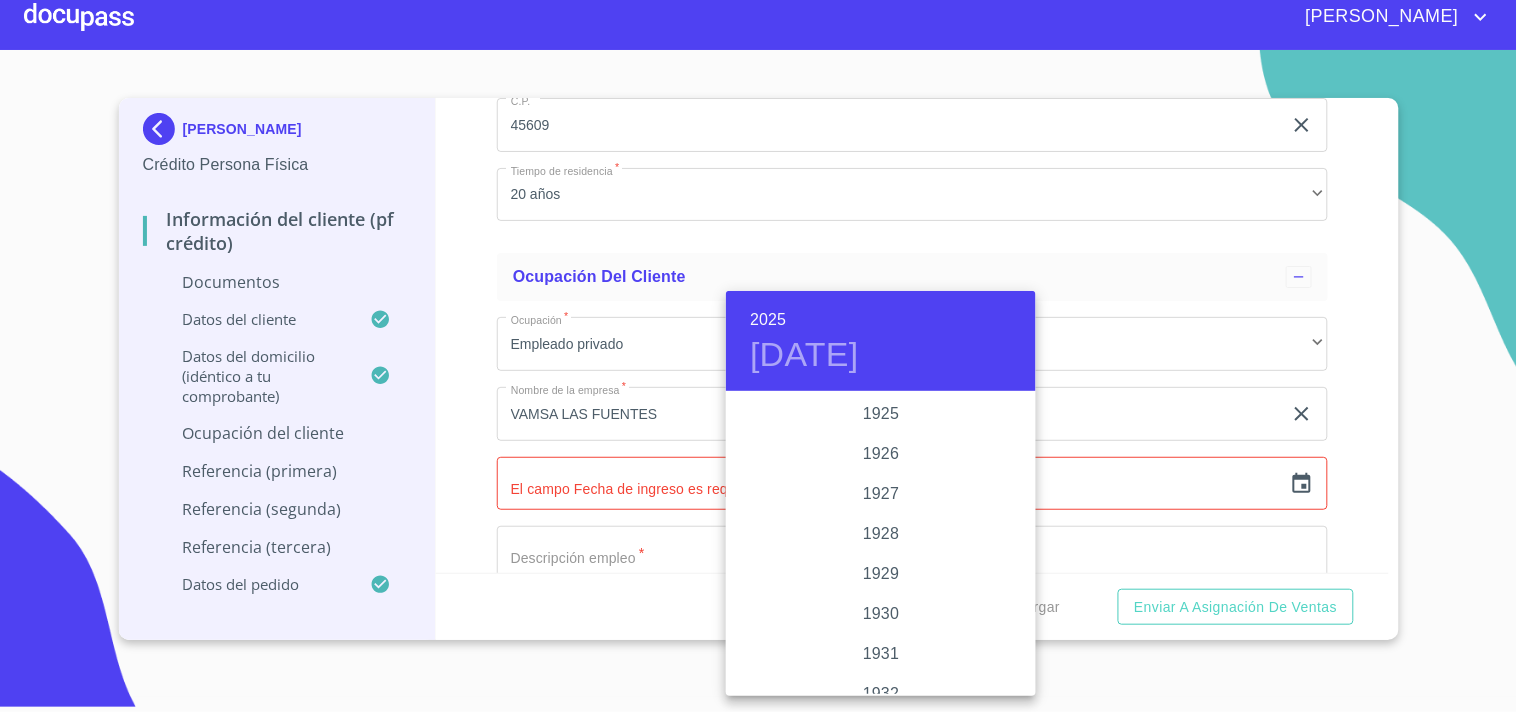 scroll, scrollTop: 3880, scrollLeft: 0, axis: vertical 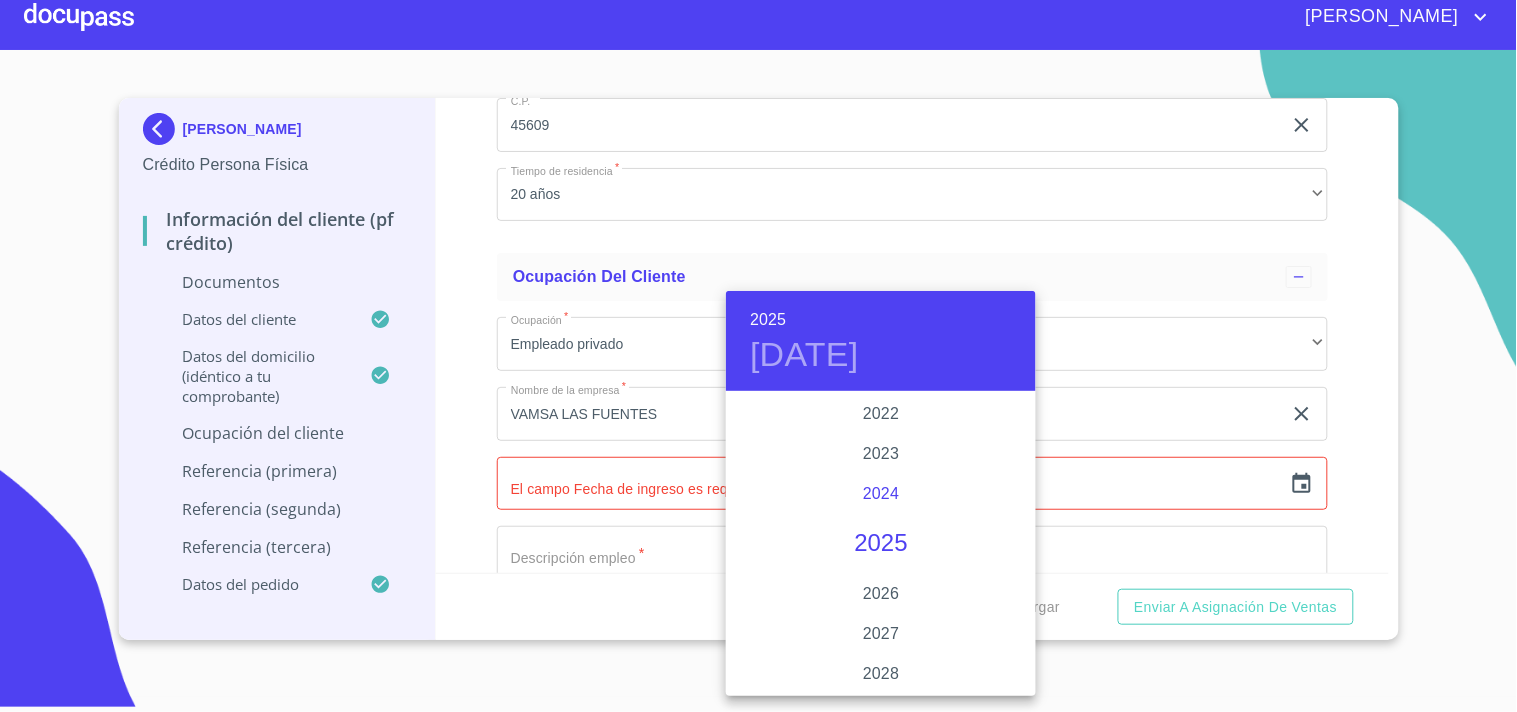 click on "2024" at bounding box center [881, 494] 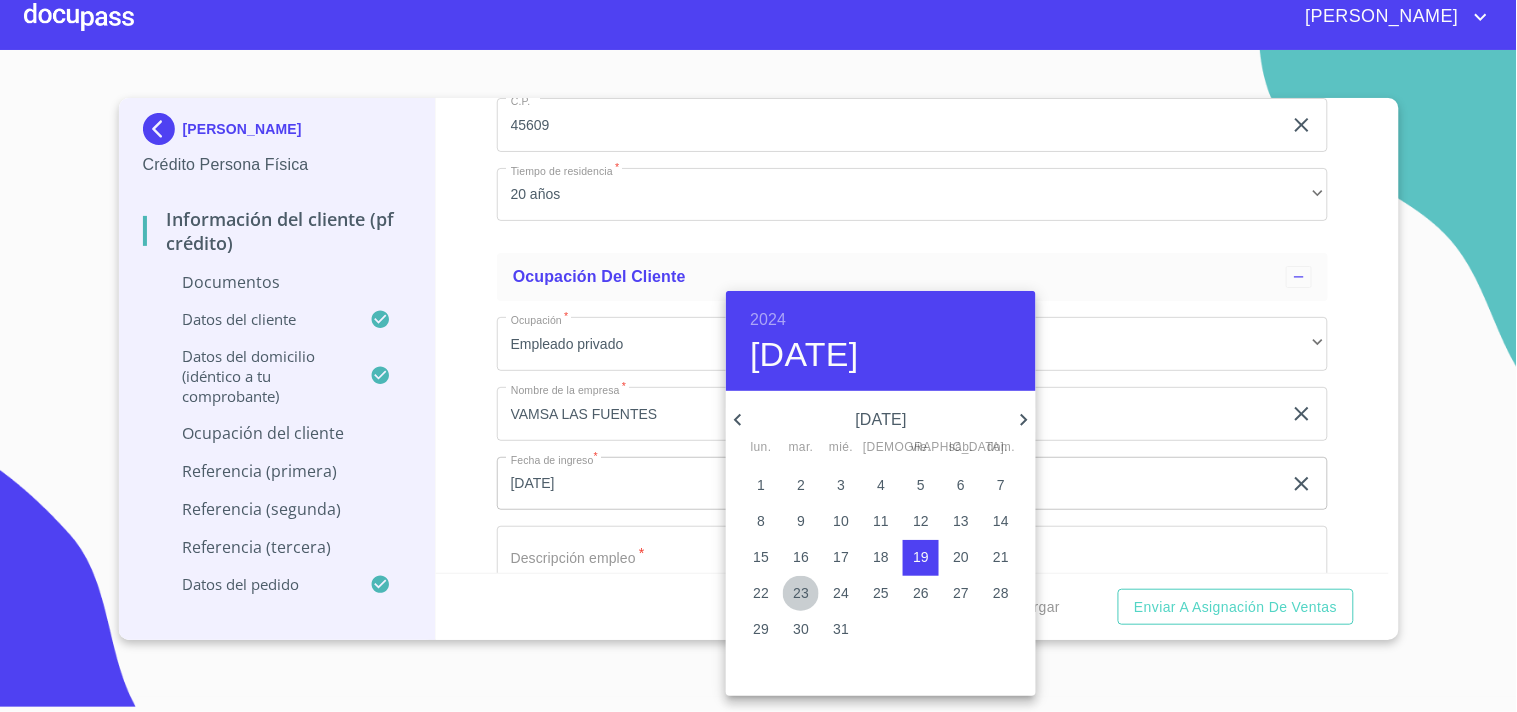 click on "23" at bounding box center (801, 593) 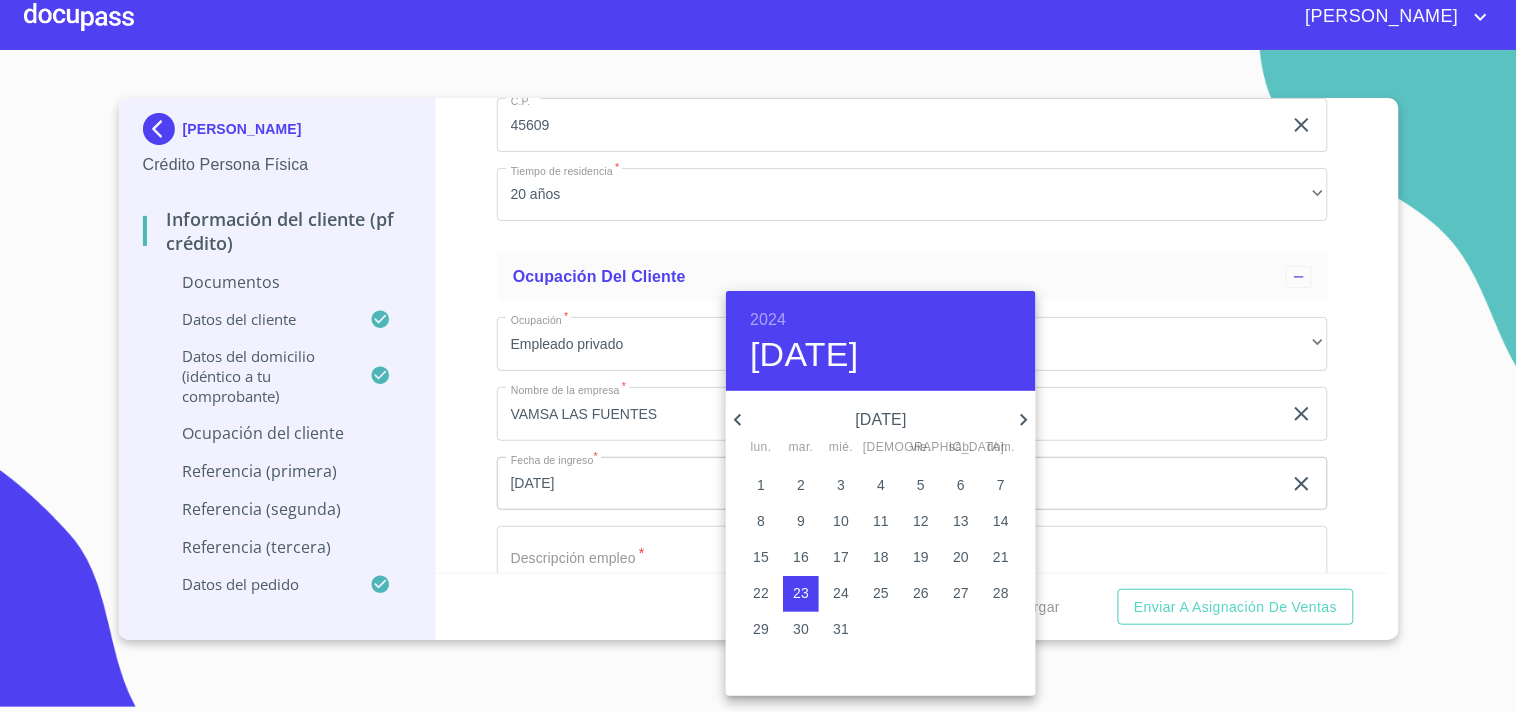 click at bounding box center (758, 356) 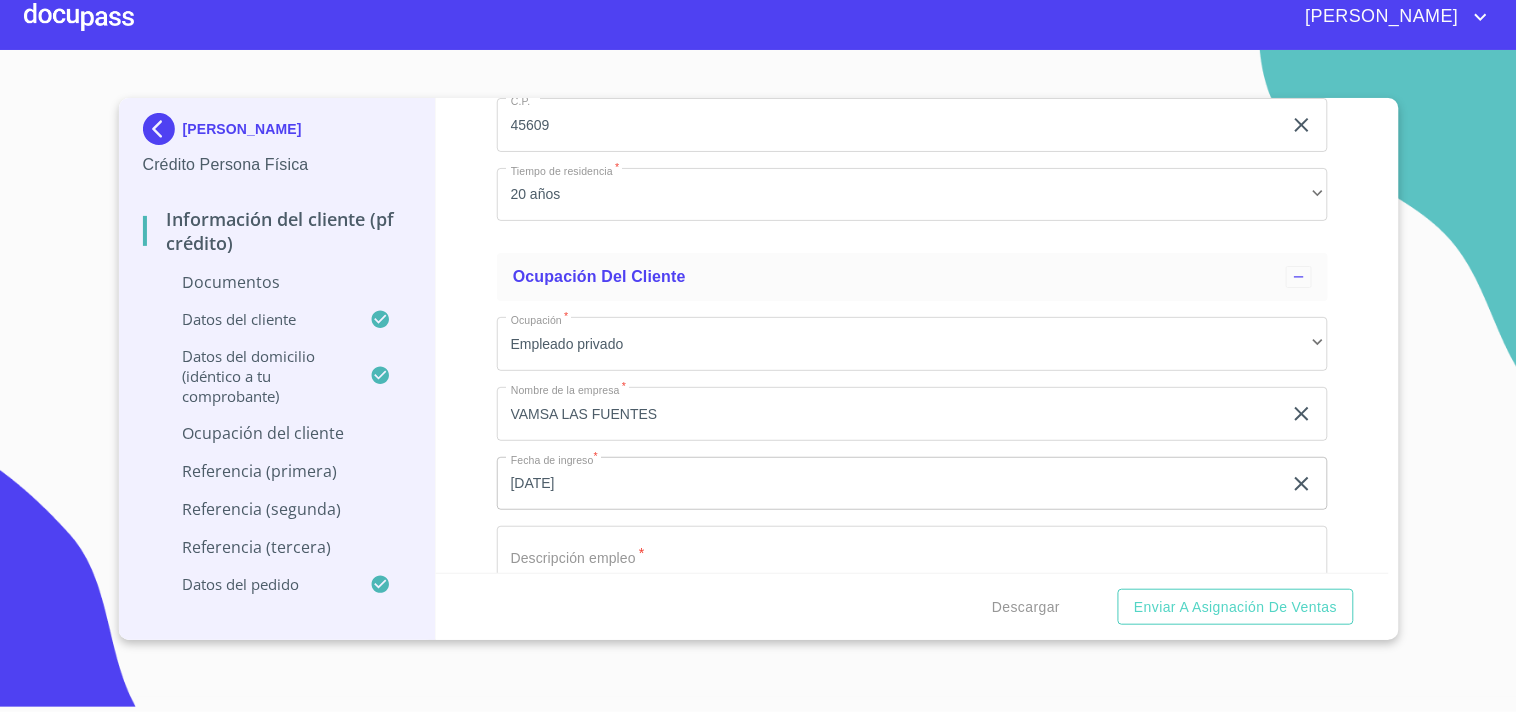 click on "Documento de identificación.   *" at bounding box center [889, -1706] 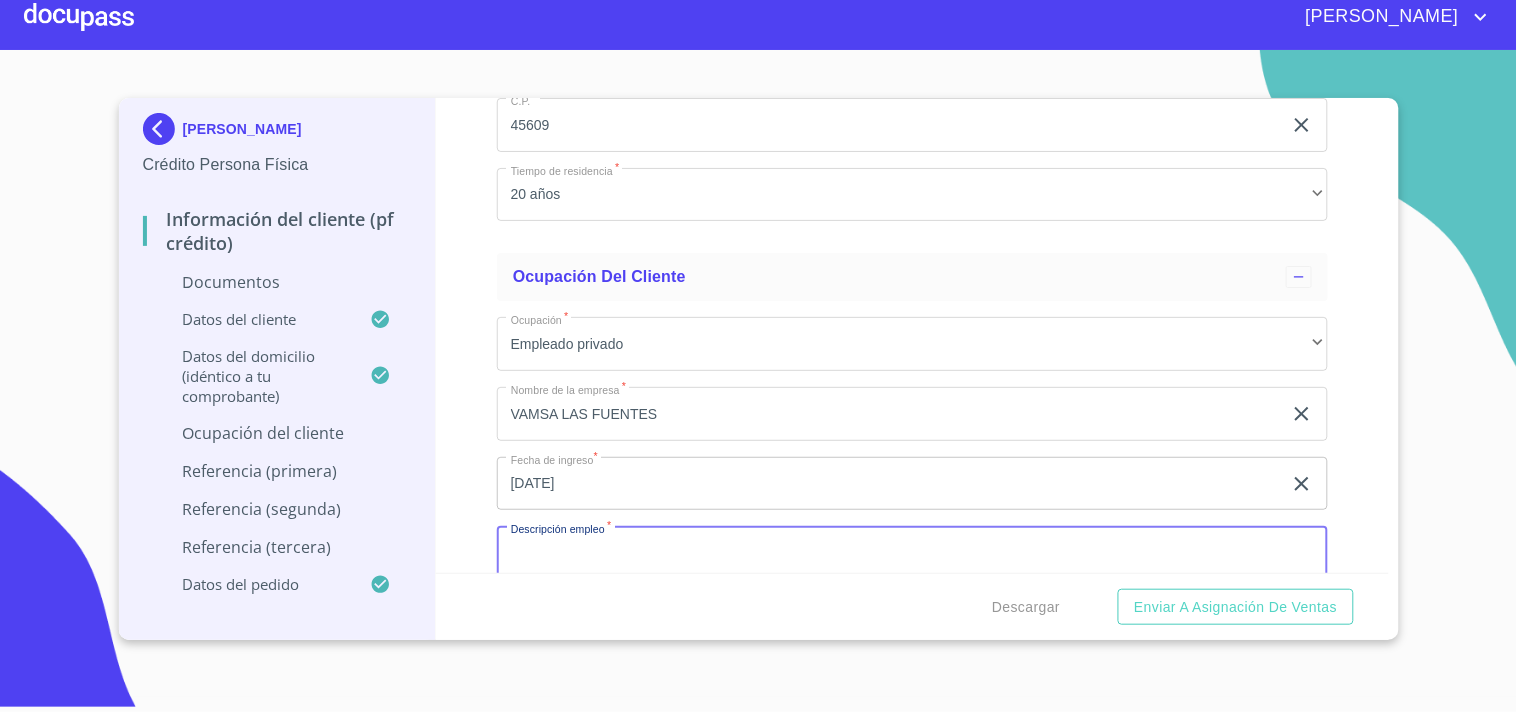 click on "Documento de identificación.   *" at bounding box center (912, 553) 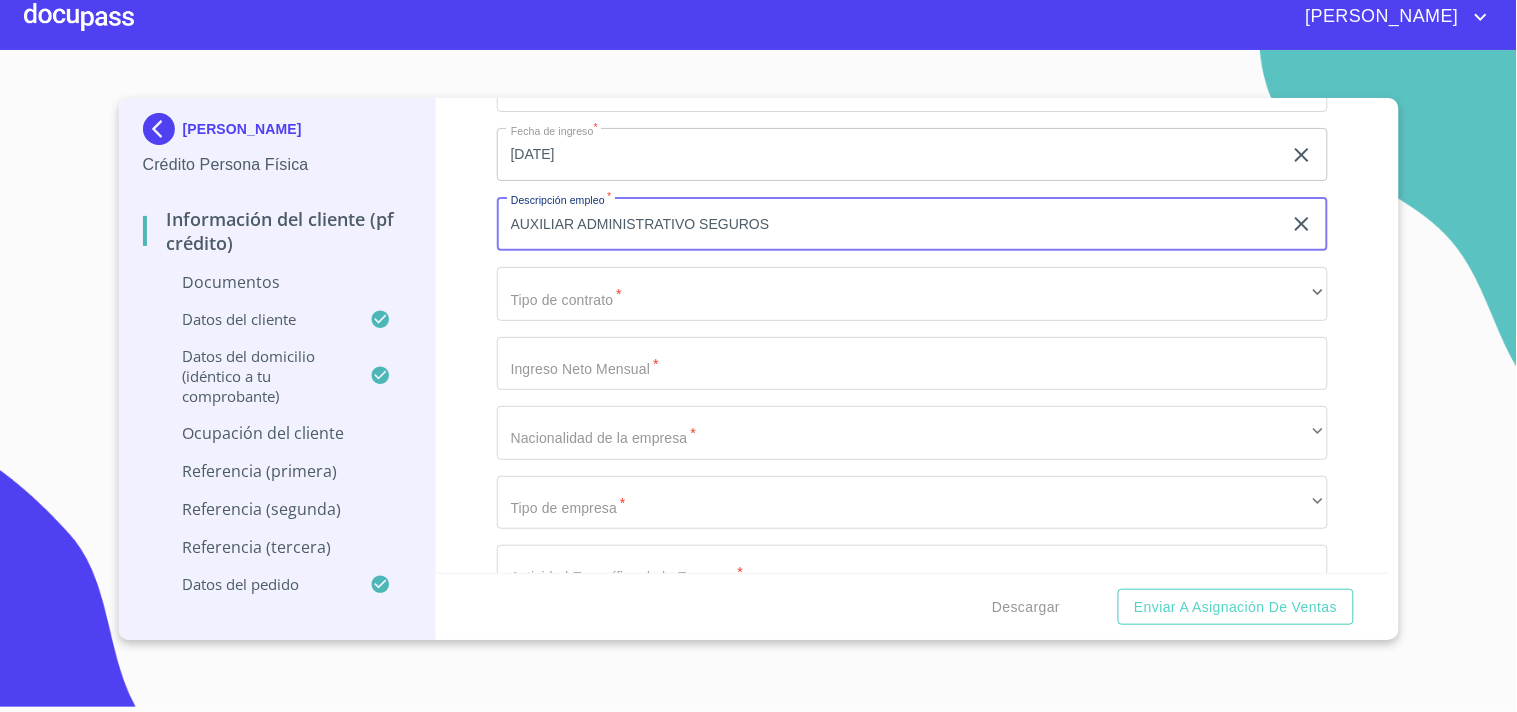 scroll, scrollTop: 8050, scrollLeft: 0, axis: vertical 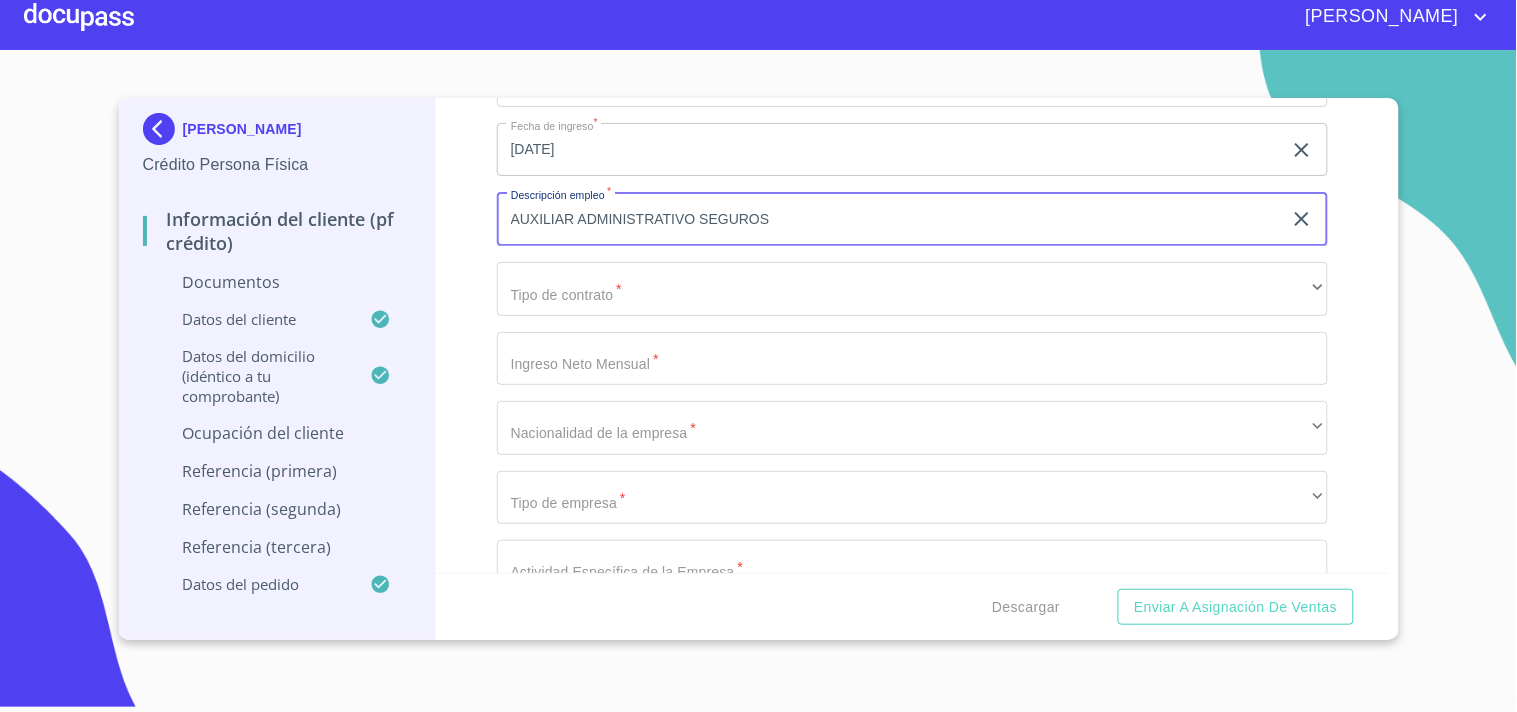 type on "AUXILIAR ADMINISTRATIVO SEGUROS" 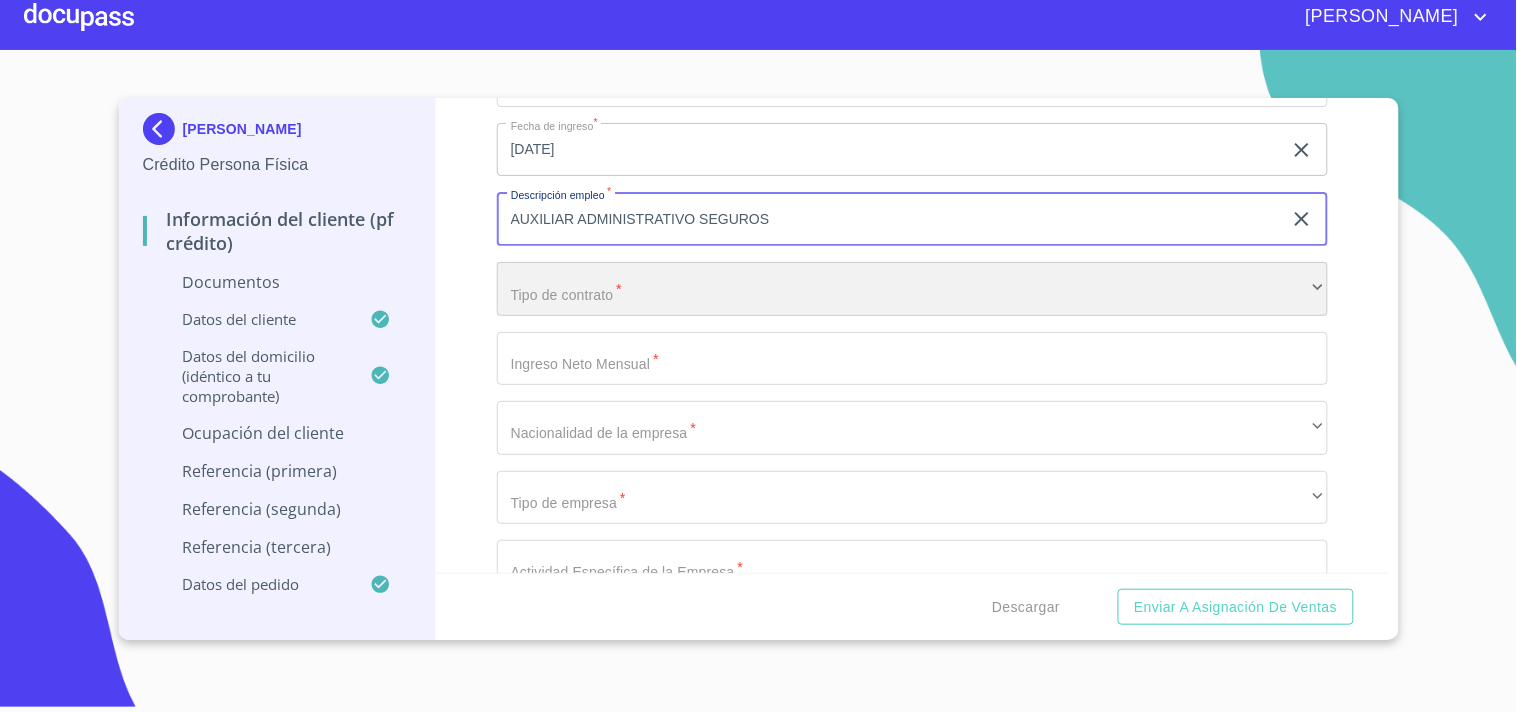 click on "​" at bounding box center (912, 289) 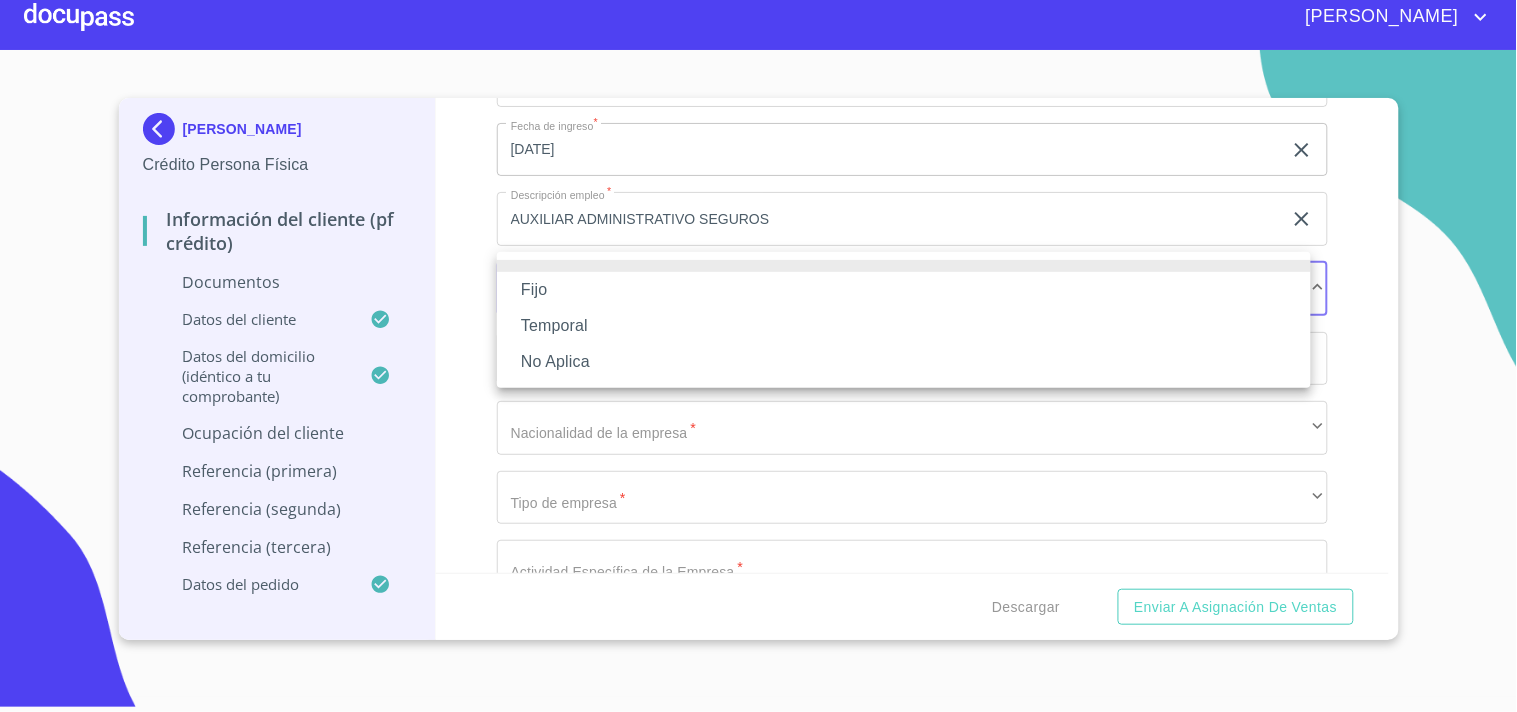click on "Fijo" at bounding box center (904, 290) 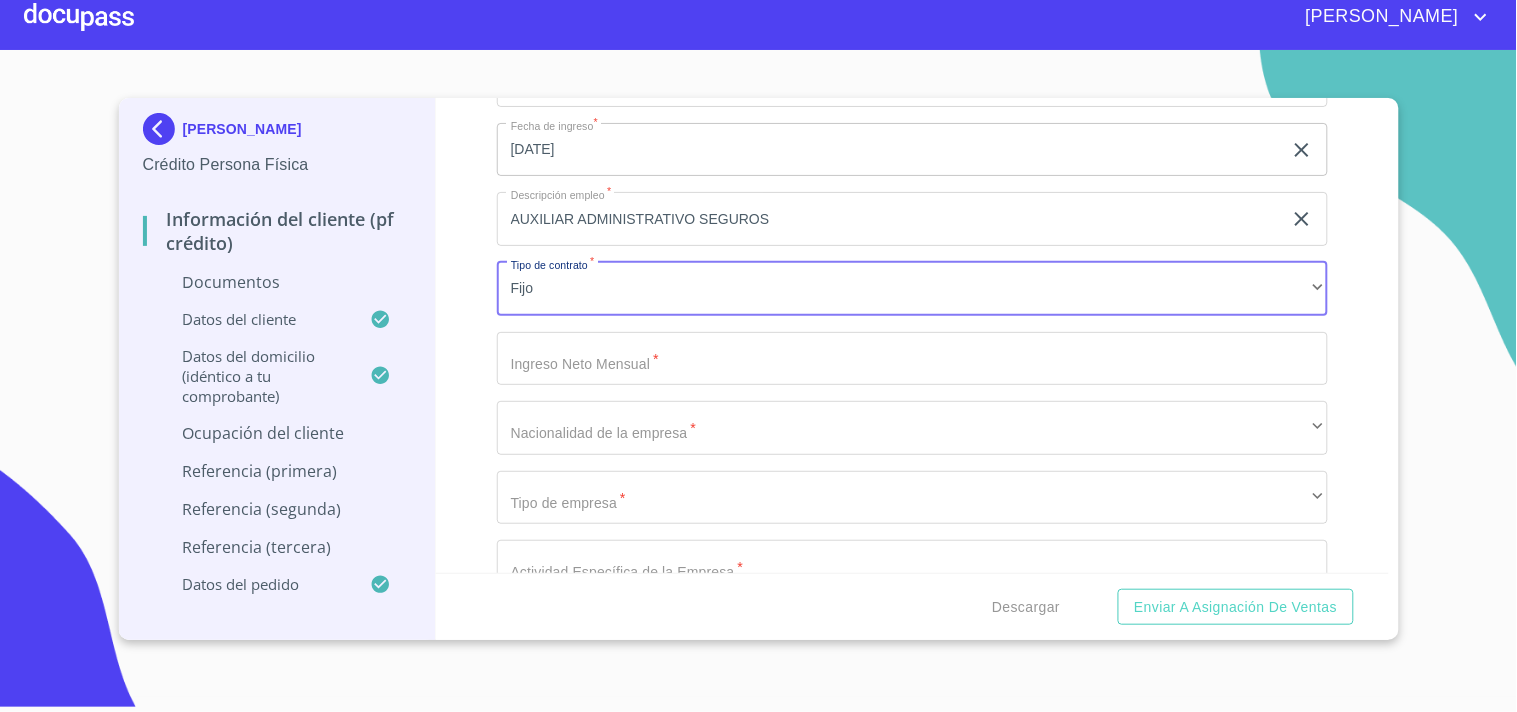click on "Documento de identificación.   *" at bounding box center [889, -2040] 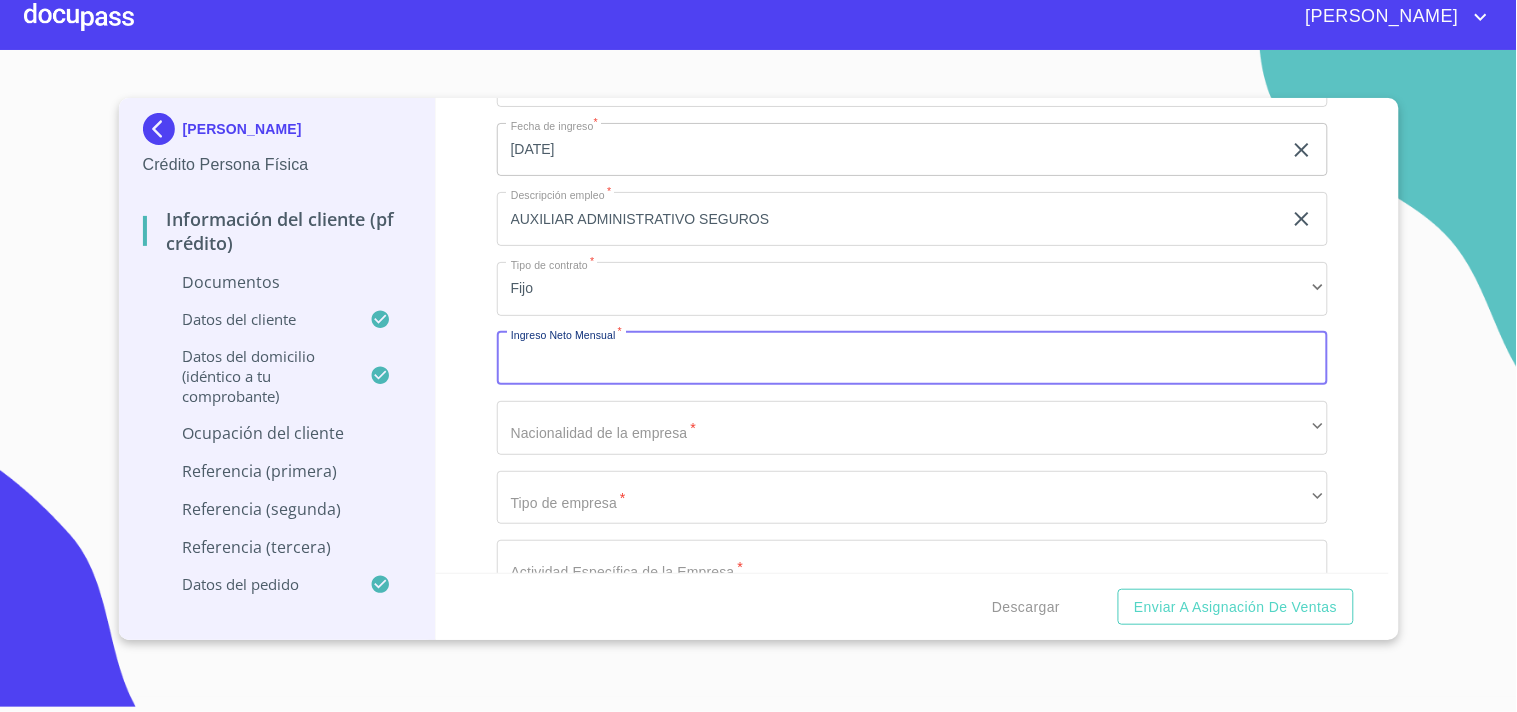 click on "Documento de identificación.   *" at bounding box center [912, 359] 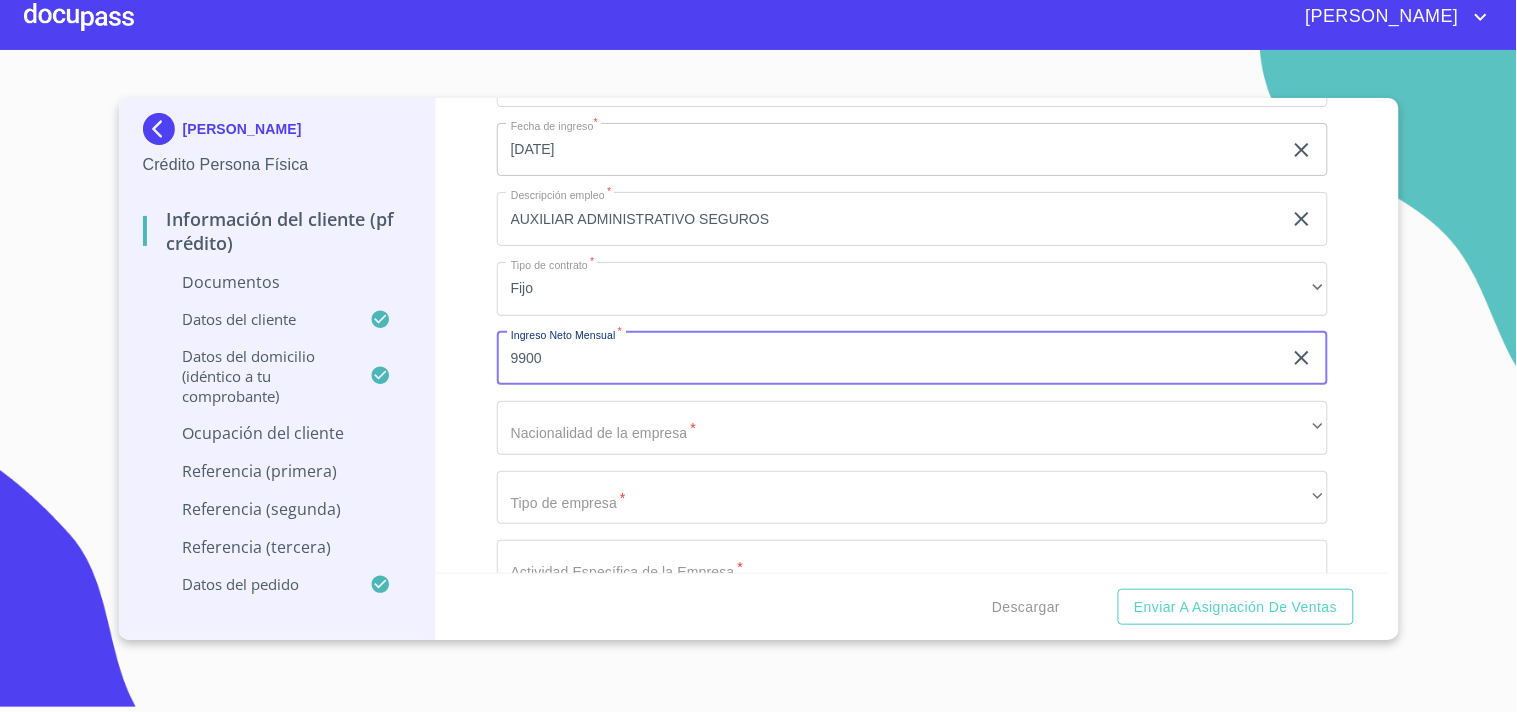 click on "Información del cliente (PF crédito)   Documentos Documento de identificación.   * INE ​ Identificación Oficial * Identificación Oficial Identificación Oficial Comprobante de Domicilio * Arrastra o selecciona el (los) documento(s) para agregar Fuente de ingresos   * Empleado S. Privado/S. Público ​ Comprobante de Ingresos mes 1 * Comprobante de Ingresos mes 1 Comprobante de Ingresos mes 1 Comprobante de Ingresos mes 1 Comprobante de Ingresos mes 2 Comprobante de Ingresos mes 2 Comprobante de Ingresos mes 2 Comprobante de Ingresos mes 2 Comprobante de Ingresos mes 3 Comprobante de Ingresos mes 3 Comprobante de Ingresos mes 3 Comprobante de Ingresos mes 3 CURP * CURP CURP Constancia de situación fiscal Constancia de situación fiscal Constancia de situación fiscal Datos del cliente Apellido Paterno   * AGUILA ​ Apellido Materno   * GONZALEZ ​ Primer nombre   * OSCAR ​ Segundo Nombre URIEL ​ Fecha de nacimiento * 18 de abr. de 2002 ​ RFC   * AUGO020418S24 ​ CURP   * ​ ​" at bounding box center [912, 335] 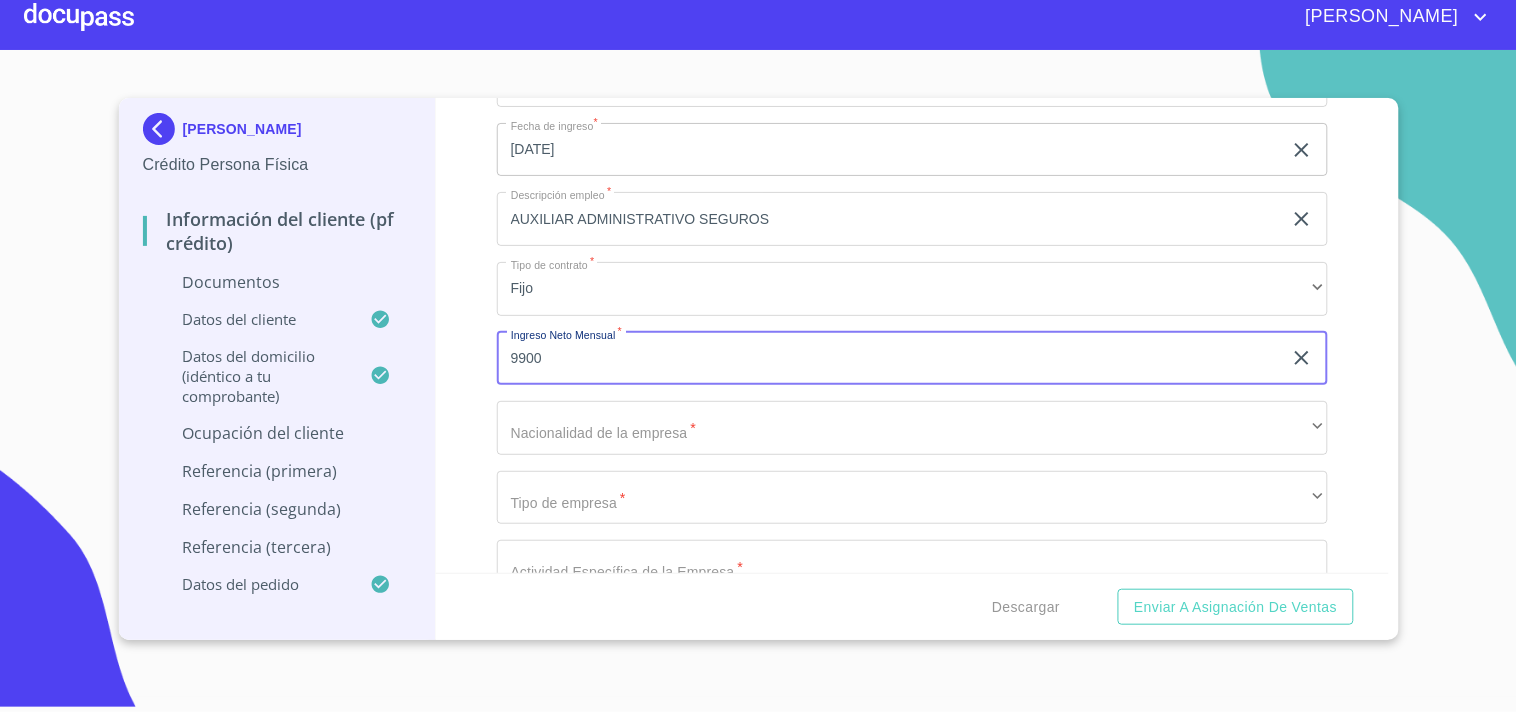 click on "9900" at bounding box center (889, 359) 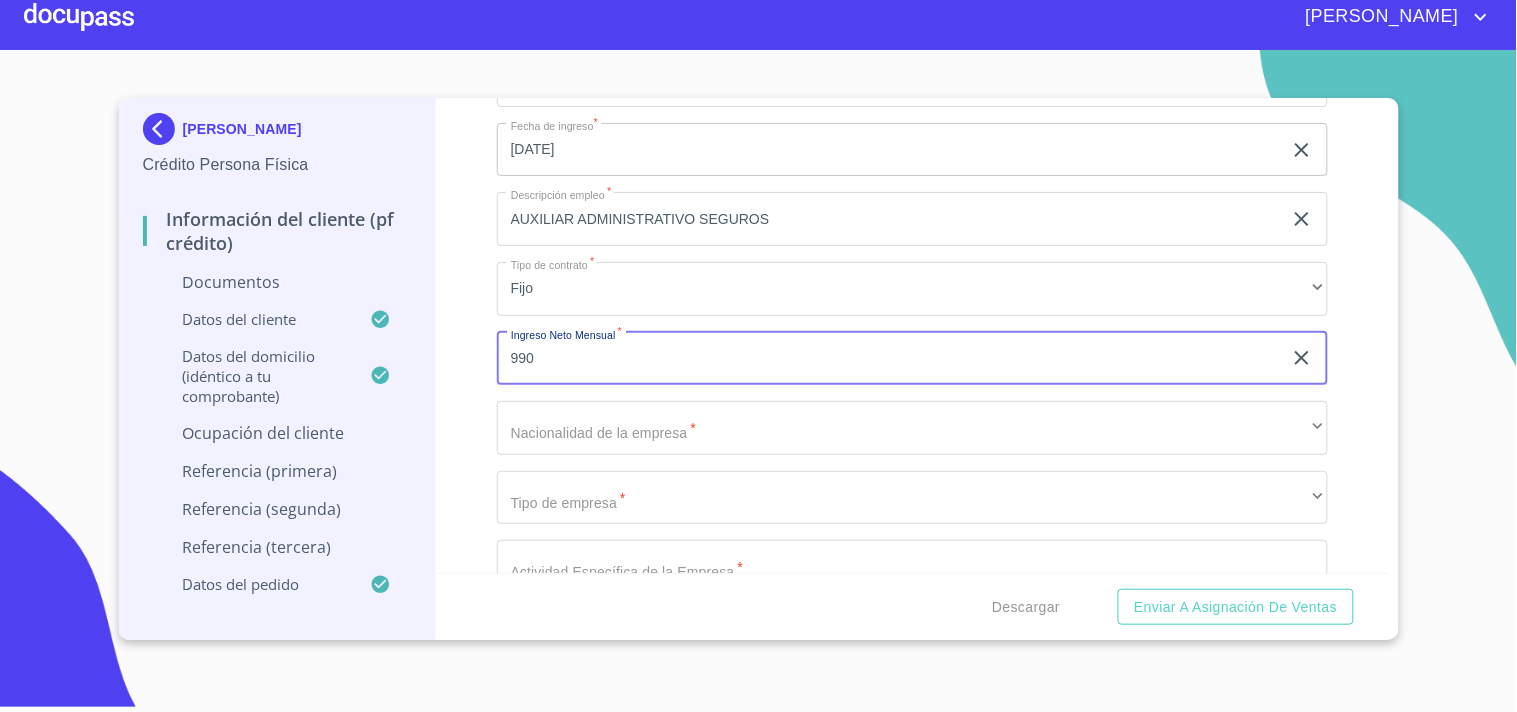 type on "9900" 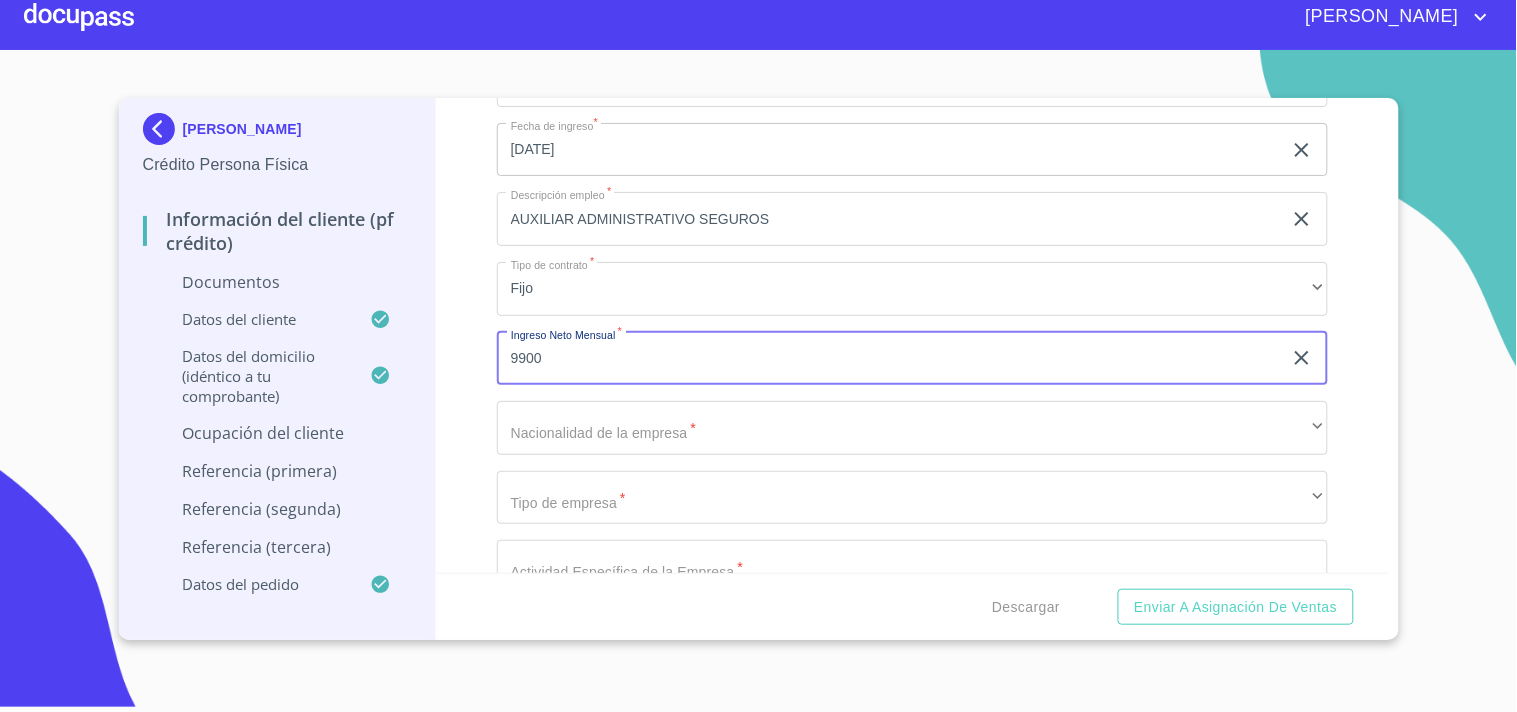 click on "Información del cliente (PF crédito)   Documentos Documento de identificación.   * INE ​ Identificación Oficial * Identificación Oficial Identificación Oficial Comprobante de Domicilio * Arrastra o selecciona el (los) documento(s) para agregar Fuente de ingresos   * Empleado S. Privado/S. Público ​ Comprobante de Ingresos mes 1 * Comprobante de Ingresos mes 1 Comprobante de Ingresos mes 1 Comprobante de Ingresos mes 1 Comprobante de Ingresos mes 2 Comprobante de Ingresos mes 2 Comprobante de Ingresos mes 2 Comprobante de Ingresos mes 2 Comprobante de Ingresos mes 3 Comprobante de Ingresos mes 3 Comprobante de Ingresos mes 3 Comprobante de Ingresos mes 3 CURP * CURP CURP Constancia de situación fiscal Constancia de situación fiscal Constancia de situación fiscal Datos del cliente Apellido Paterno   * AGUILA ​ Apellido Materno   * GONZALEZ ​ Primer nombre   * OSCAR ​ Segundo Nombre URIEL ​ Fecha de nacimiento * 18 de abr. de 2002 ​ RFC   * AUGO020418S24 ​ CURP   * ​ ​" at bounding box center [912, 335] 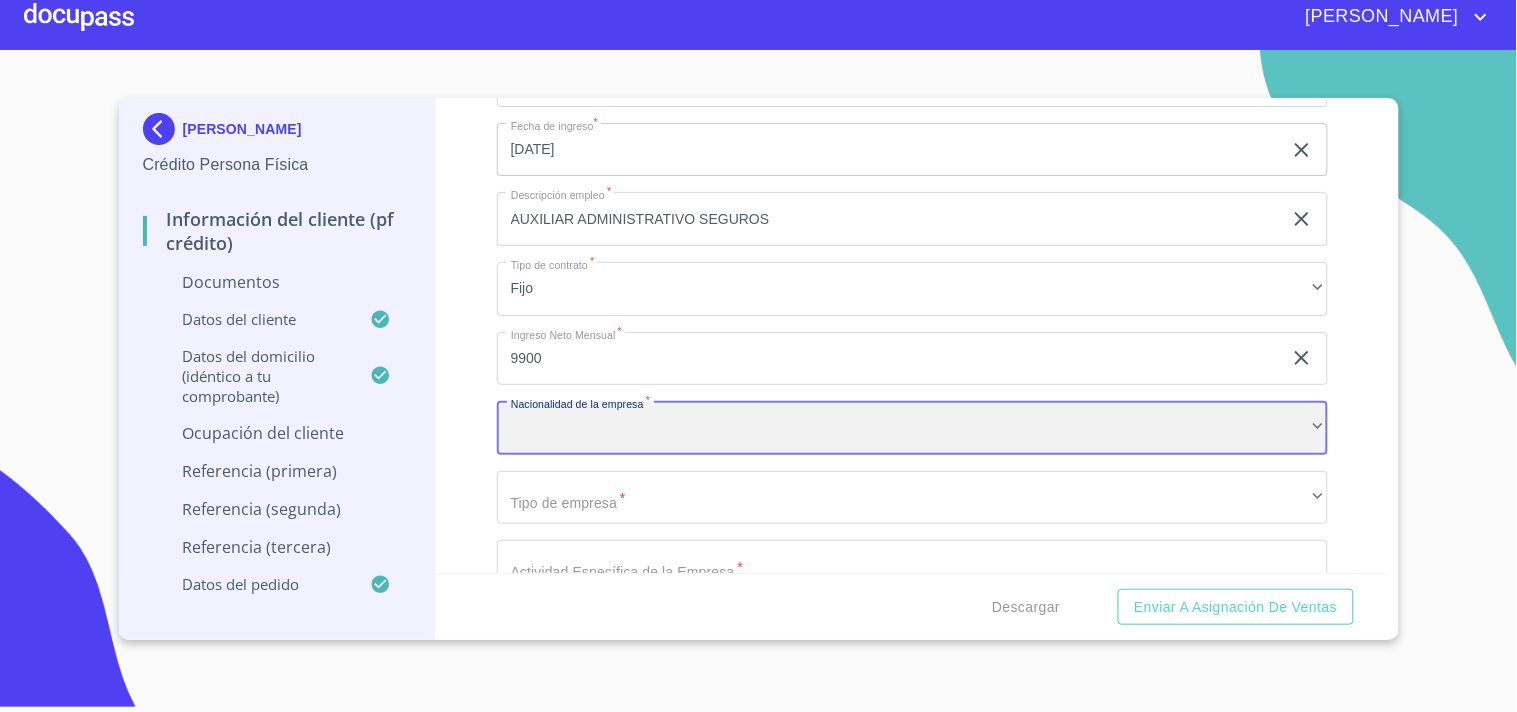 click on "​" at bounding box center (912, 428) 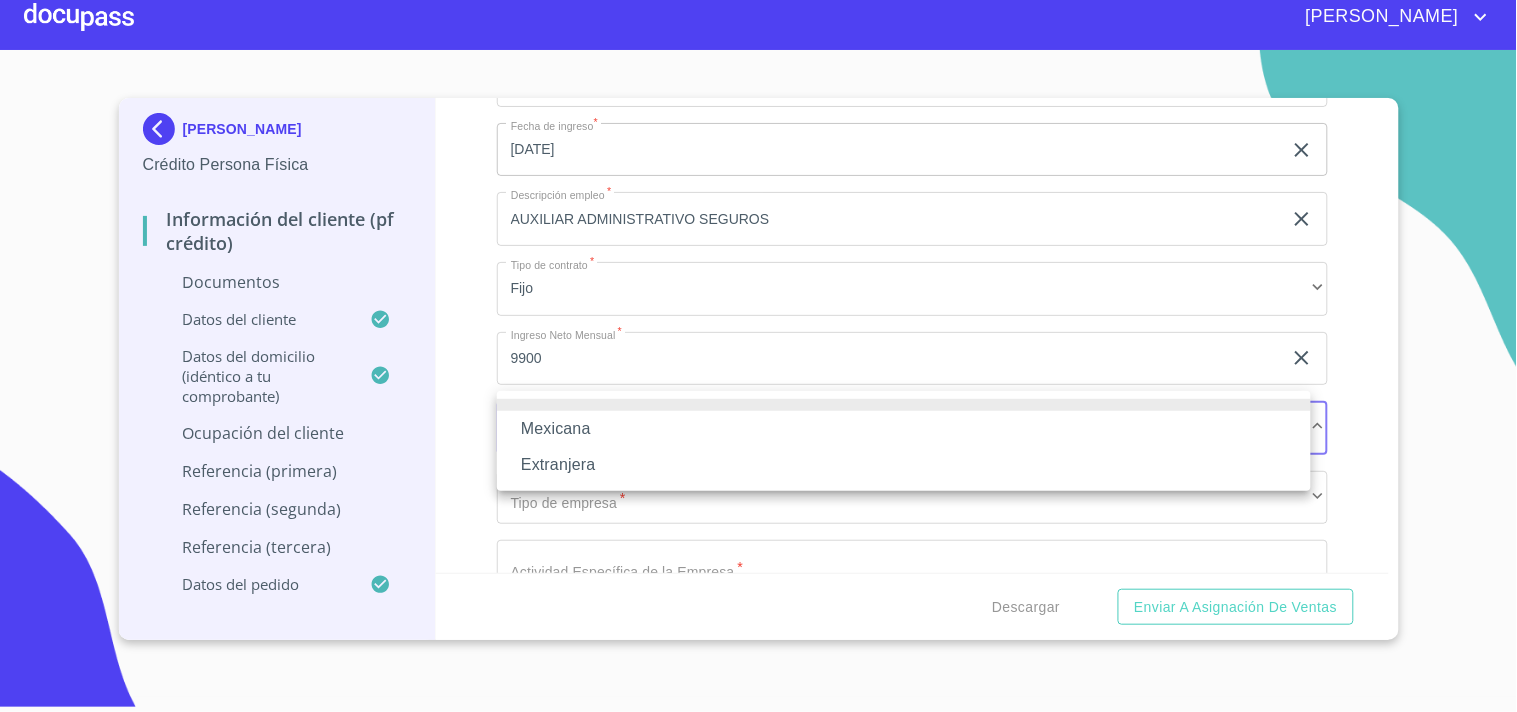 click at bounding box center [758, 356] 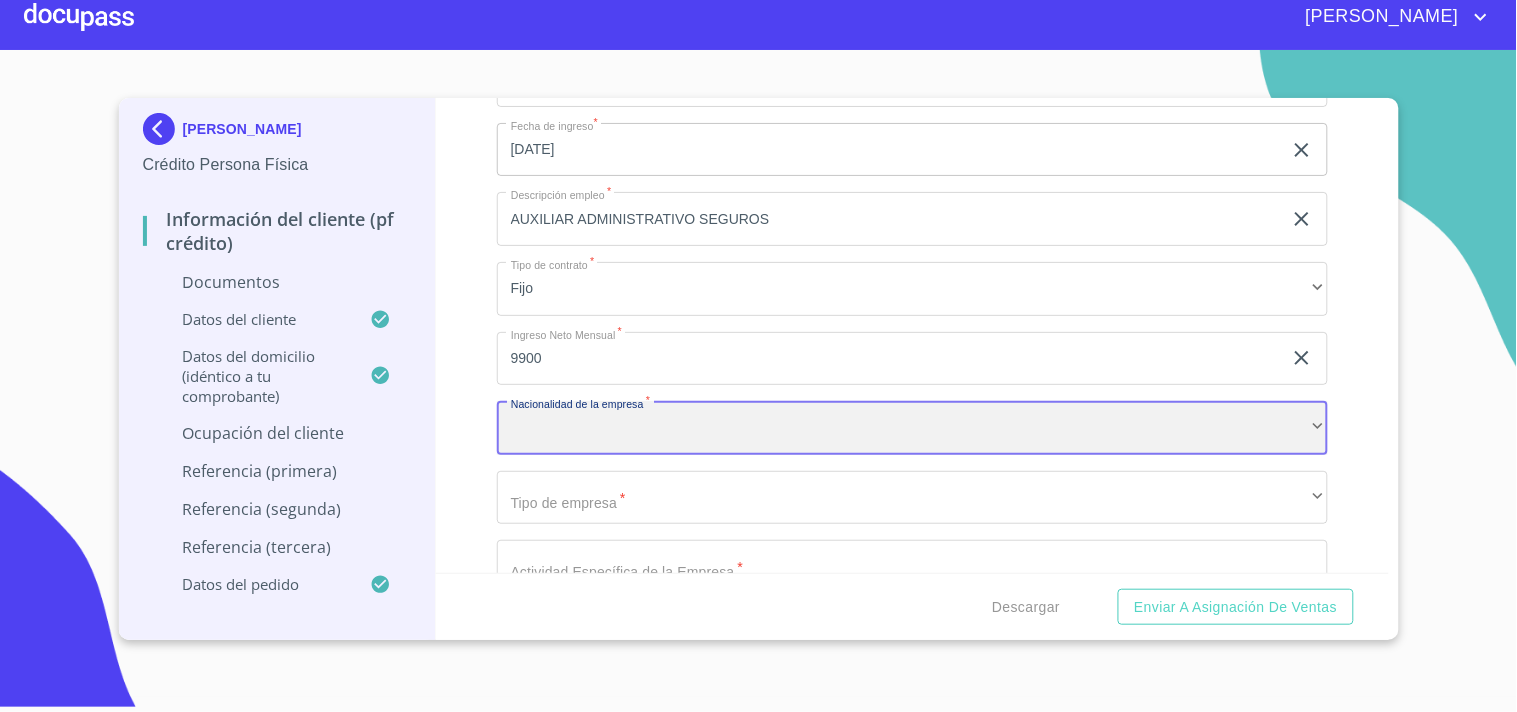 click on "​" at bounding box center (912, 428) 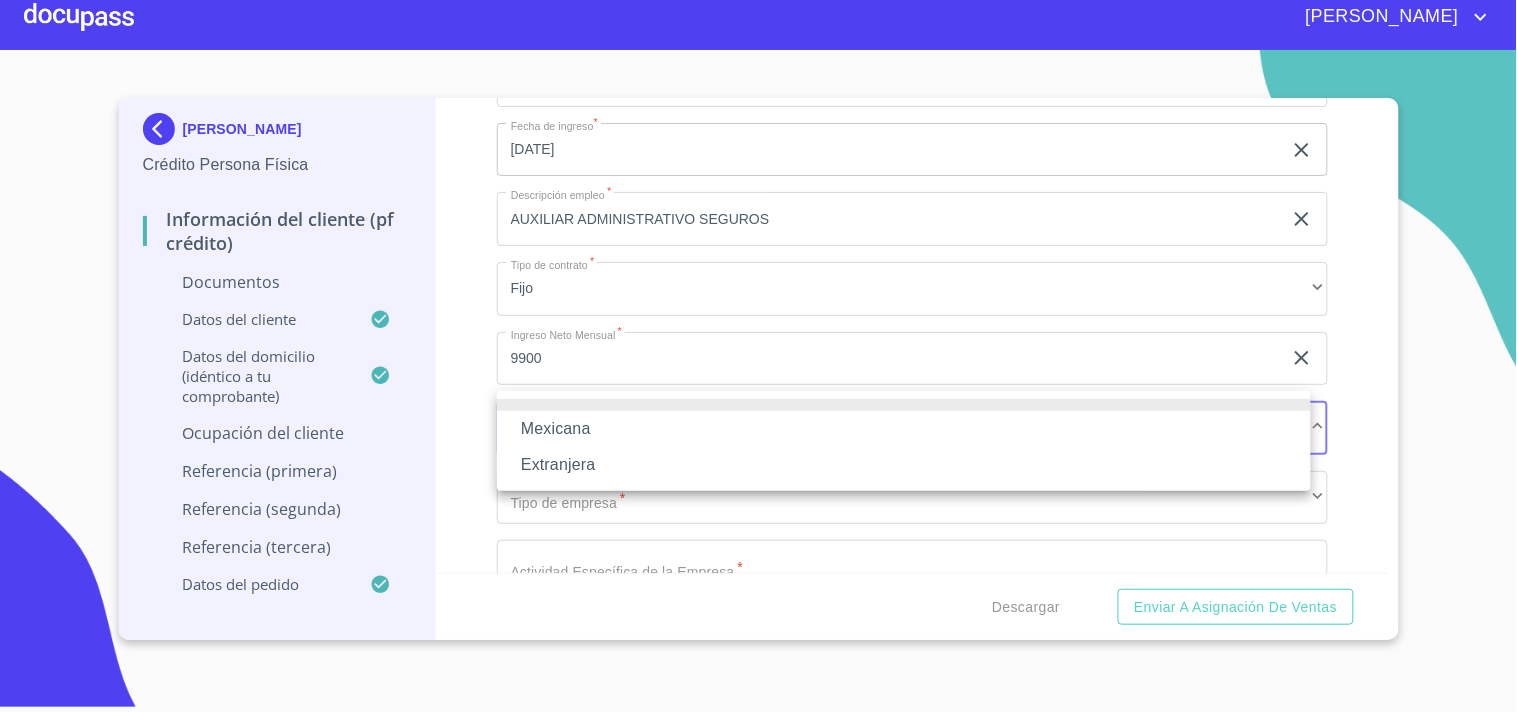 click on "Extranjera" at bounding box center (904, 465) 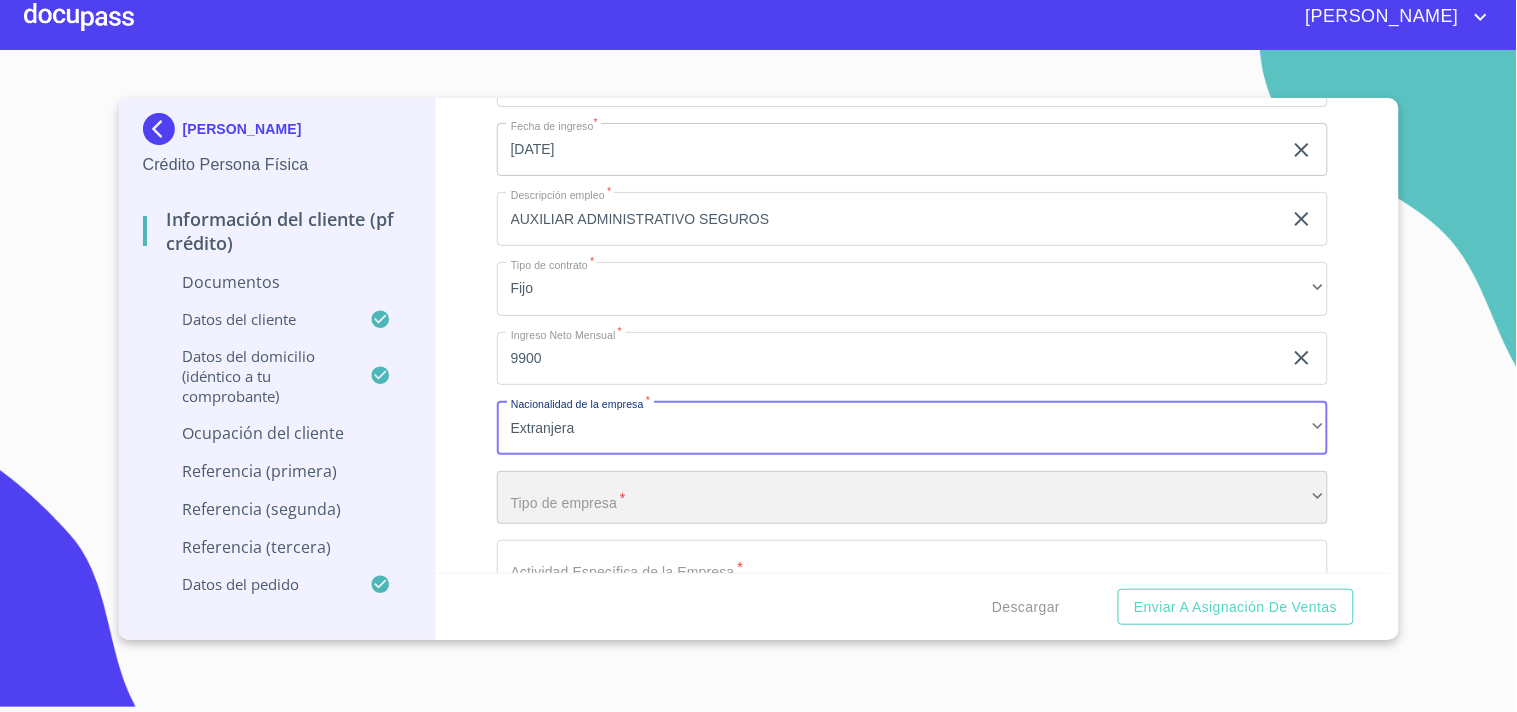 click on "​" at bounding box center (912, 498) 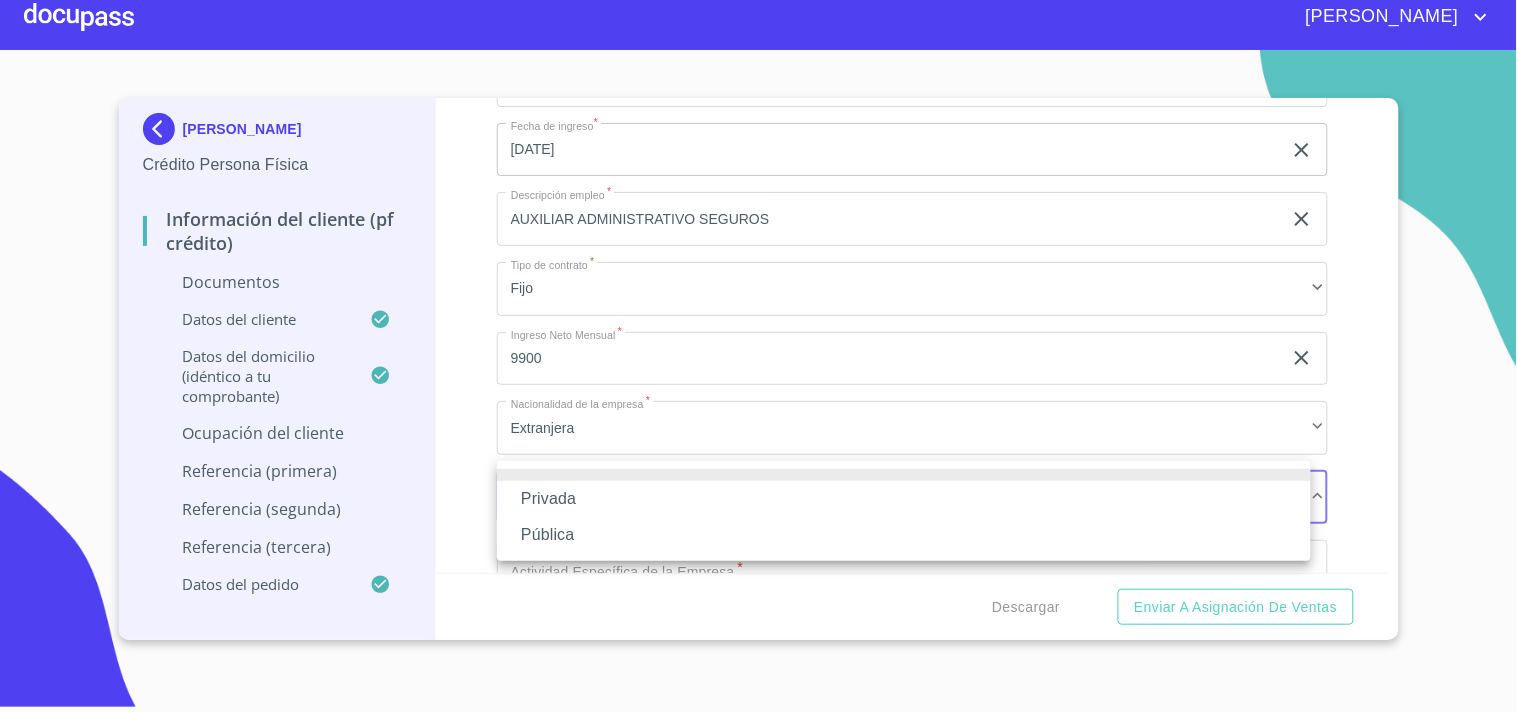 click on "Privada" at bounding box center [904, 499] 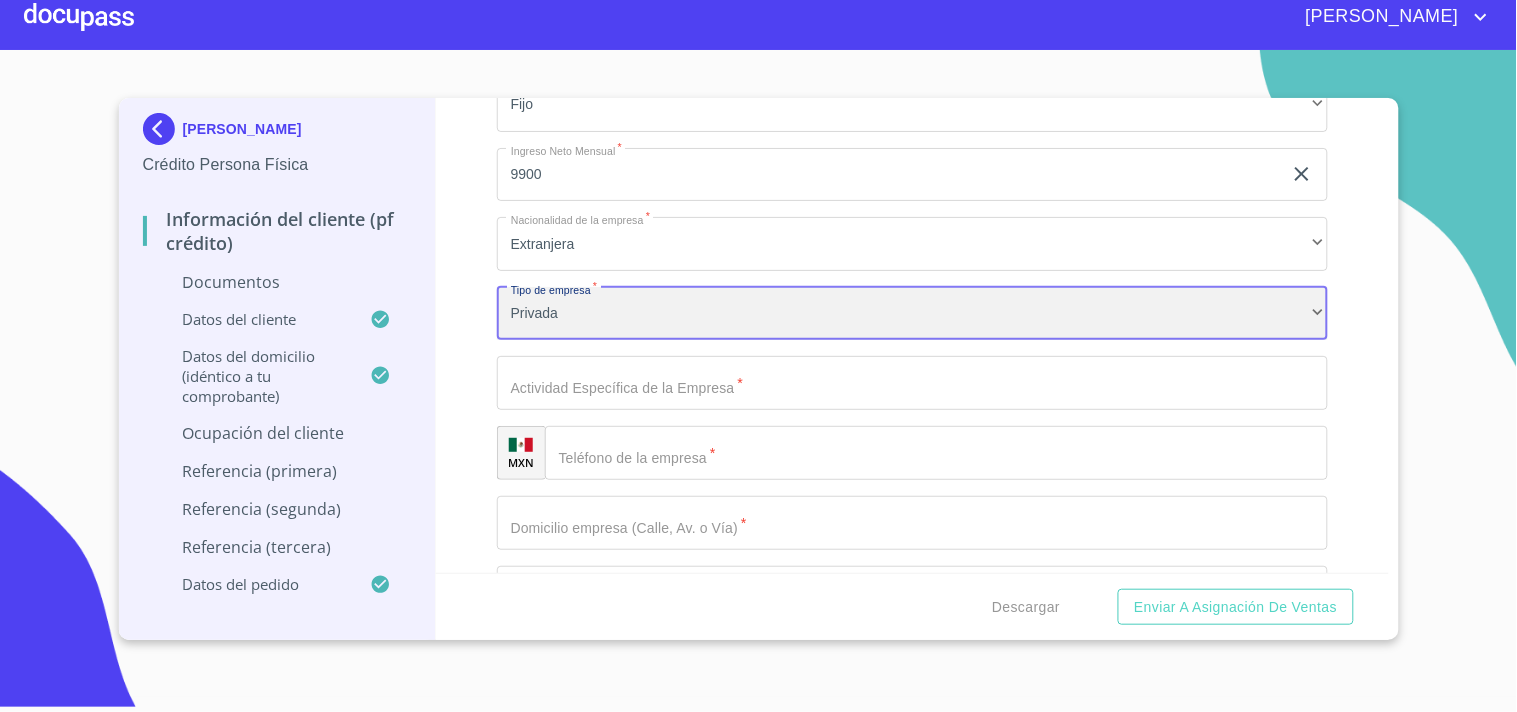 scroll, scrollTop: 8272, scrollLeft: 0, axis: vertical 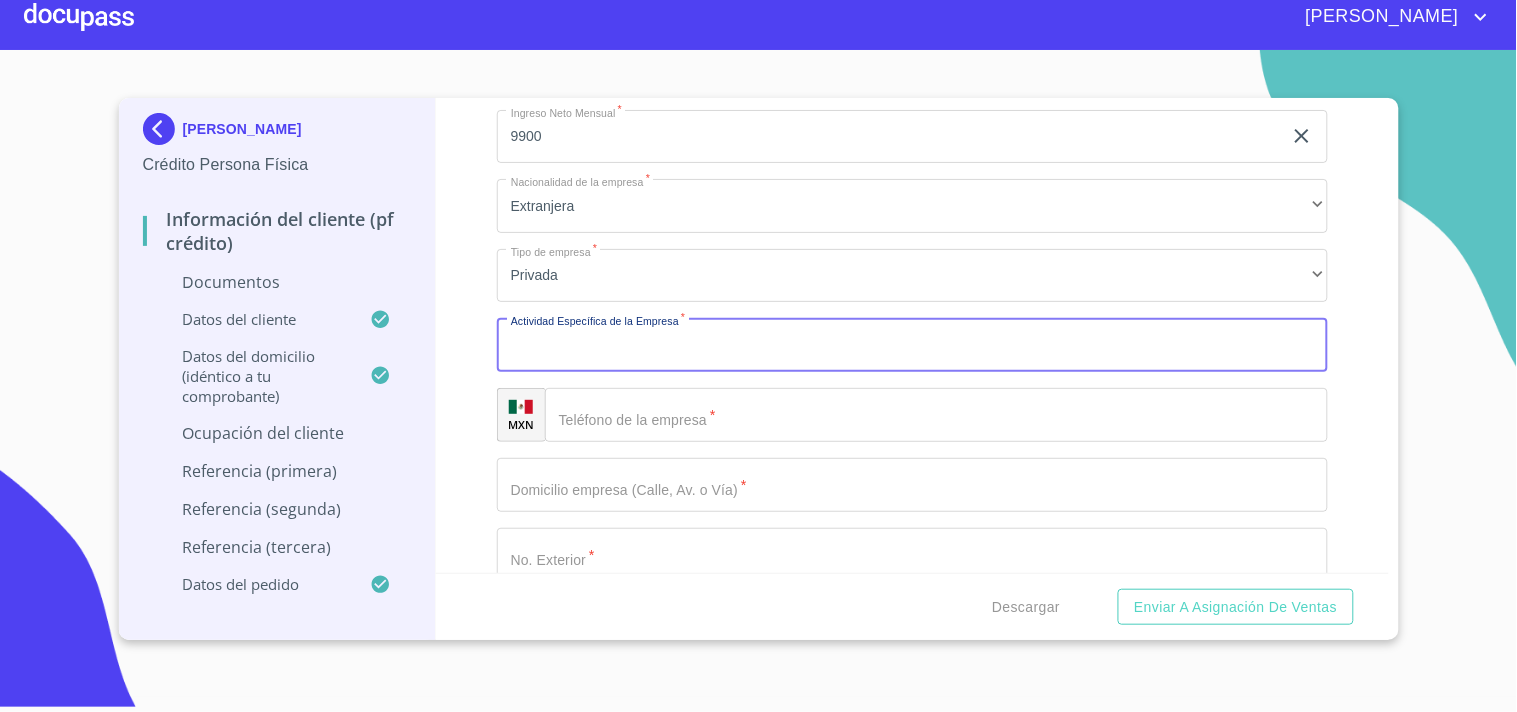 click on "Documento de identificación.   *" at bounding box center [912, 345] 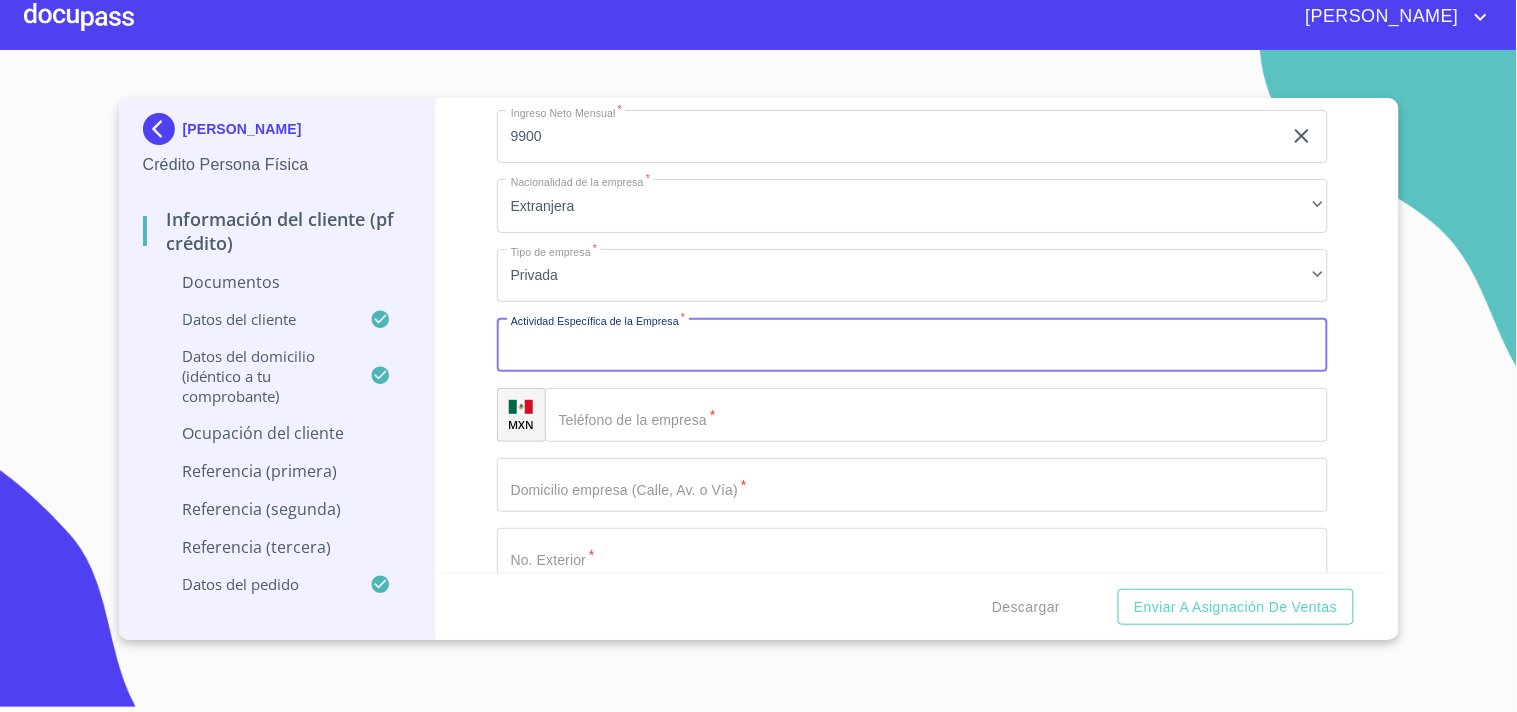 click on "Documento de identificación.   *" at bounding box center (912, 345) 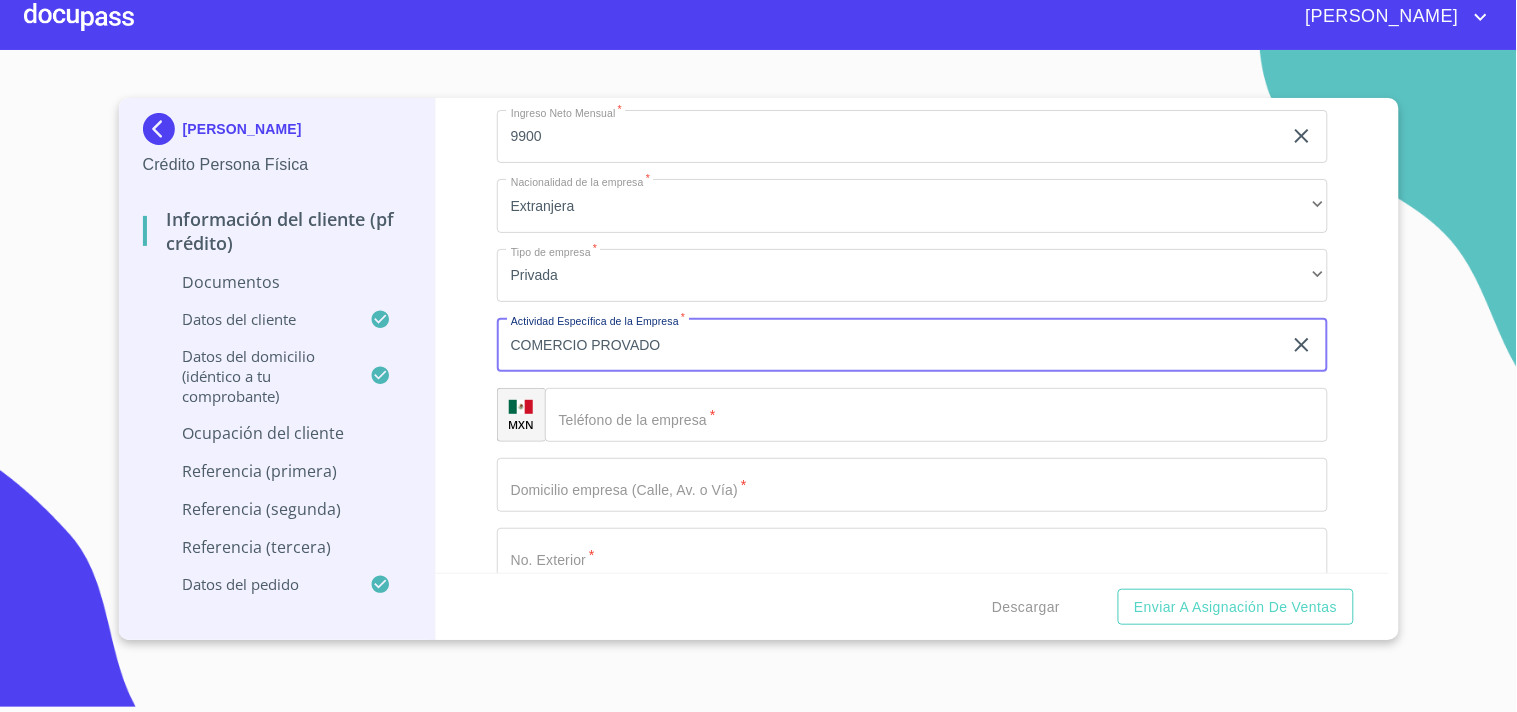 type on "COMERCIO PROVADO" 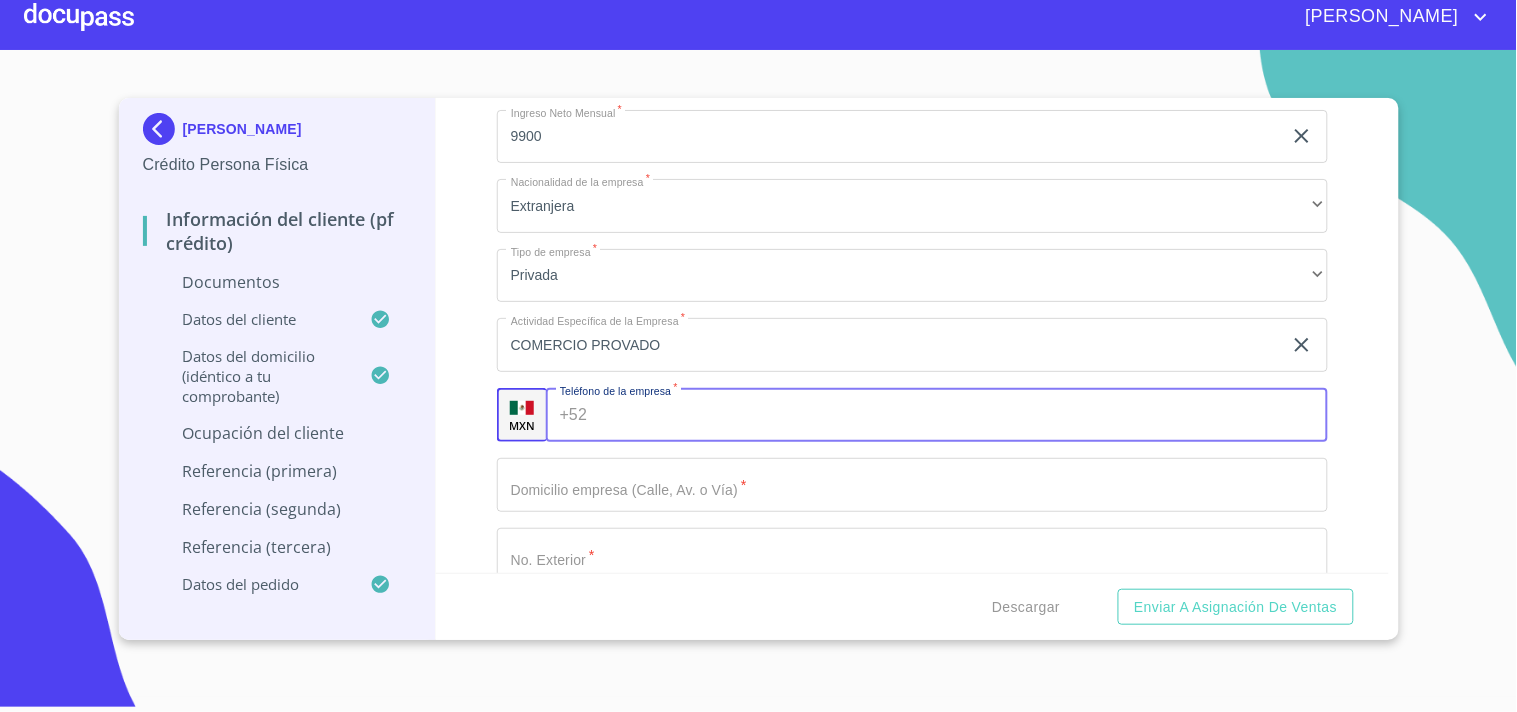 click on "+52 ​" at bounding box center (937, 415) 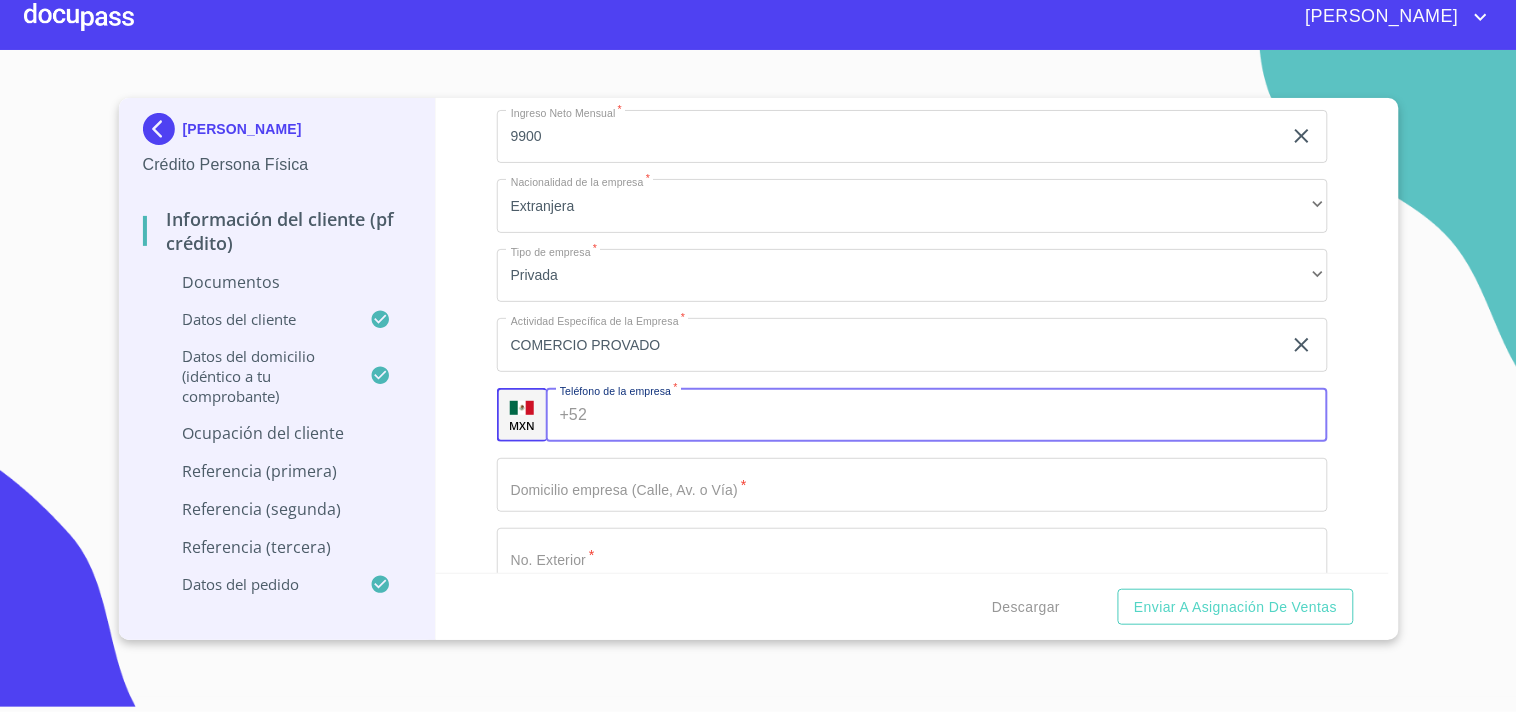 click on "Documento de identificación.   *" at bounding box center (961, 415) 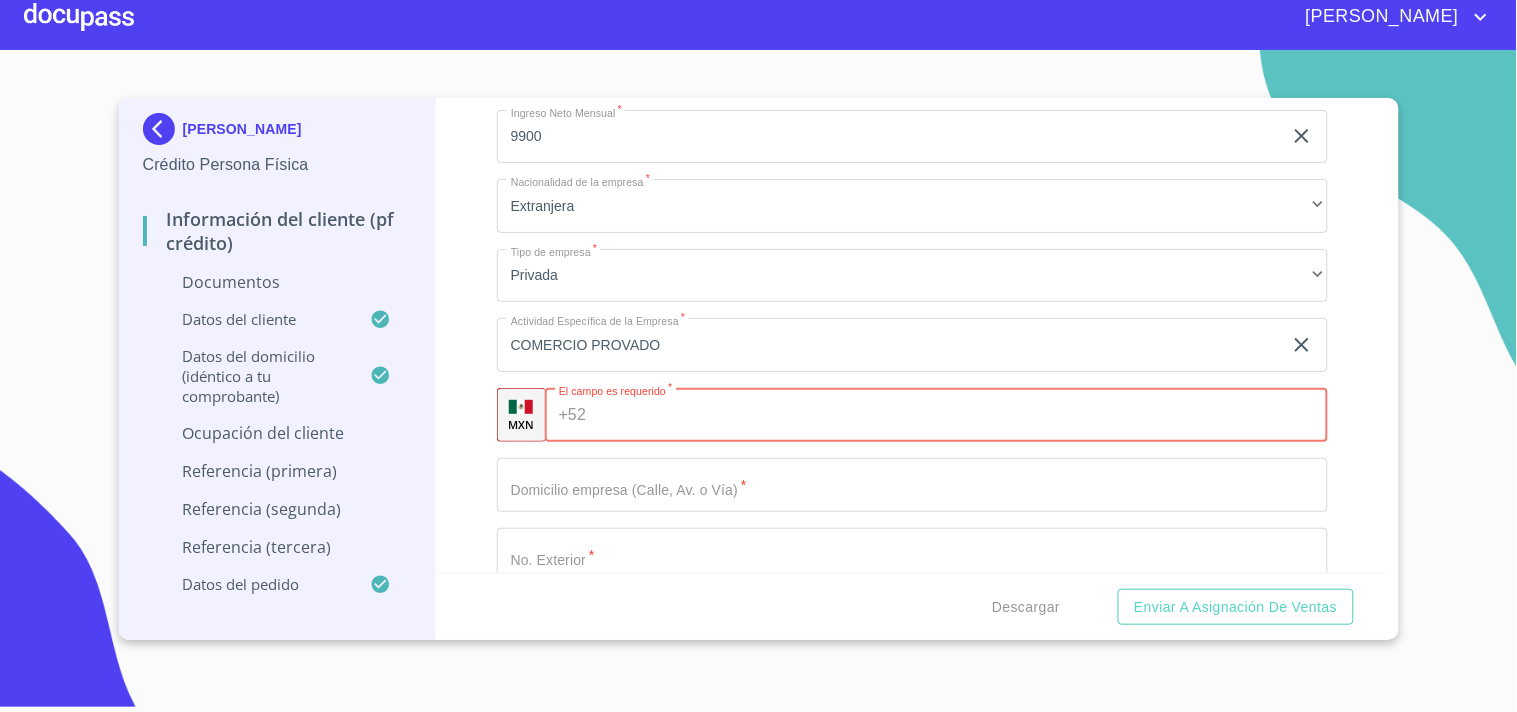paste on "(33) 3472 7997" 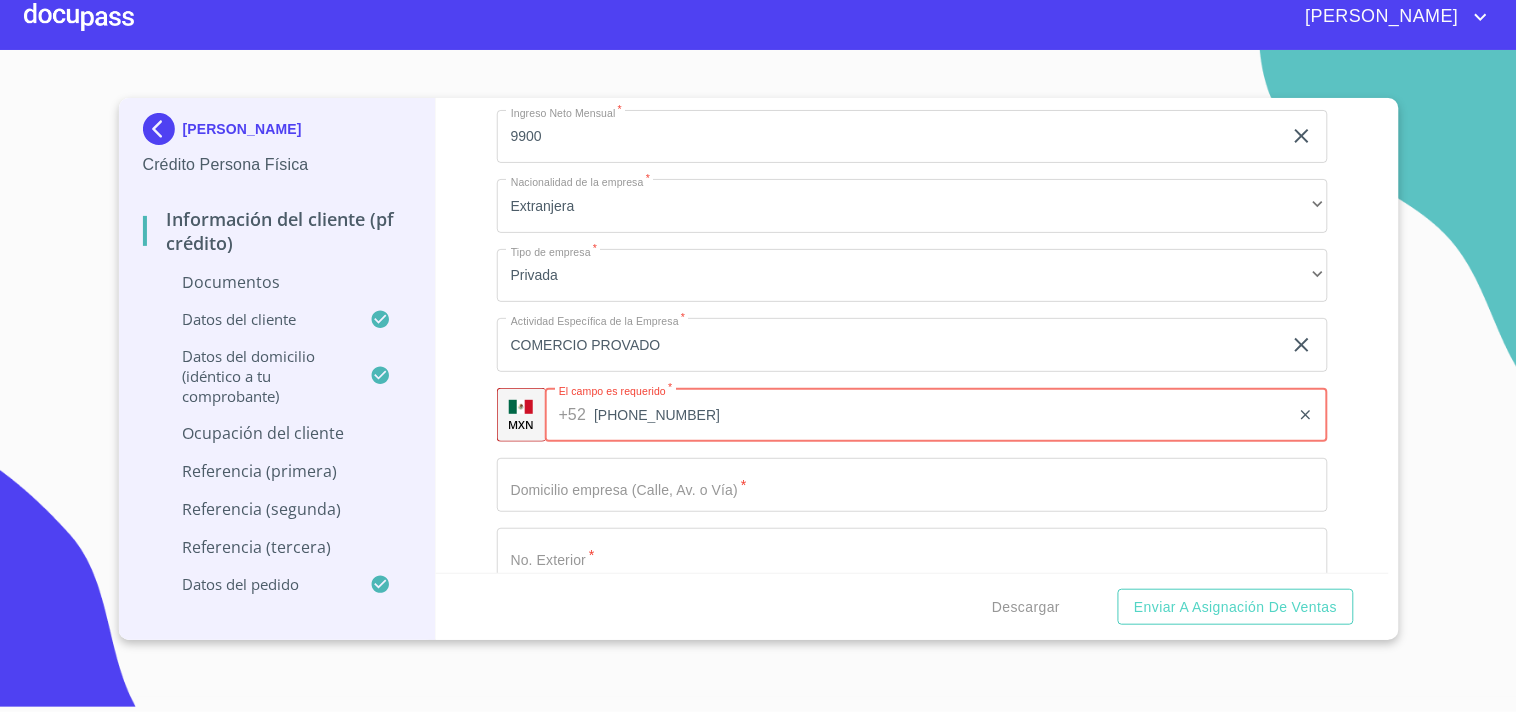 type on "(33) 3472 7997" 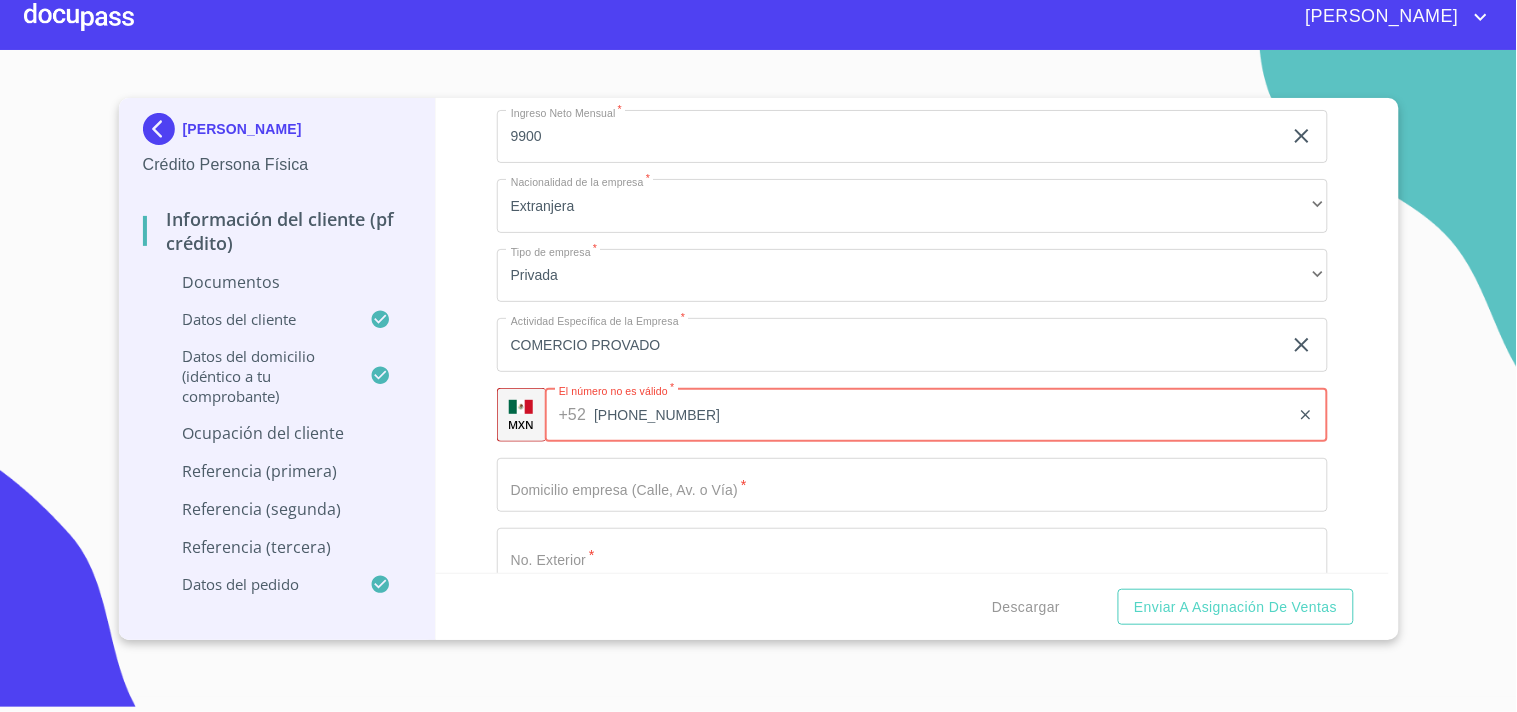 click on "Información del cliente (PF crédito)   Documentos Documento de identificación.   * INE ​ Identificación Oficial * Identificación Oficial Identificación Oficial Comprobante de Domicilio * Arrastra o selecciona el (los) documento(s) para agregar Fuente de ingresos   * Empleado S. Privado/S. Público ​ Comprobante de Ingresos mes 1 * Comprobante de Ingresos mes 1 Comprobante de Ingresos mes 1 Comprobante de Ingresos mes 1 Comprobante de Ingresos mes 2 Comprobante de Ingresos mes 2 Comprobante de Ingresos mes 2 Comprobante de Ingresos mes 2 Comprobante de Ingresos mes 3 Comprobante de Ingresos mes 3 Comprobante de Ingresos mes 3 Comprobante de Ingresos mes 3 CURP * CURP CURP Constancia de situación fiscal Constancia de situación fiscal Constancia de situación fiscal Datos del cliente Apellido Paterno   * AGUILA ​ Apellido Materno   * GONZALEZ ​ Primer nombre   * OSCAR ​ Segundo Nombre URIEL ​ Fecha de nacimiento * 18 de abr. de 2002 ​ RFC   * AUGO020418S24 ​ CURP   * ​ ​" at bounding box center (912, 335) 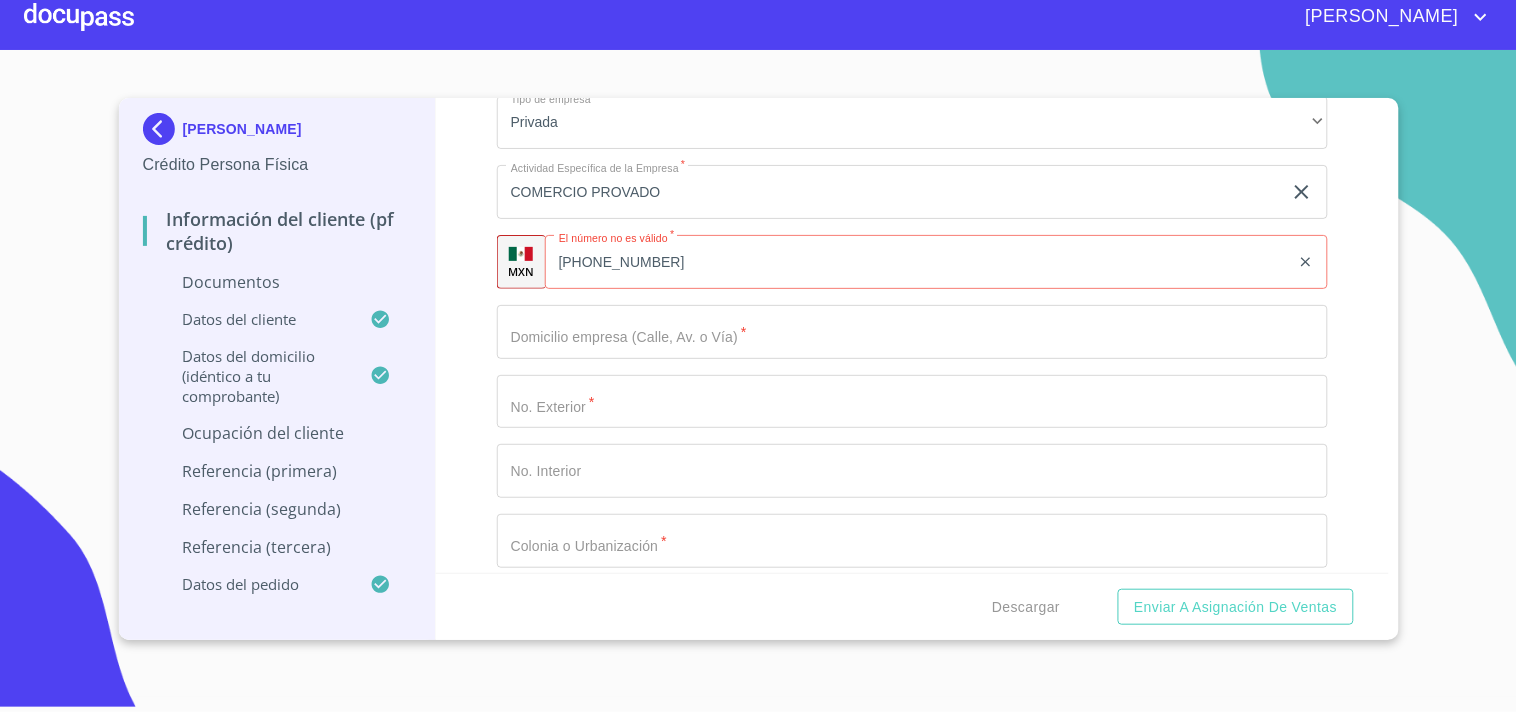 scroll, scrollTop: 8494, scrollLeft: 0, axis: vertical 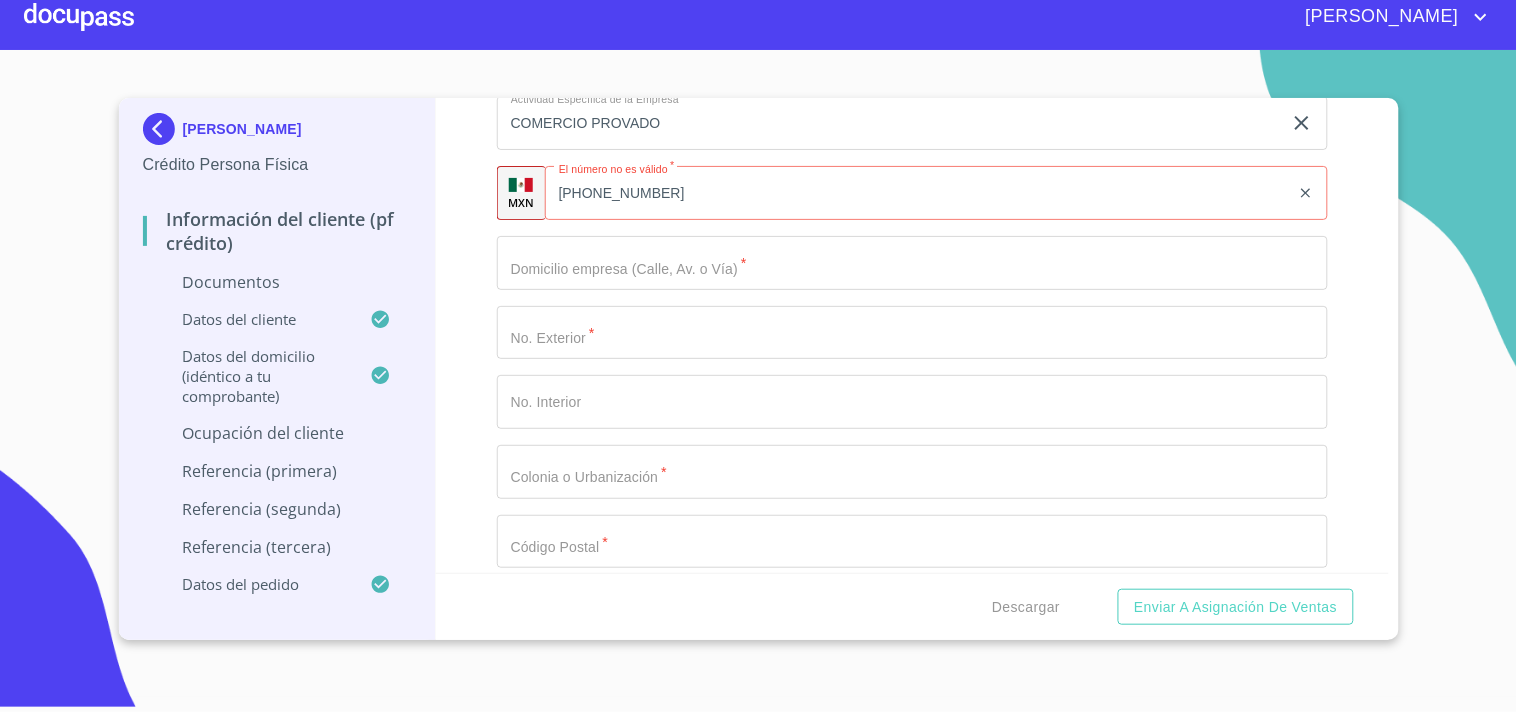 click on "Documento de identificación.   *" at bounding box center [889, -2484] 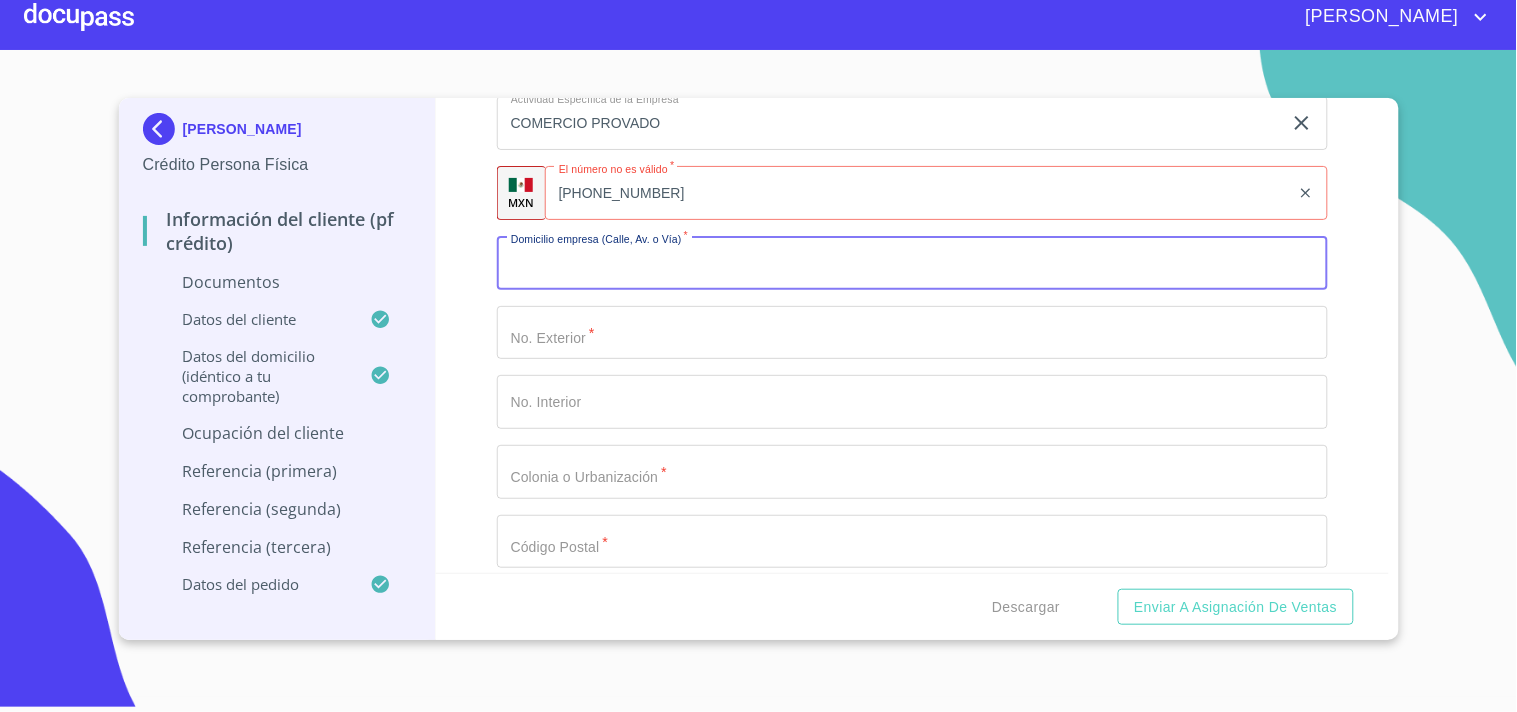 click on "Documento de identificación.   *" at bounding box center [912, 263] 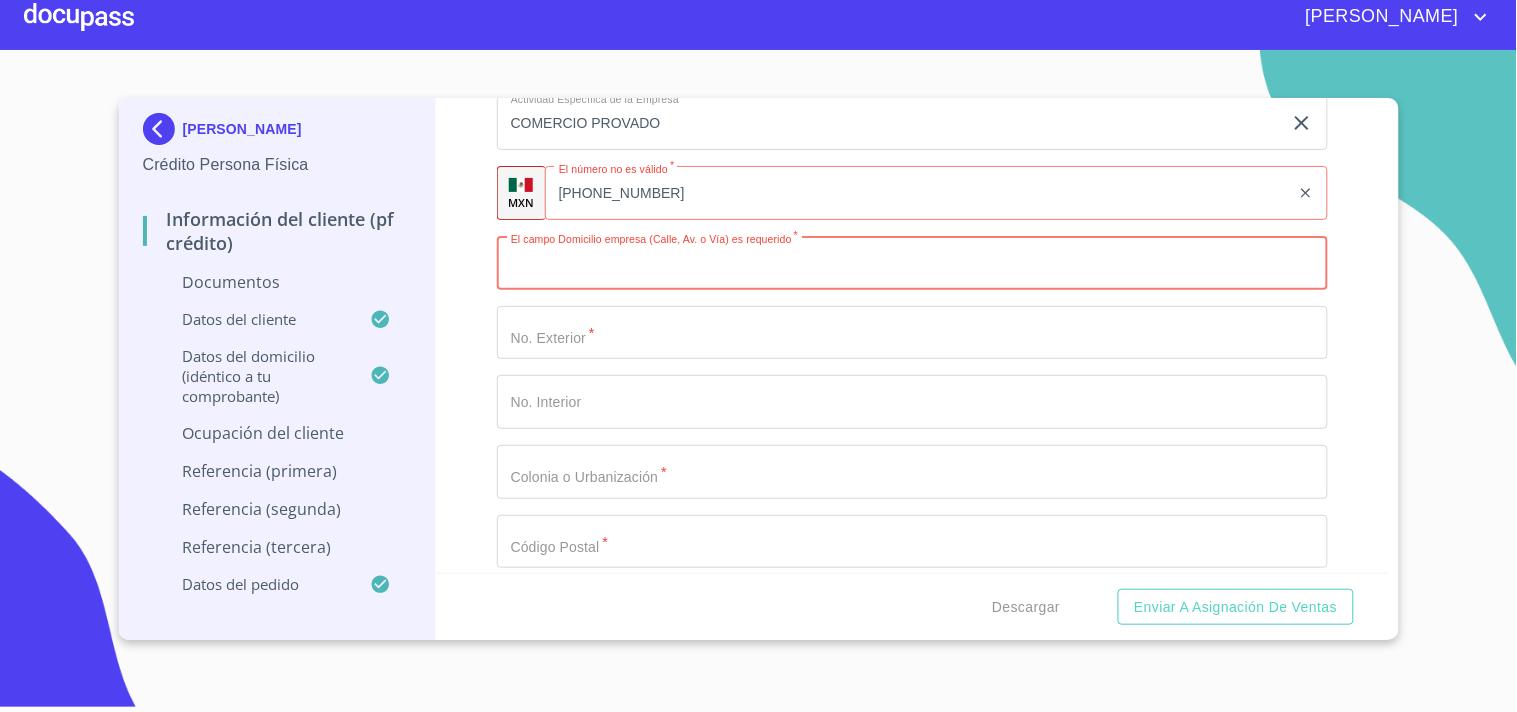paste on "Av. Adolfo López Mateos Sur" 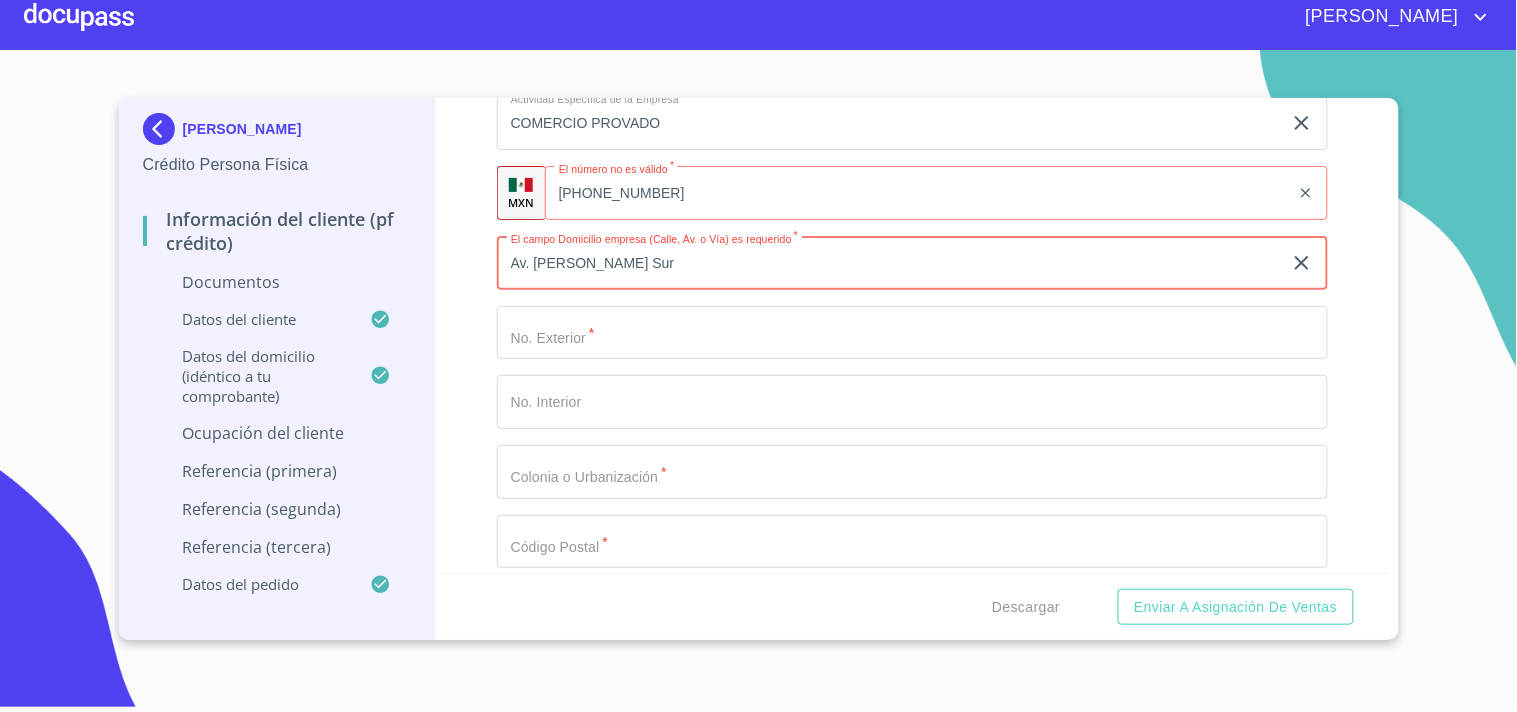 type on "Av. Adolfo López Mateos Sur" 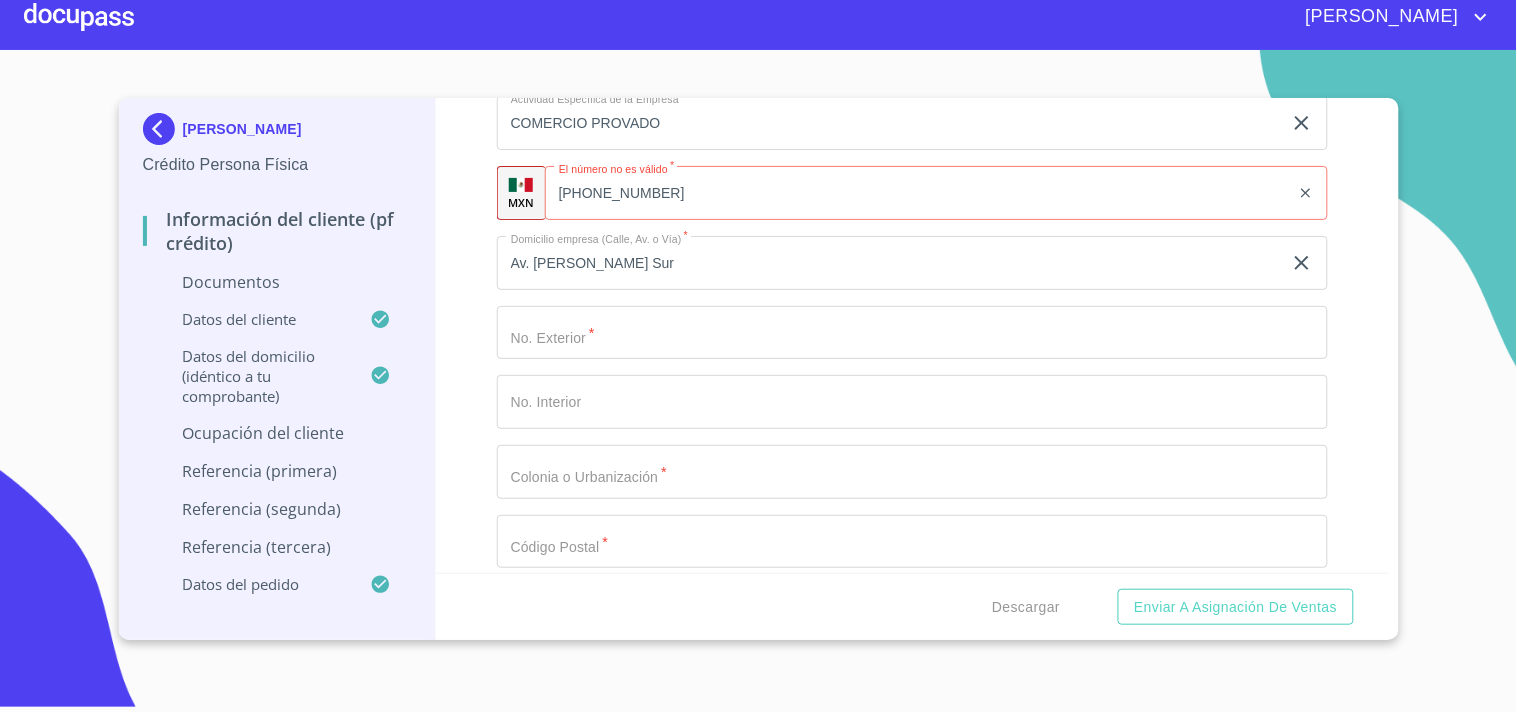 click on "Documento de identificación.   *" at bounding box center [889, -2484] 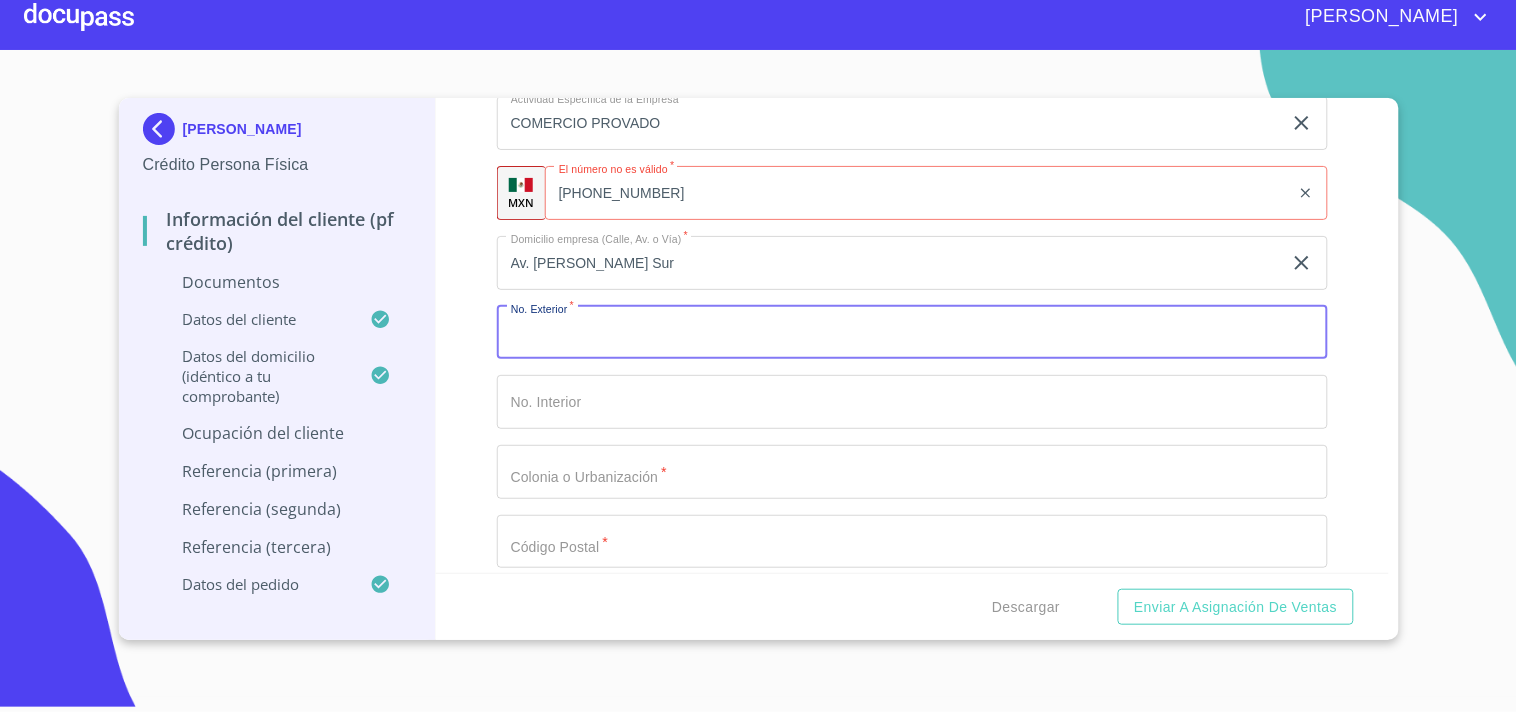 paste on "6001" 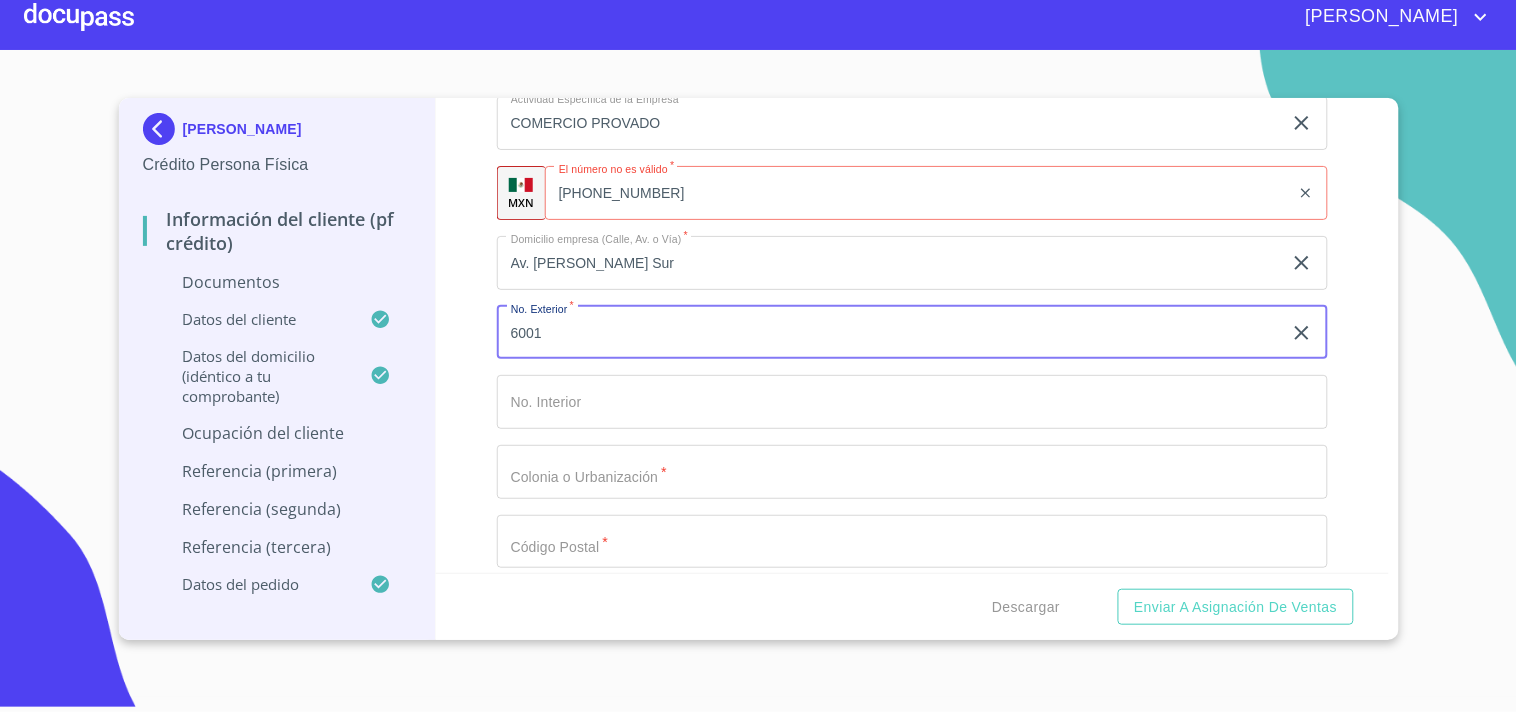 type on "6001" 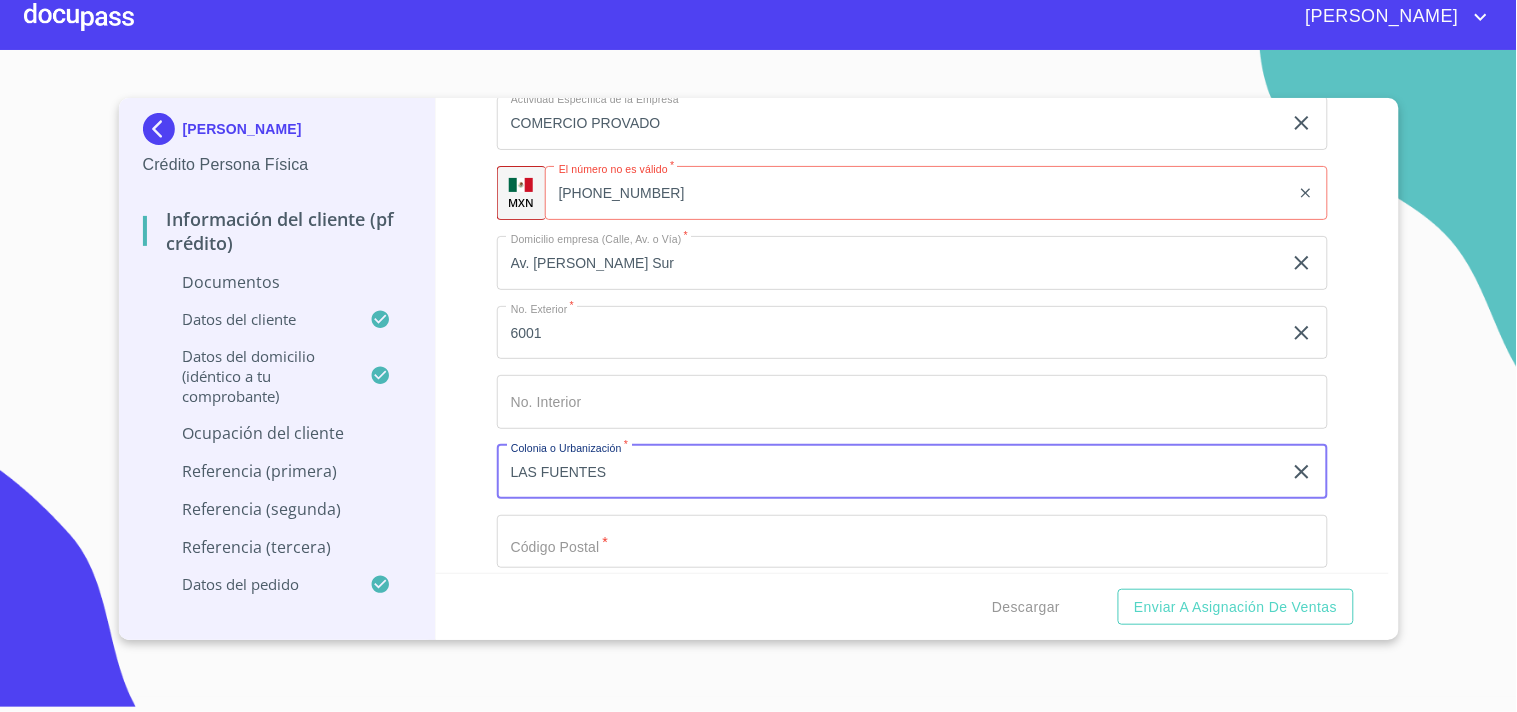 type on "LAS FUENTES" 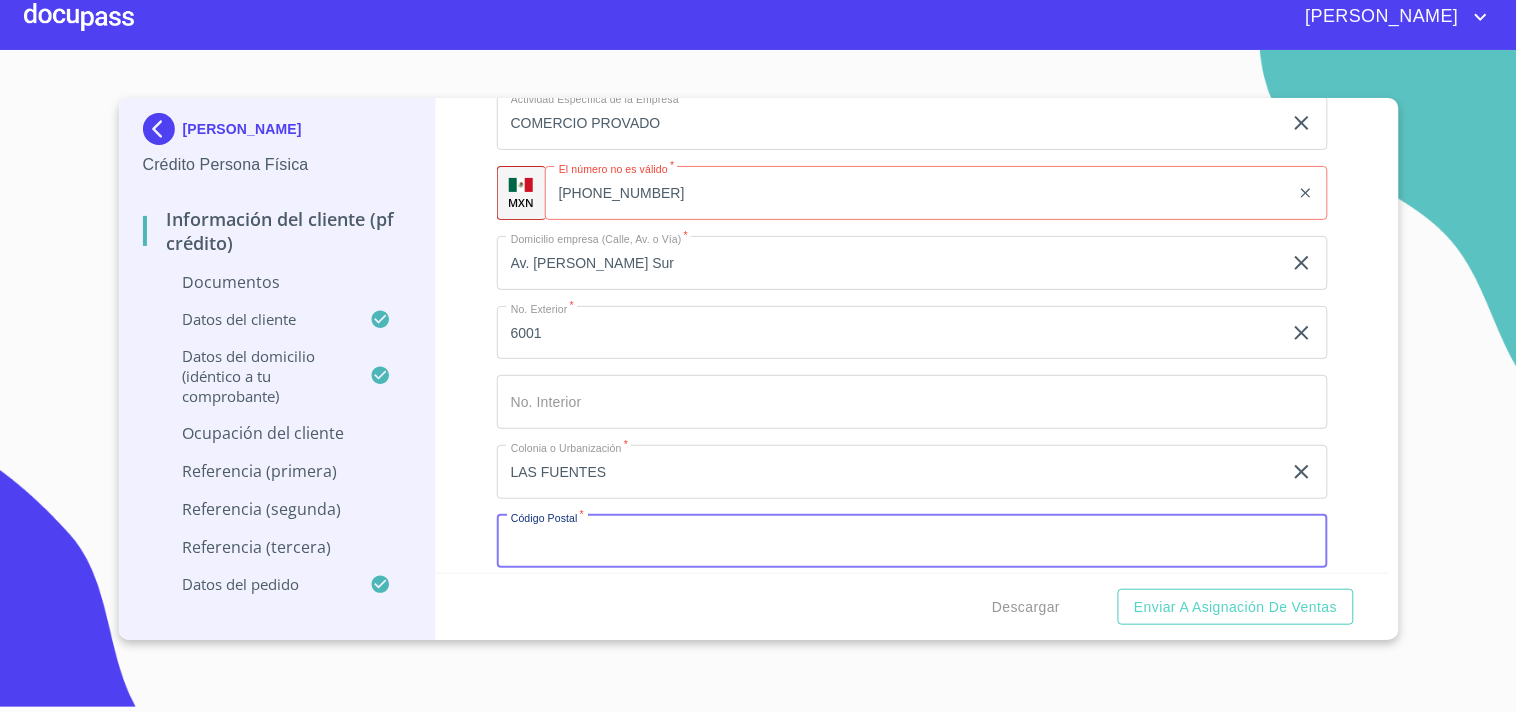 click on "Documento de identificación.   *" at bounding box center [912, 542] 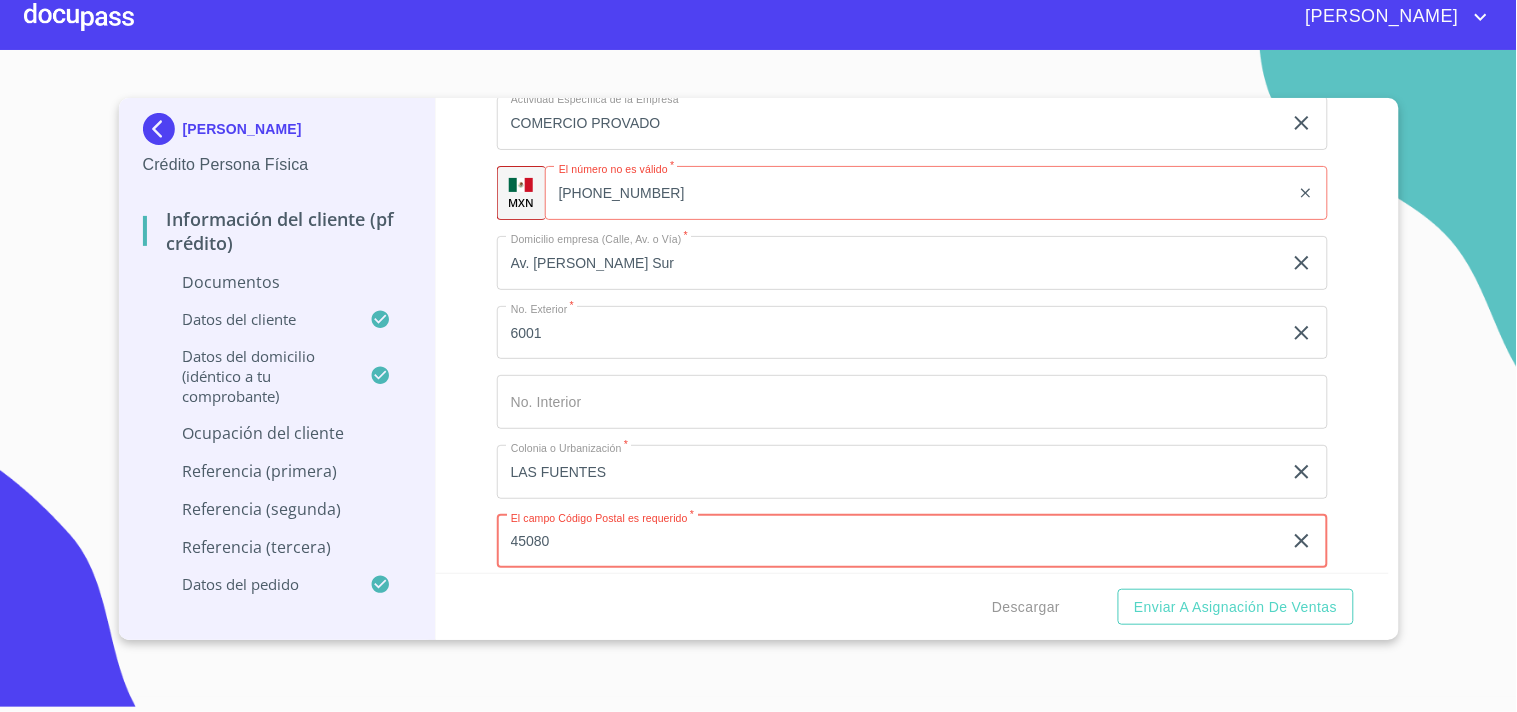 type on "45080" 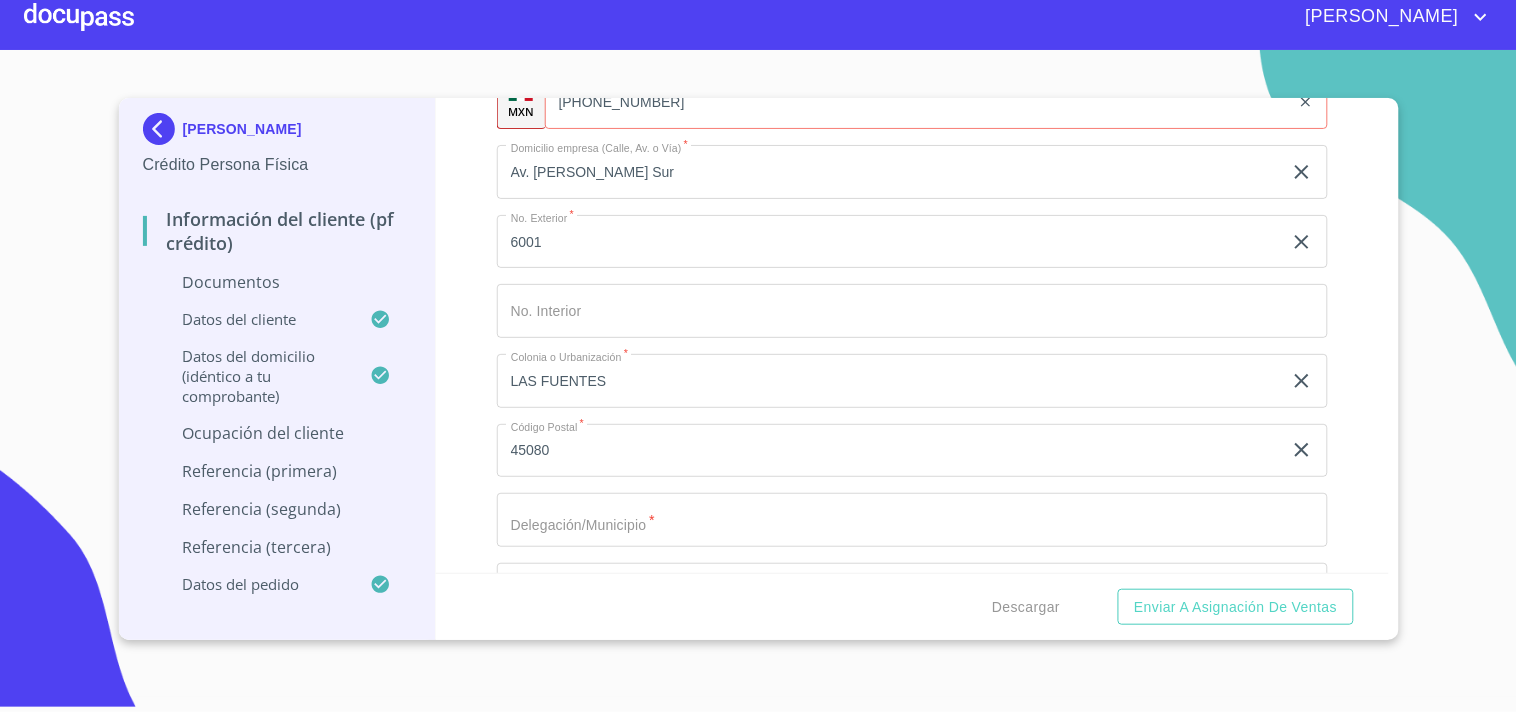 scroll, scrollTop: 8716, scrollLeft: 0, axis: vertical 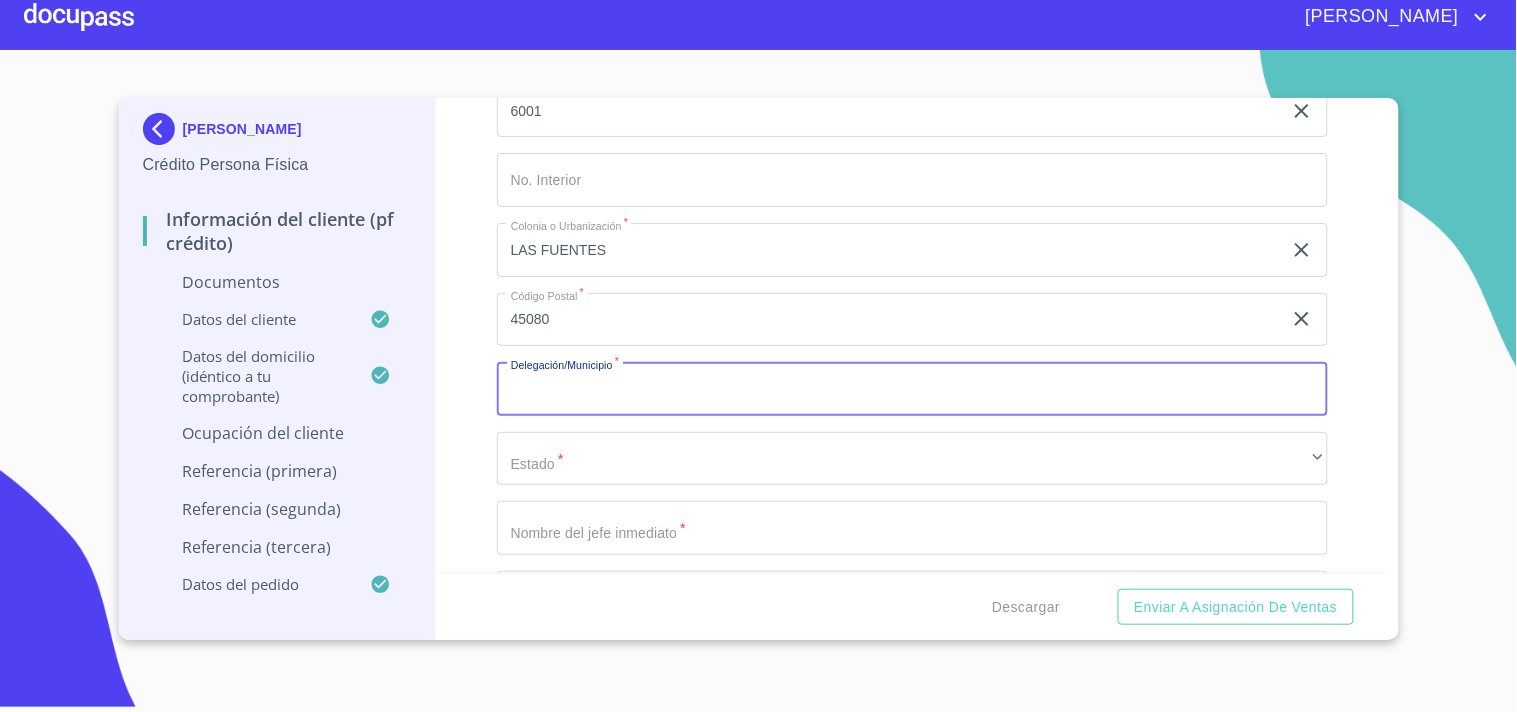 click on "Documento de identificación.   *" at bounding box center (912, 389) 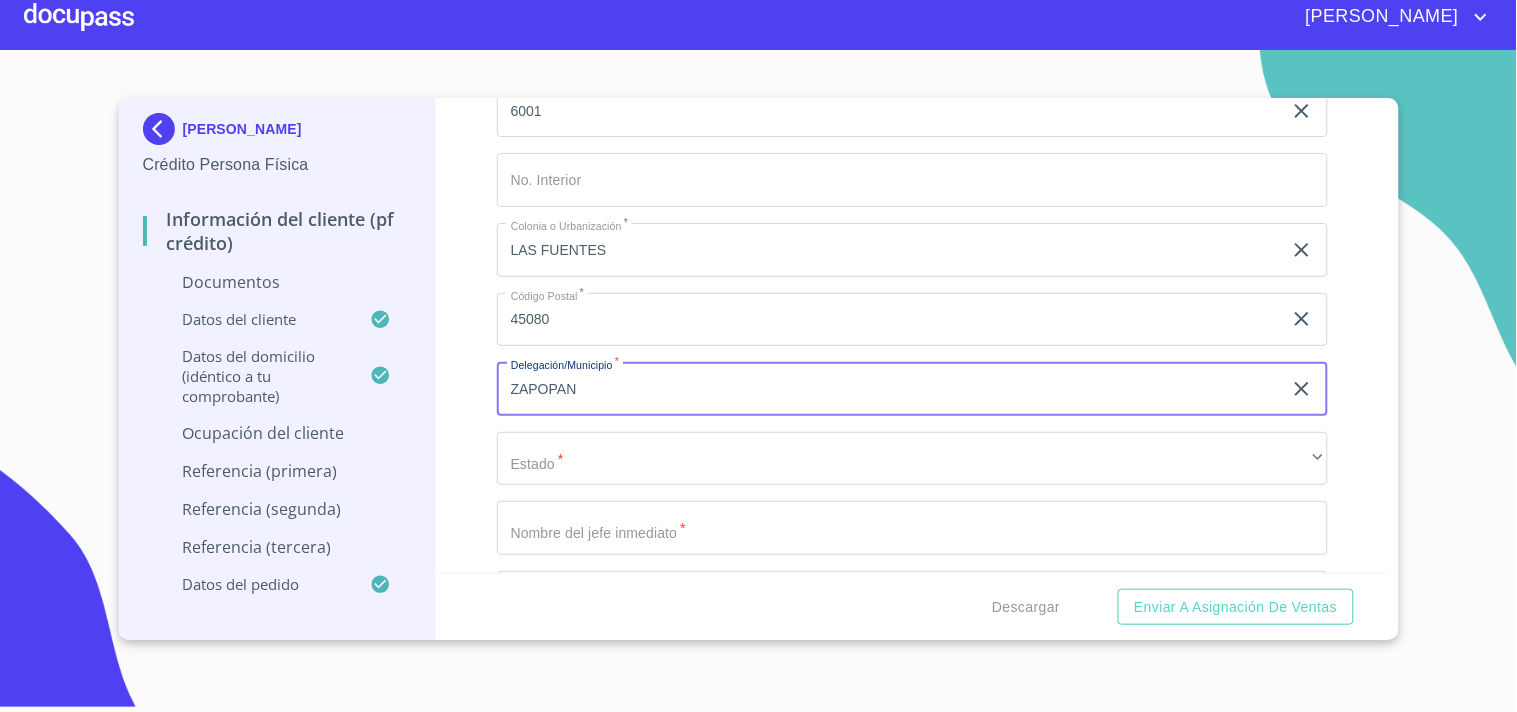 type on "ZAPOPAN" 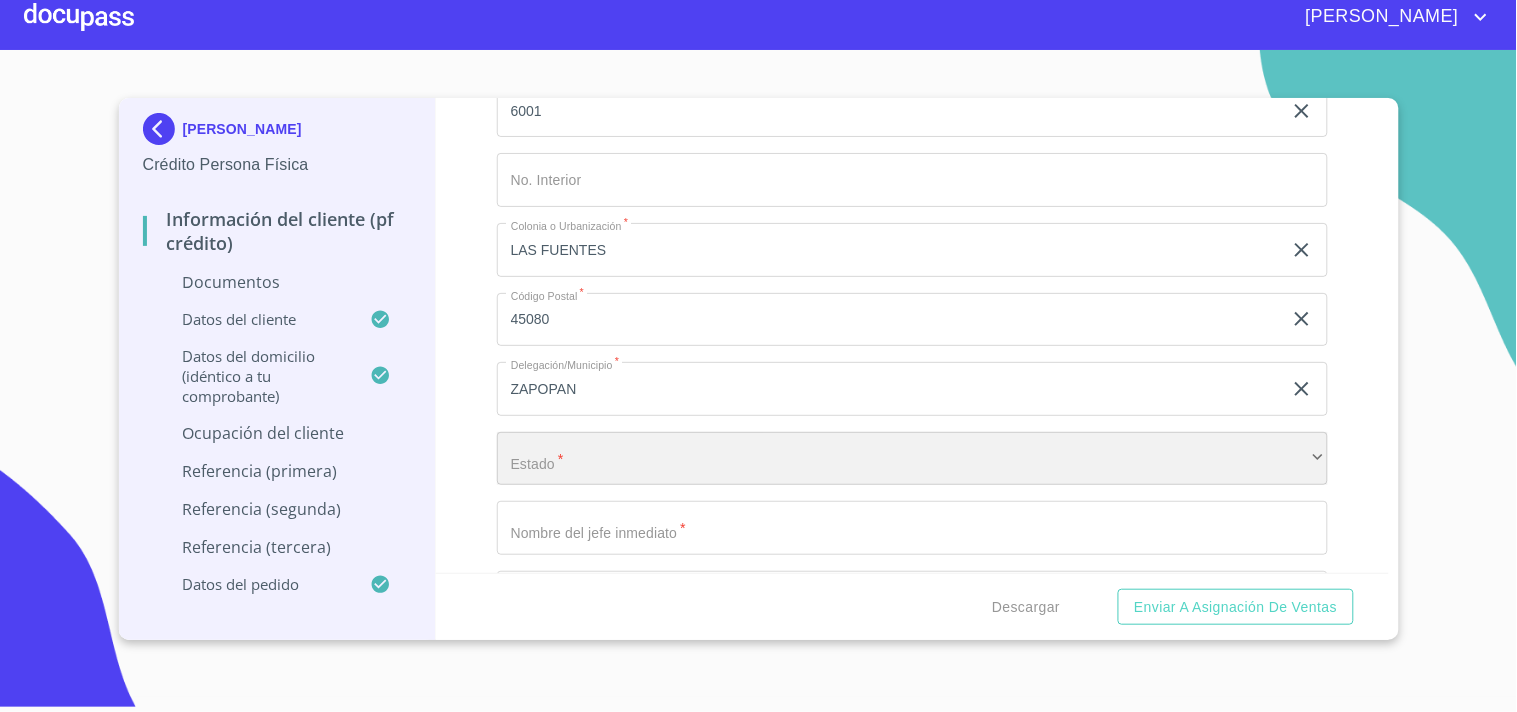 click on "​" at bounding box center [912, 459] 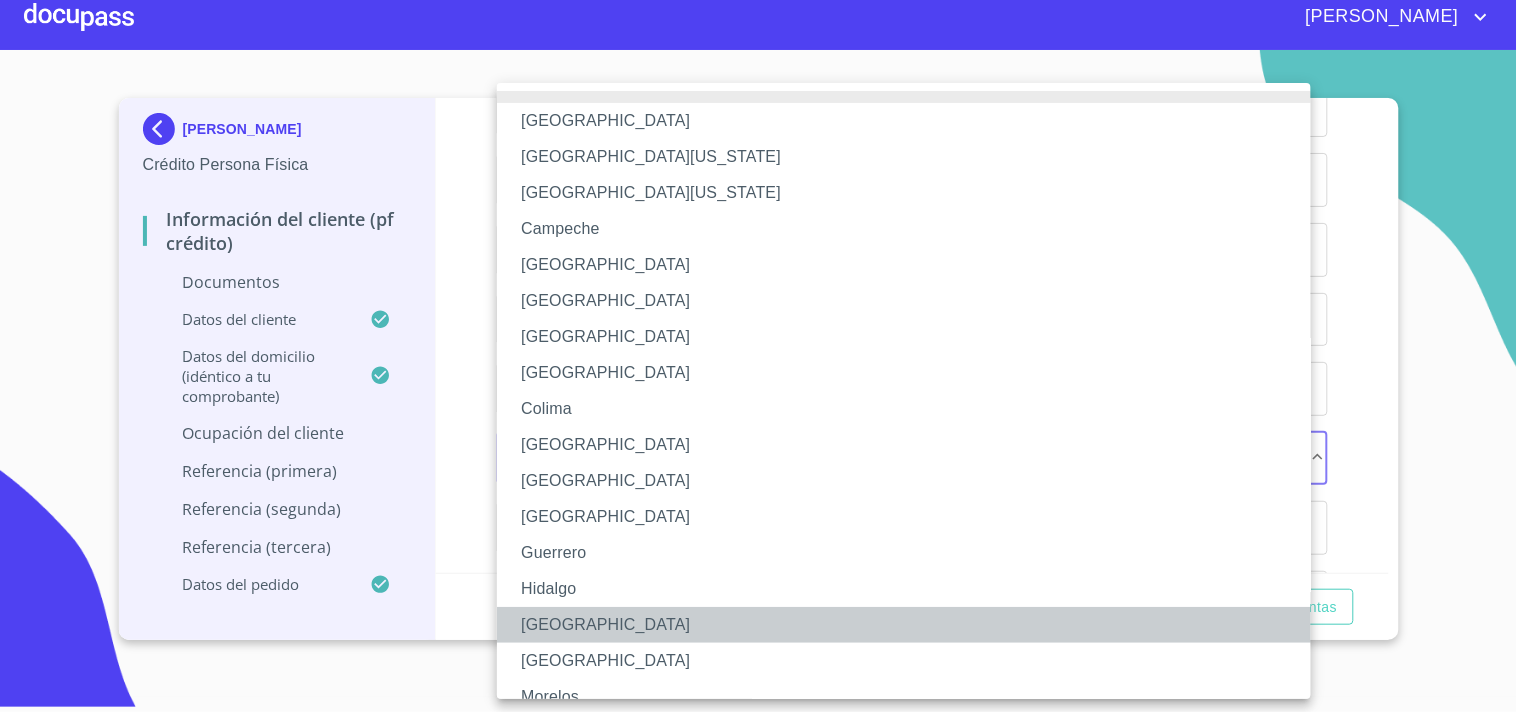 click on "[GEOGRAPHIC_DATA]" at bounding box center (912, 625) 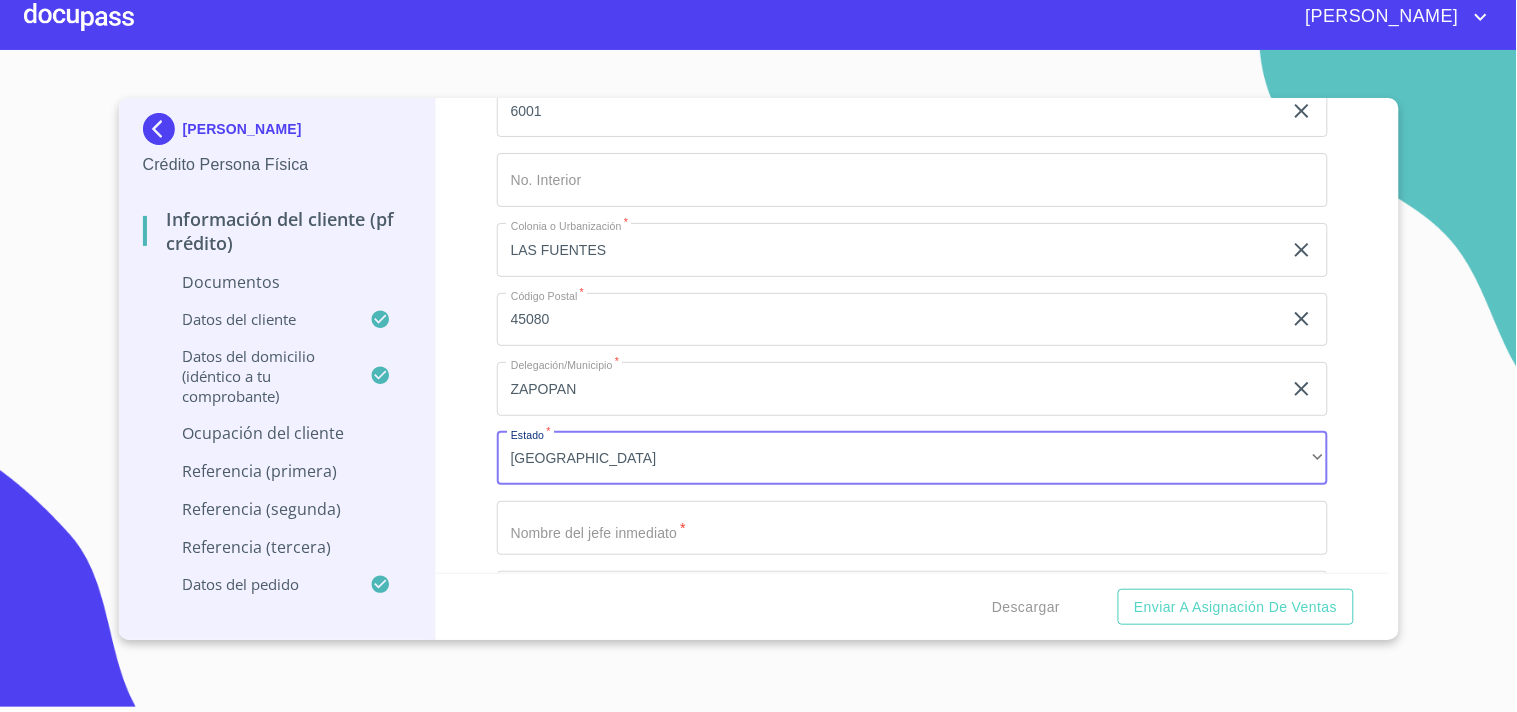 click on "Documento de identificación.   *" at bounding box center (889, -2706) 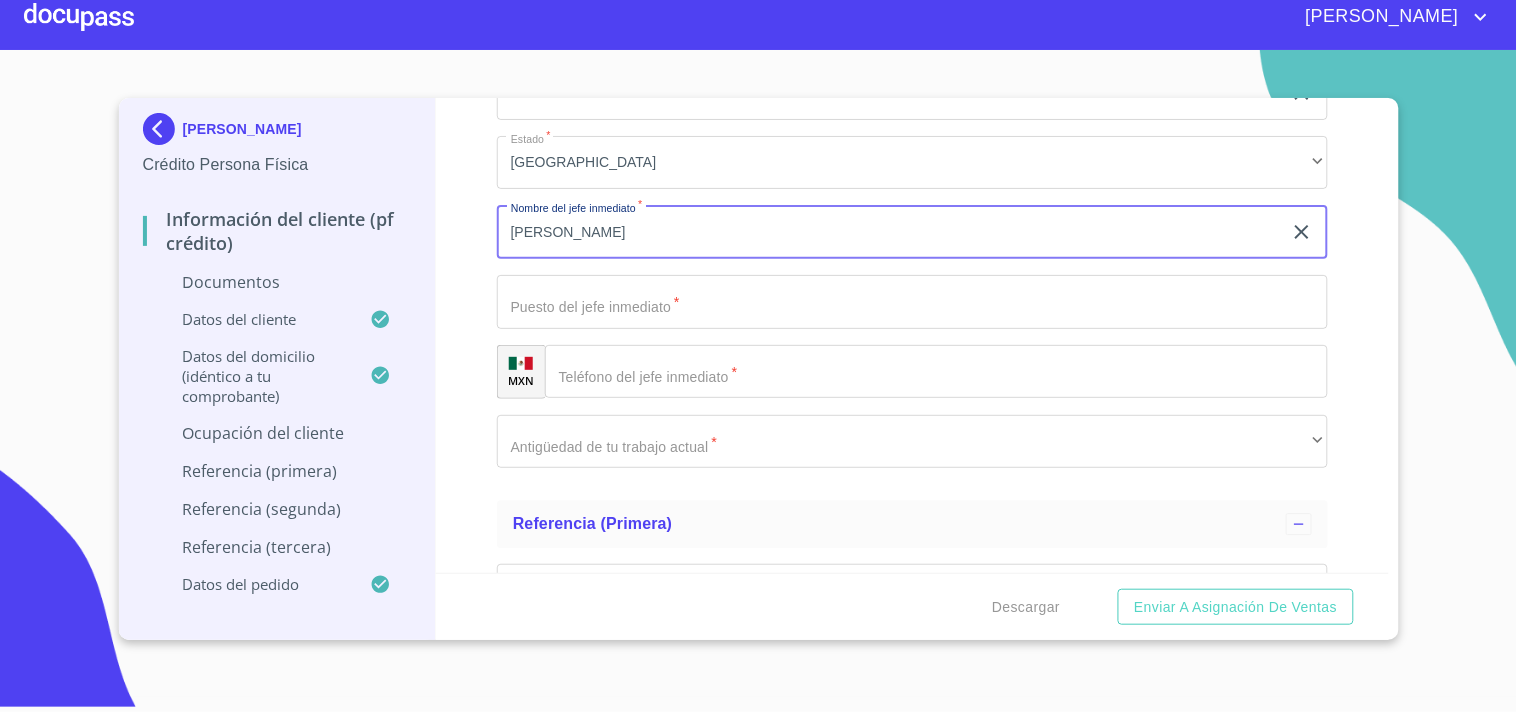 scroll, scrollTop: 9050, scrollLeft: 0, axis: vertical 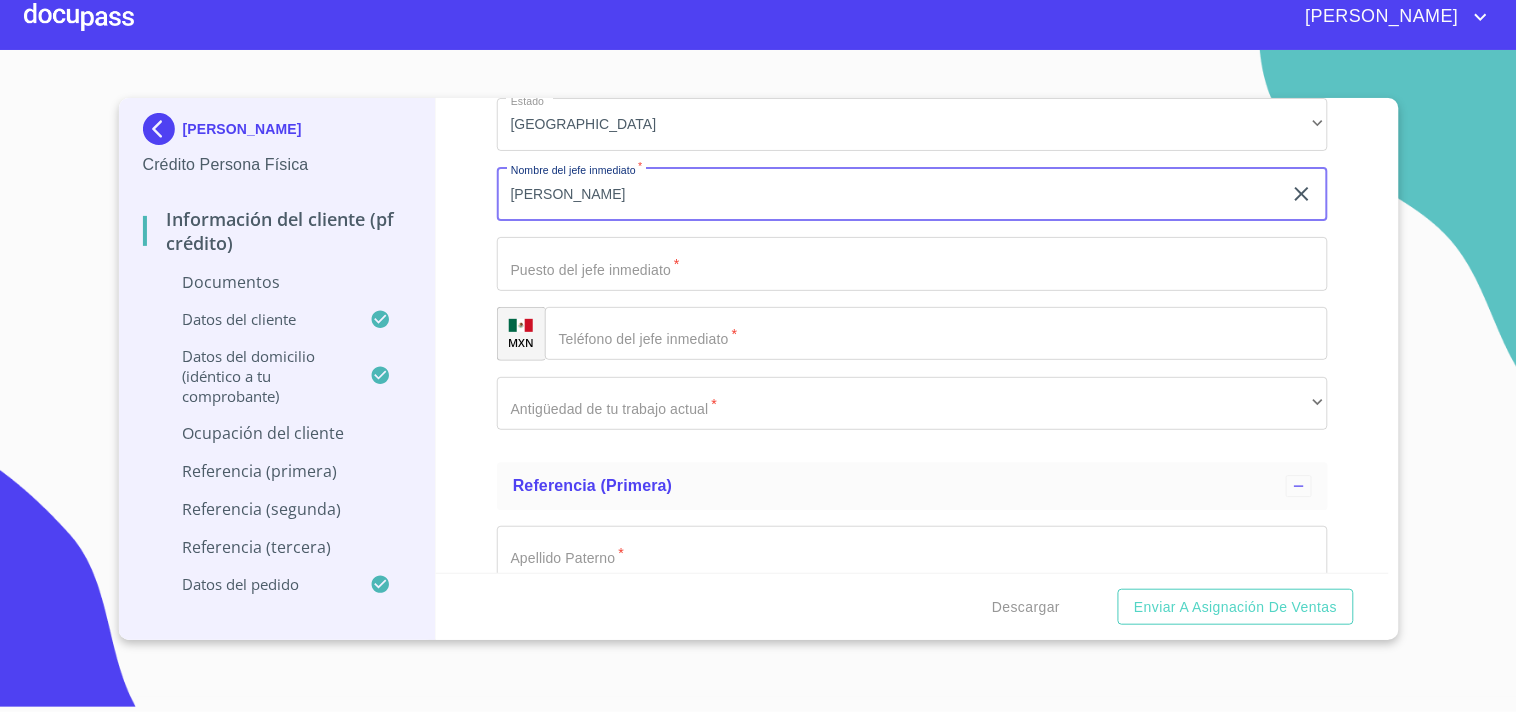 type on "KARLA MURILLO" 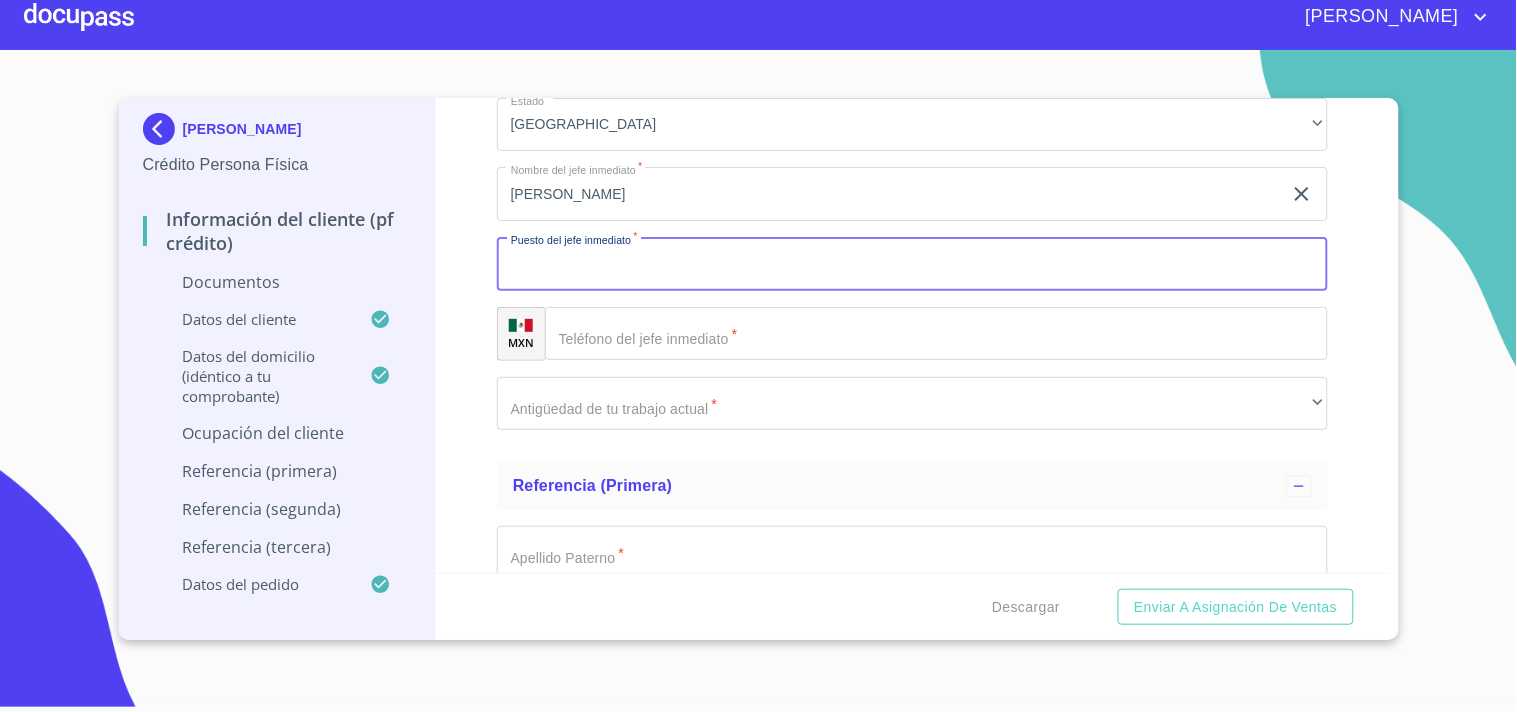 click on "Documento de identificación.   *" at bounding box center [912, 264] 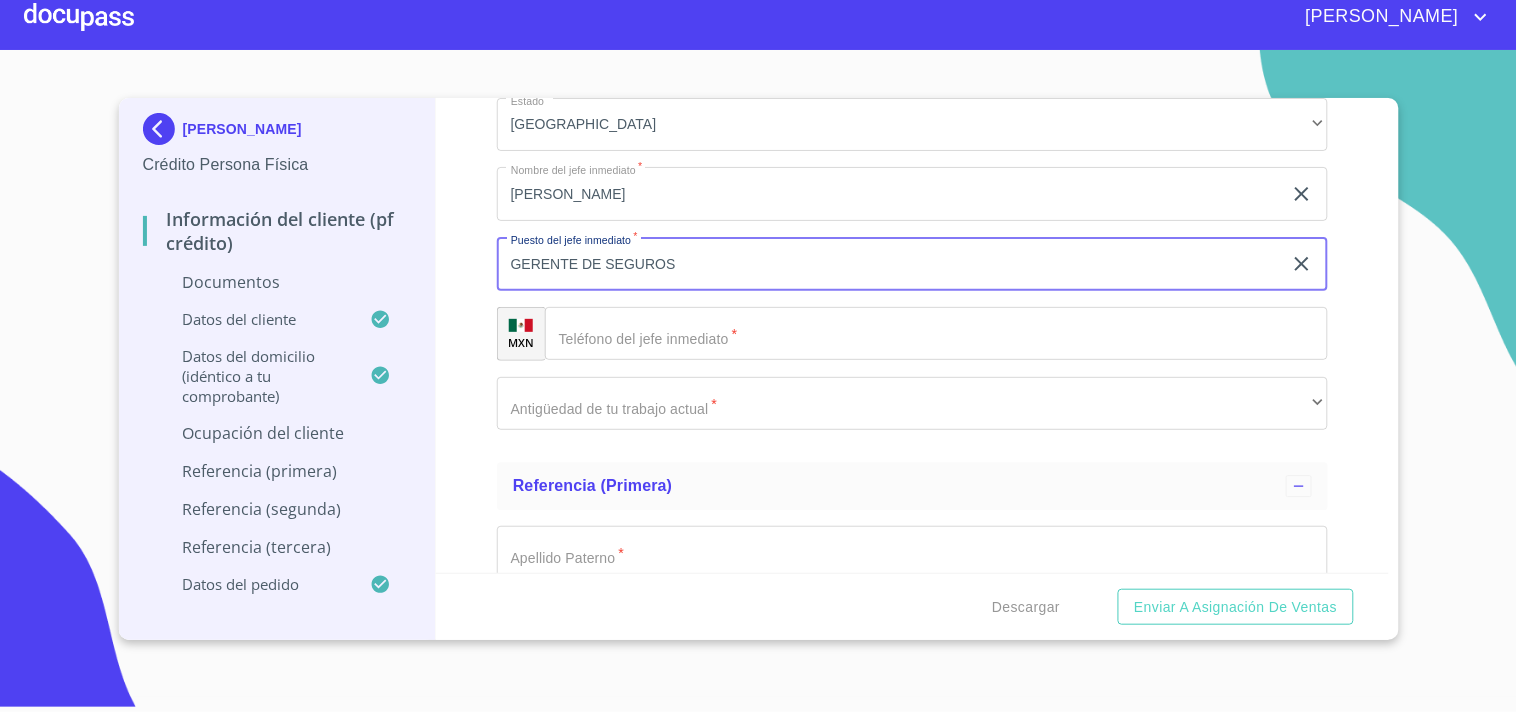 type on "GERENTE DE SEGUROS" 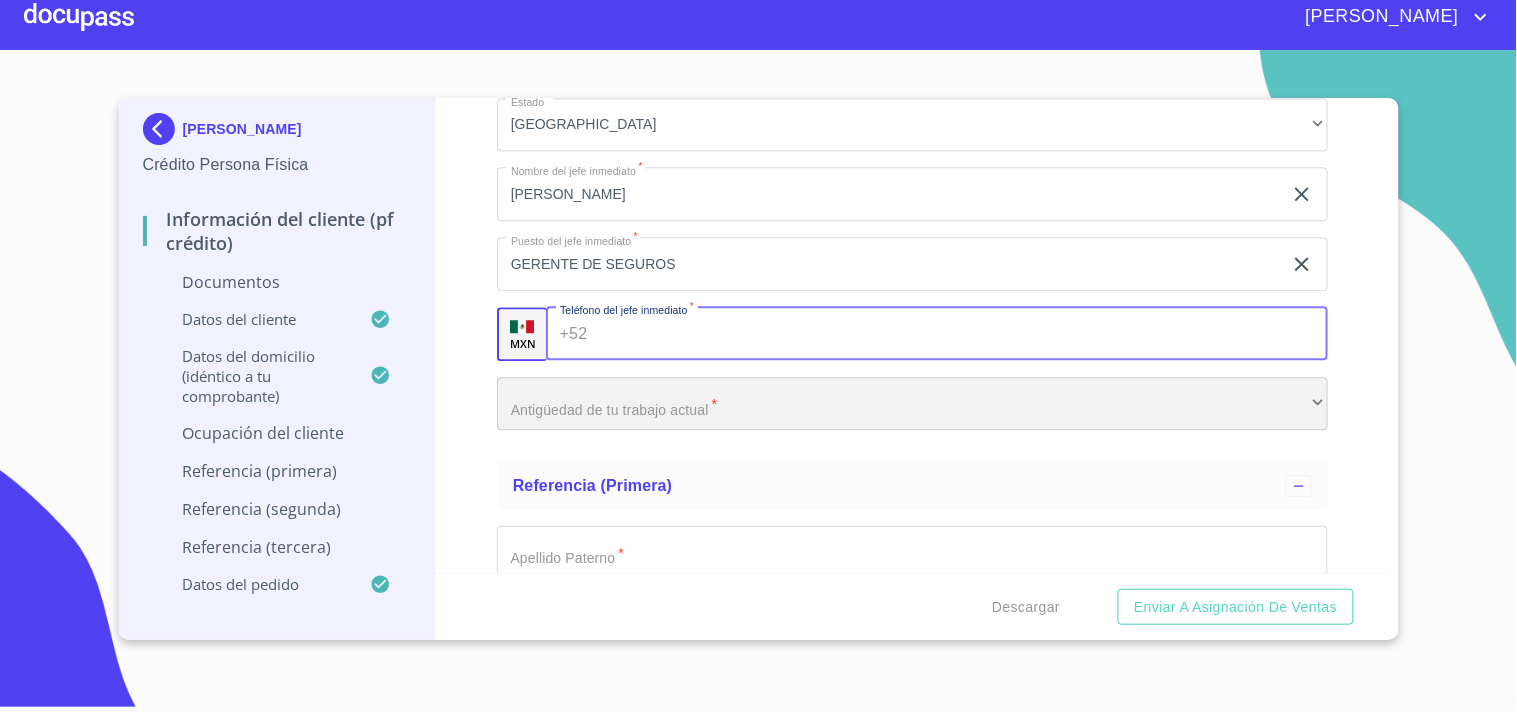 click on "​" at bounding box center [912, 404] 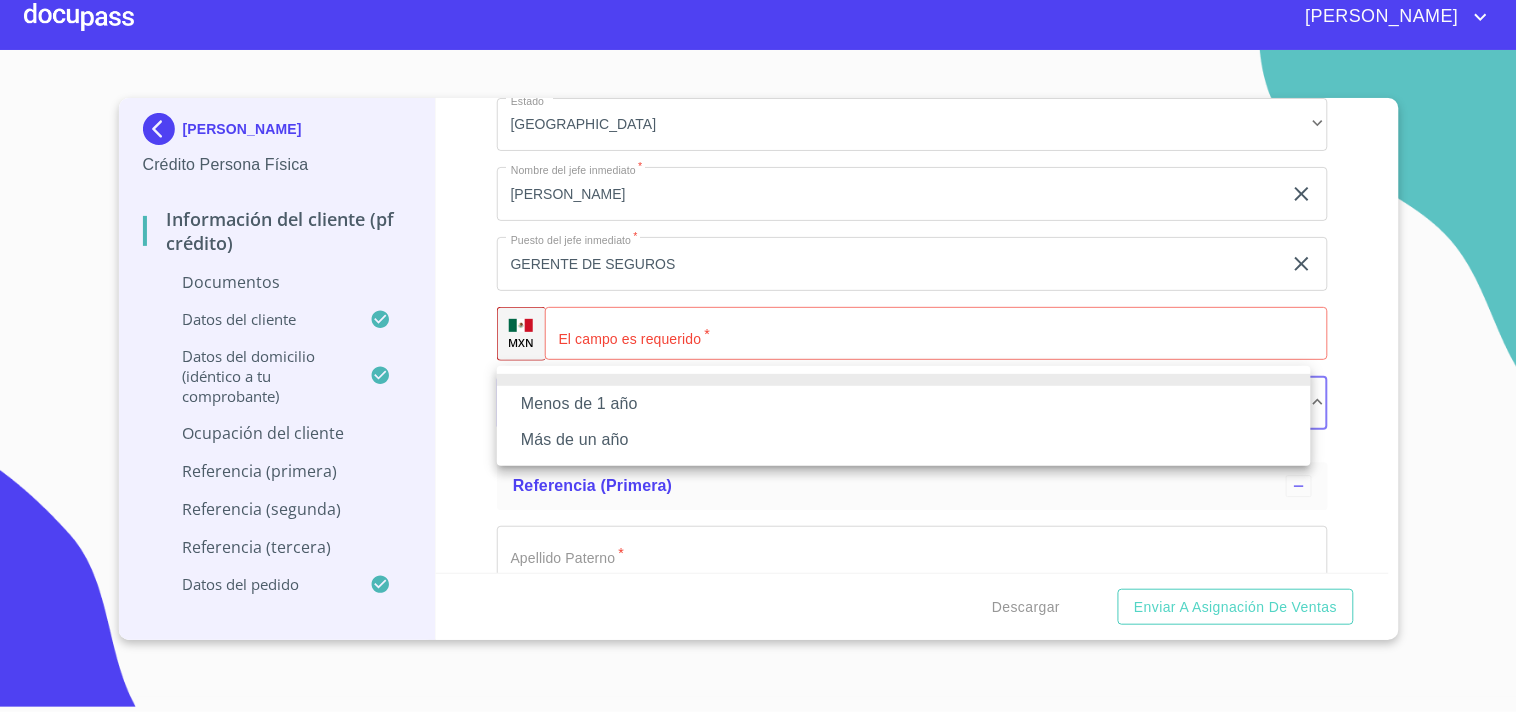 click at bounding box center (758, 356) 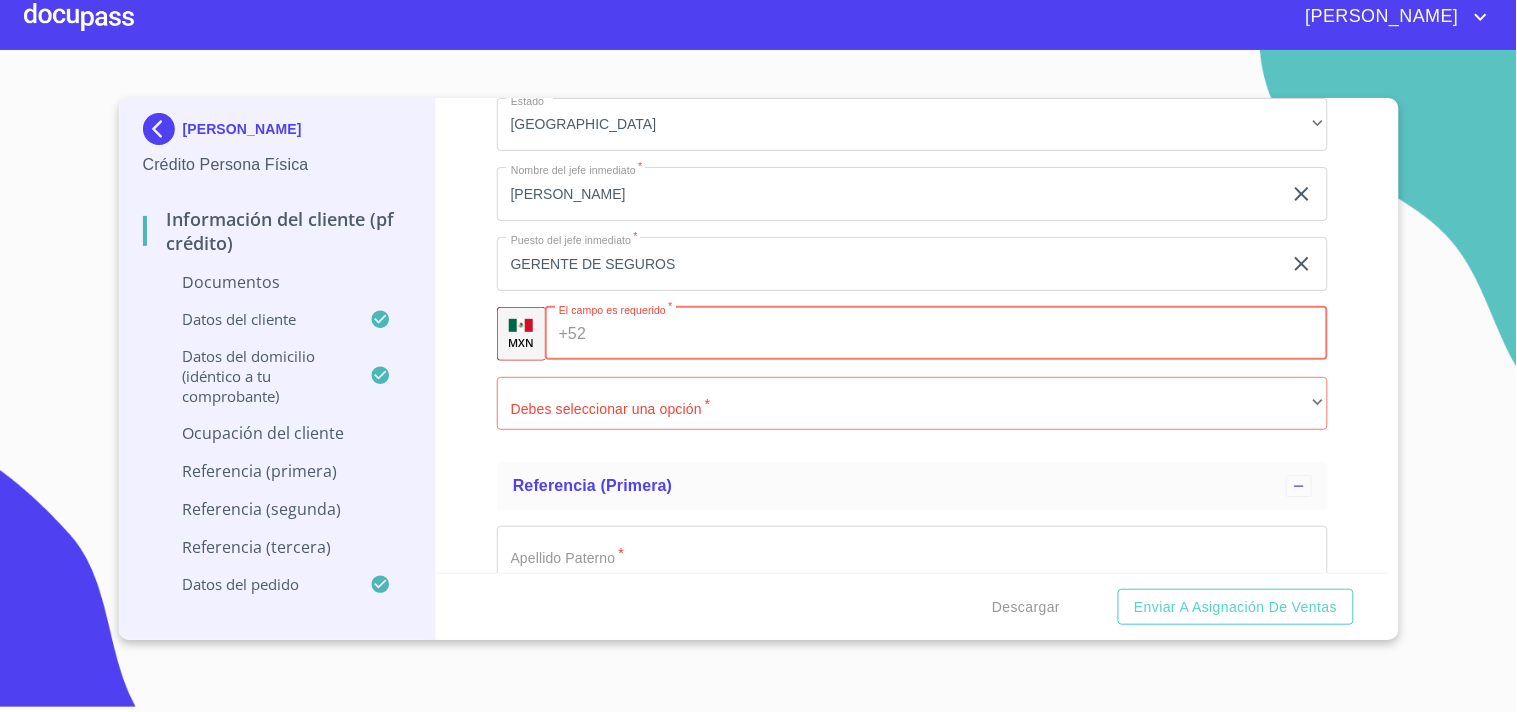click on "Documento de identificación.   *" at bounding box center [961, 334] 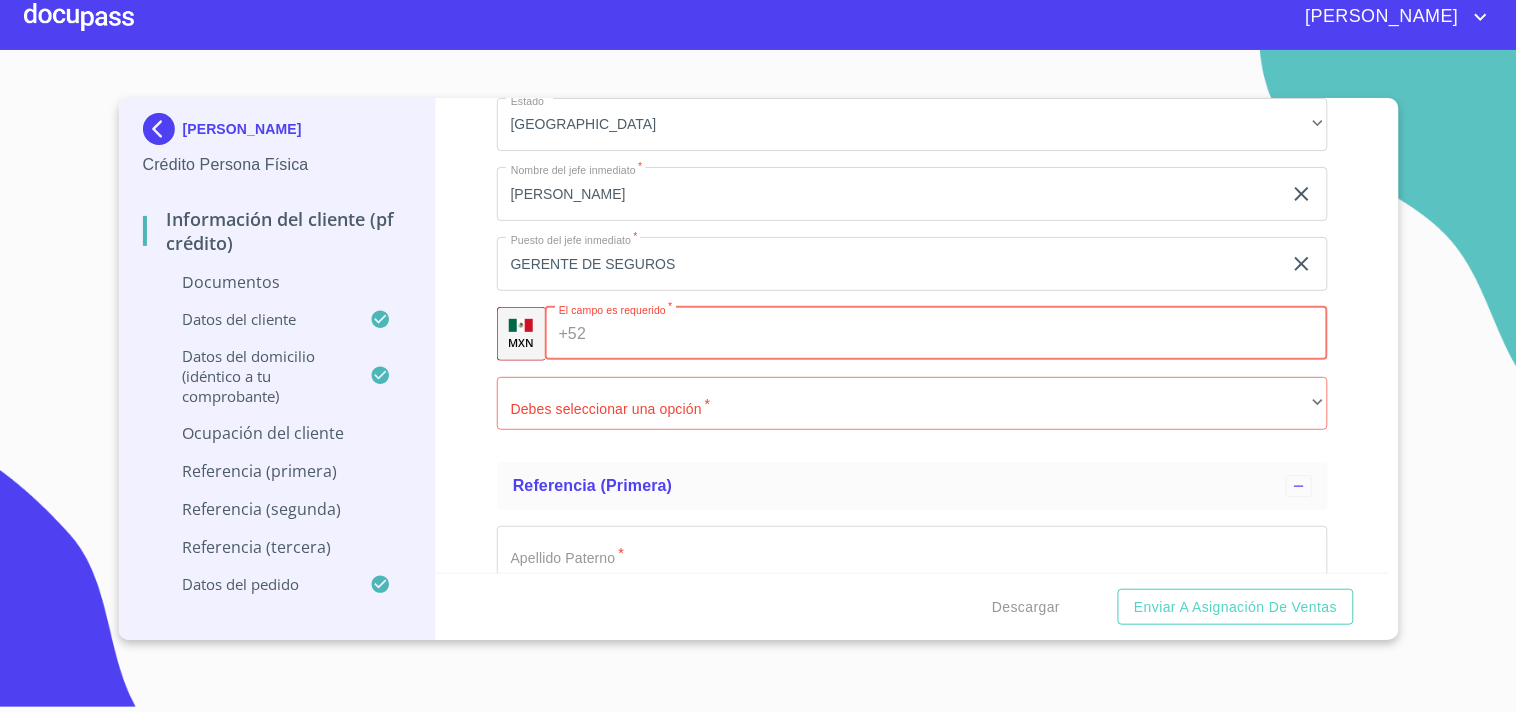 click on "Documento de identificación.   *" at bounding box center [961, 334] 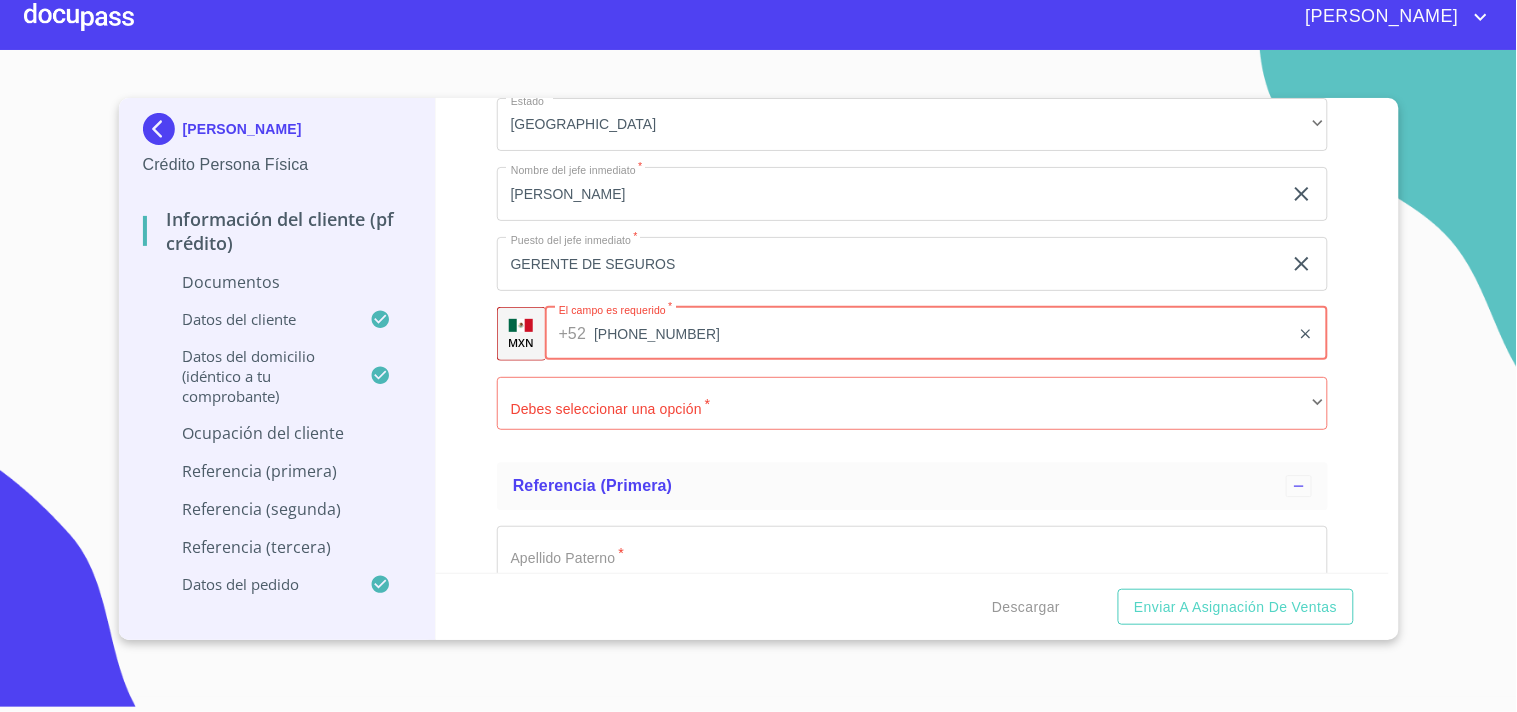 type on "(33)34950902" 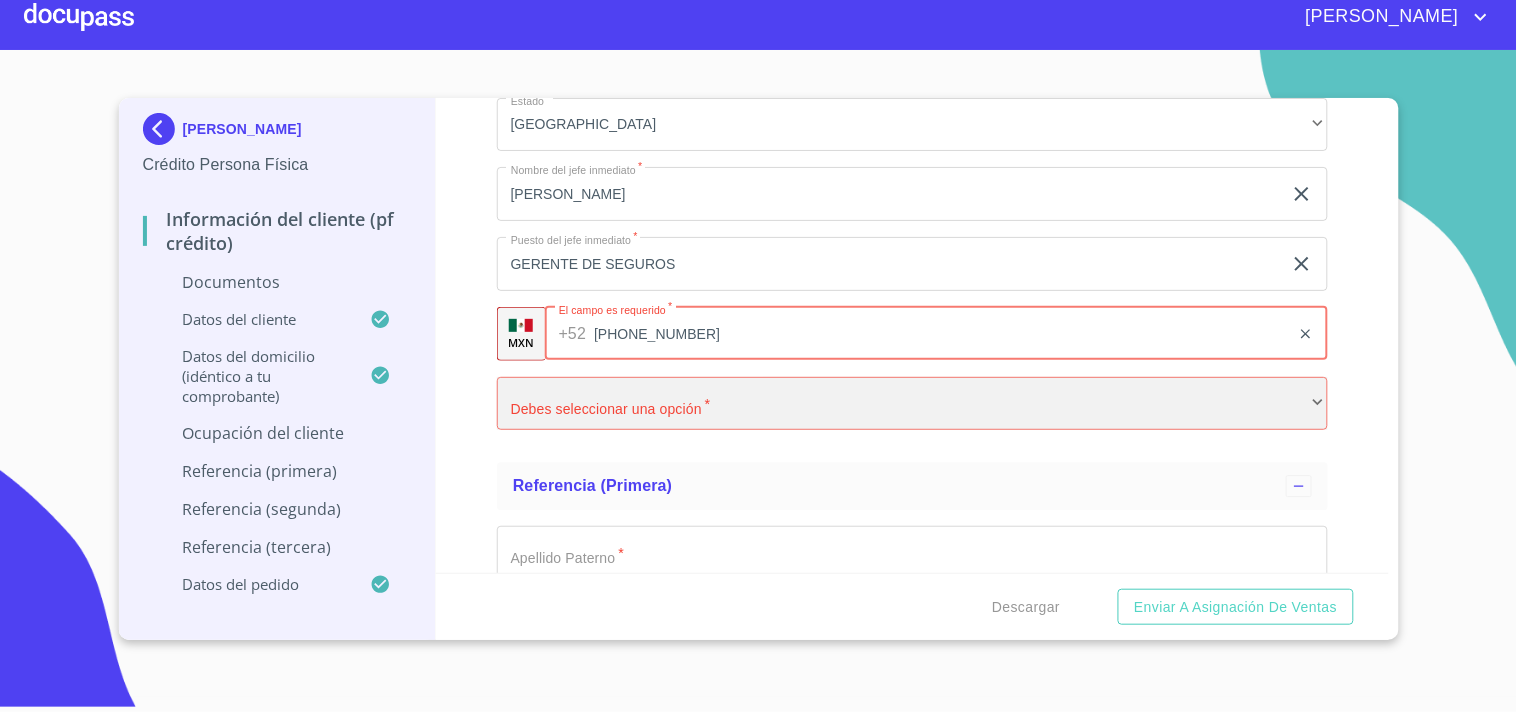click on "​" at bounding box center [912, 404] 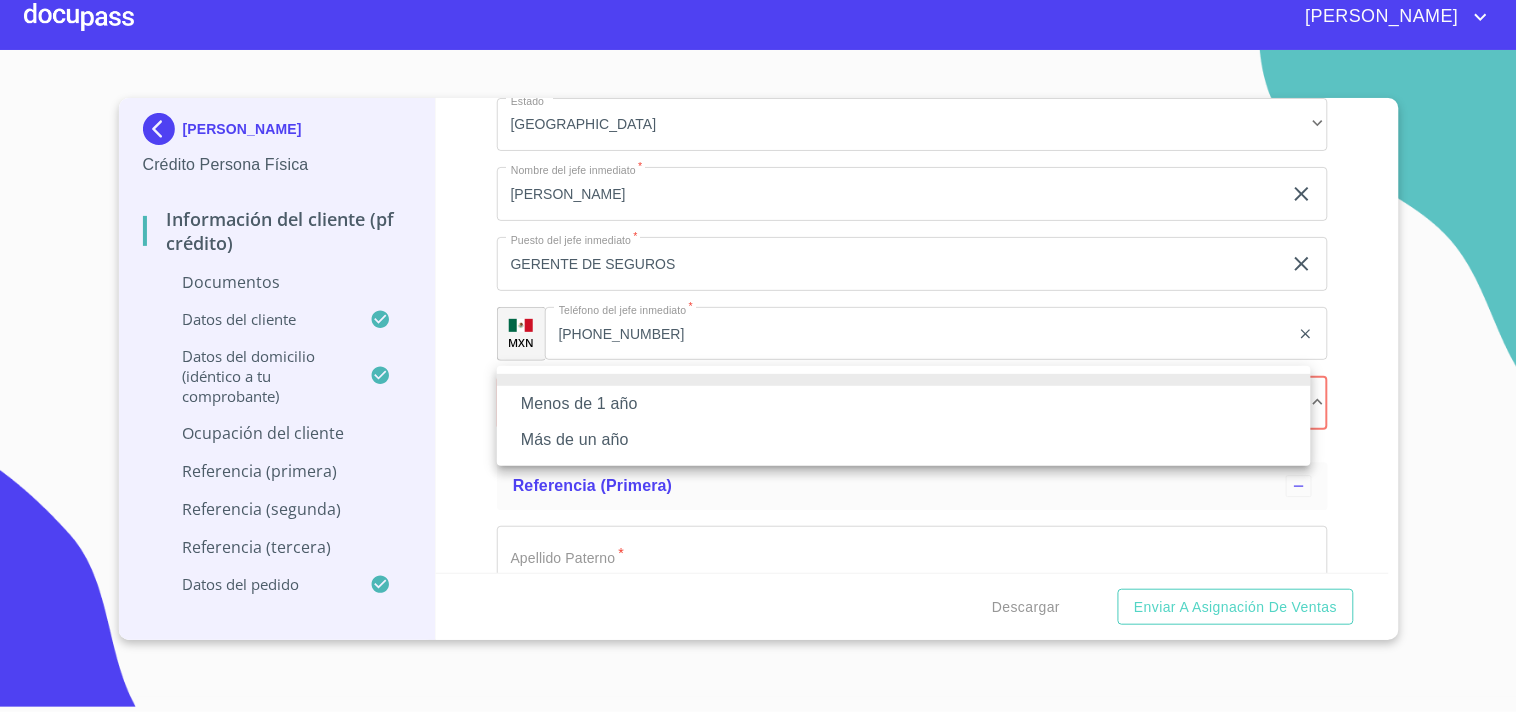click at bounding box center (758, 356) 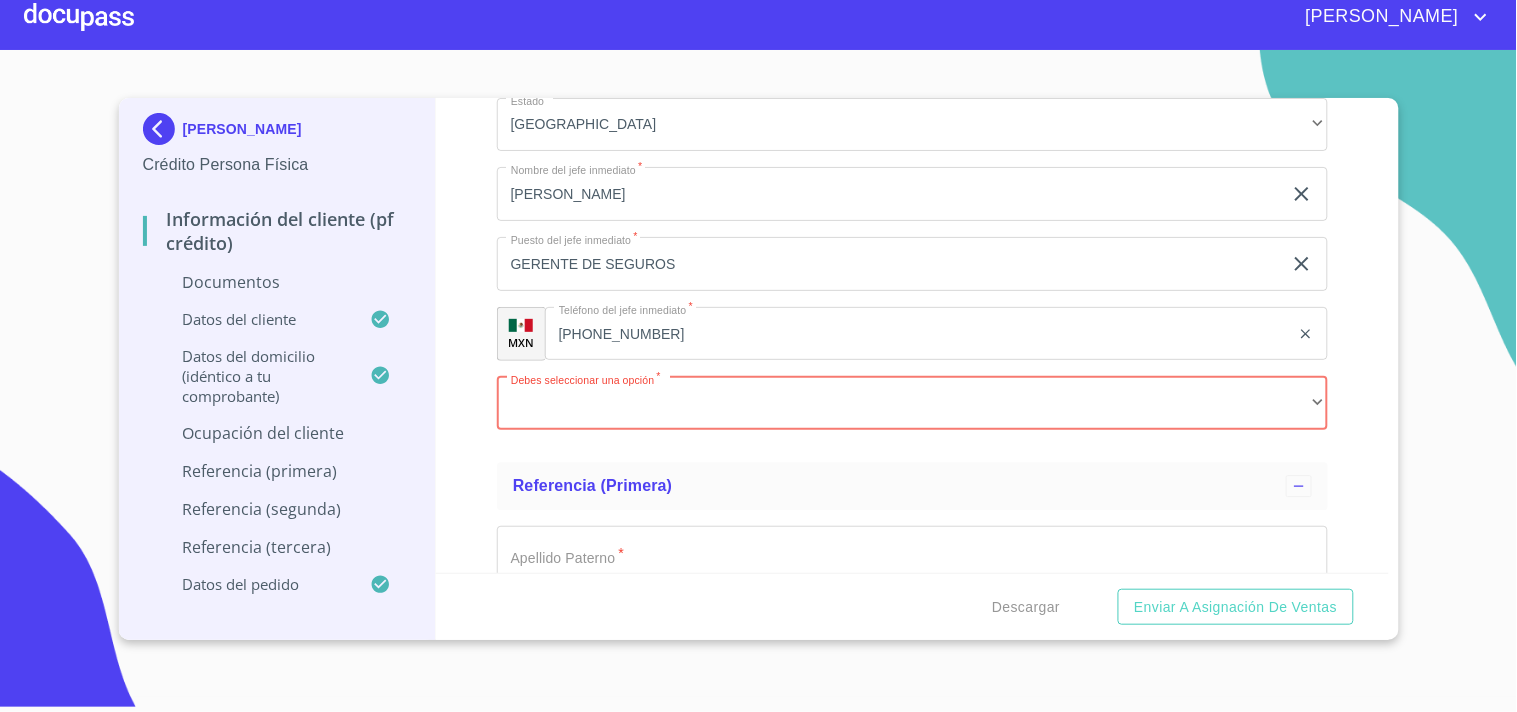 click on "Ocupación   * Empleado privado ​ Nombre de la empresa   * VAMSA LAS FUENTES ​ Fecha de ingreso * 23 de jul. de 2024 ​ Descripción empleo   * AUXILIAR ADMINISTRATIVO SEGUROS ​ Tipo de contrato   * Fijo ​ Ingreso Neto Mensual   * 9900 ​ Nacionalidad de la empresa   * Extranjera ​ Tipo de empresa   * Privada ​ Actividad Específica de la Empresa   * COMERCIO PROVADO ​ MXN El número no es válido   * (33) 3472 7997 ​ Domicilio empresa (Calle, Av. o Vía)   * Av. Adolfo López Mateos Sur ​ No. Exterior   * 6001 ​ No. Interior ​ Colonia o Urbanización   * LAS FUENTES ​ Código Postal   * 45080 ​ Delegación/Municipio   * ZAPOPAN ​ Estado   * Jalisco ​ Nombre del jefe inmediato   * KARLA MURILLO ​ Puesto del jefe inmediato   * GERENTE DE SEGUROS ​ MXN Teléfono del jefe inmediato   * (33)34950902 ​ Debes seleccionar una opción   * ​ ​" at bounding box center [912, -294] 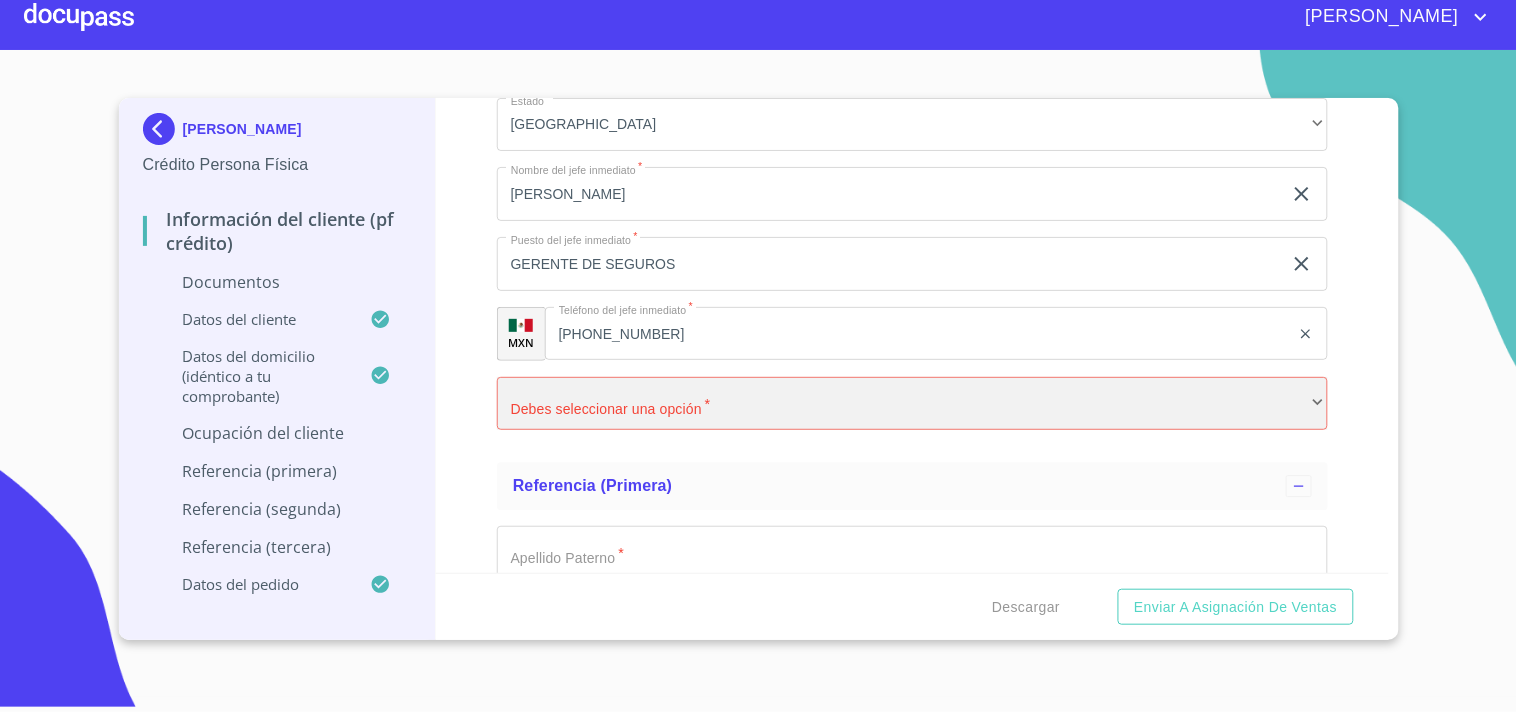 click on "​" at bounding box center [912, 404] 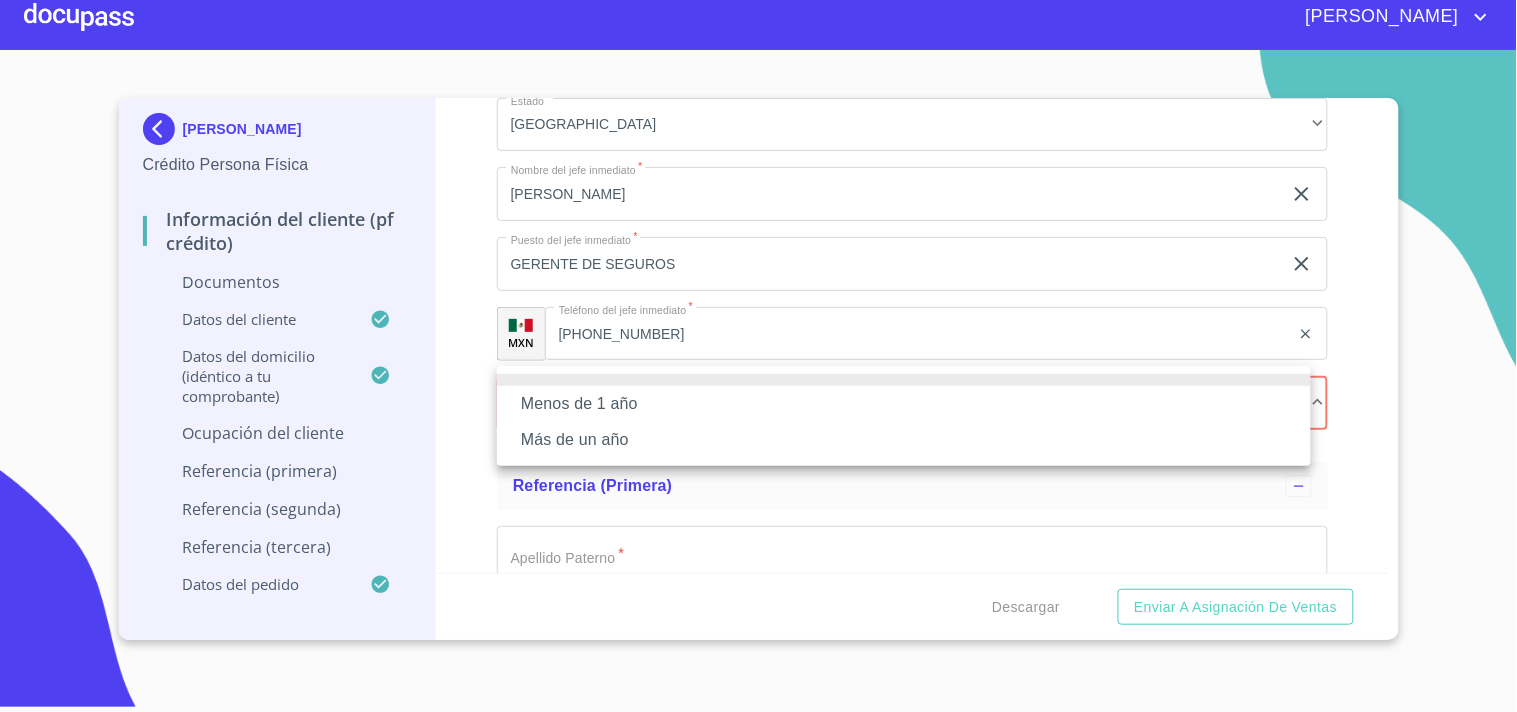 click on "Más de un año" at bounding box center [904, 440] 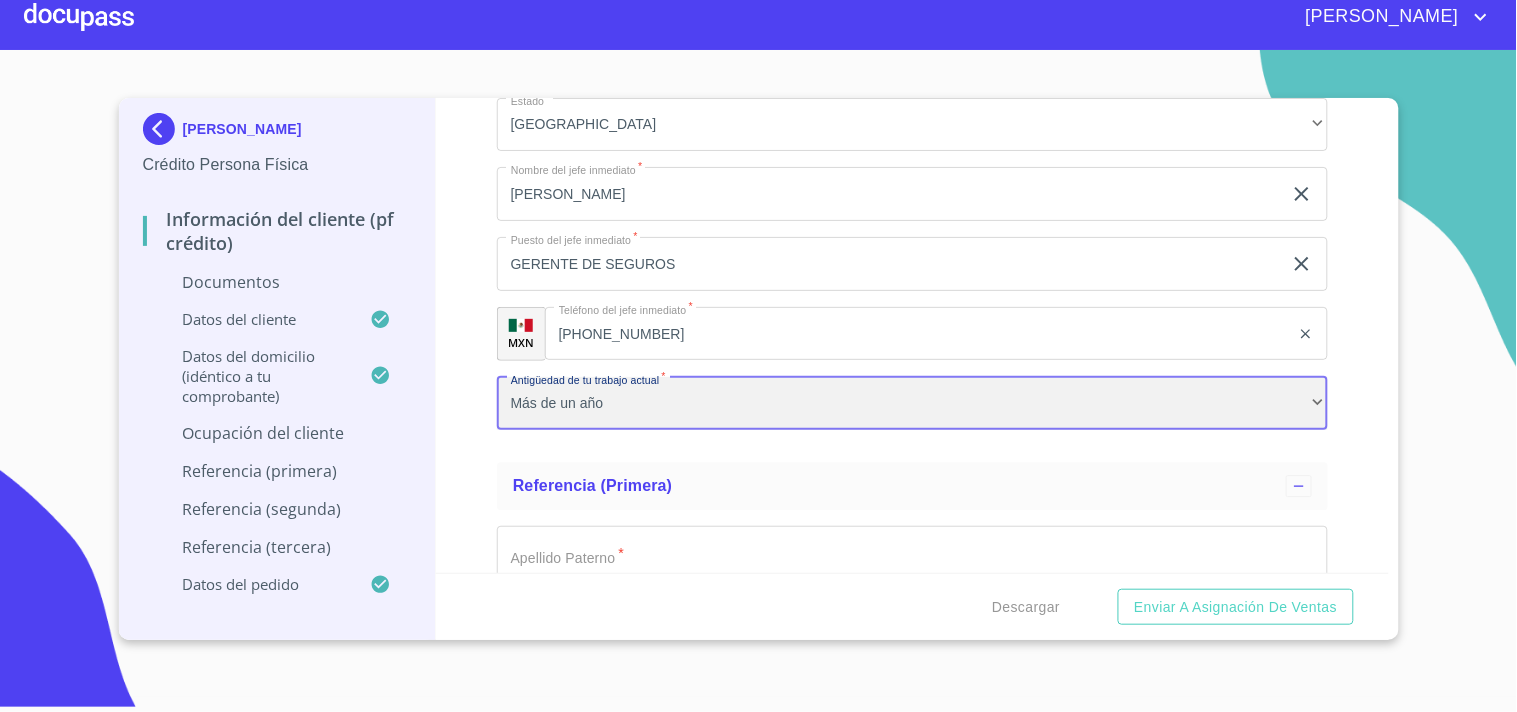 scroll, scrollTop: 9272, scrollLeft: 0, axis: vertical 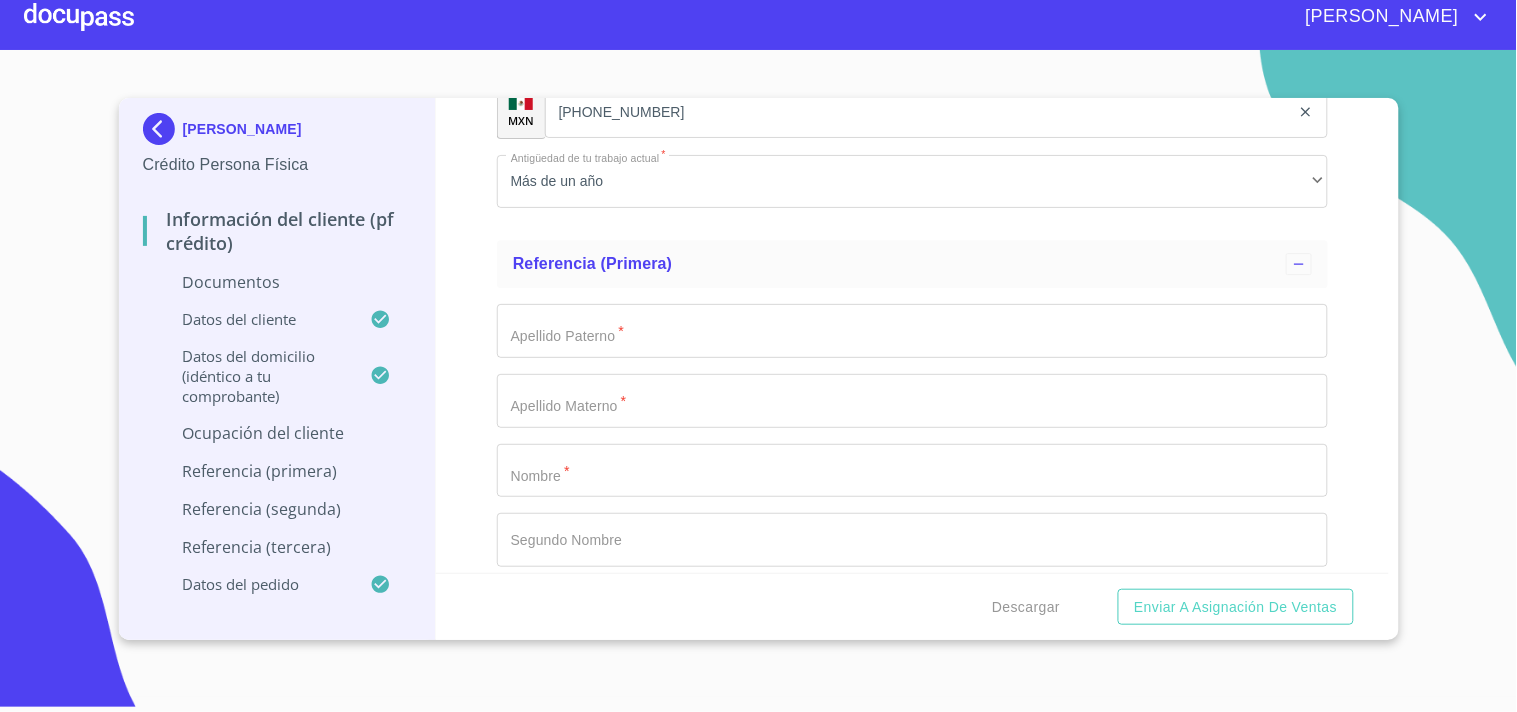 click on "Apellido Paterno   * ​ Apellido Materno   * ​ Nombre   * ​ Segundo Nombre ​ Parentesco   * ​ ​ Lugar de localización   * ​ ​ MXN Celular   * ​" at bounding box center (912, 540) 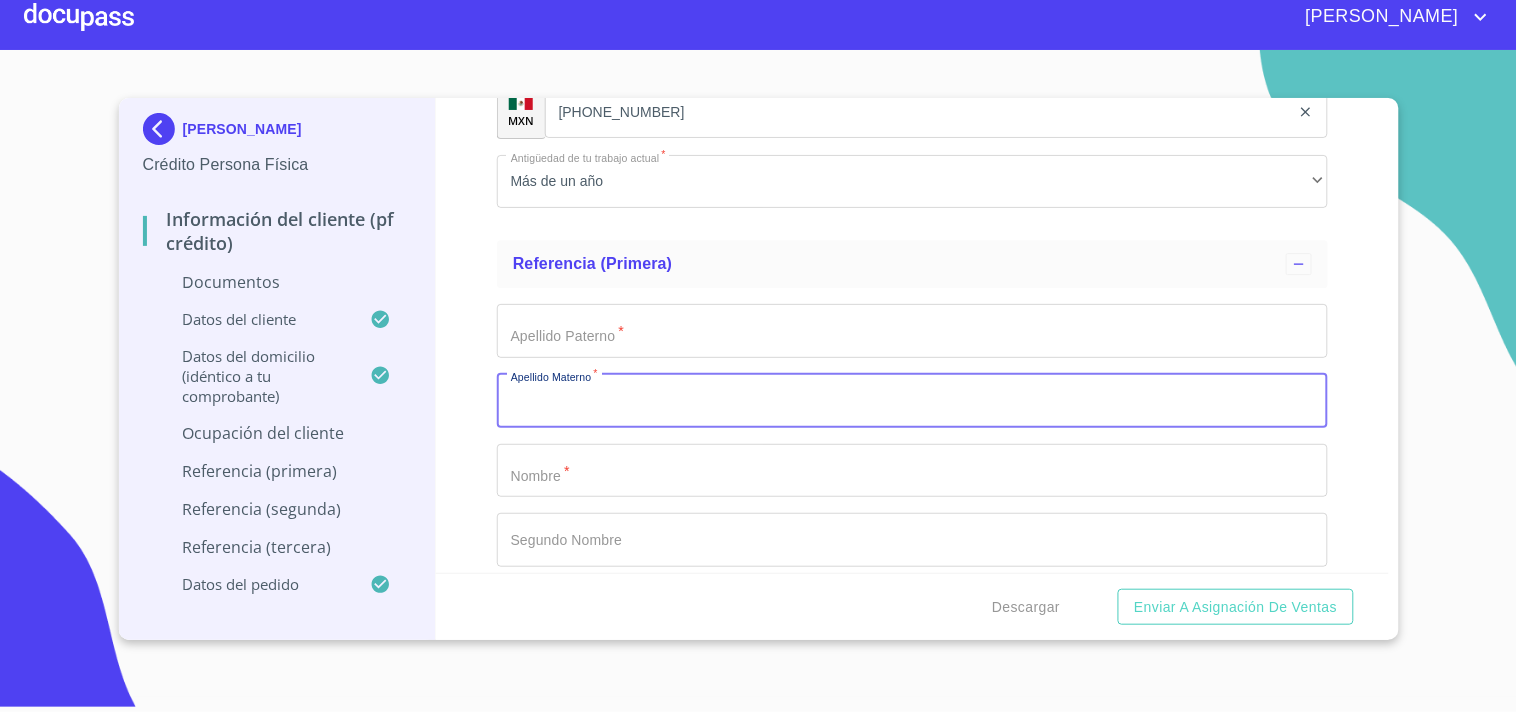 click on "Documento de identificación.   *" at bounding box center [912, 401] 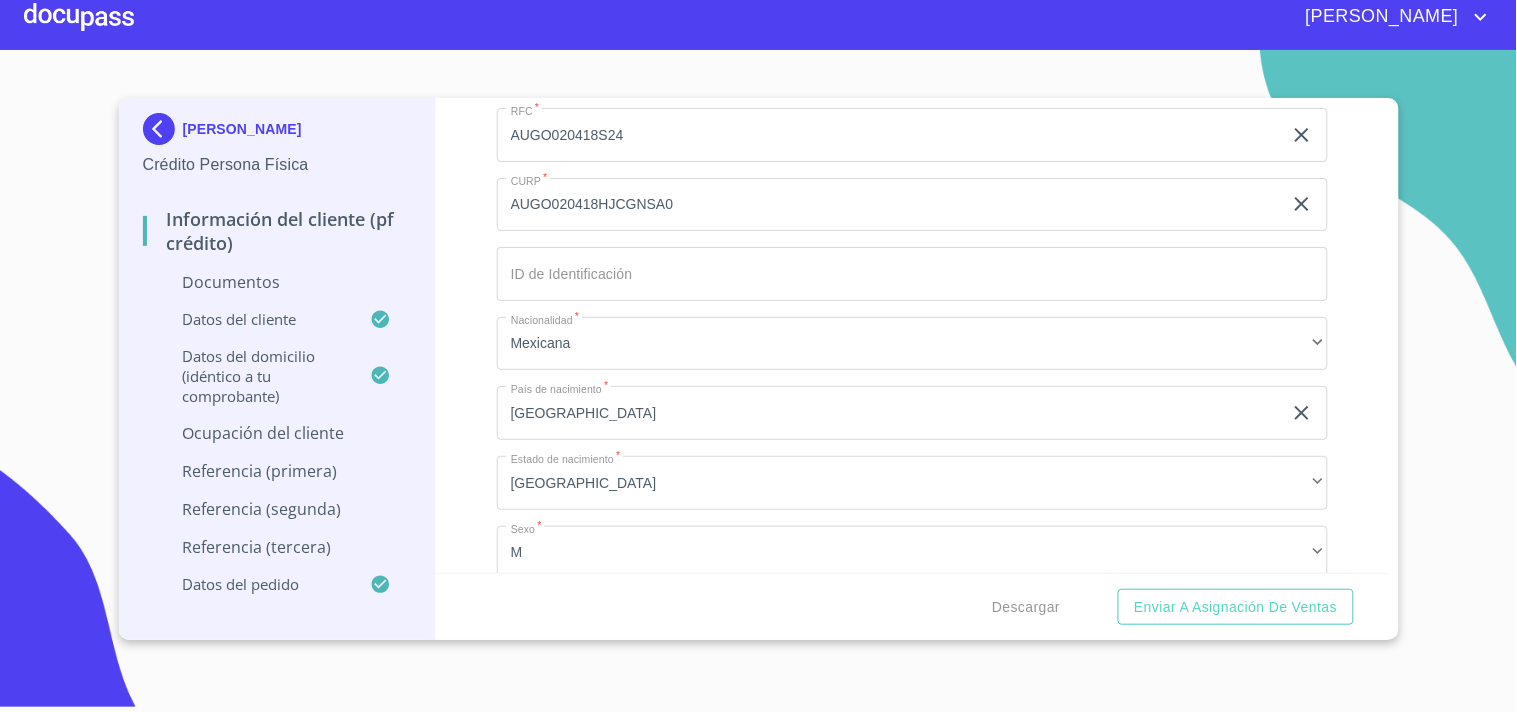 scroll, scrollTop: 6222, scrollLeft: 0, axis: vertical 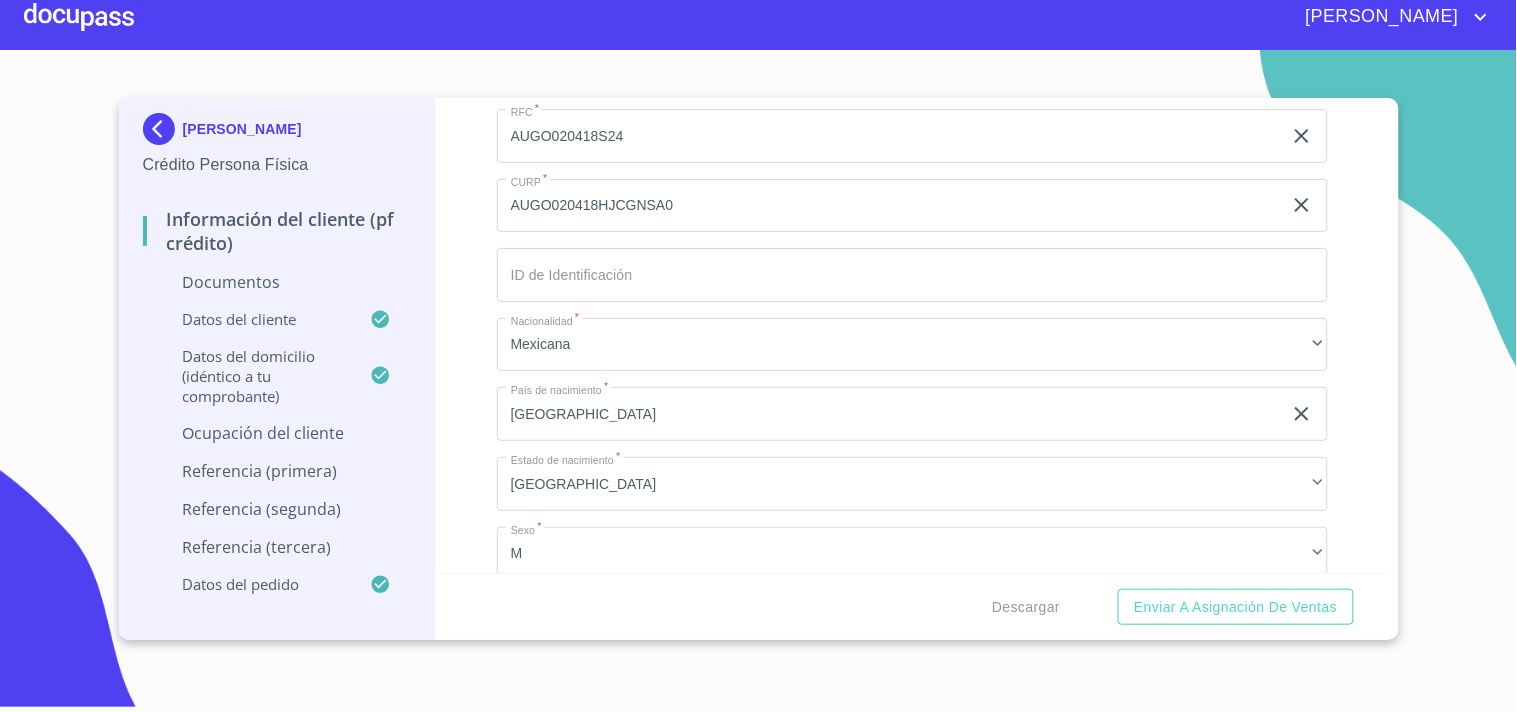click on "Documento de identificación.   *" at bounding box center [889, -212] 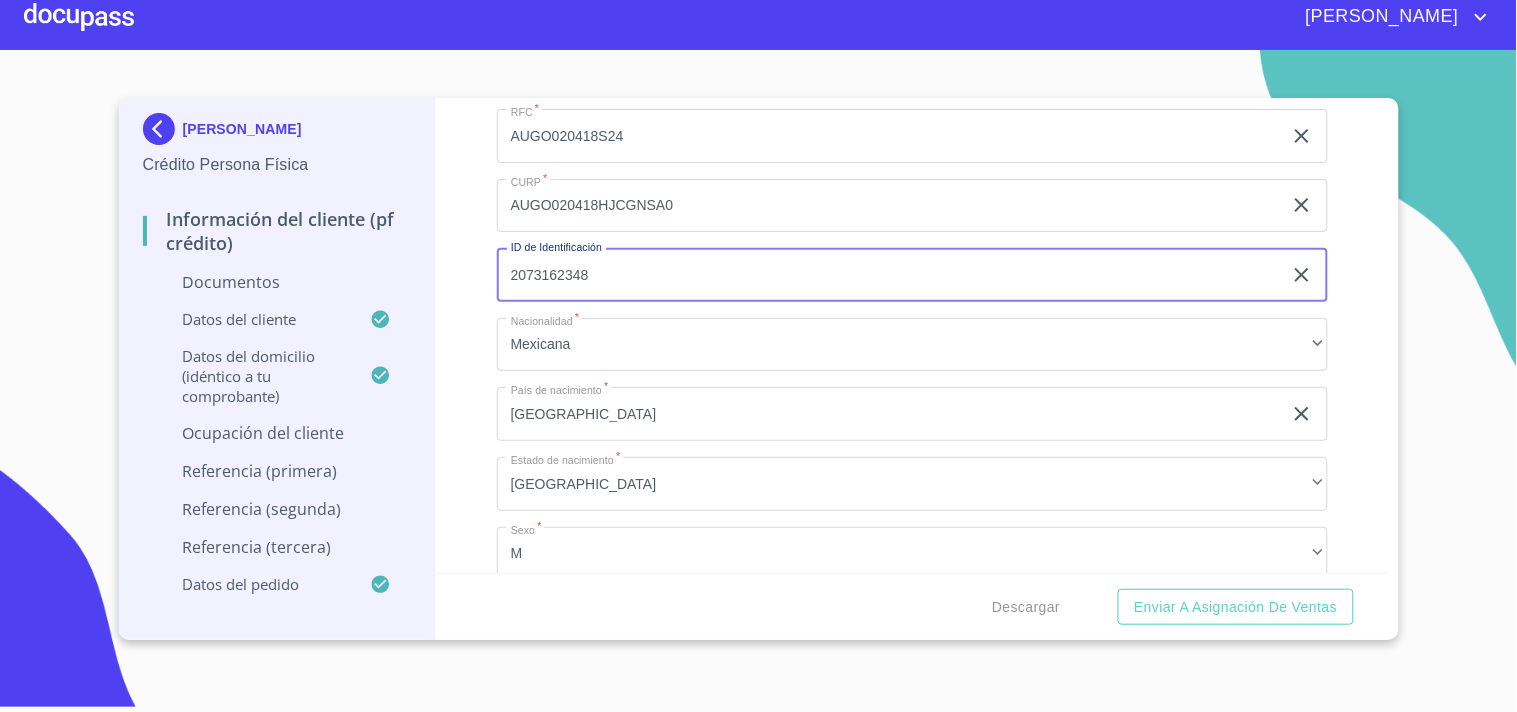 click on "2073162348" at bounding box center (889, 275) 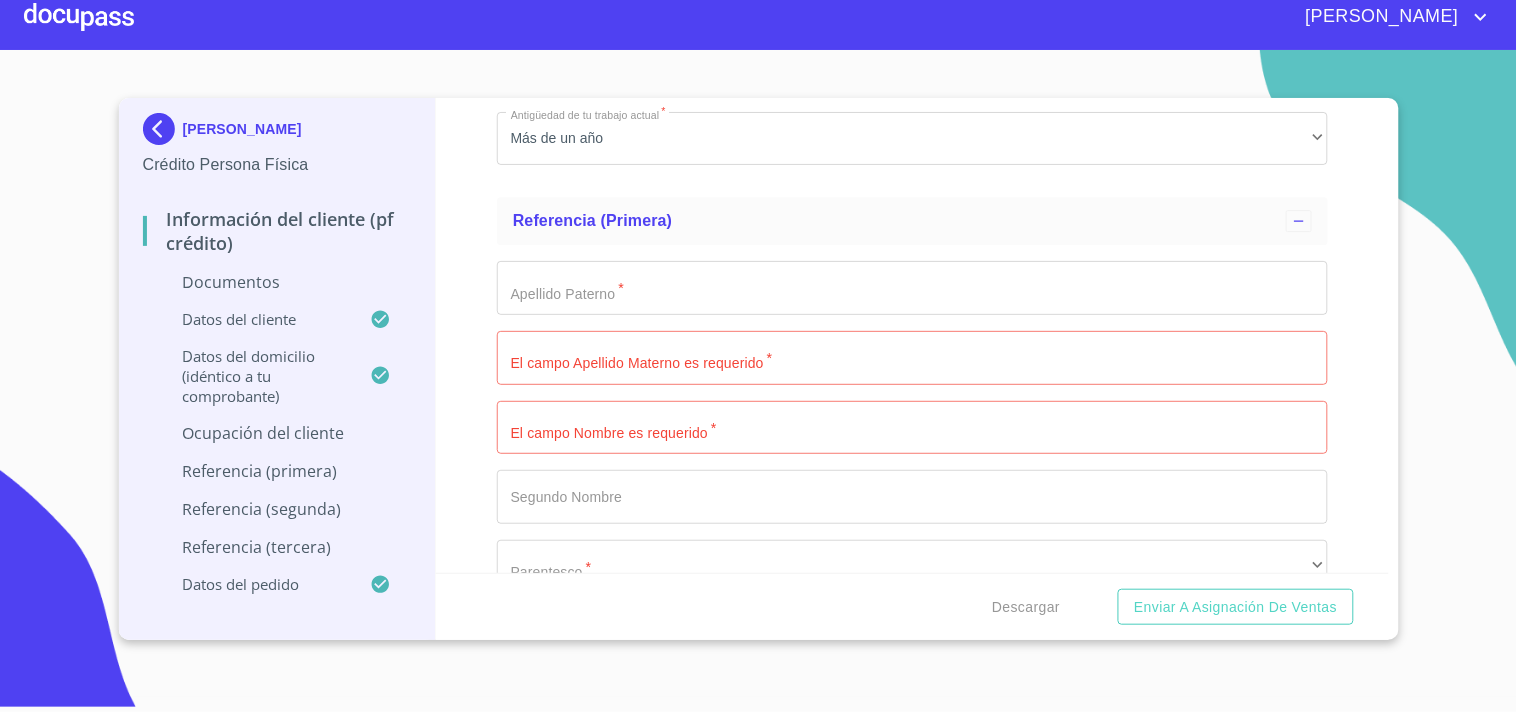 scroll, scrollTop: 9333, scrollLeft: 0, axis: vertical 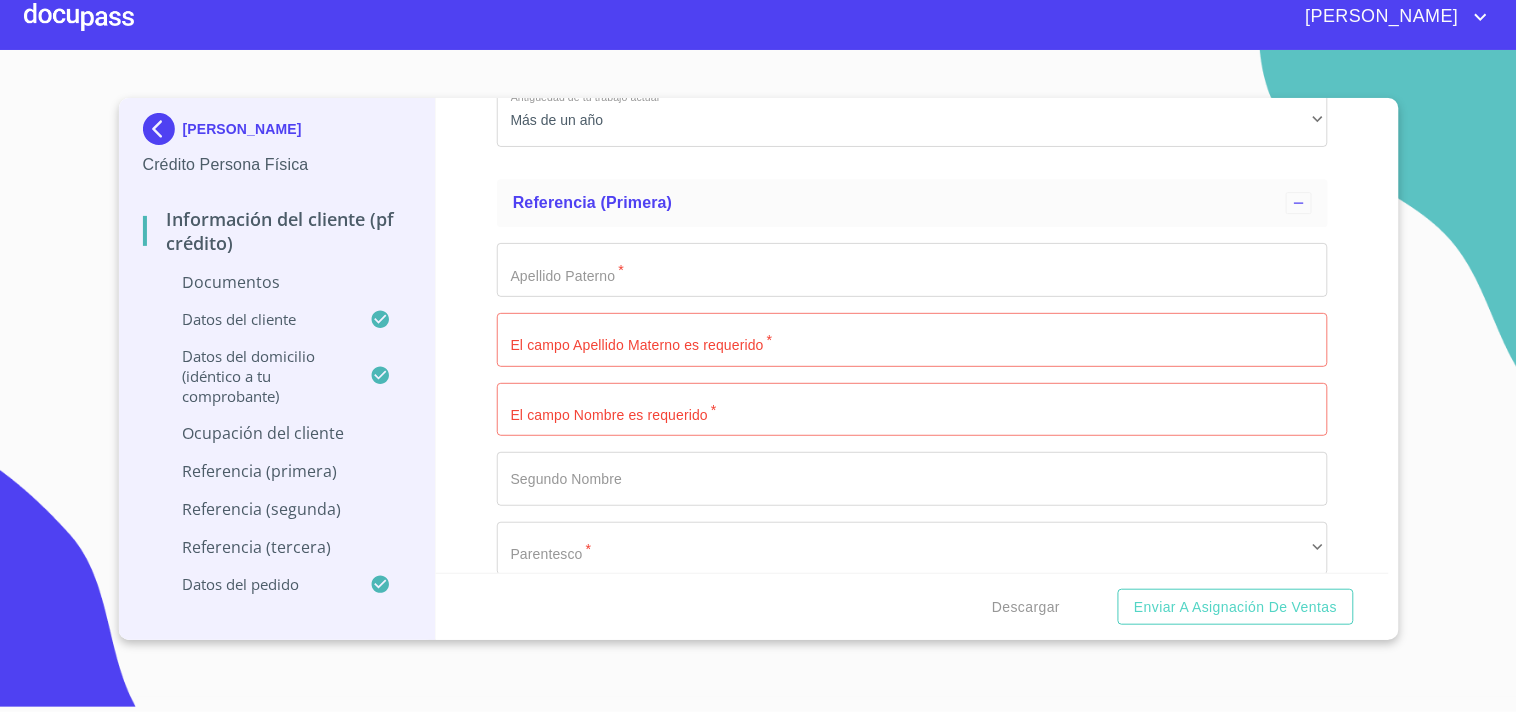 type on "2073162348" 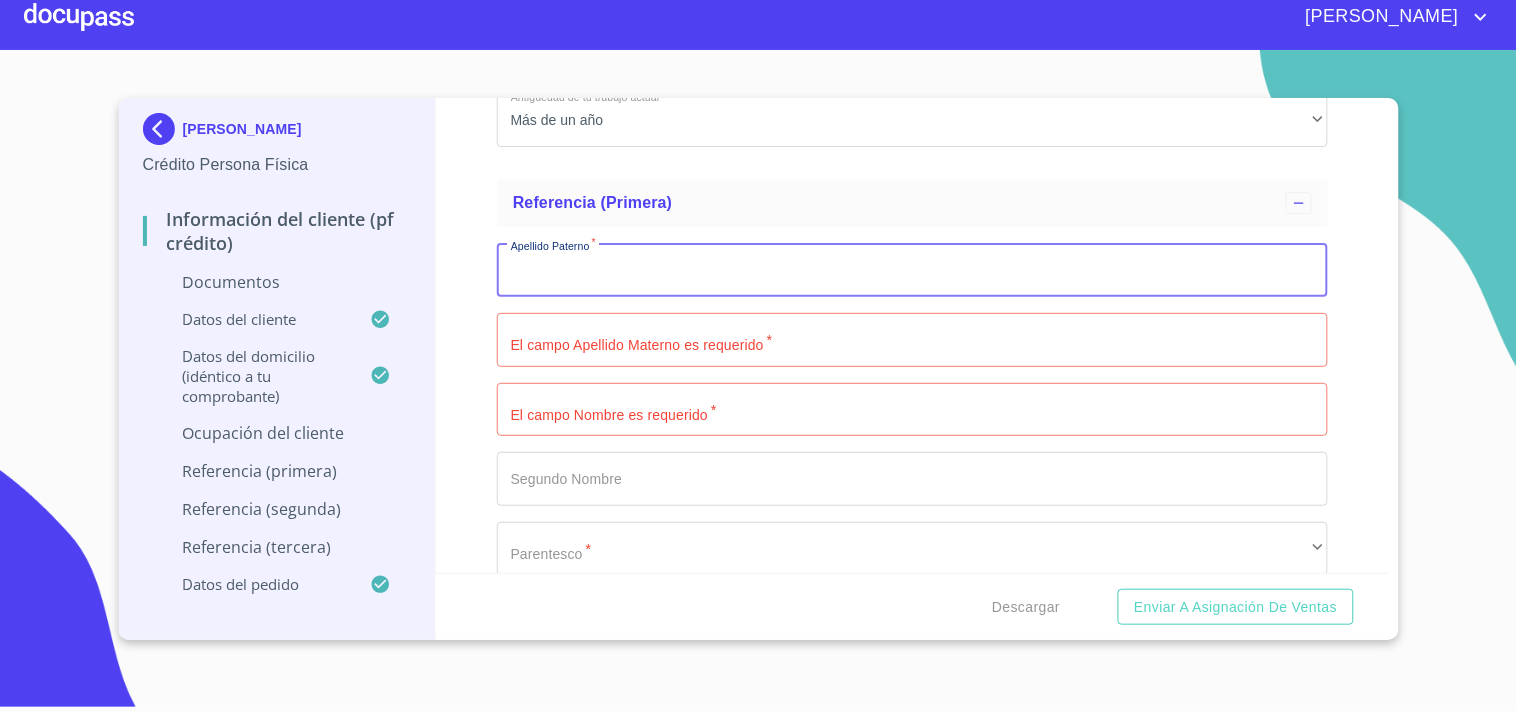 click on "Documento de identificación.   *" at bounding box center (912, 270) 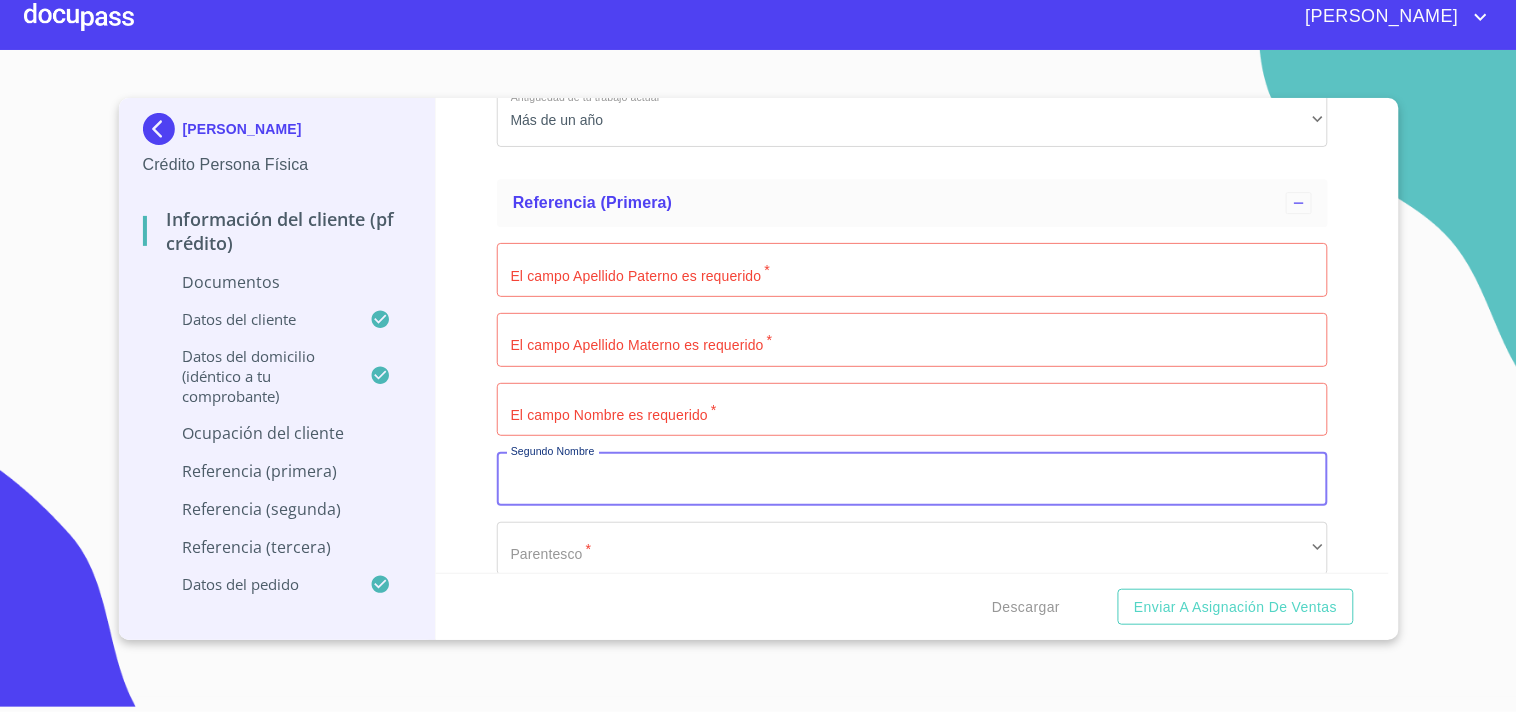 click on "Documento de identificación.   *" at bounding box center (912, 479) 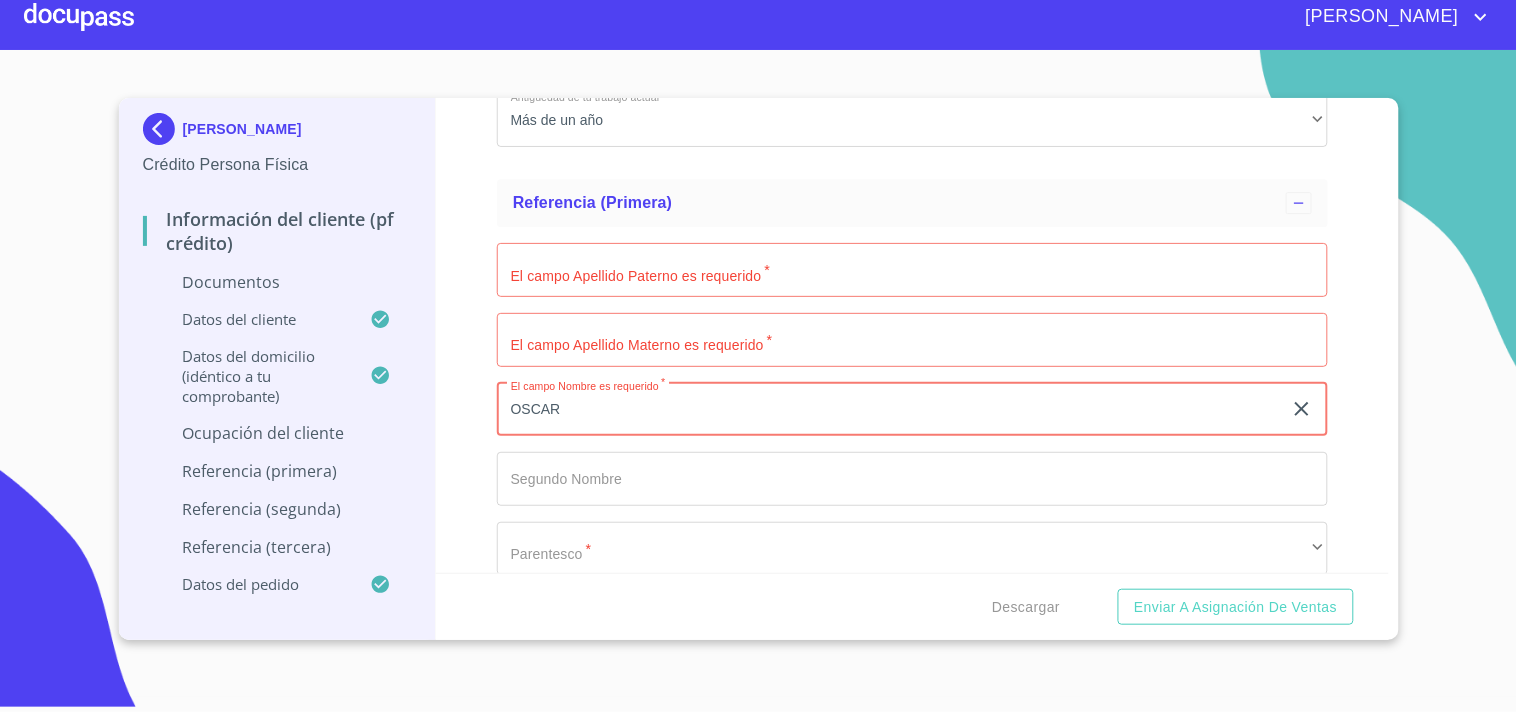 type on "OSCAR" 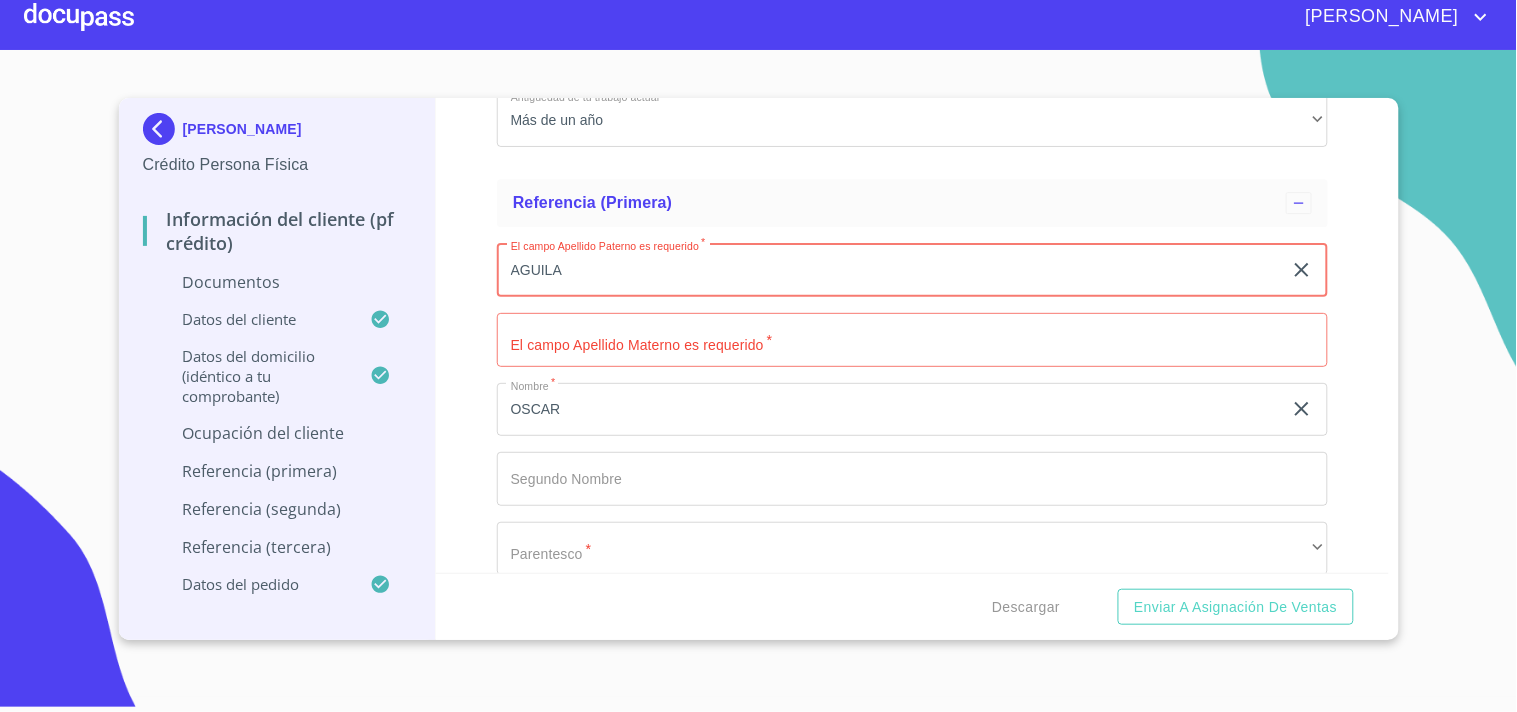 type on "AGUILA" 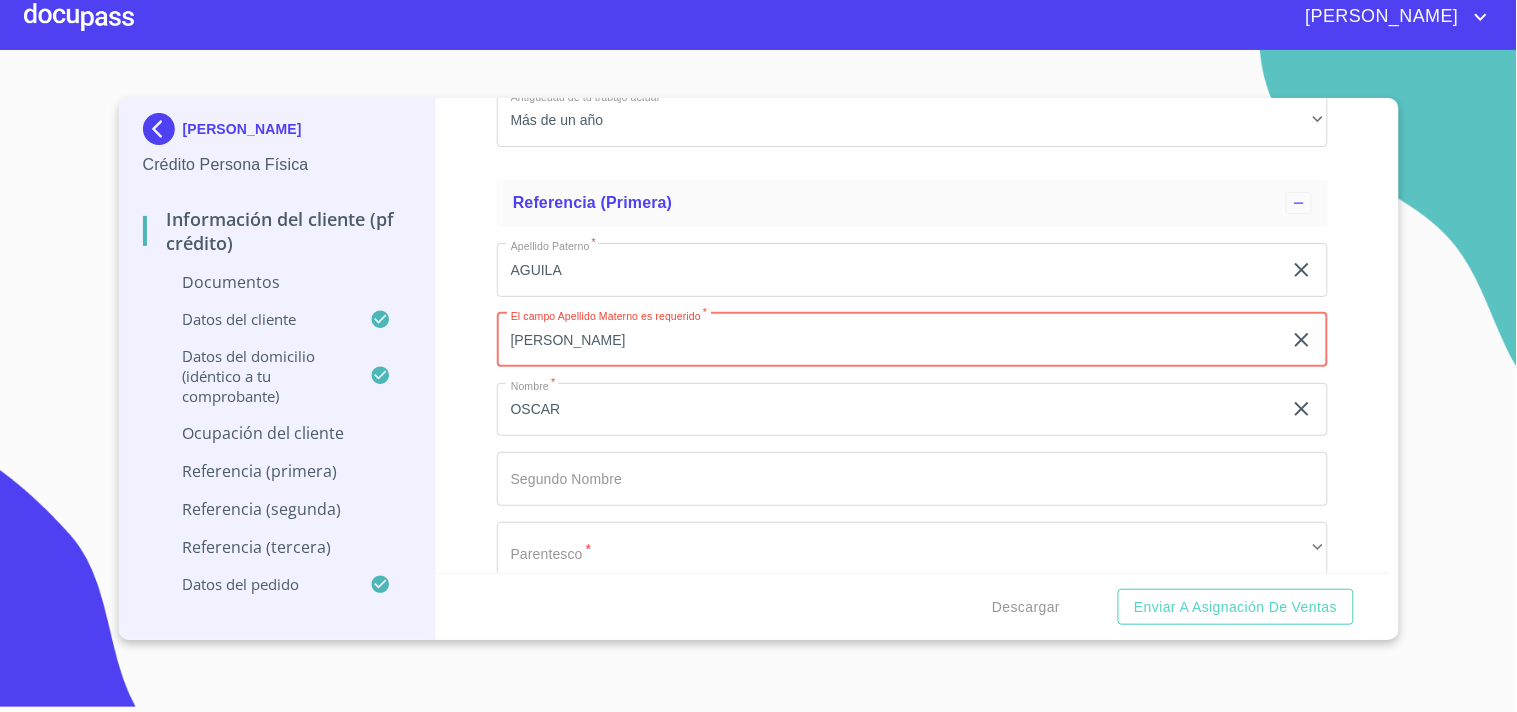 type on "RODRIGUEZ" 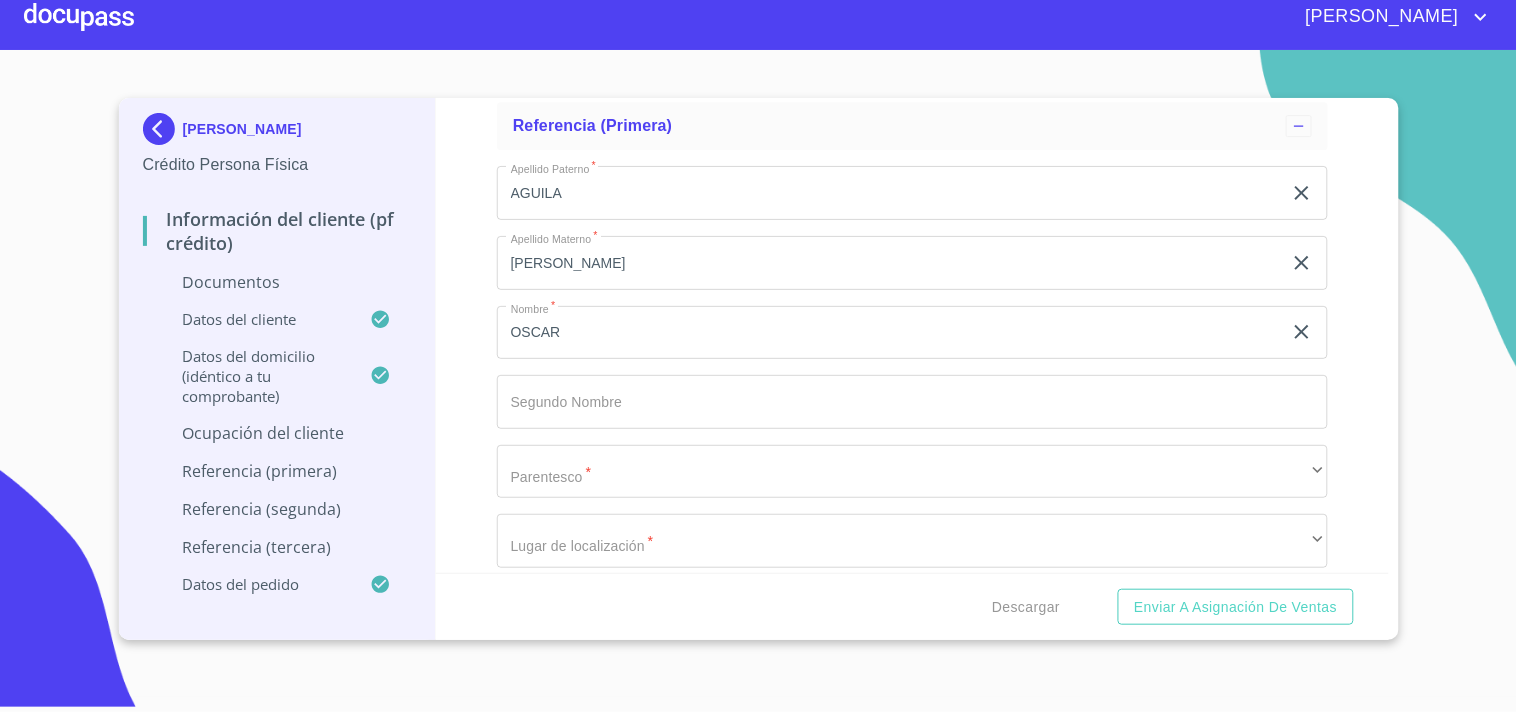 scroll, scrollTop: 9444, scrollLeft: 0, axis: vertical 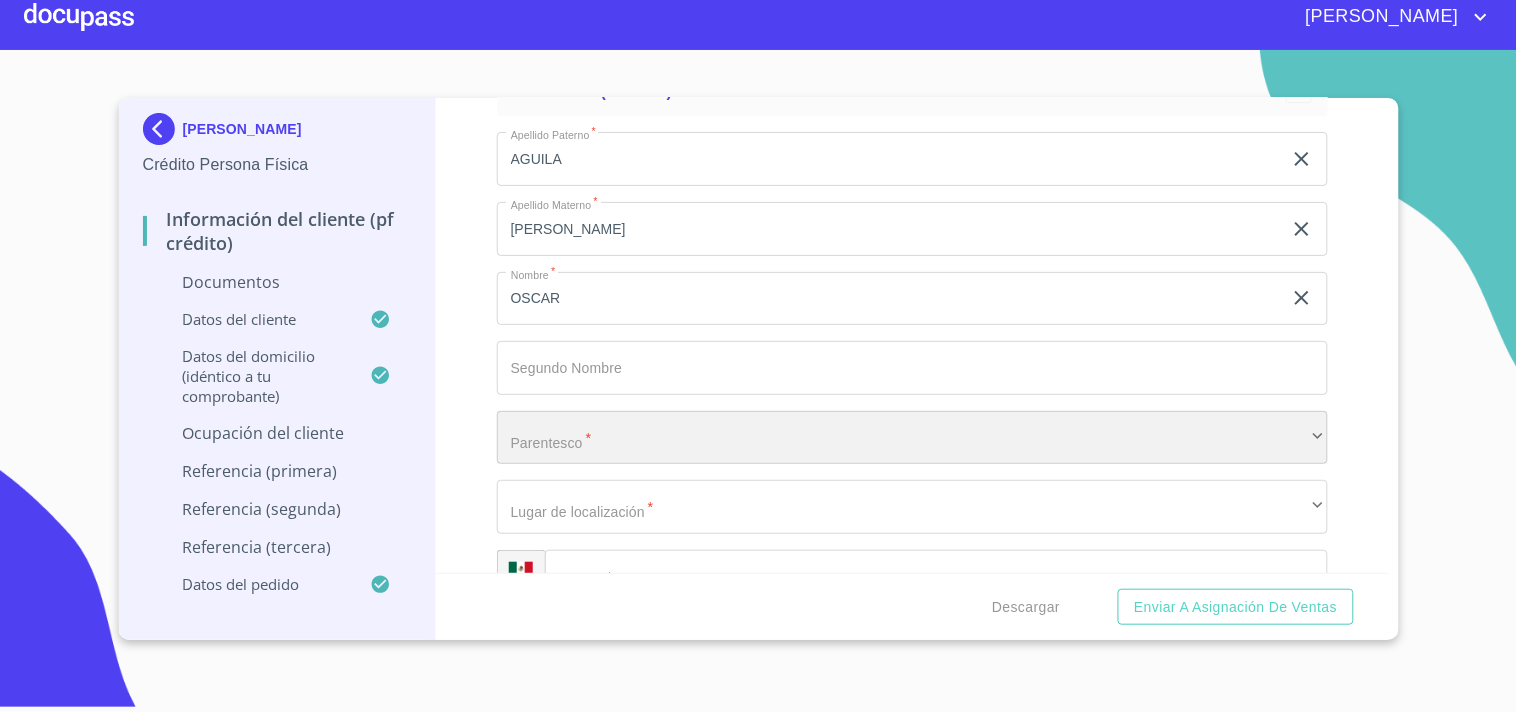 click on "​" at bounding box center [912, 438] 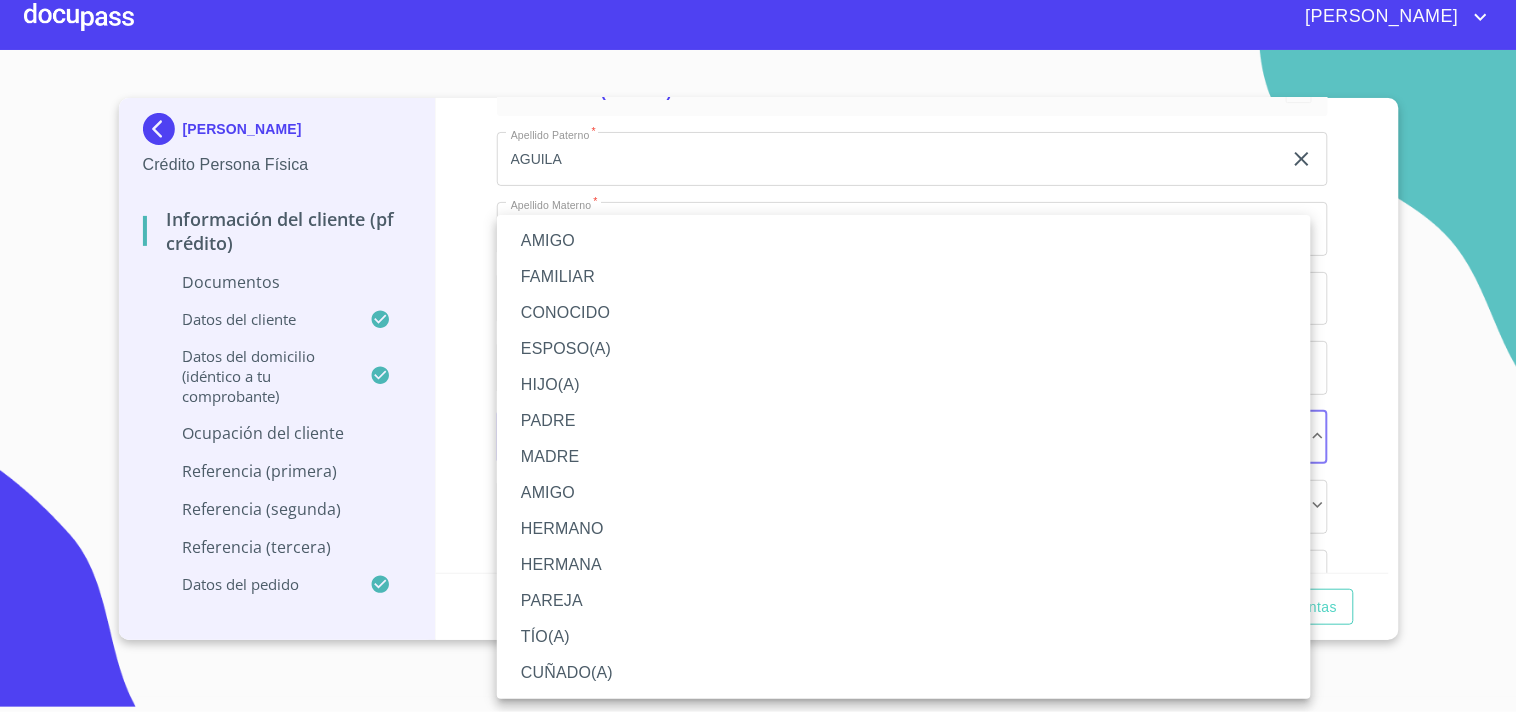 click on "PADRE" at bounding box center (904, 421) 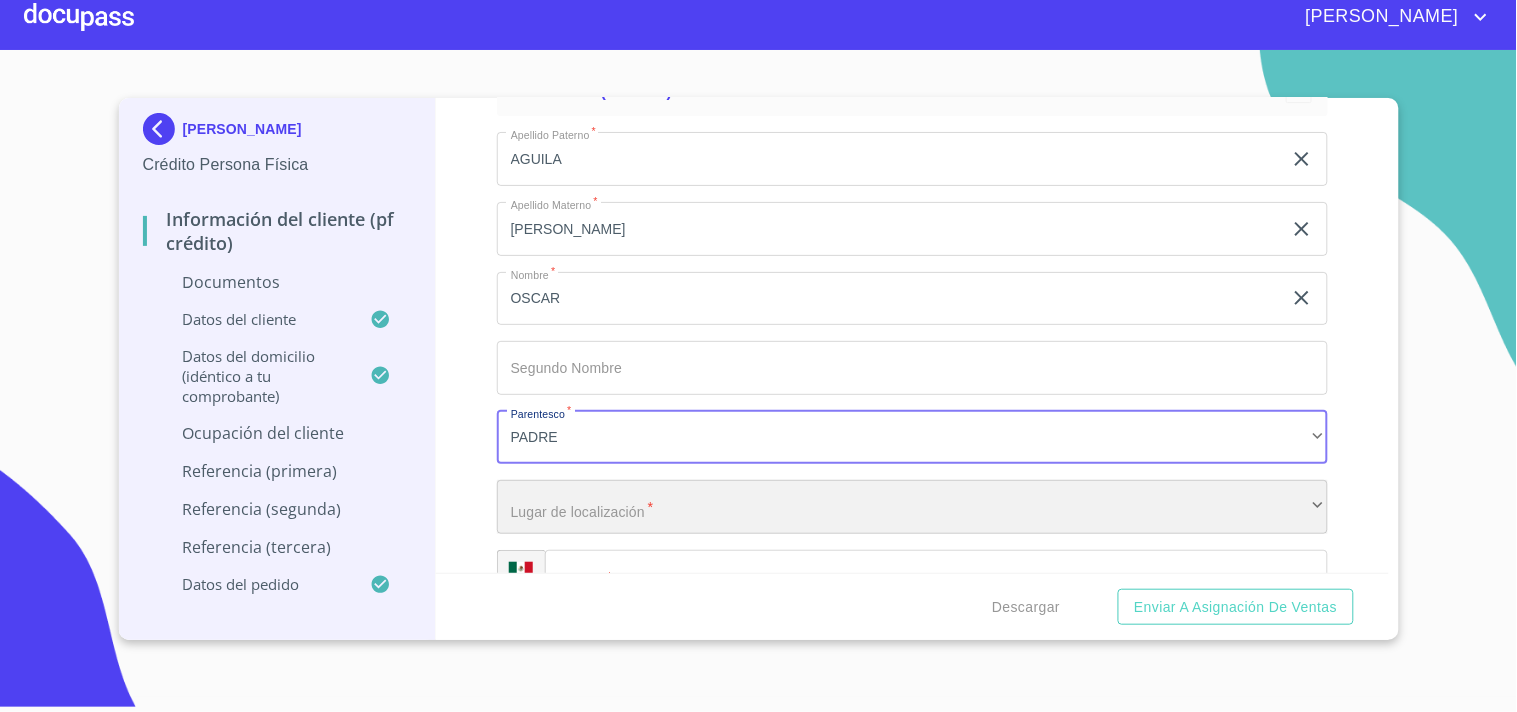 click on "​" at bounding box center [912, 507] 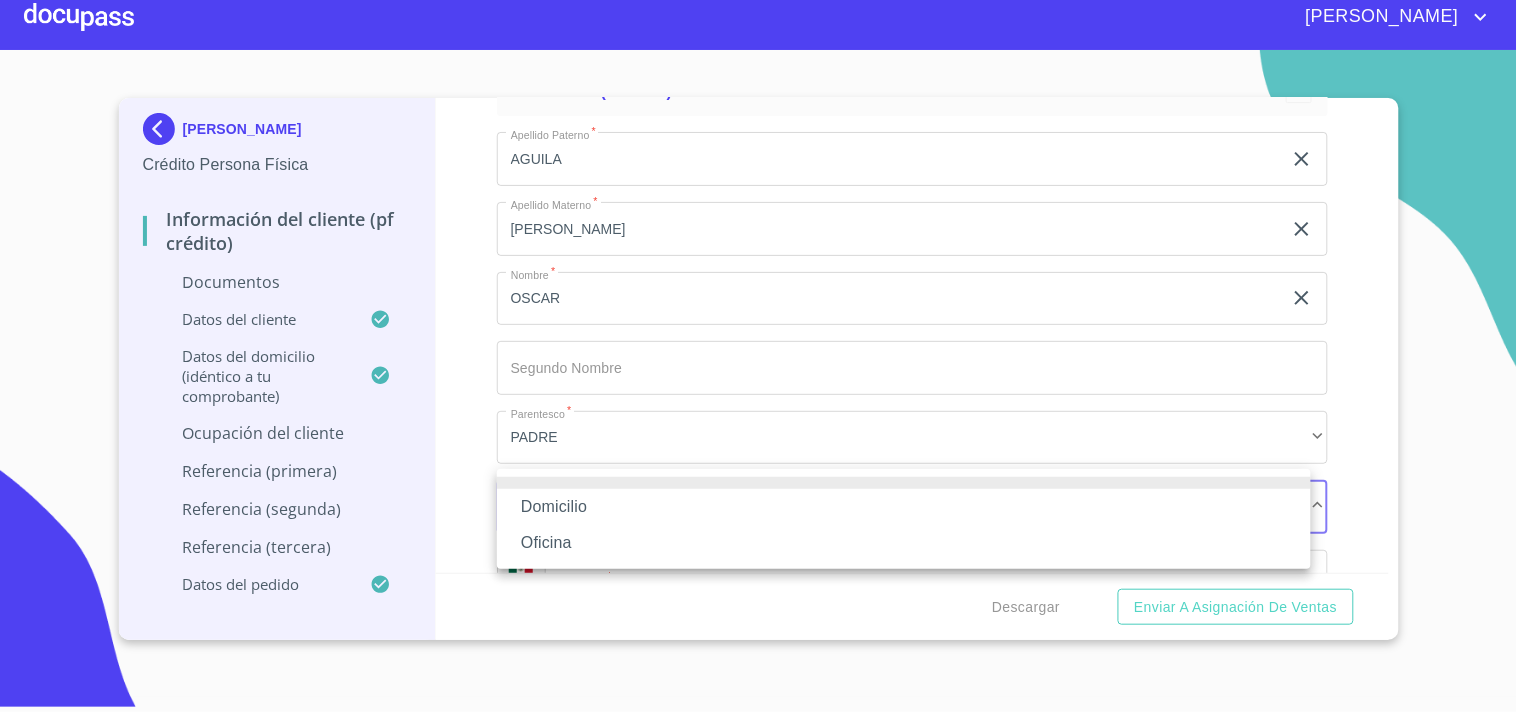 click on "Domicilio" at bounding box center (904, 507) 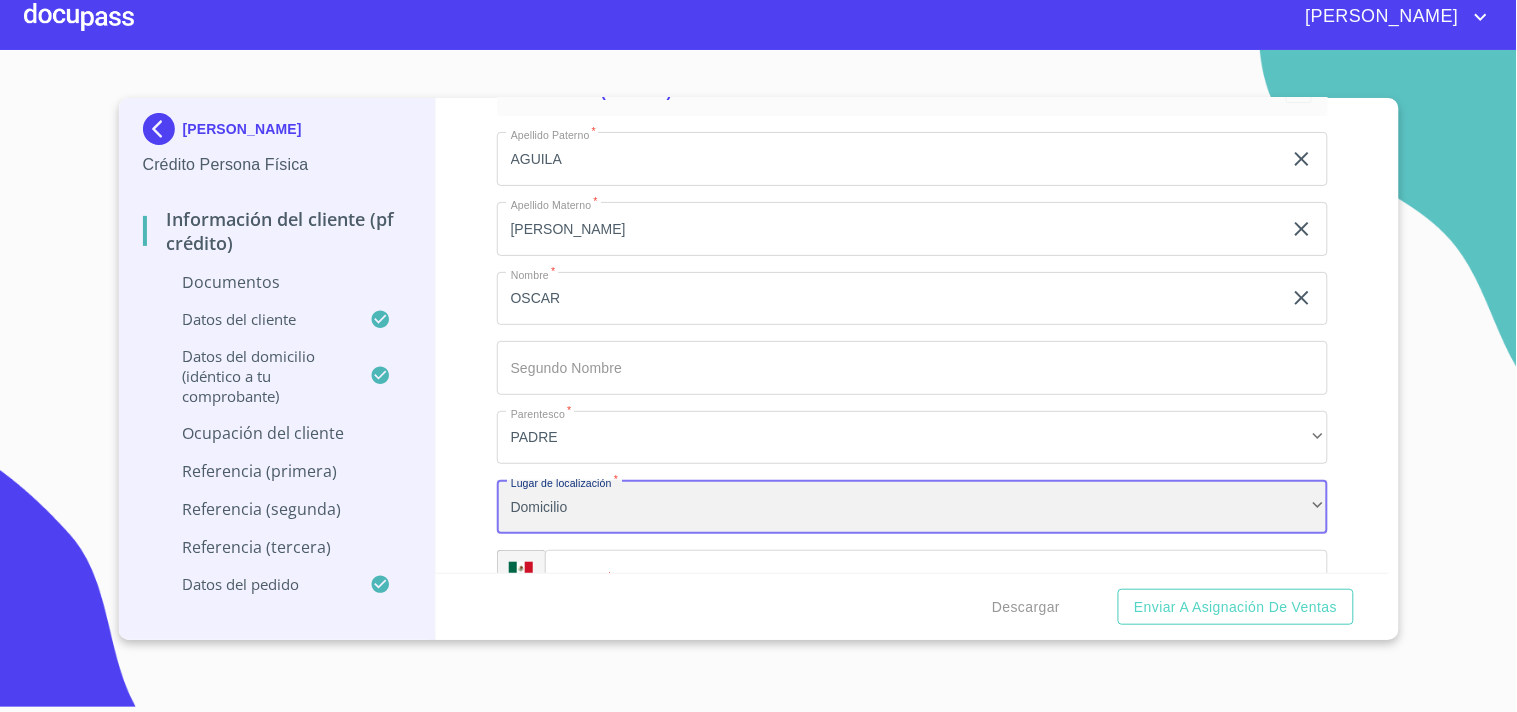 scroll, scrollTop: 9555, scrollLeft: 0, axis: vertical 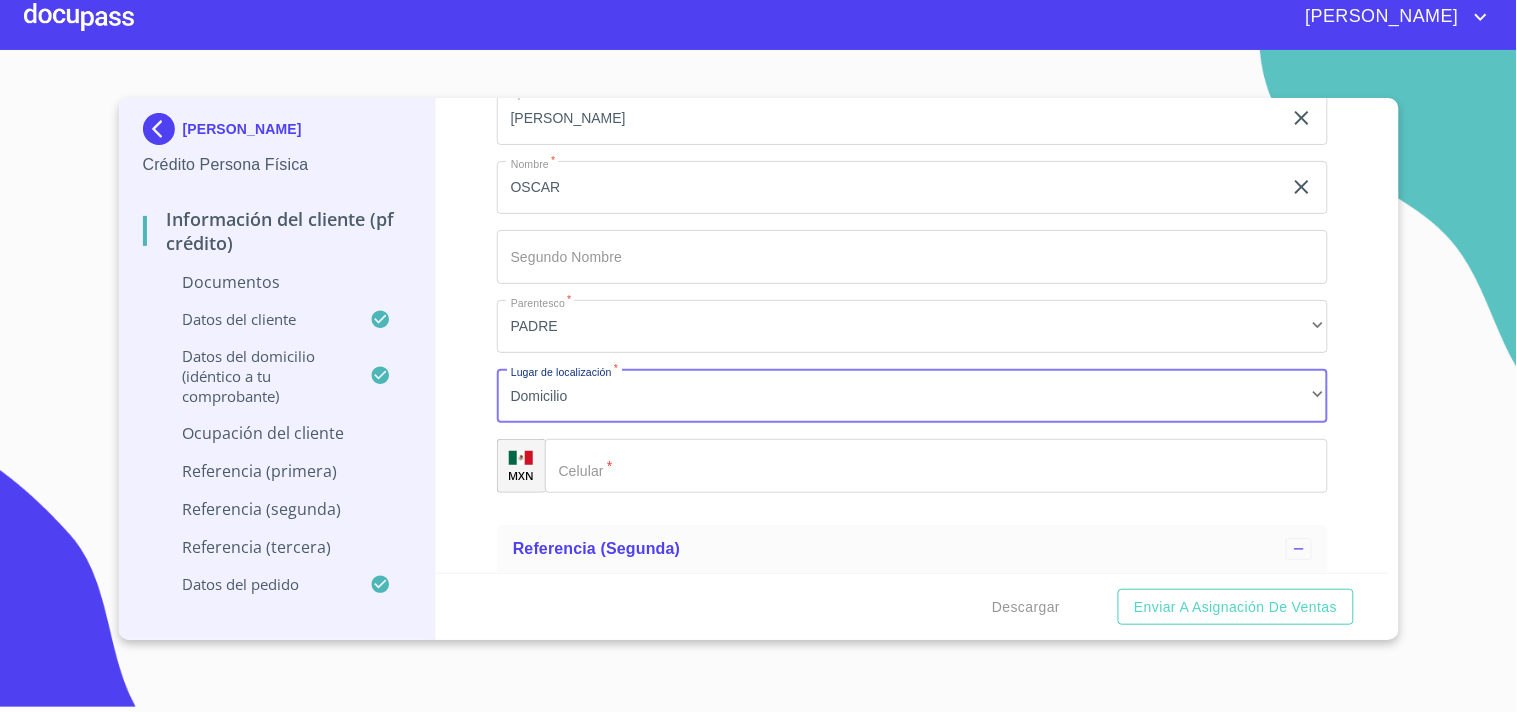 click on "Documento de identificación.   *" 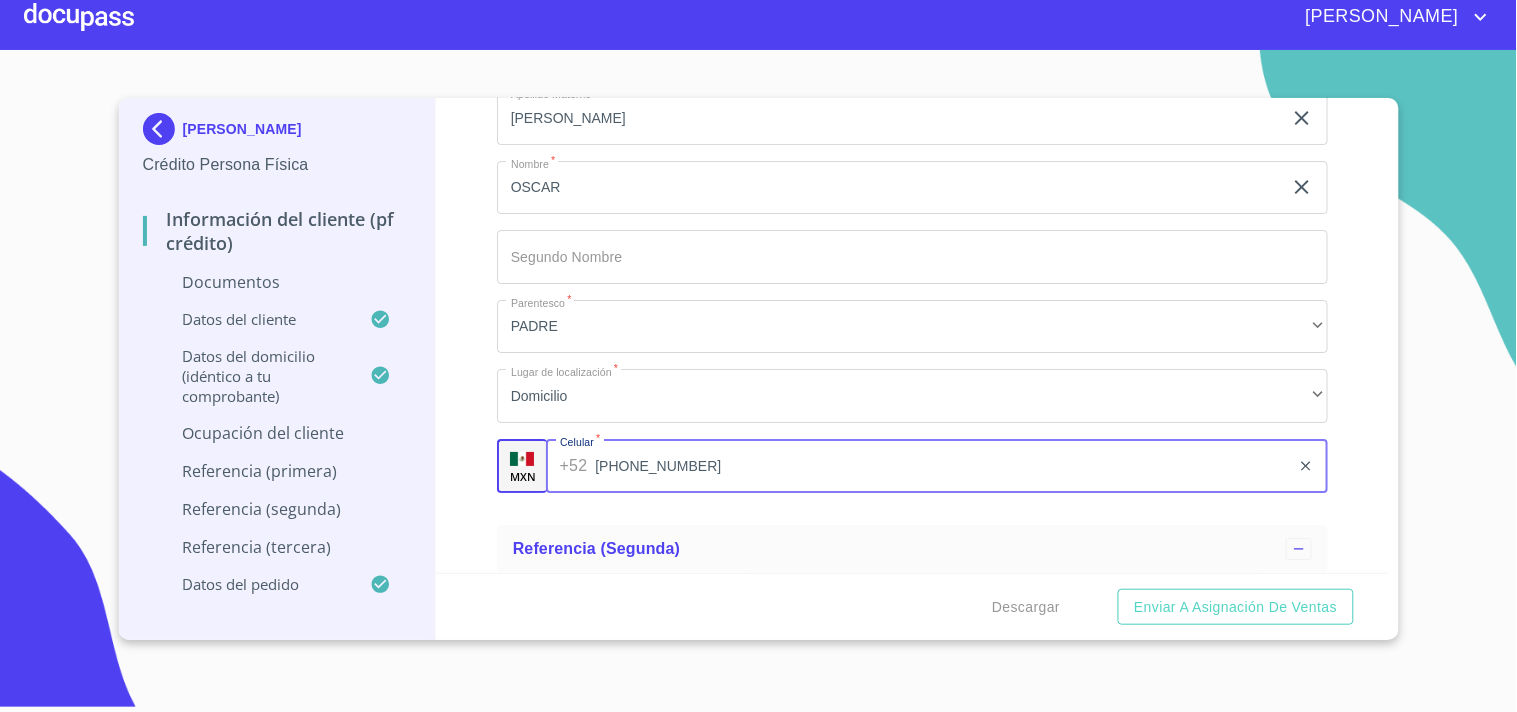 type on "(33)31312213" 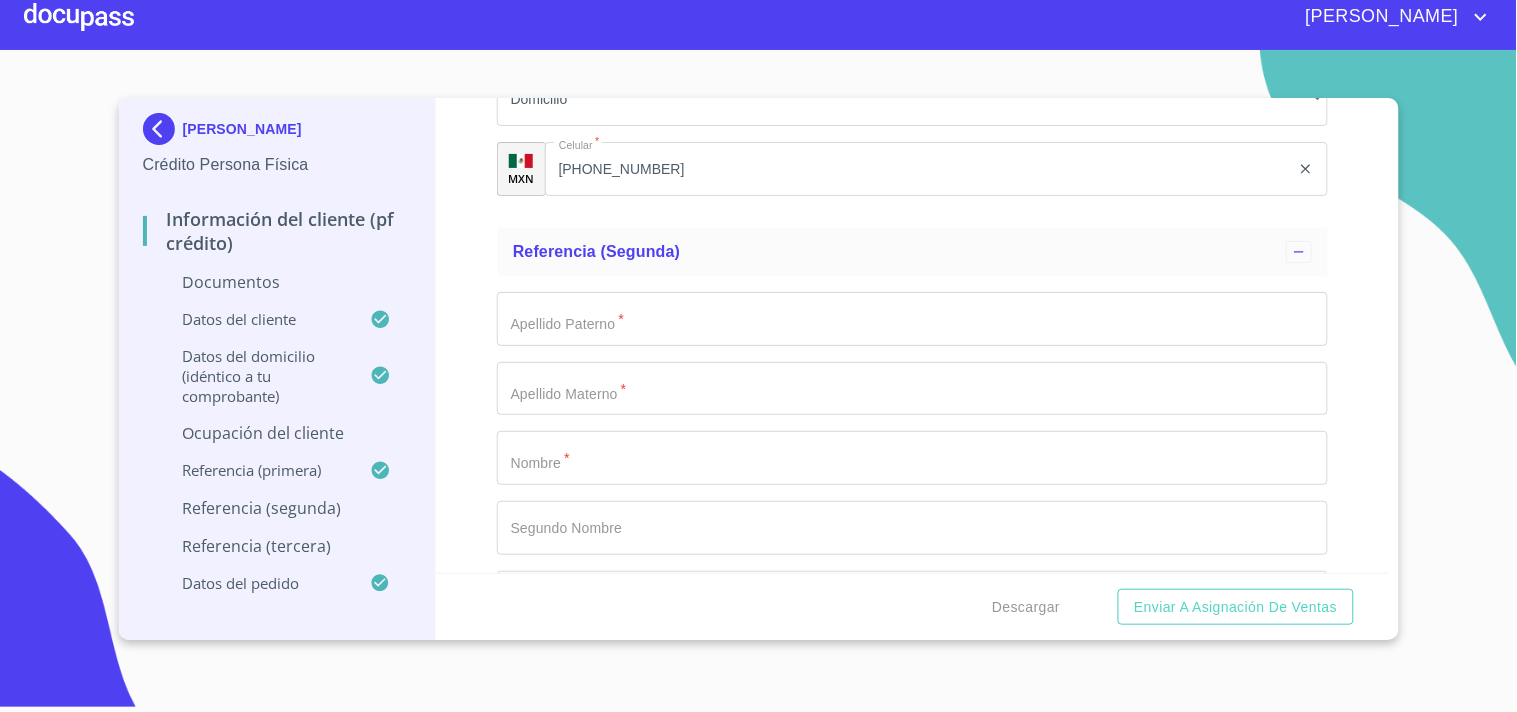 scroll, scrollTop: 9888, scrollLeft: 0, axis: vertical 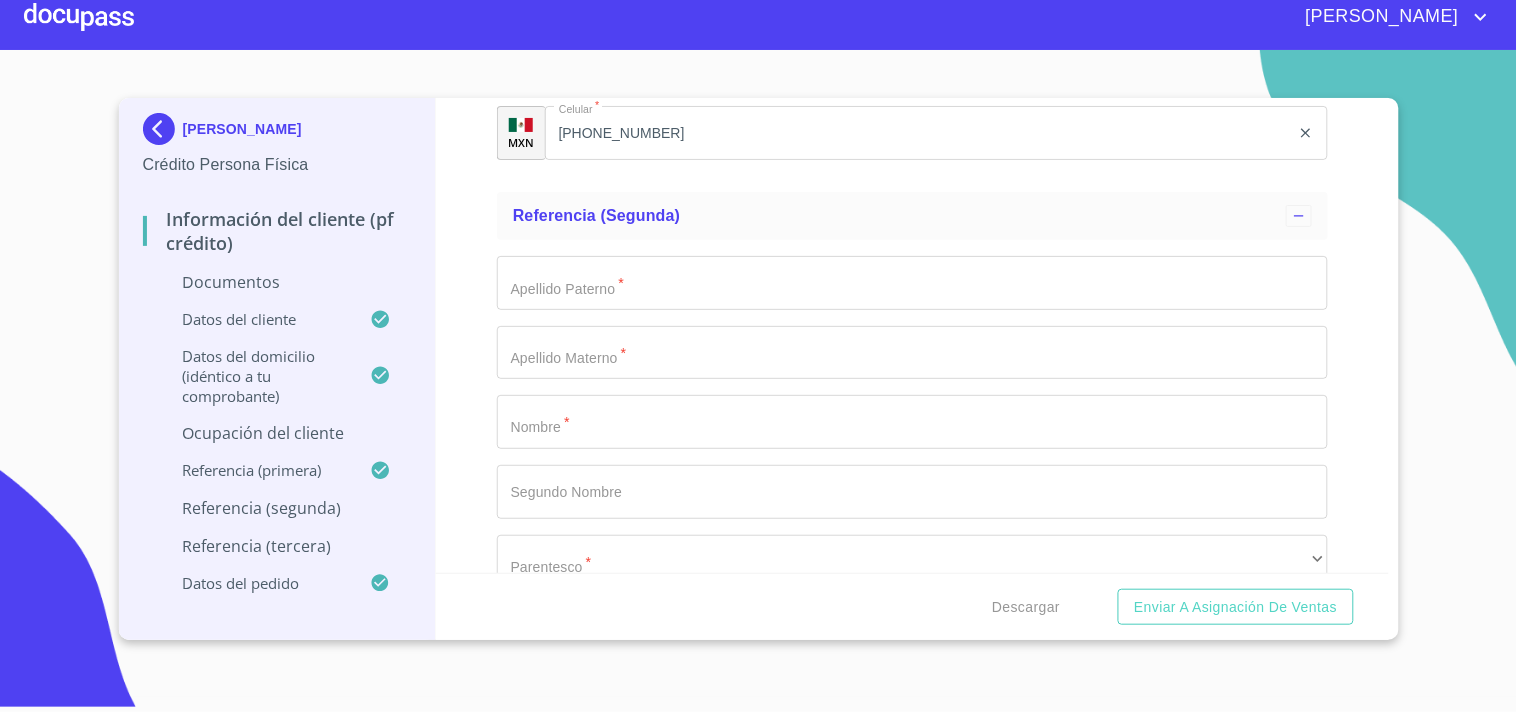click on "Documento de identificación.   *" at bounding box center (889, -3878) 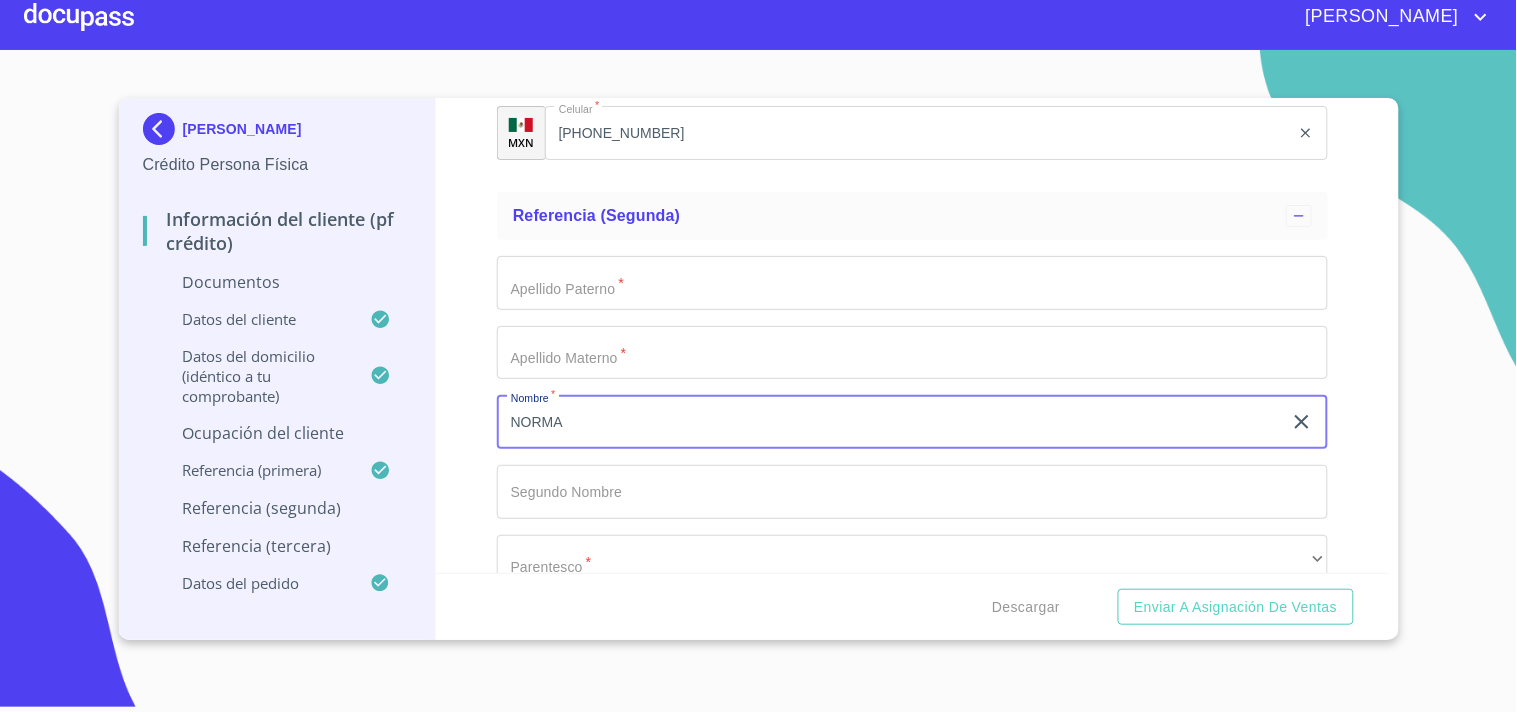 type on "NORMA" 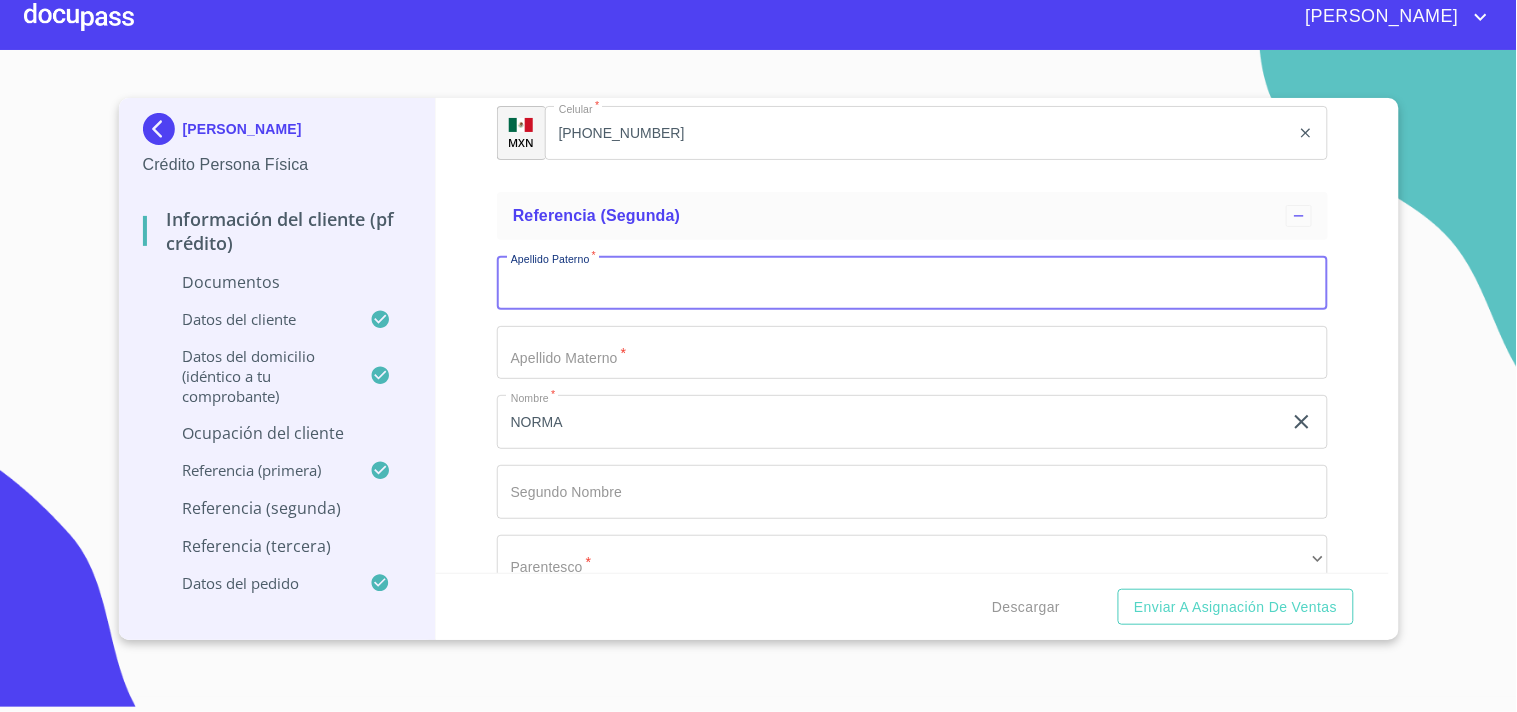 click on "Documento de identificación.   *" at bounding box center [912, 283] 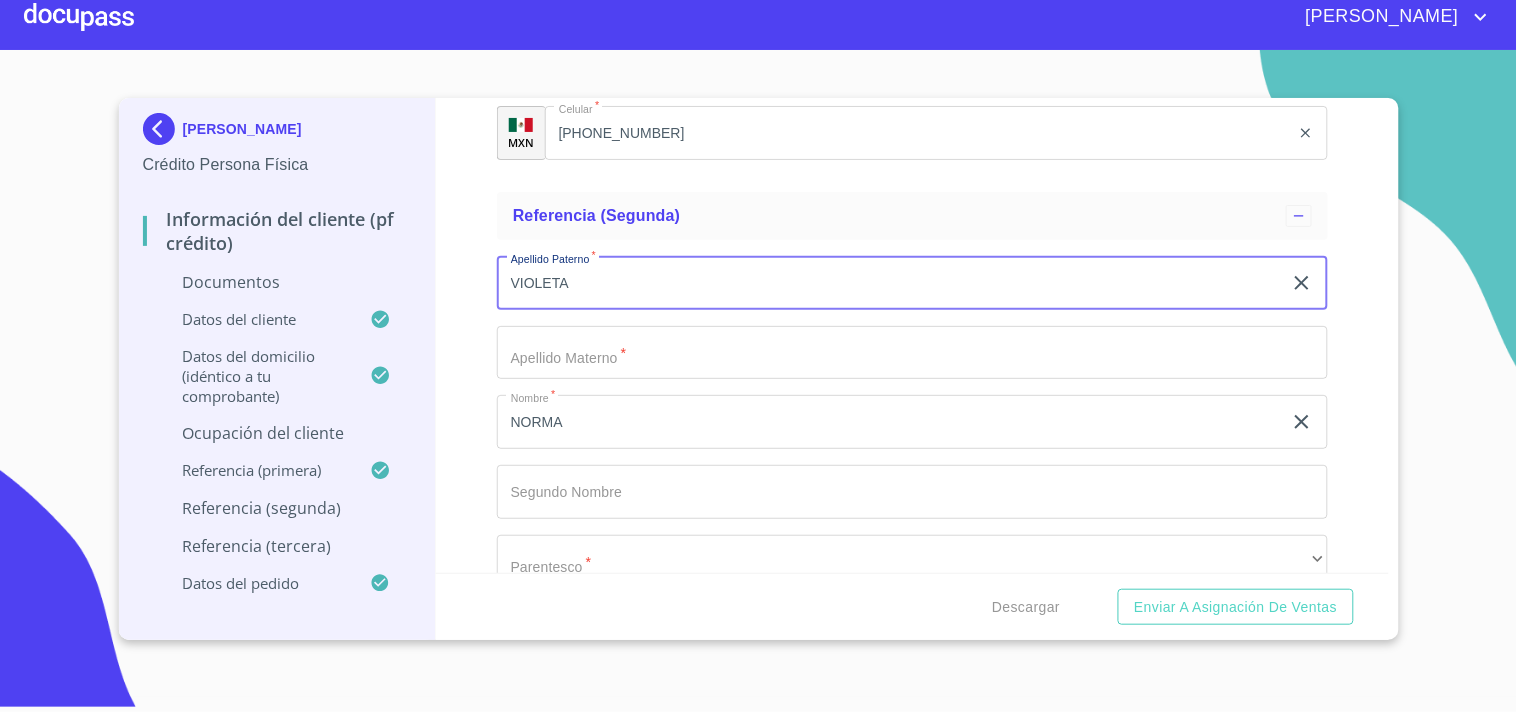 type on "VIOLETA" 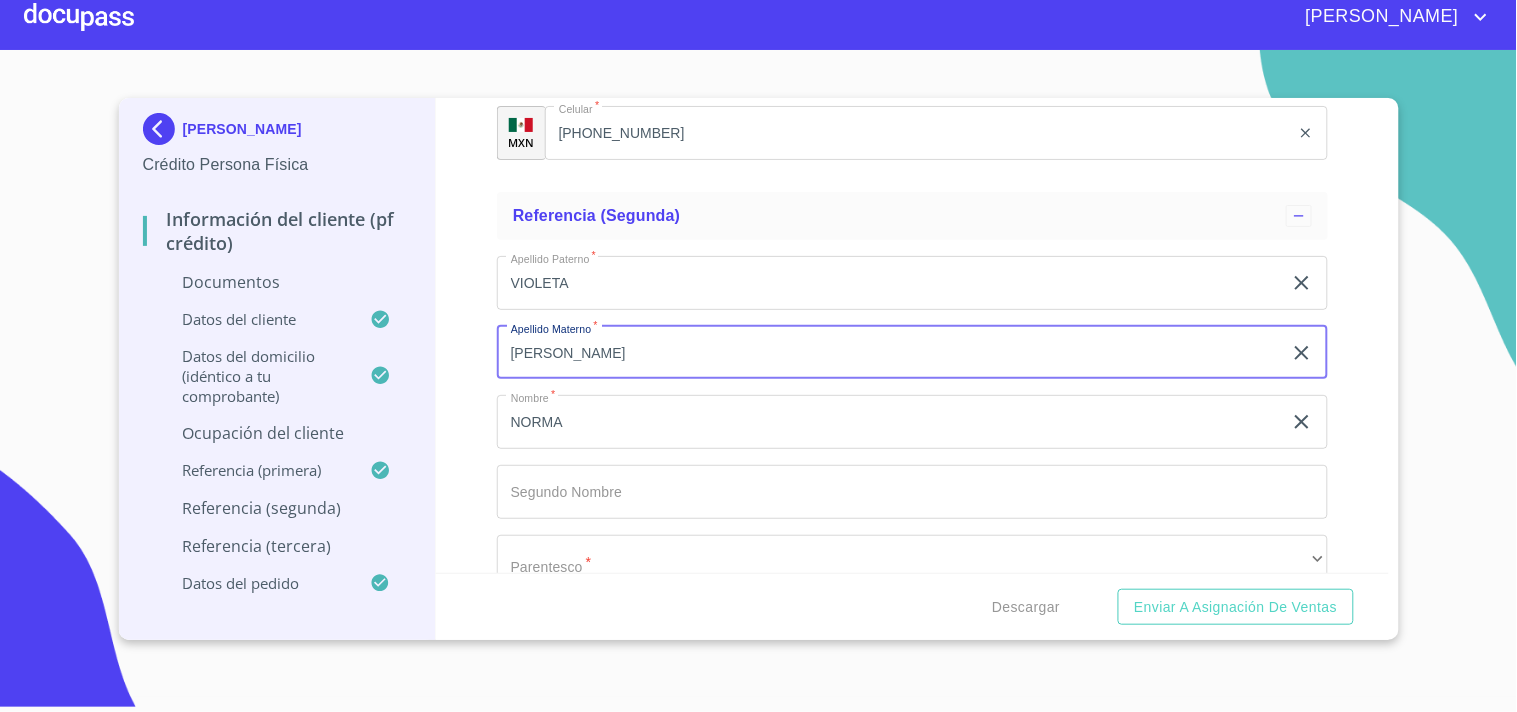 type on "GONZALEZ" 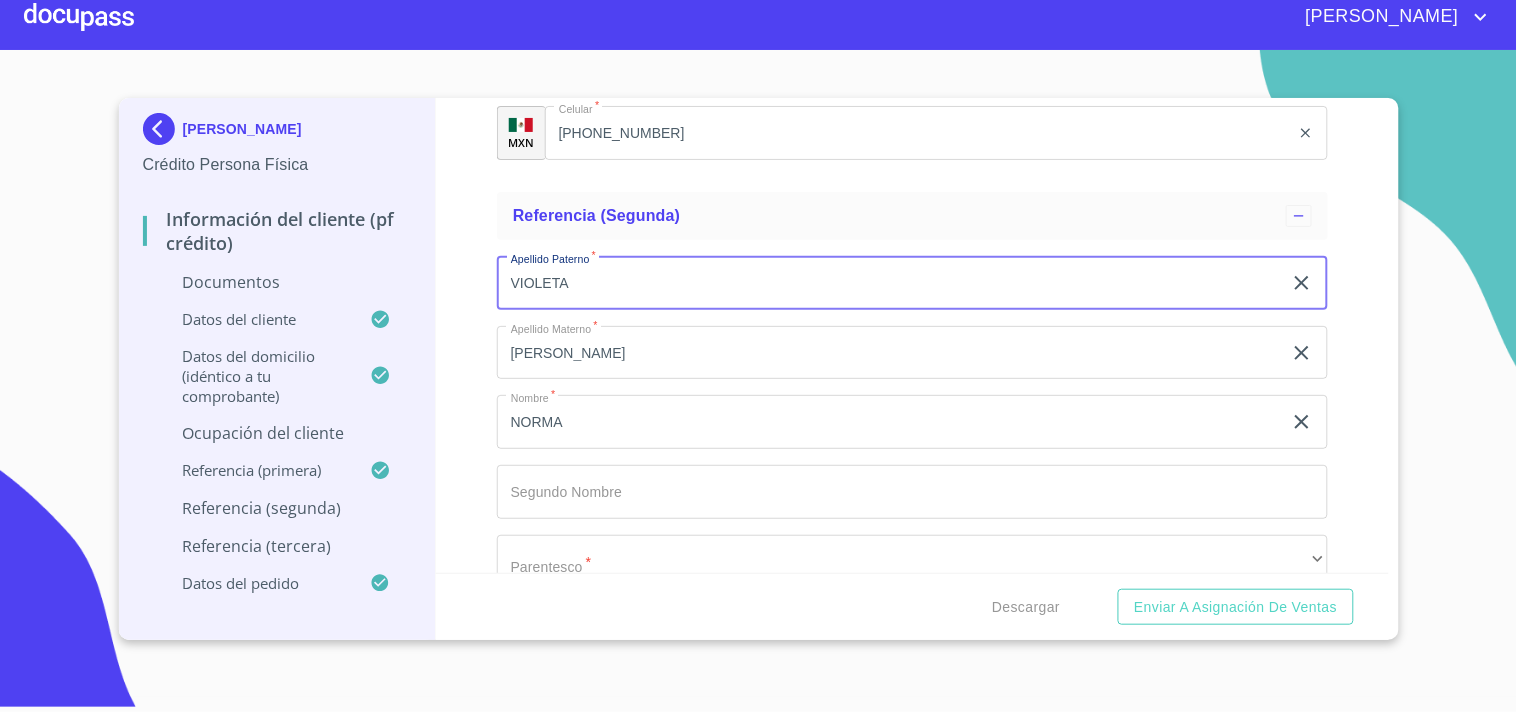click on "VIOLETA" at bounding box center [889, 283] 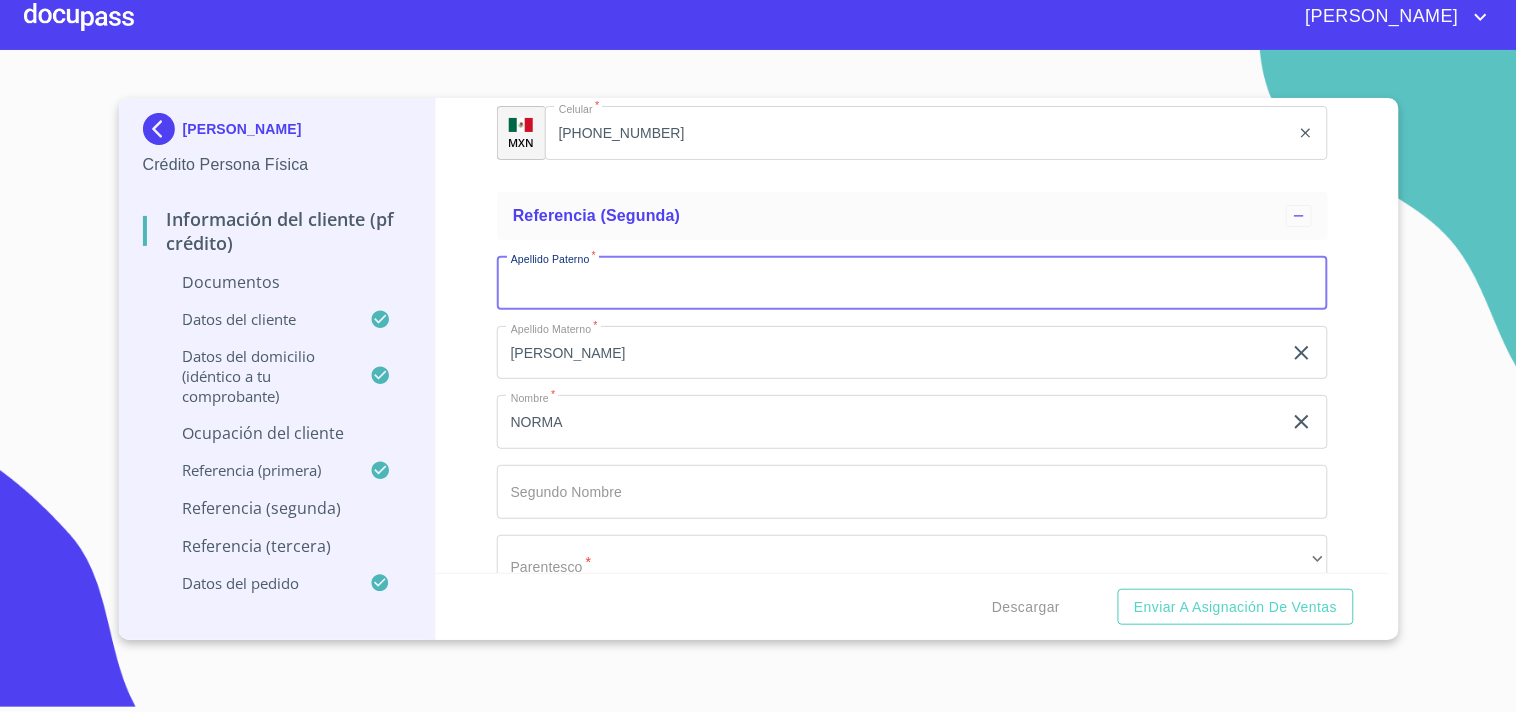 type 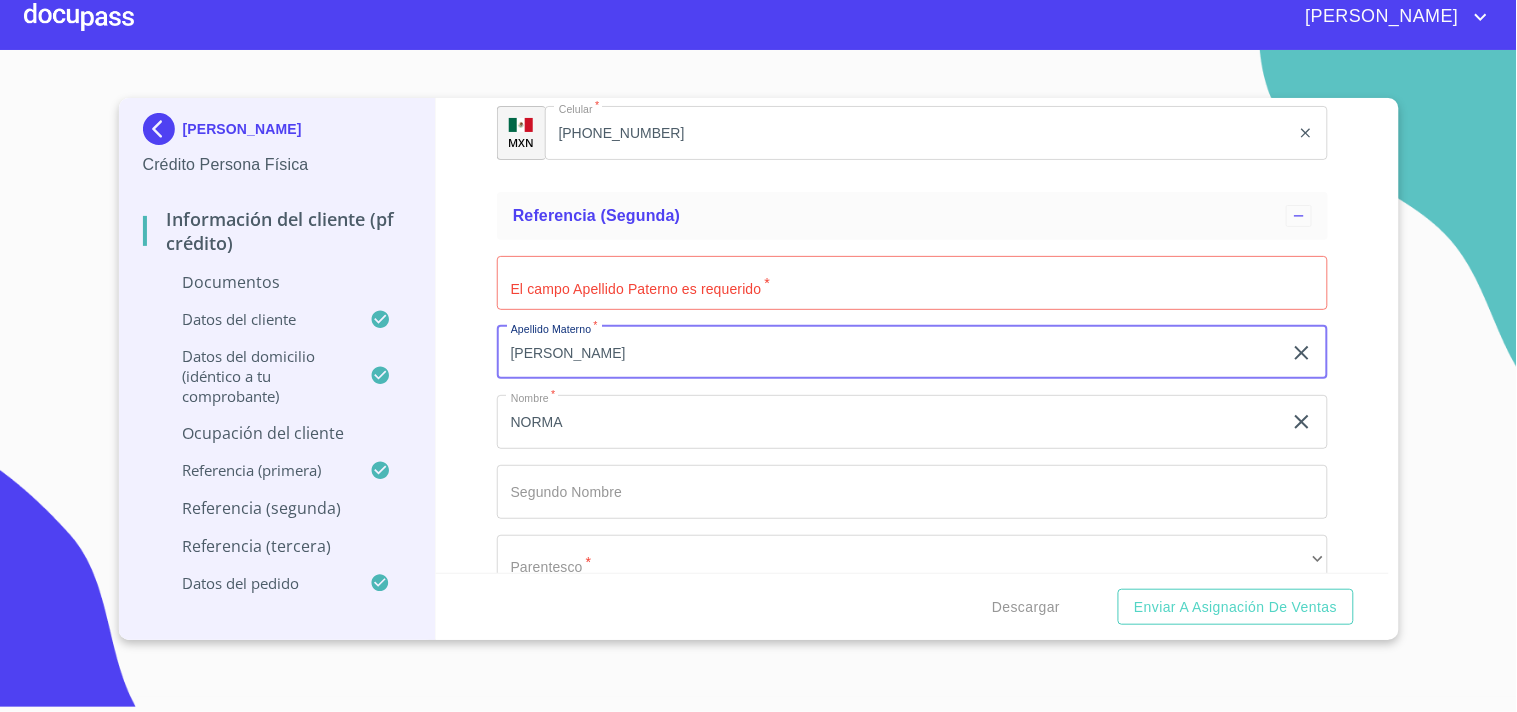 click on "GONZALEZ" at bounding box center (889, 353) 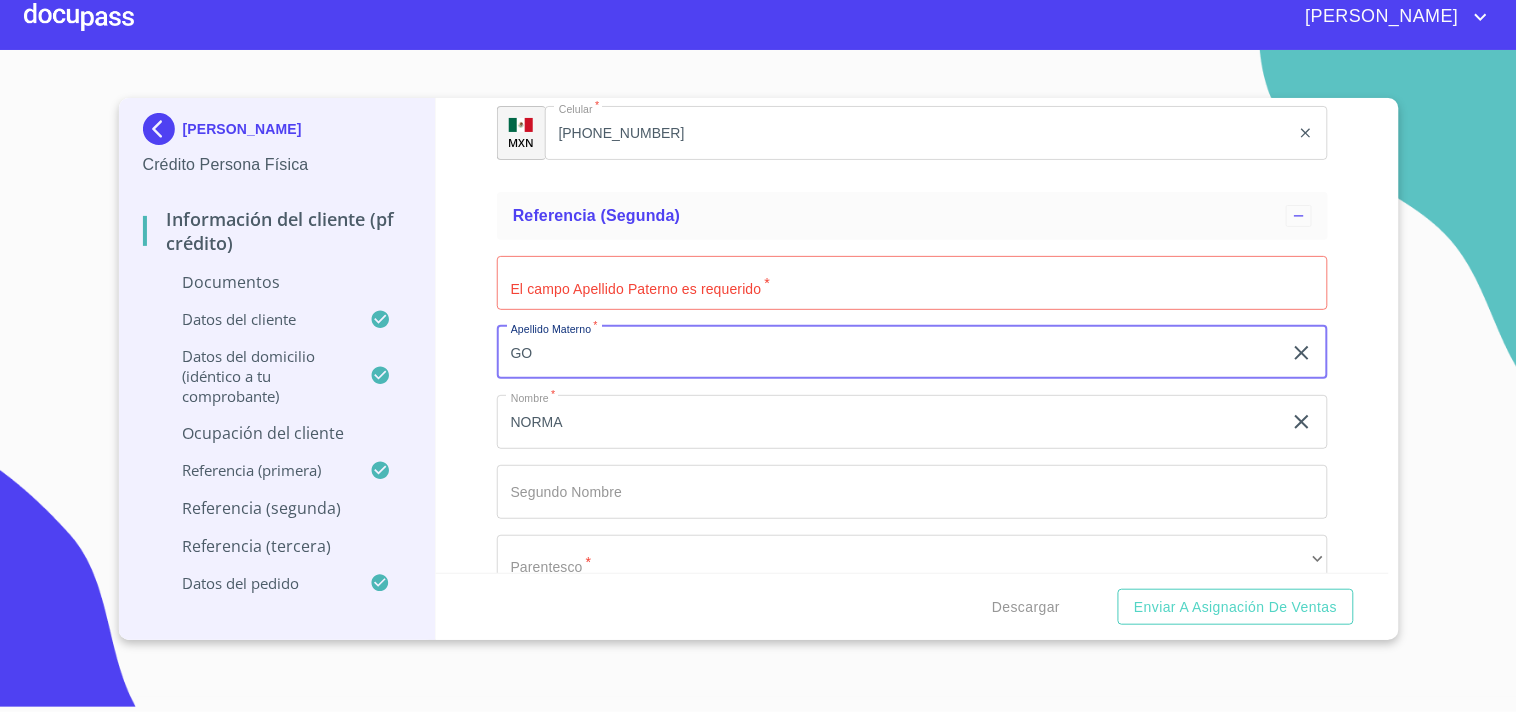 type on "G" 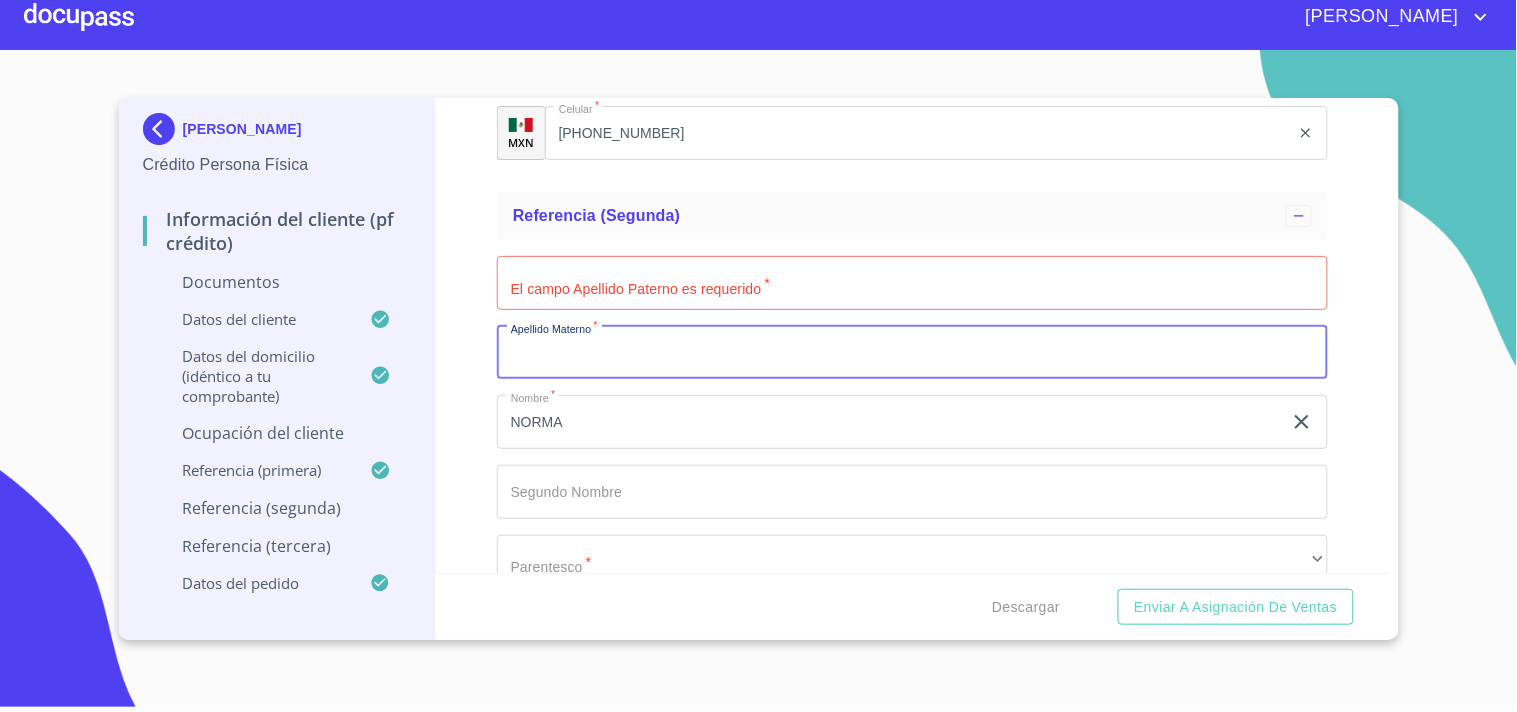 type 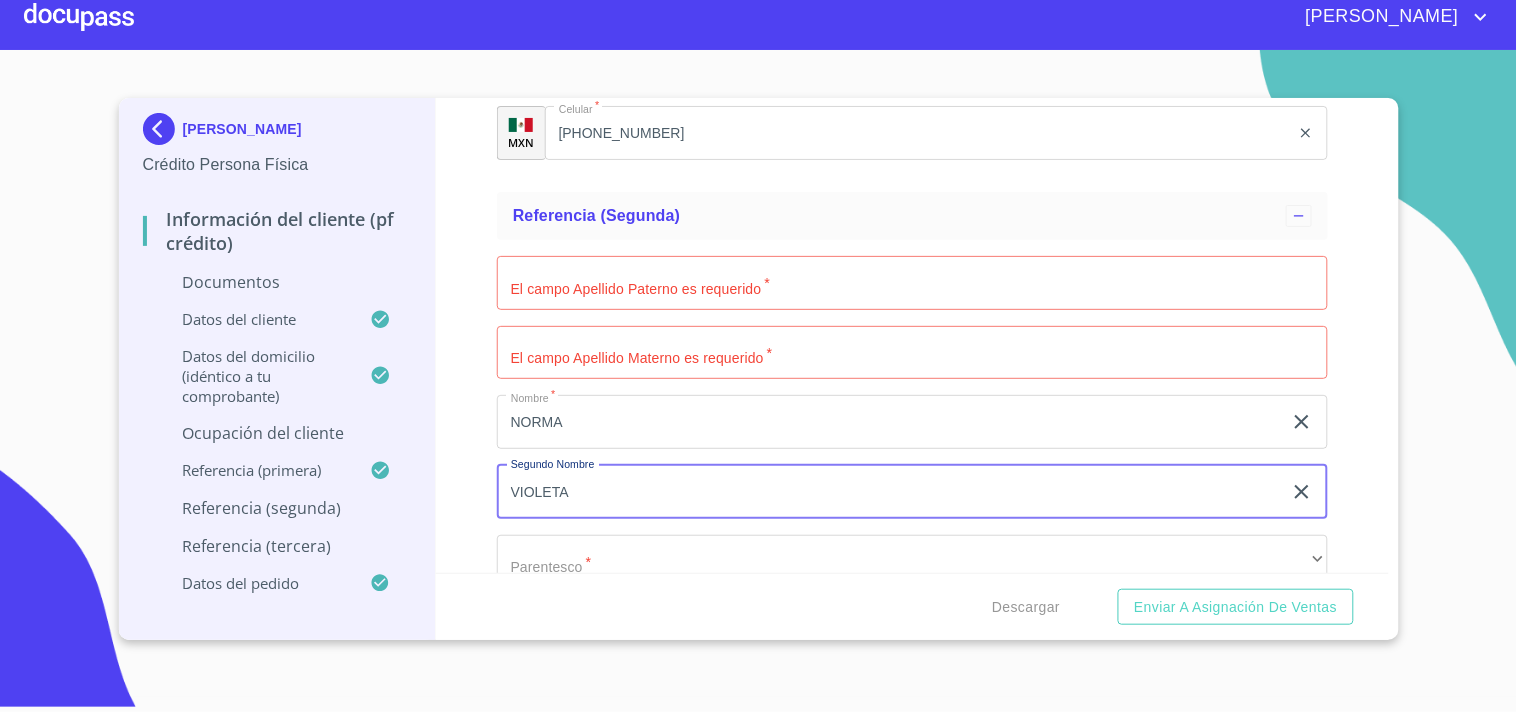 type on "VIOLETA" 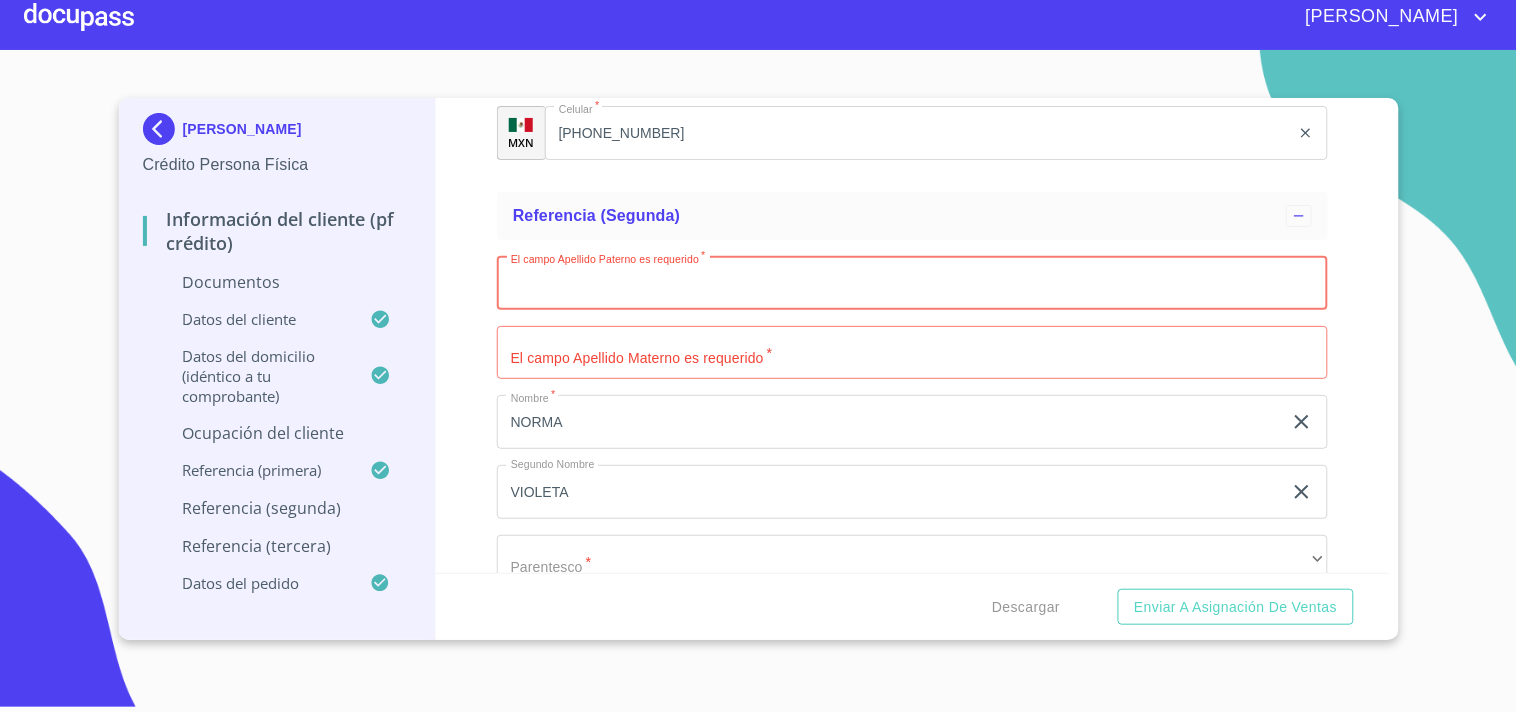 click on "Documento de identificación.   *" at bounding box center (912, 283) 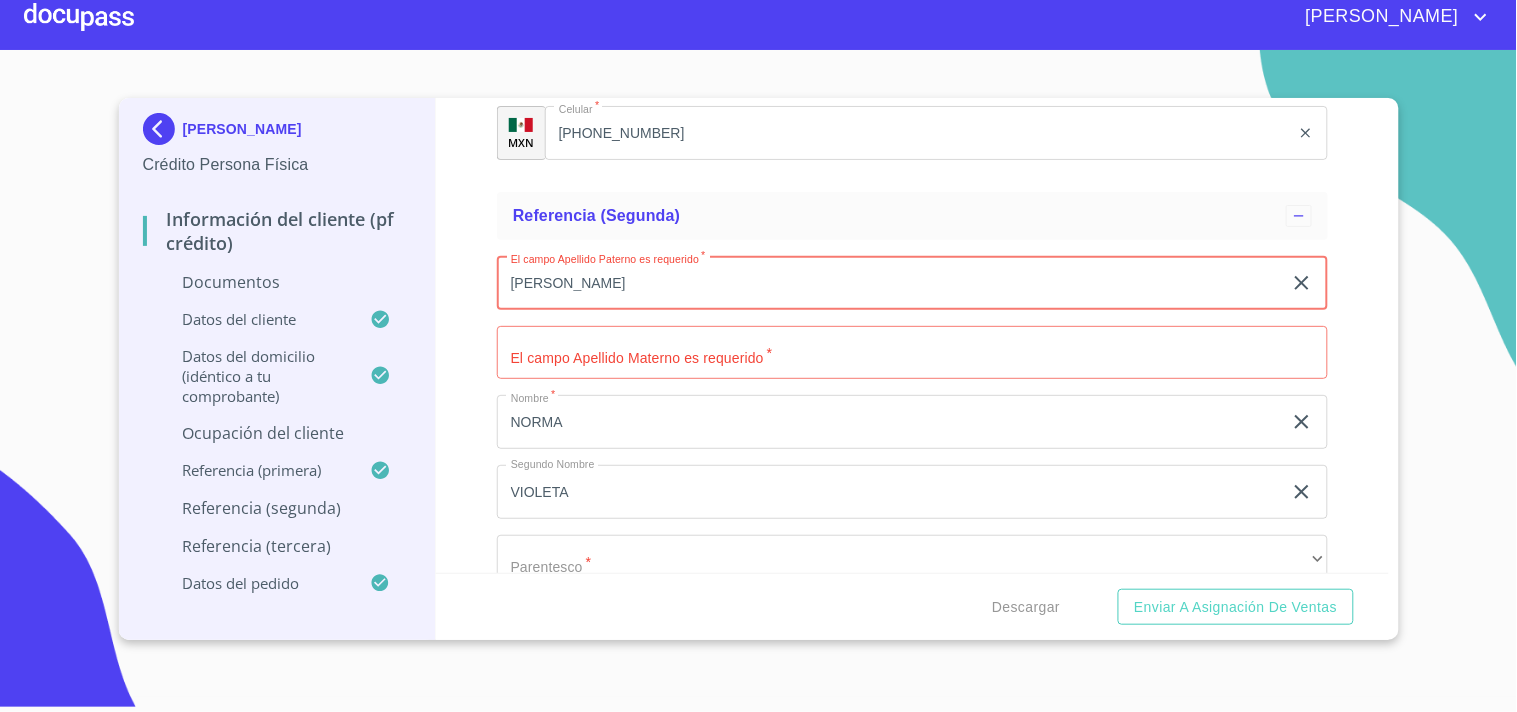type on "GONZALEZ" 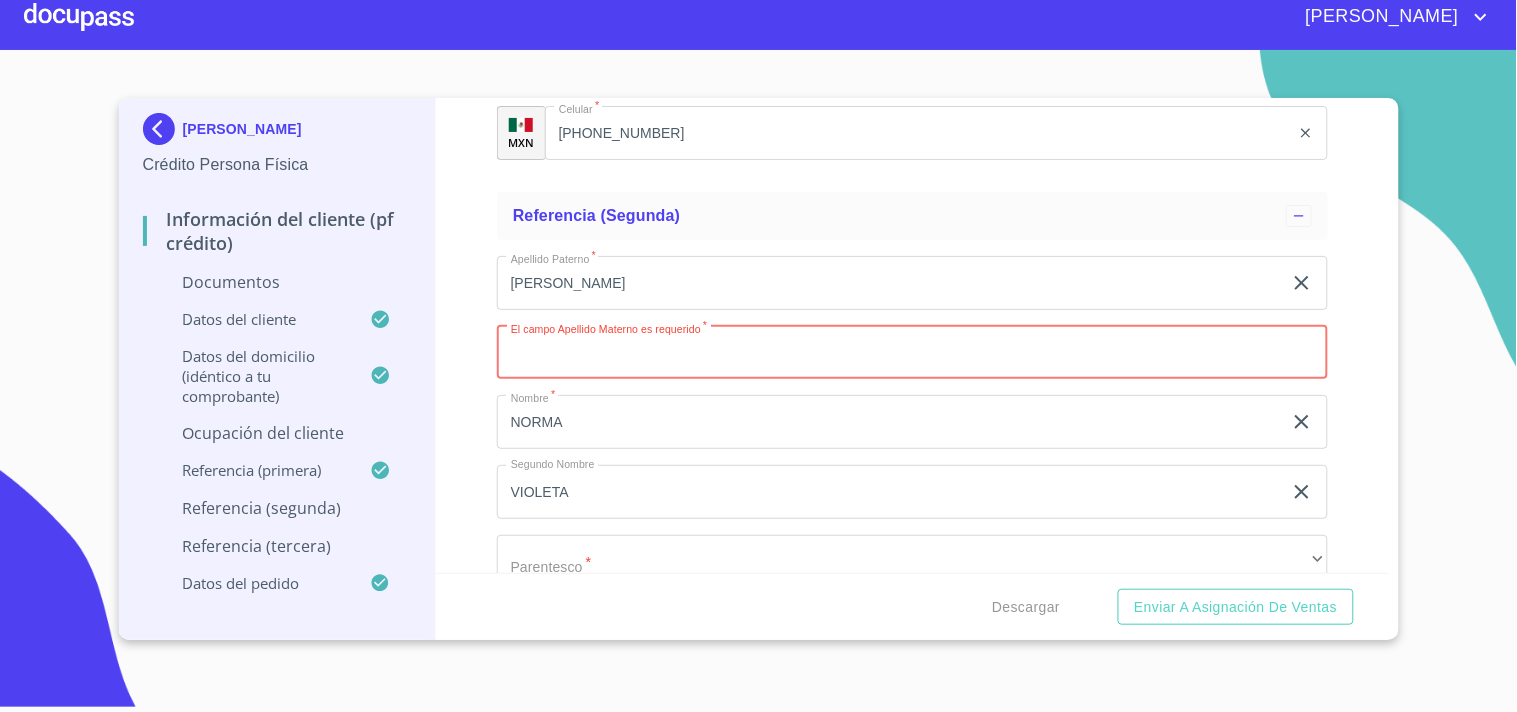 click on "Documento de identificación.   *" at bounding box center (912, 353) 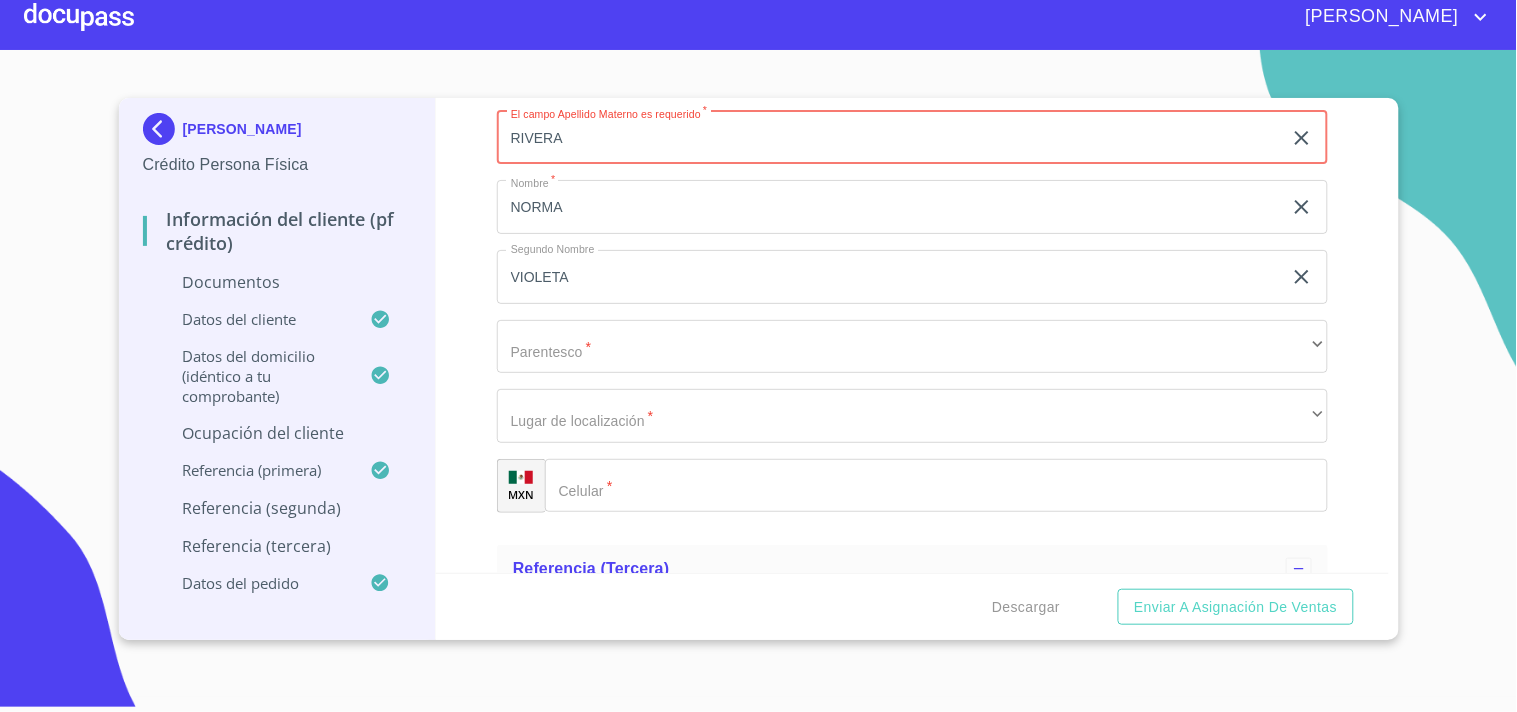 scroll, scrollTop: 10111, scrollLeft: 0, axis: vertical 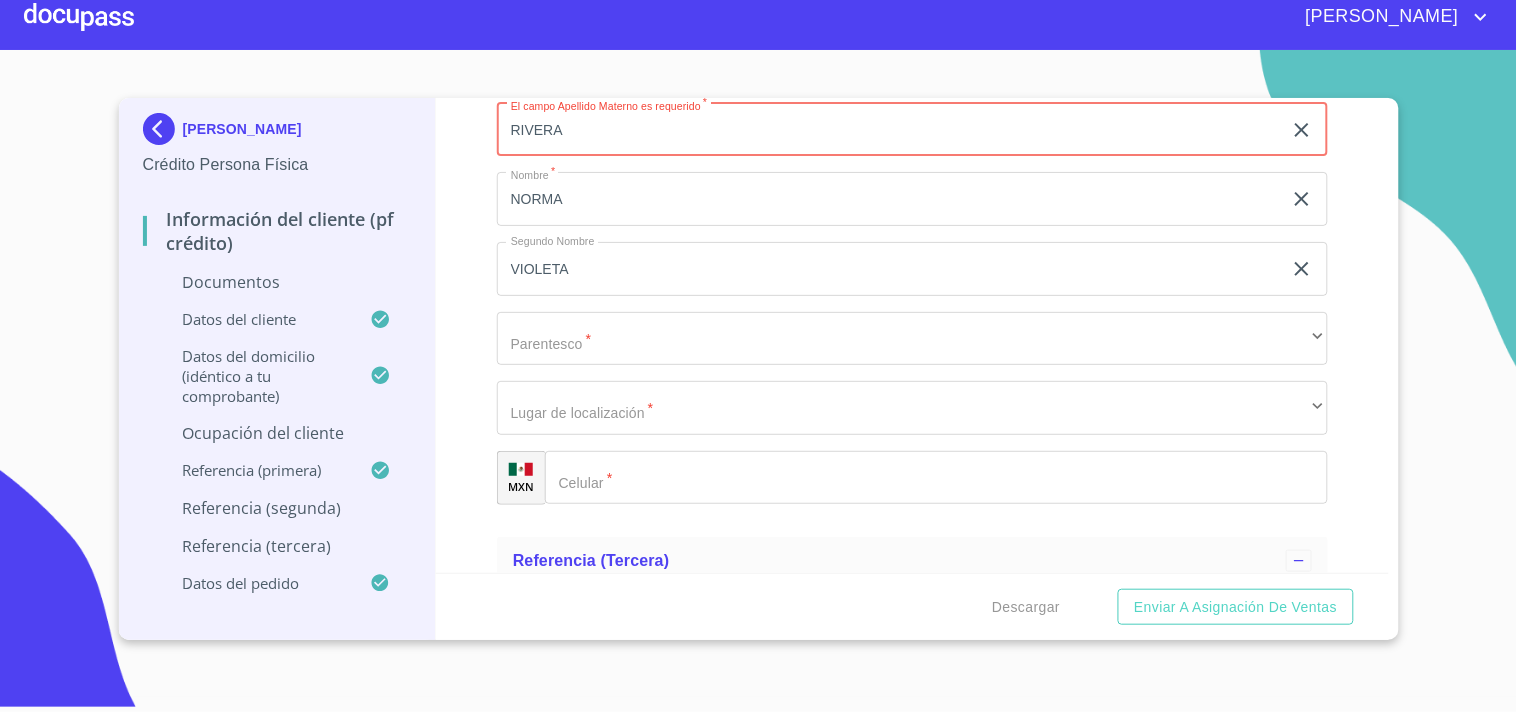 type on "RIVERA" 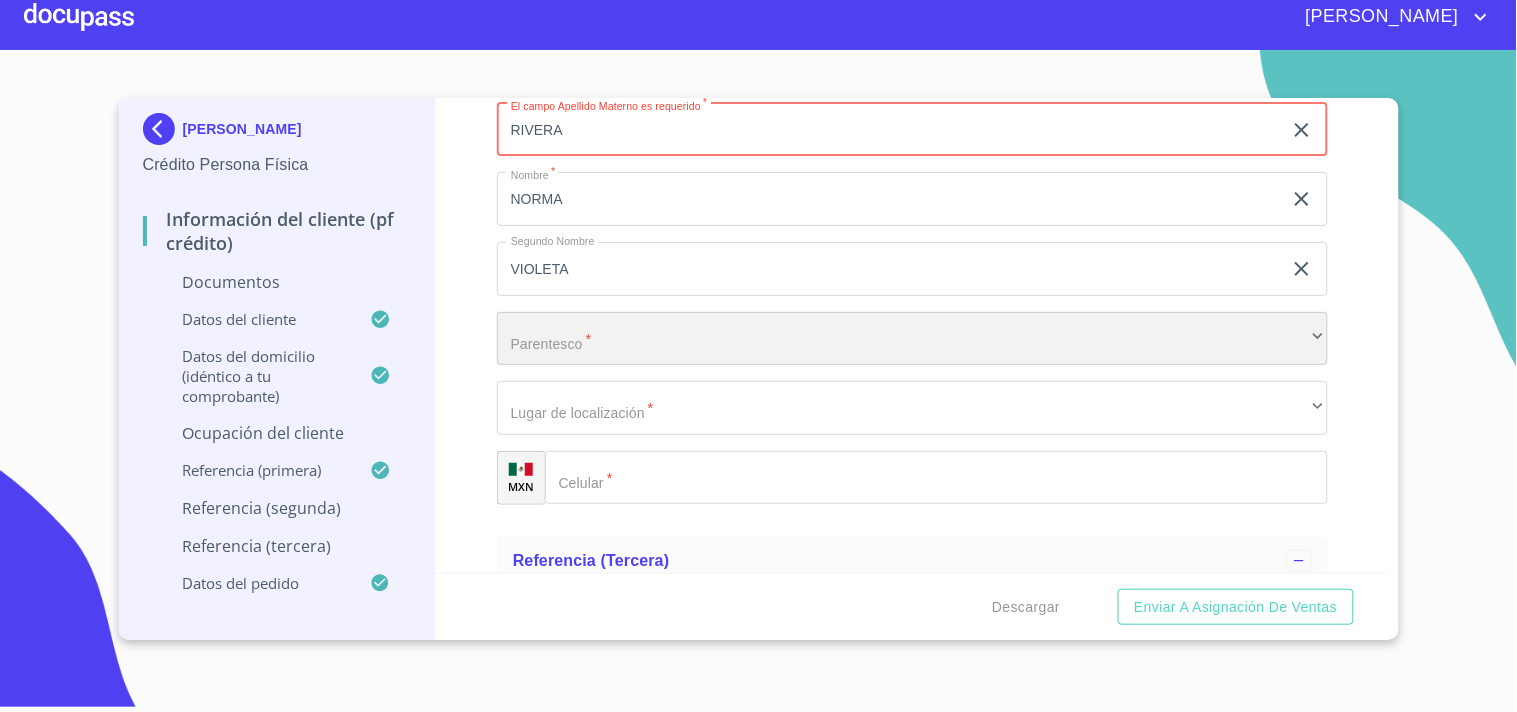 click on "​" at bounding box center (912, 339) 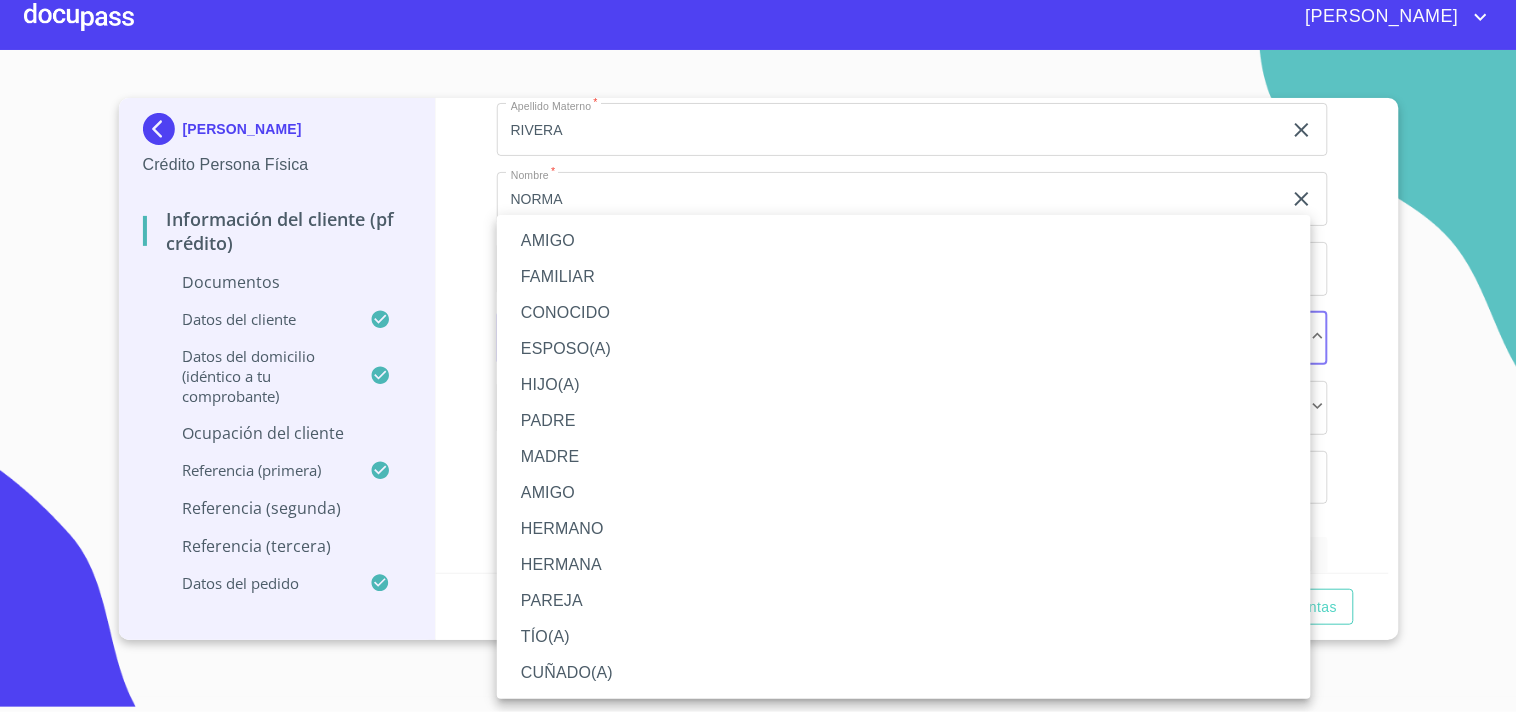 click on "MADRE" at bounding box center [904, 457] 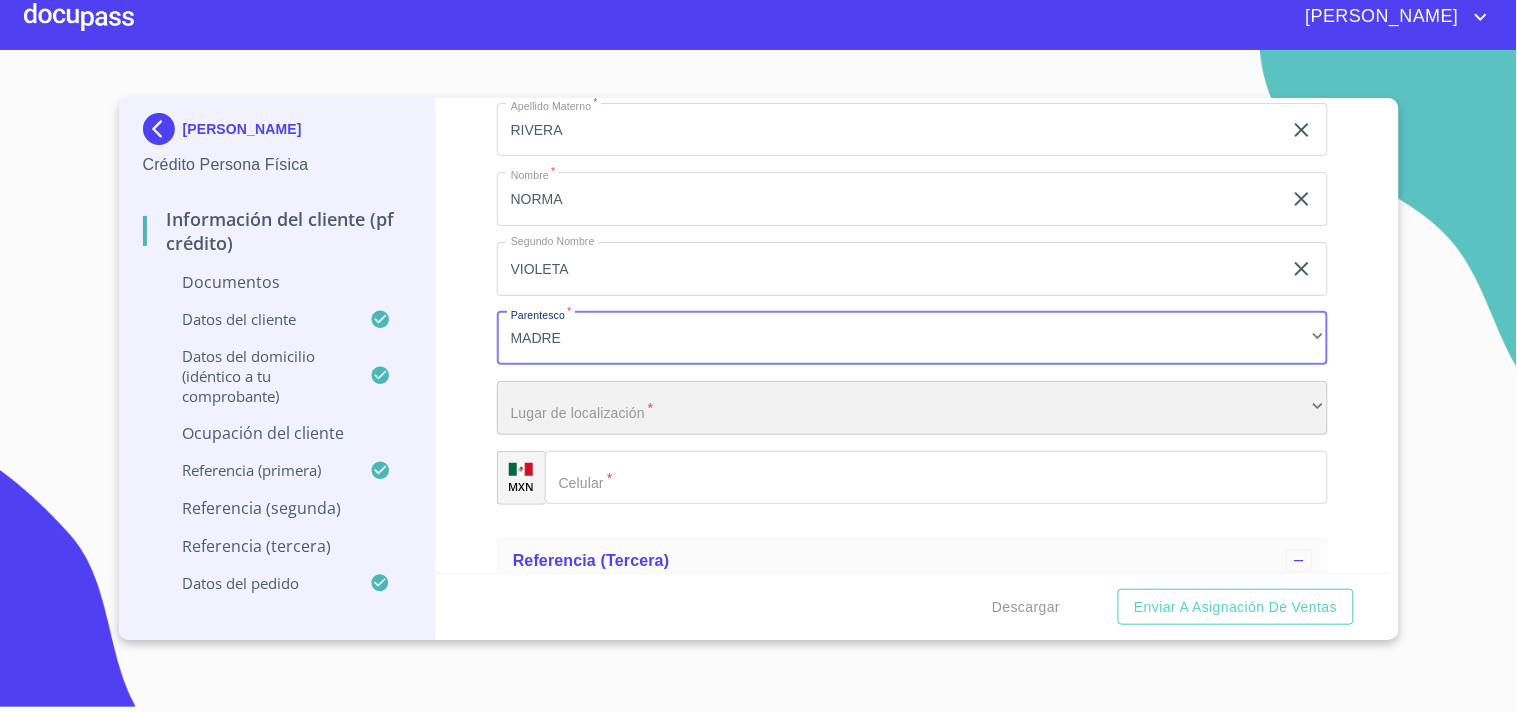 click on "​" at bounding box center (912, 408) 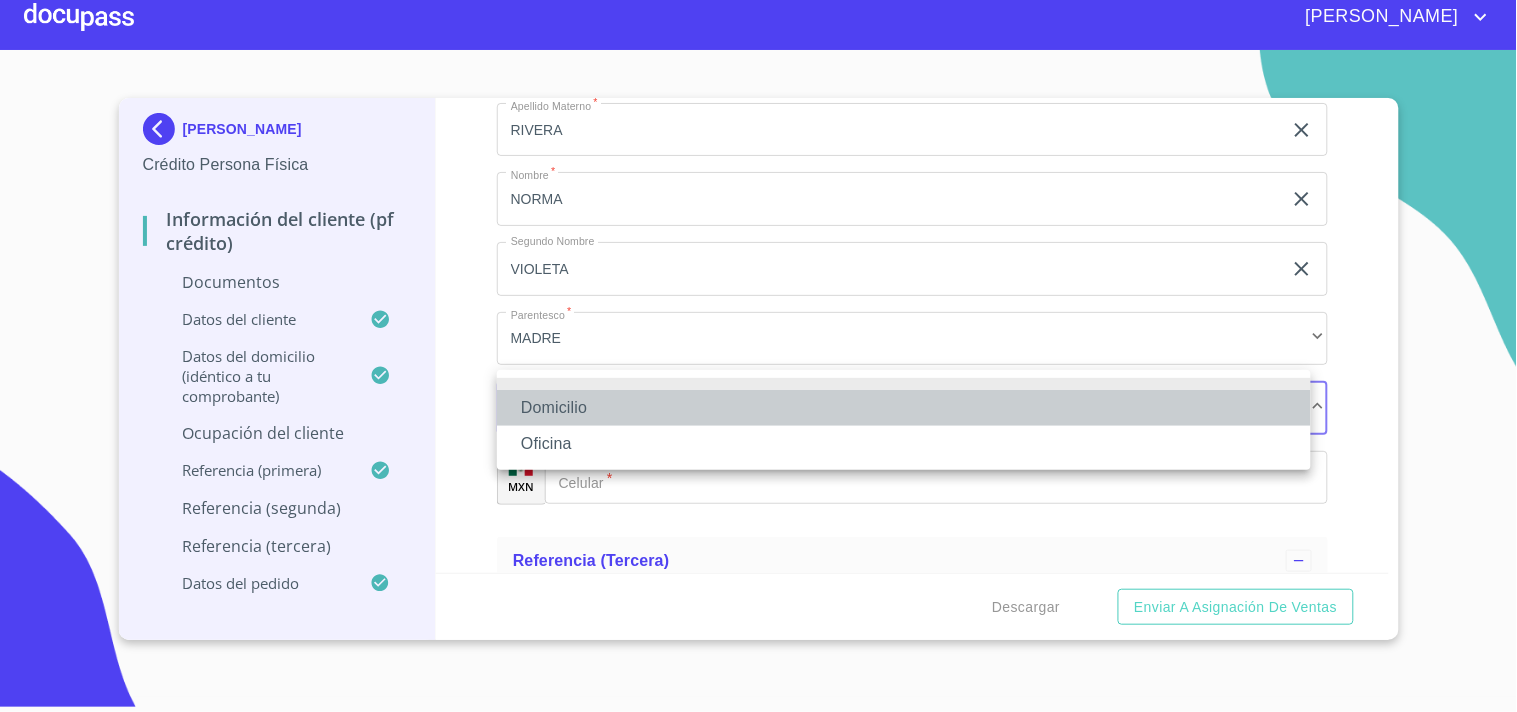 click on "Domicilio" at bounding box center (904, 408) 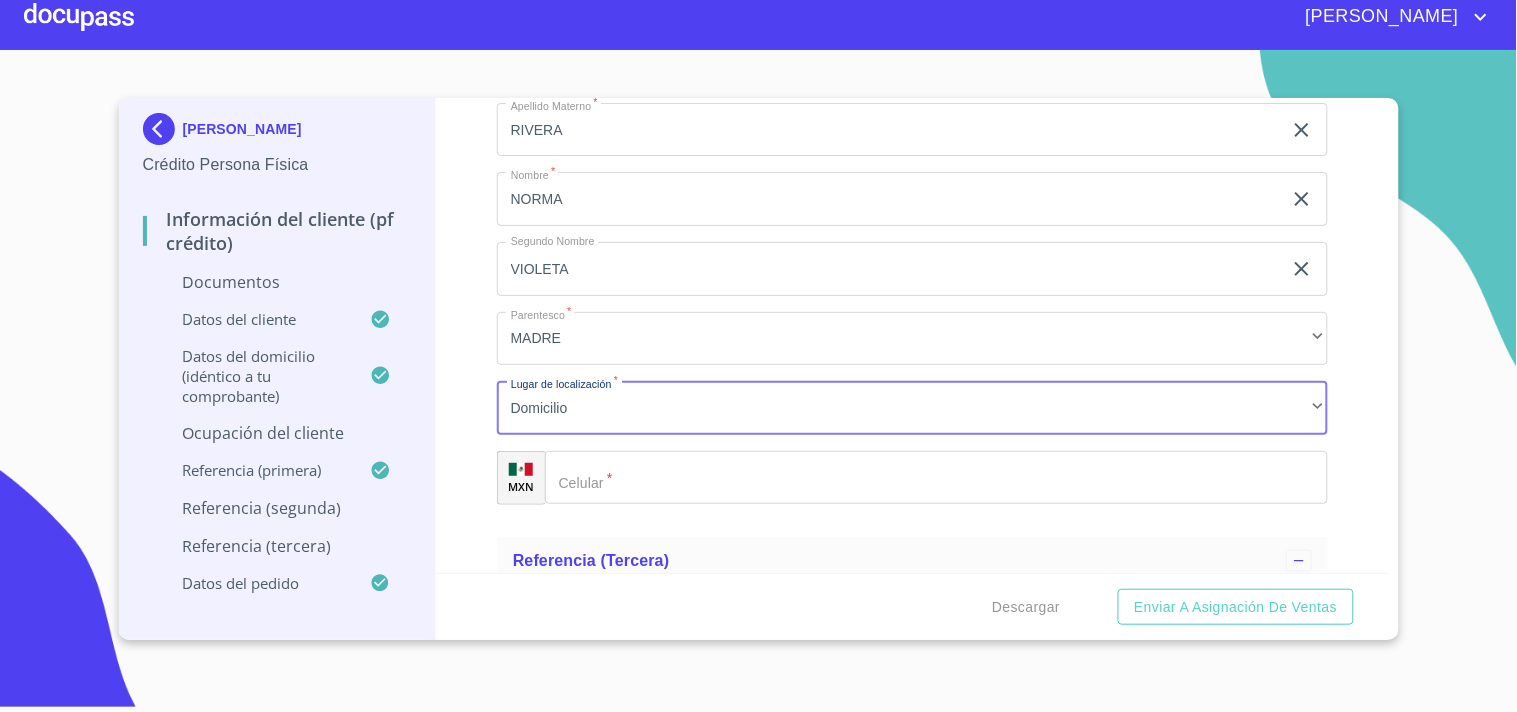 click on "Documento de identificación.   *" 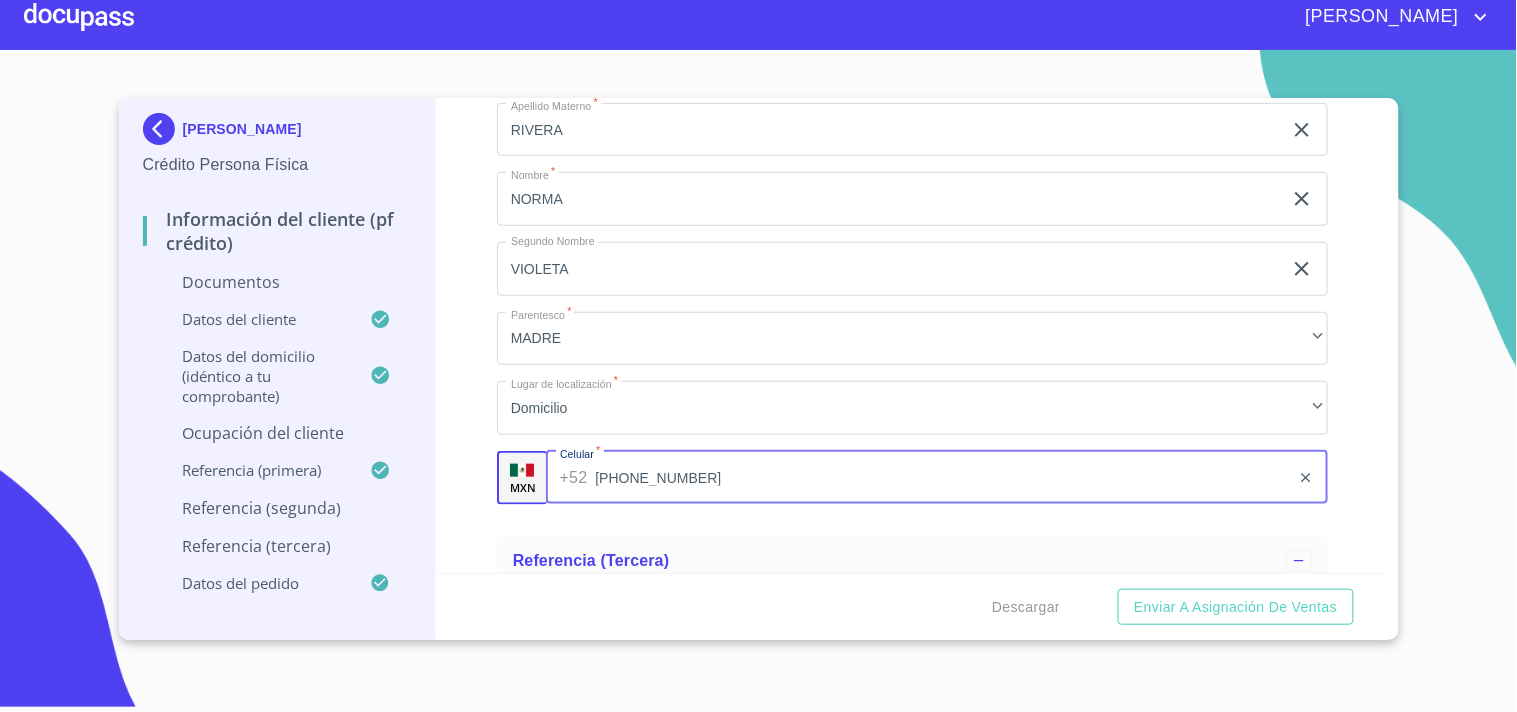 type on "(33)25039992" 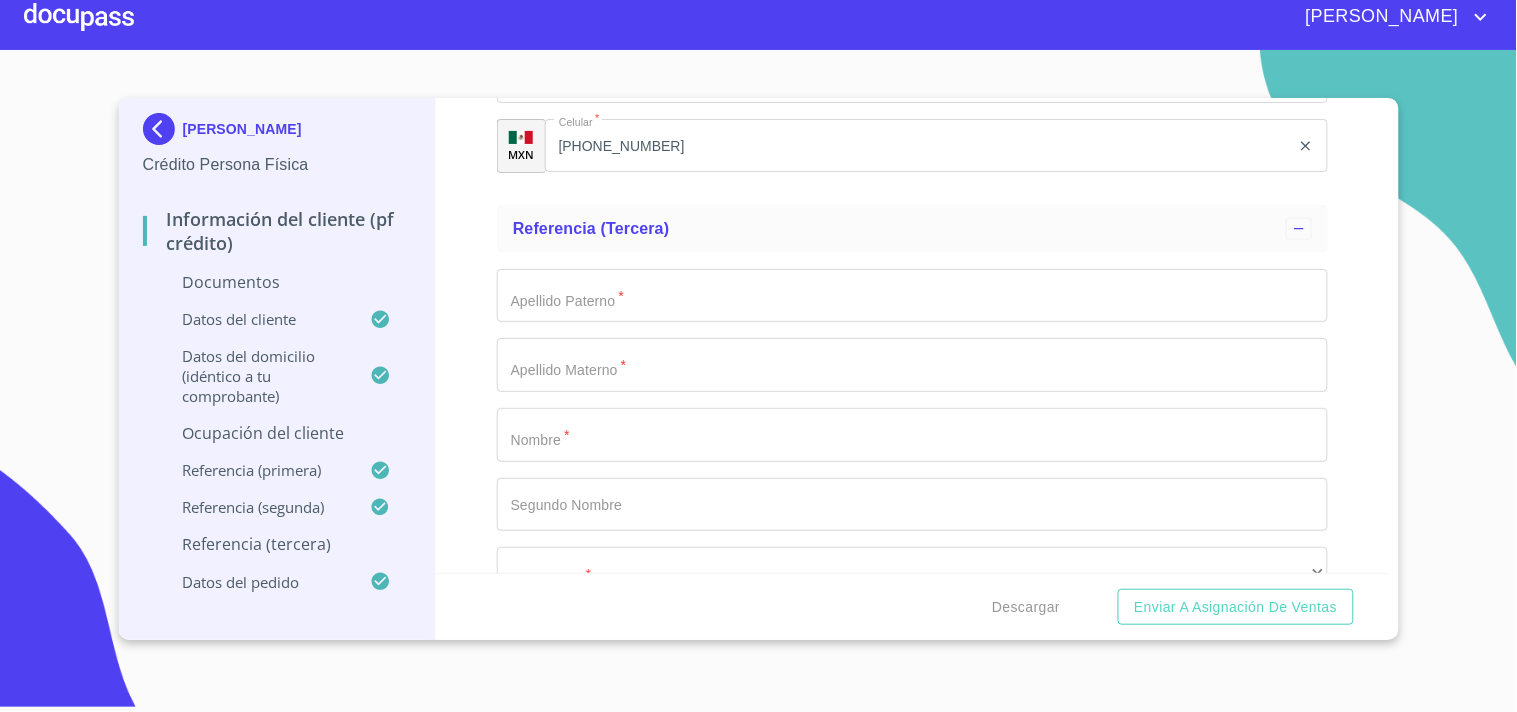 scroll, scrollTop: 10444, scrollLeft: 0, axis: vertical 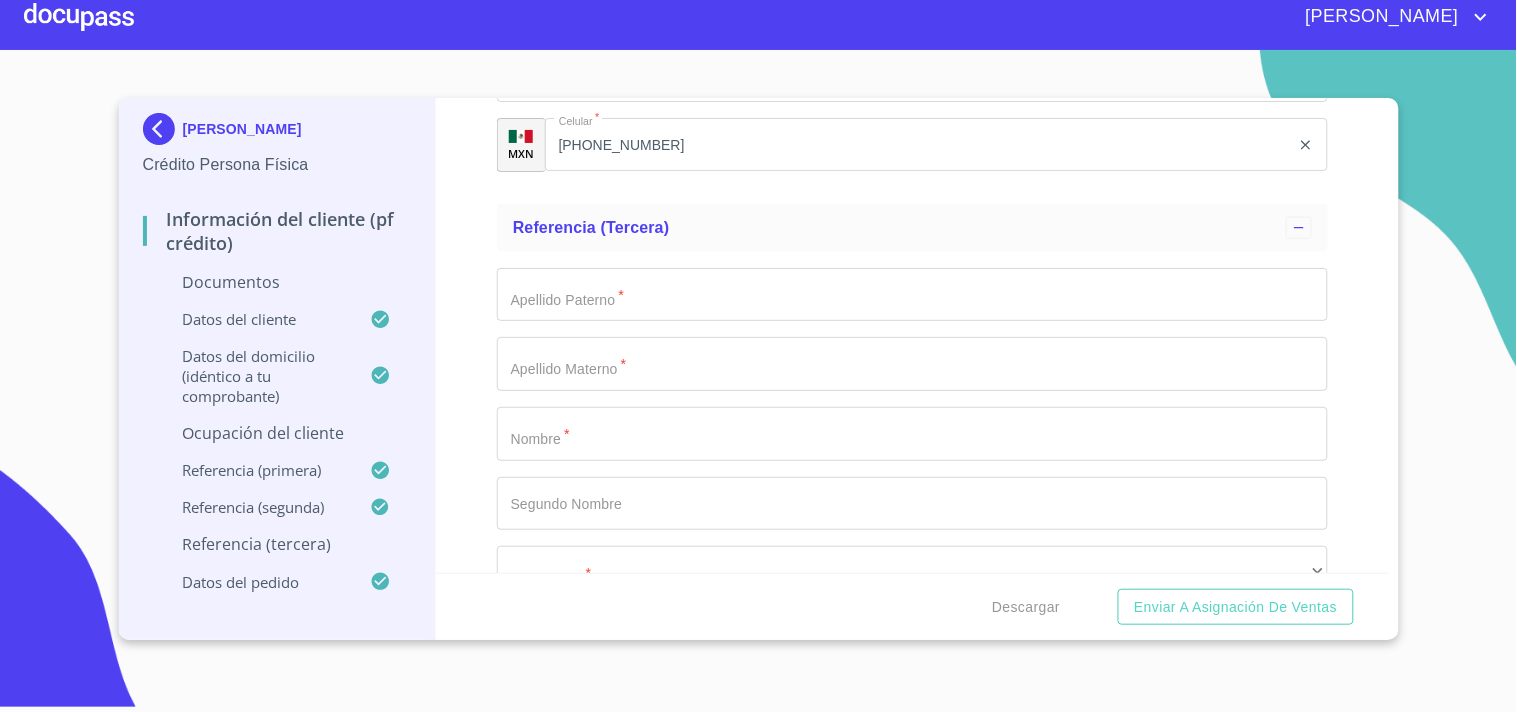 click on "Documento de identificación.   *" at bounding box center [889, -4434] 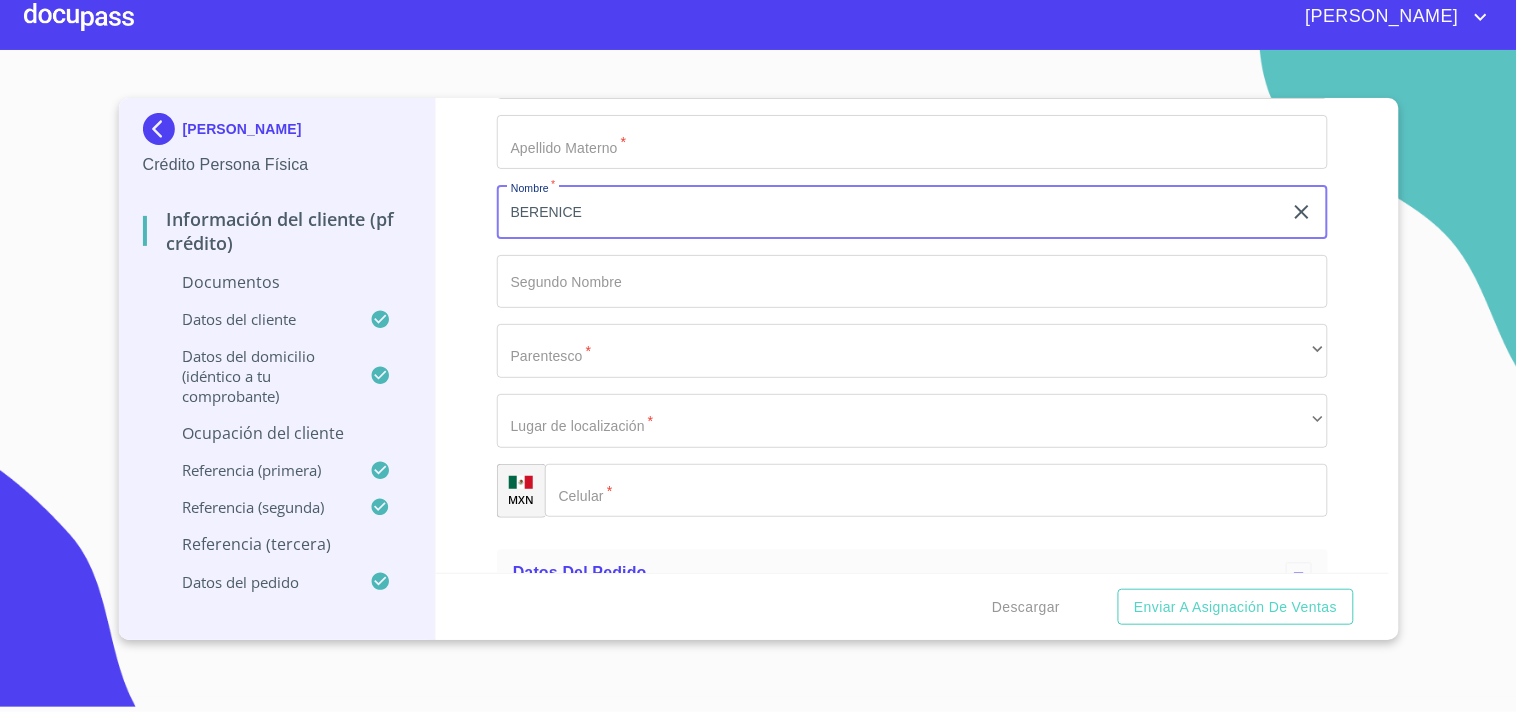 scroll, scrollTop: 10555, scrollLeft: 0, axis: vertical 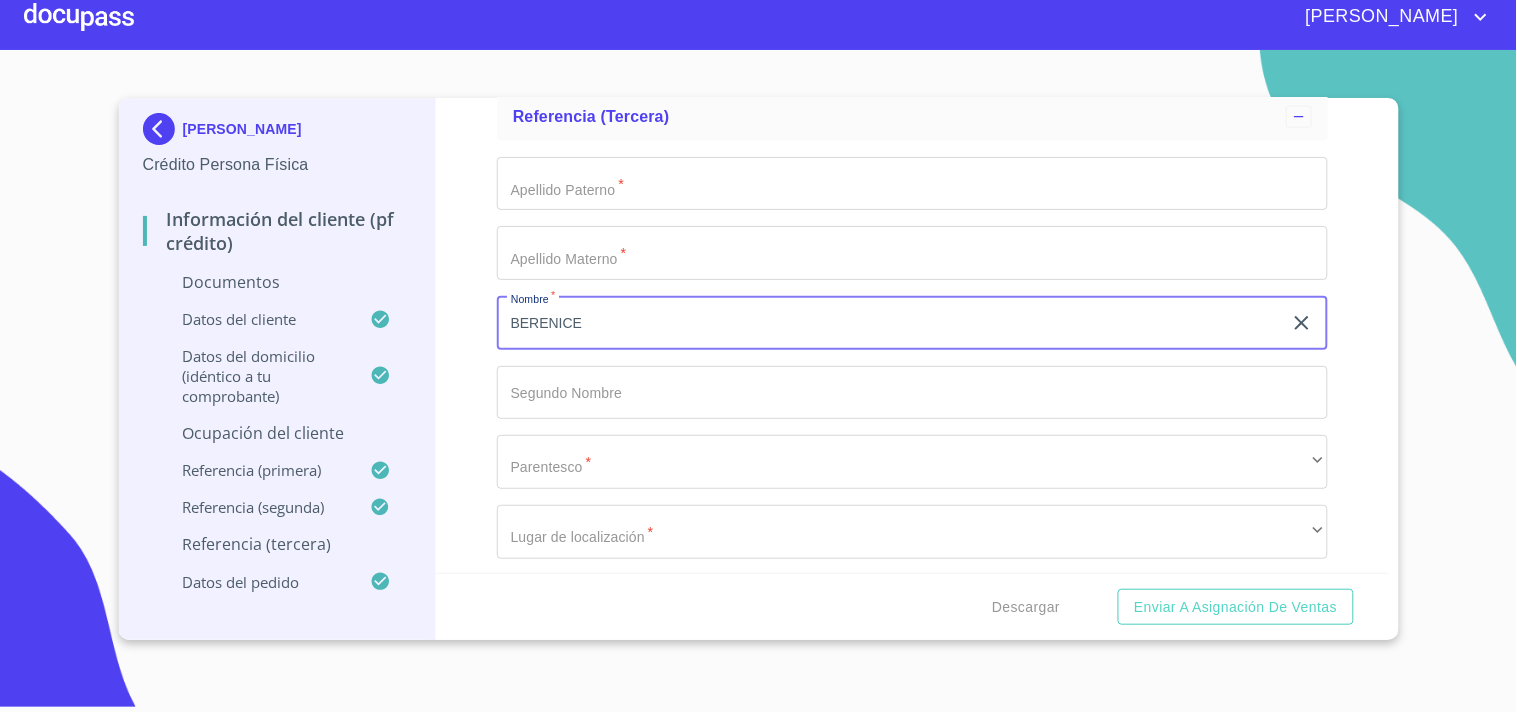 type on "BERENICE" 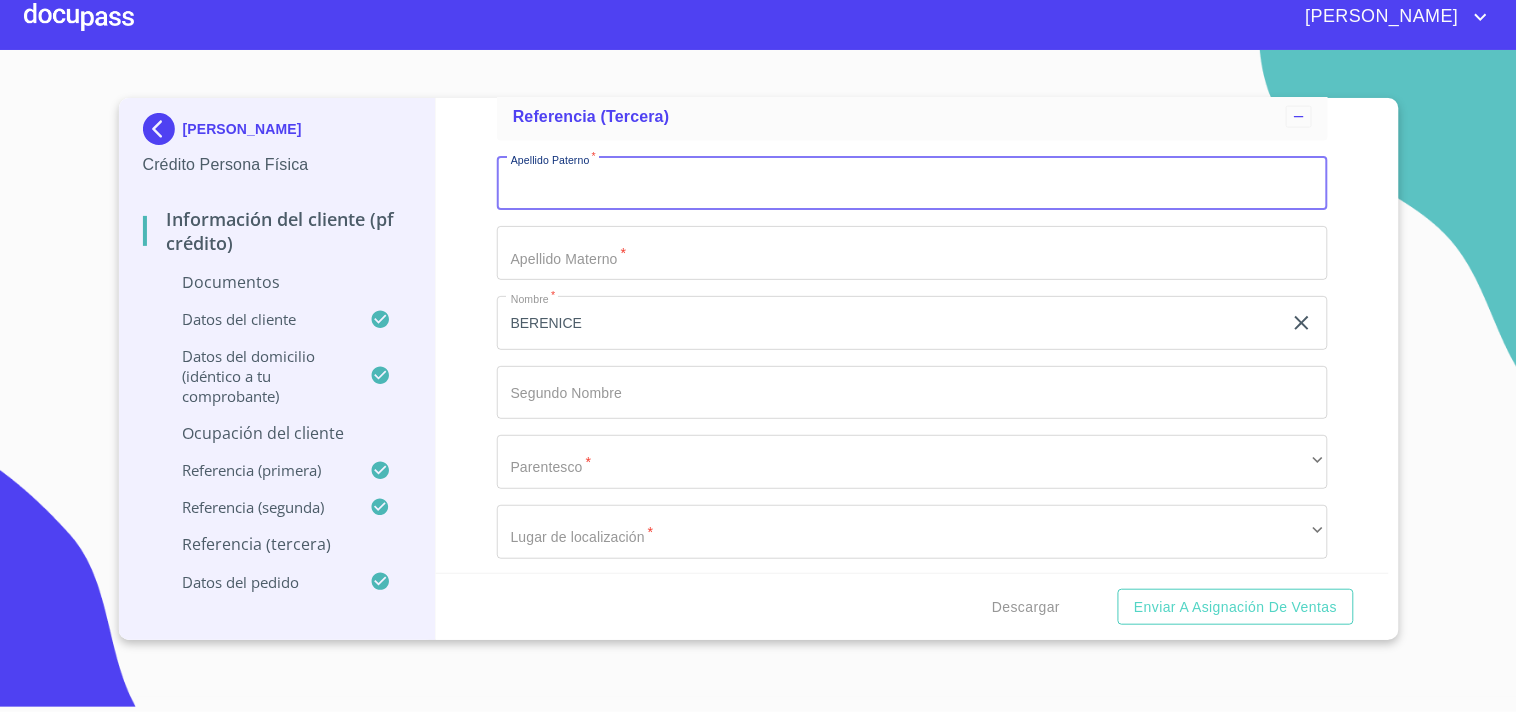 click on "Documento de identificación.   *" at bounding box center (912, 184) 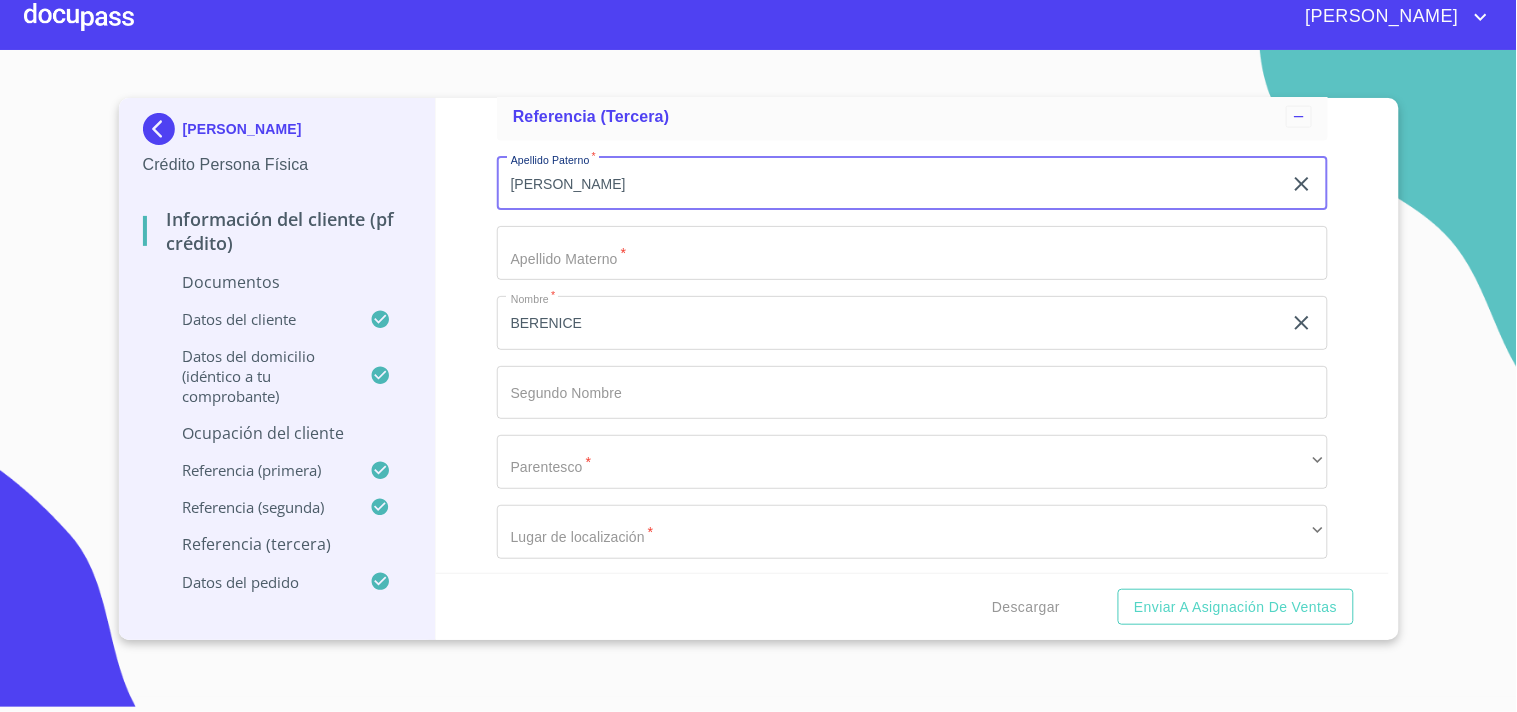 type on "LOPEZ" 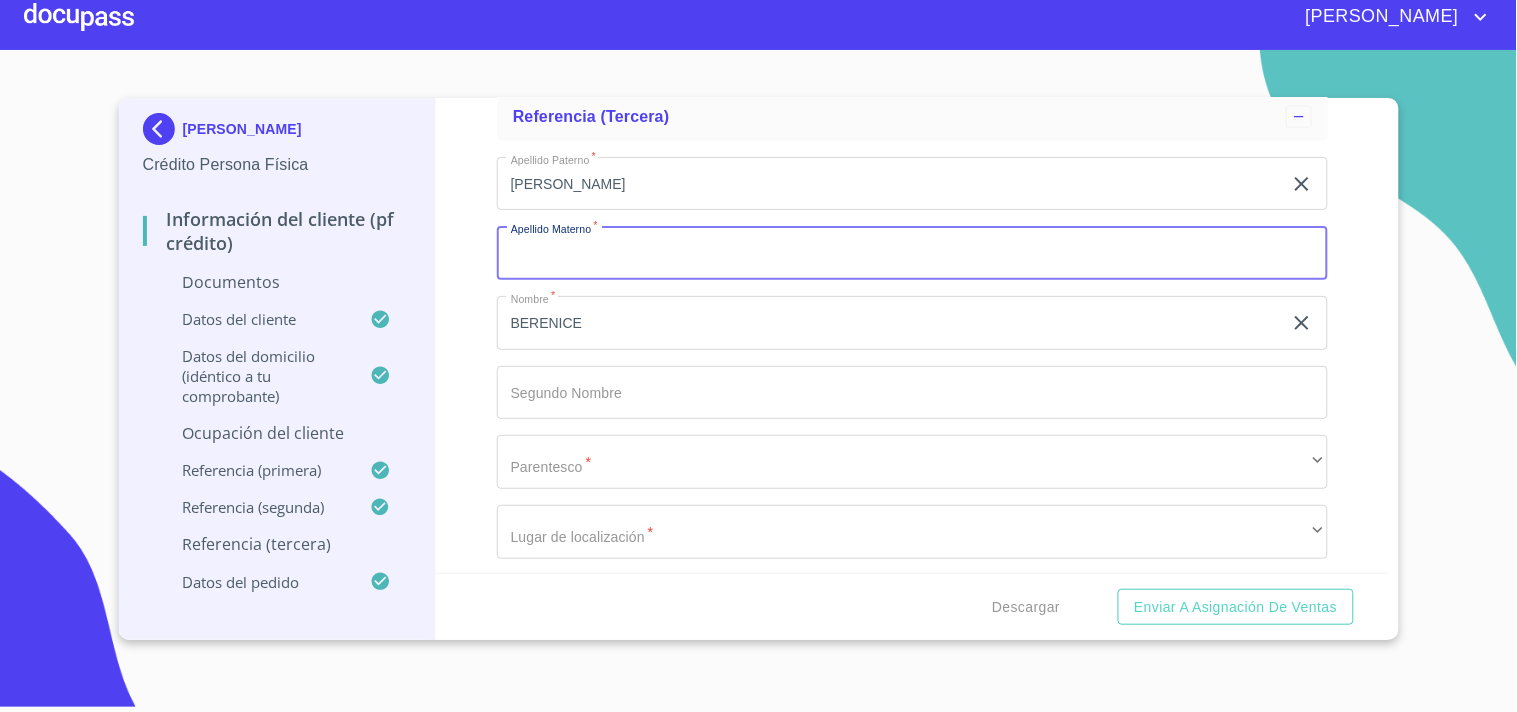 click on "Documento de identificación.   *" at bounding box center [912, 253] 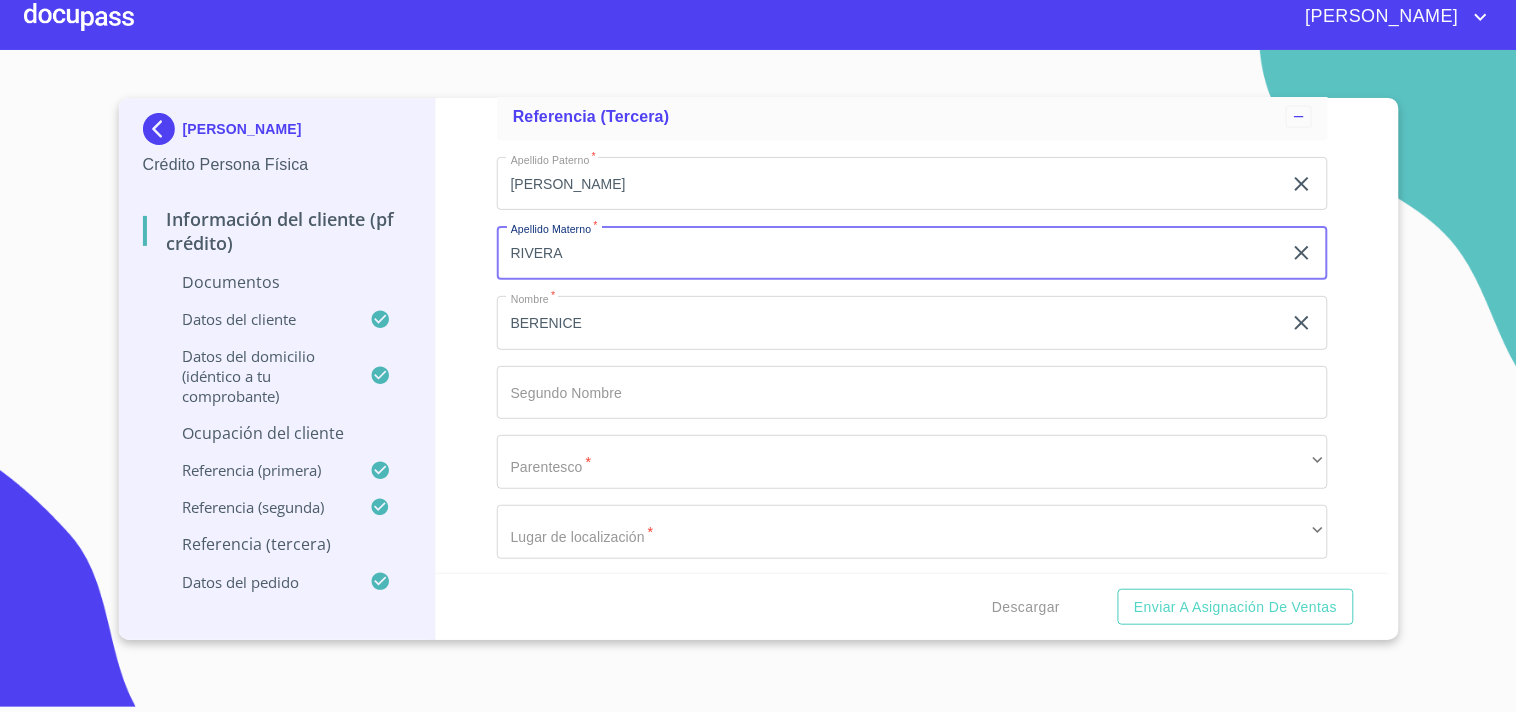 type on "RIVERA" 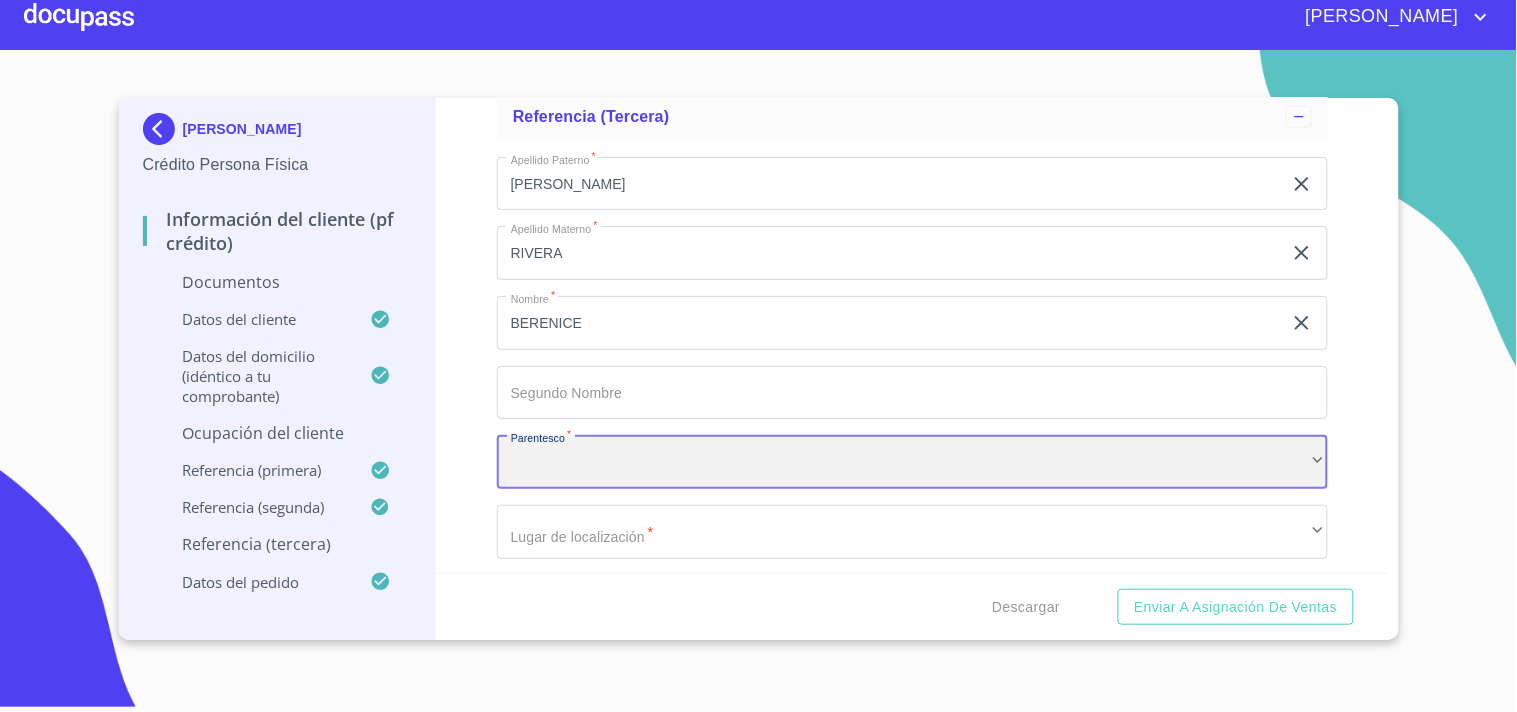click on "​" at bounding box center [912, 462] 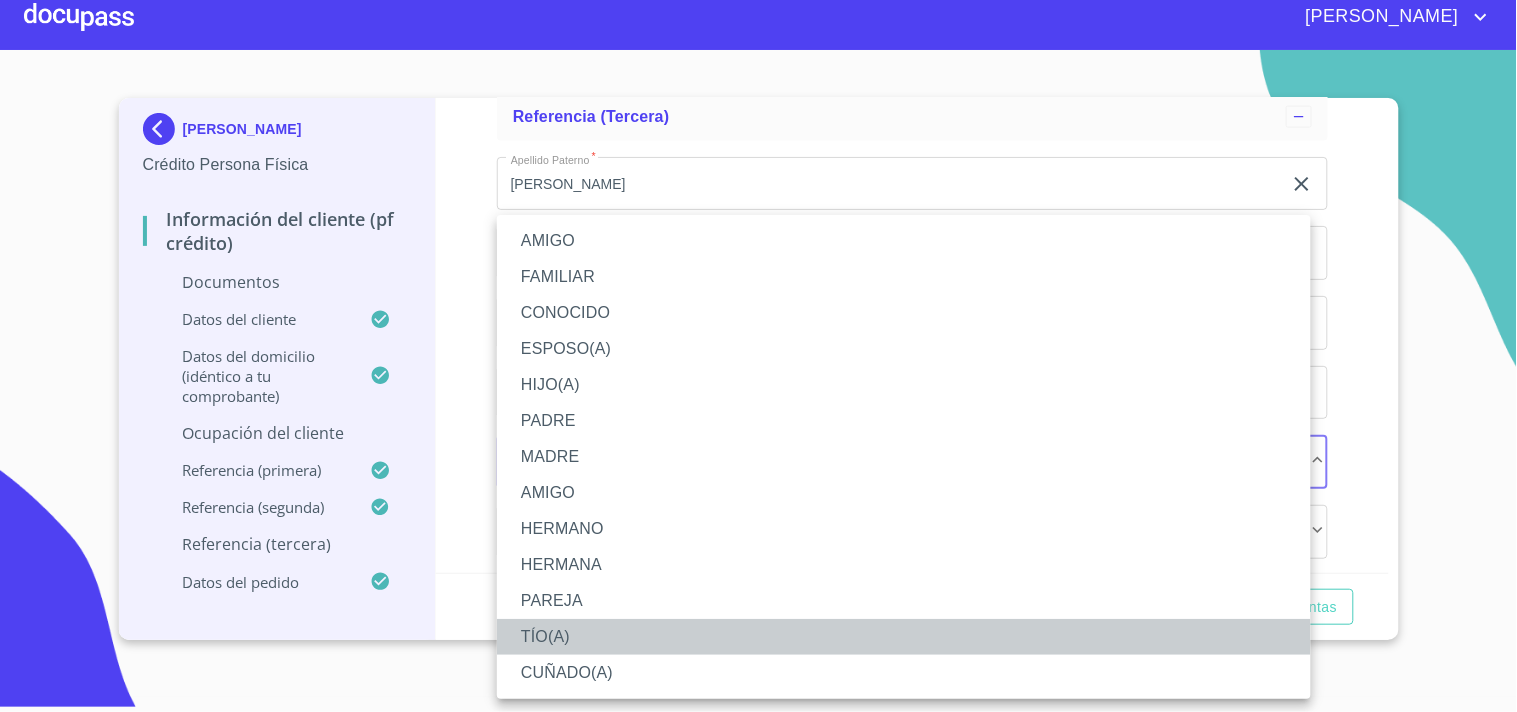 click on "TÍO(A)" at bounding box center (904, 637) 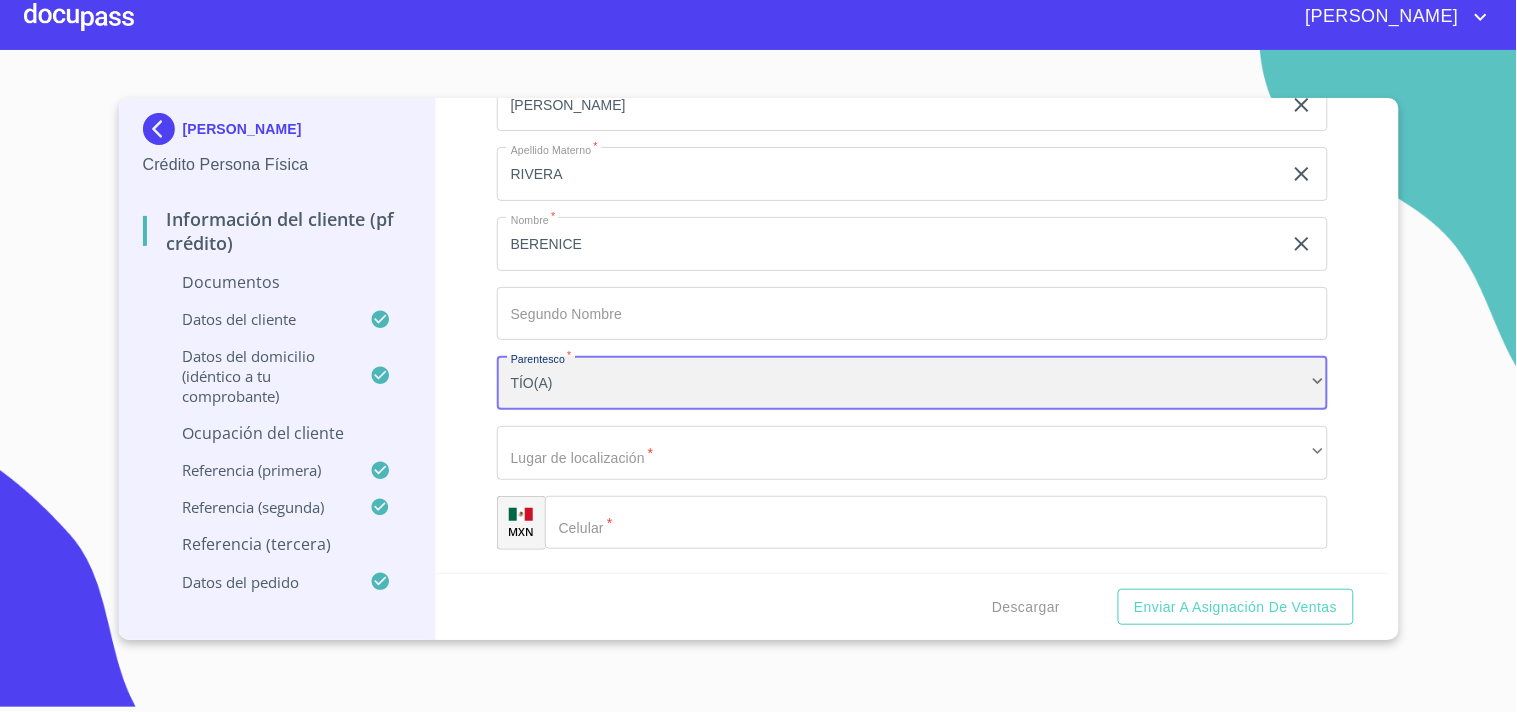 scroll, scrollTop: 10666, scrollLeft: 0, axis: vertical 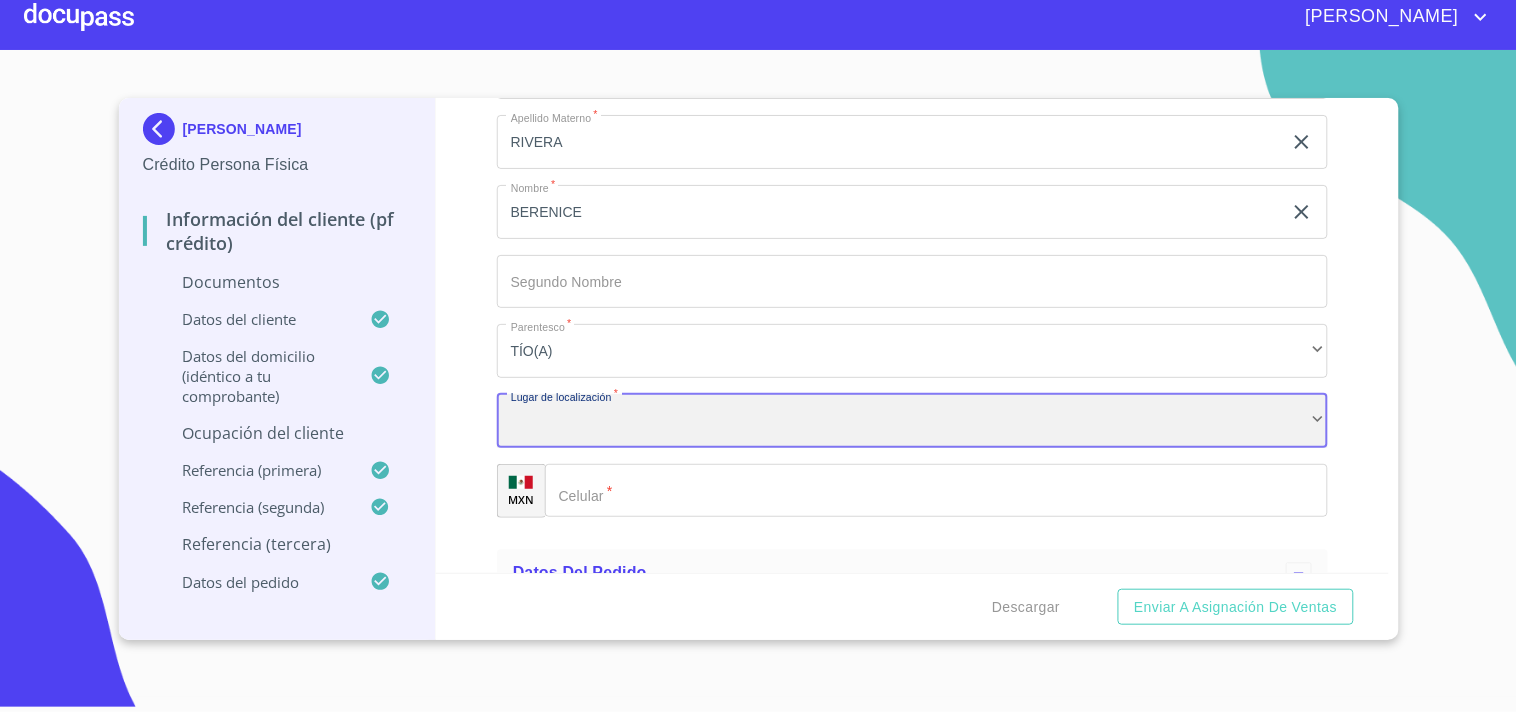 click on "​" at bounding box center (912, 421) 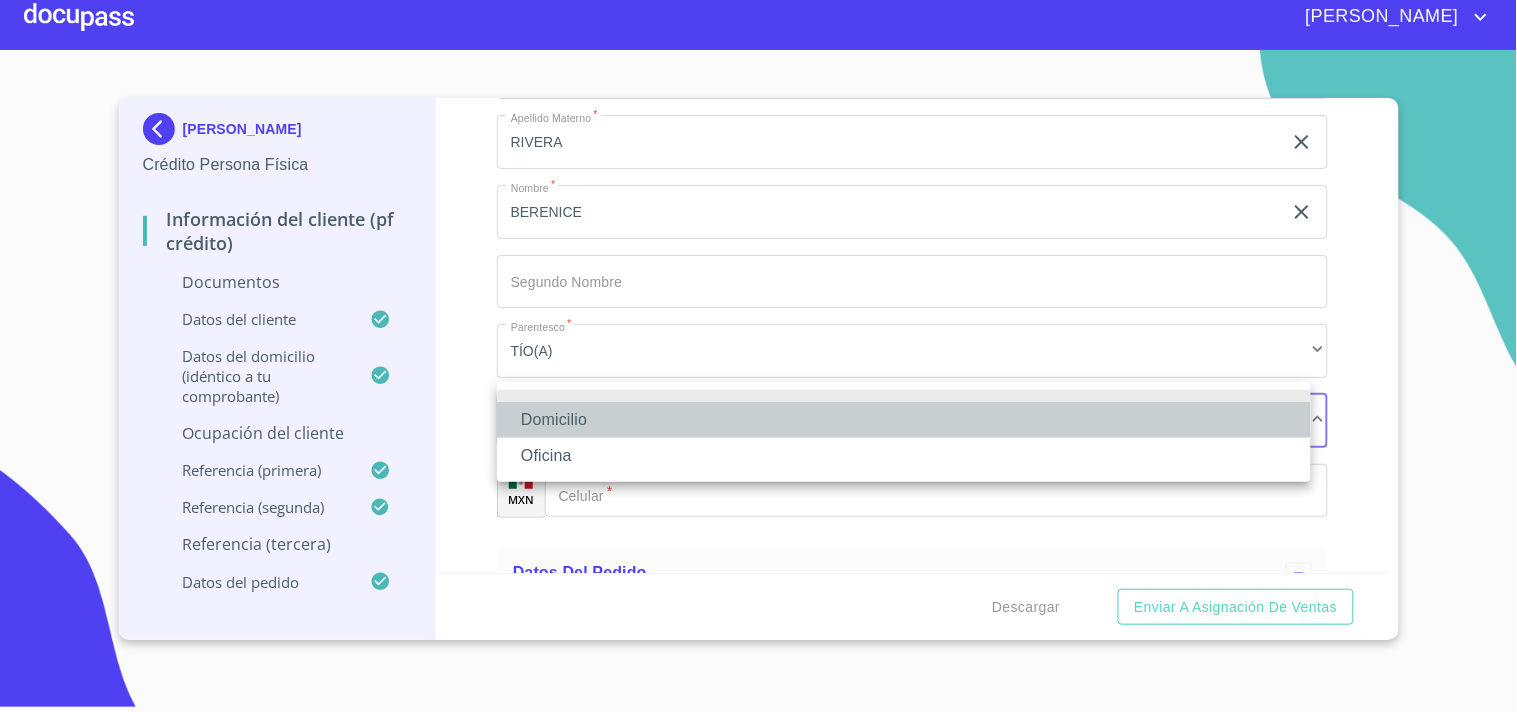 click on "Domicilio" at bounding box center [904, 420] 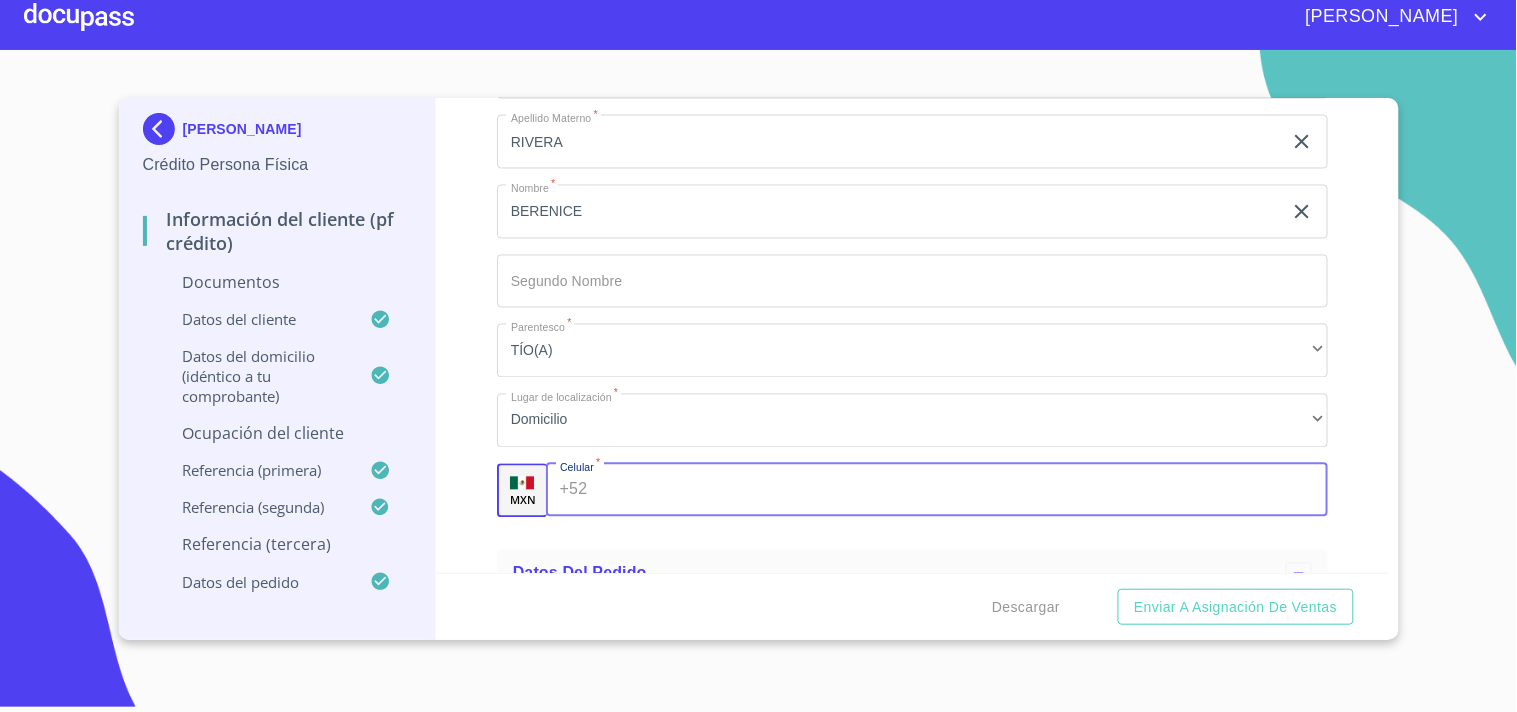 click on "Documento de identificación.   *" at bounding box center [961, 491] 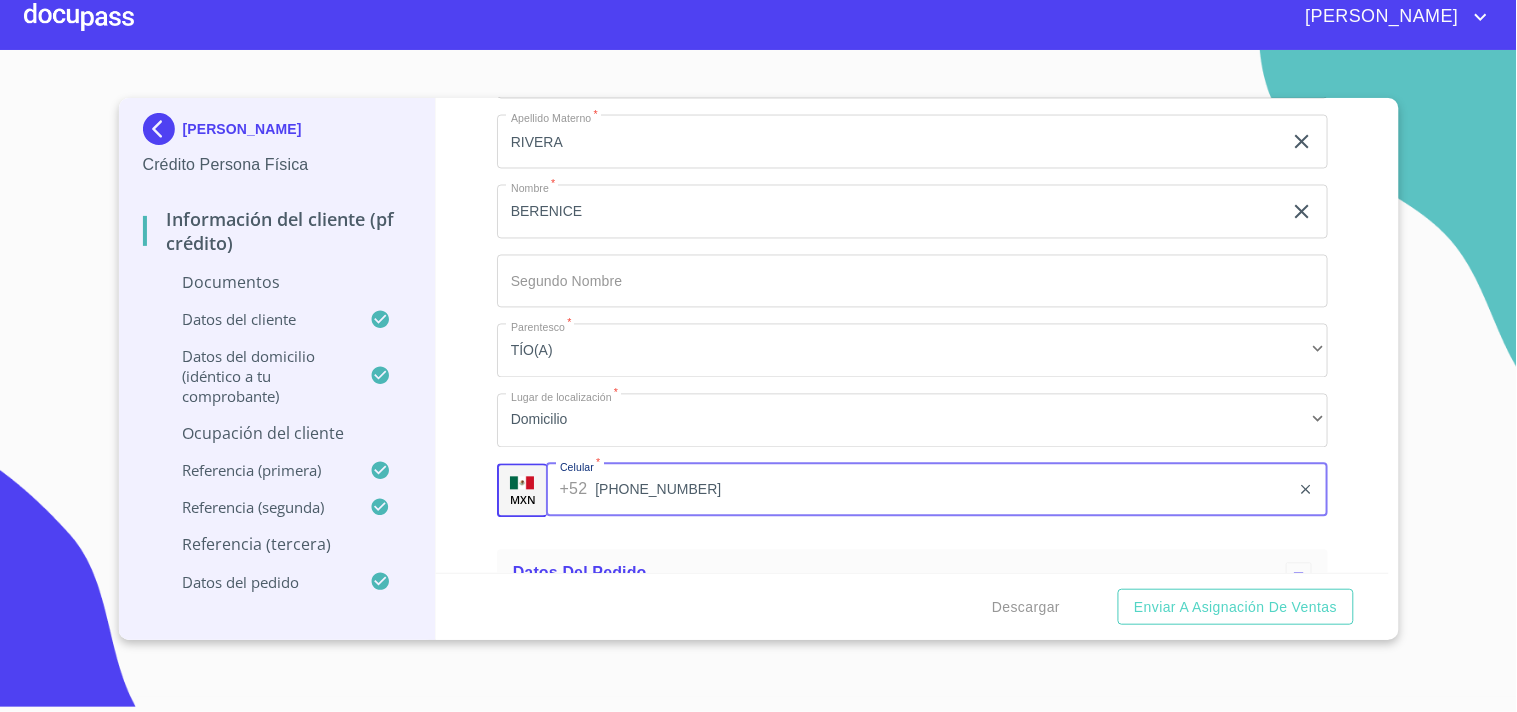 type on "(33)11401180" 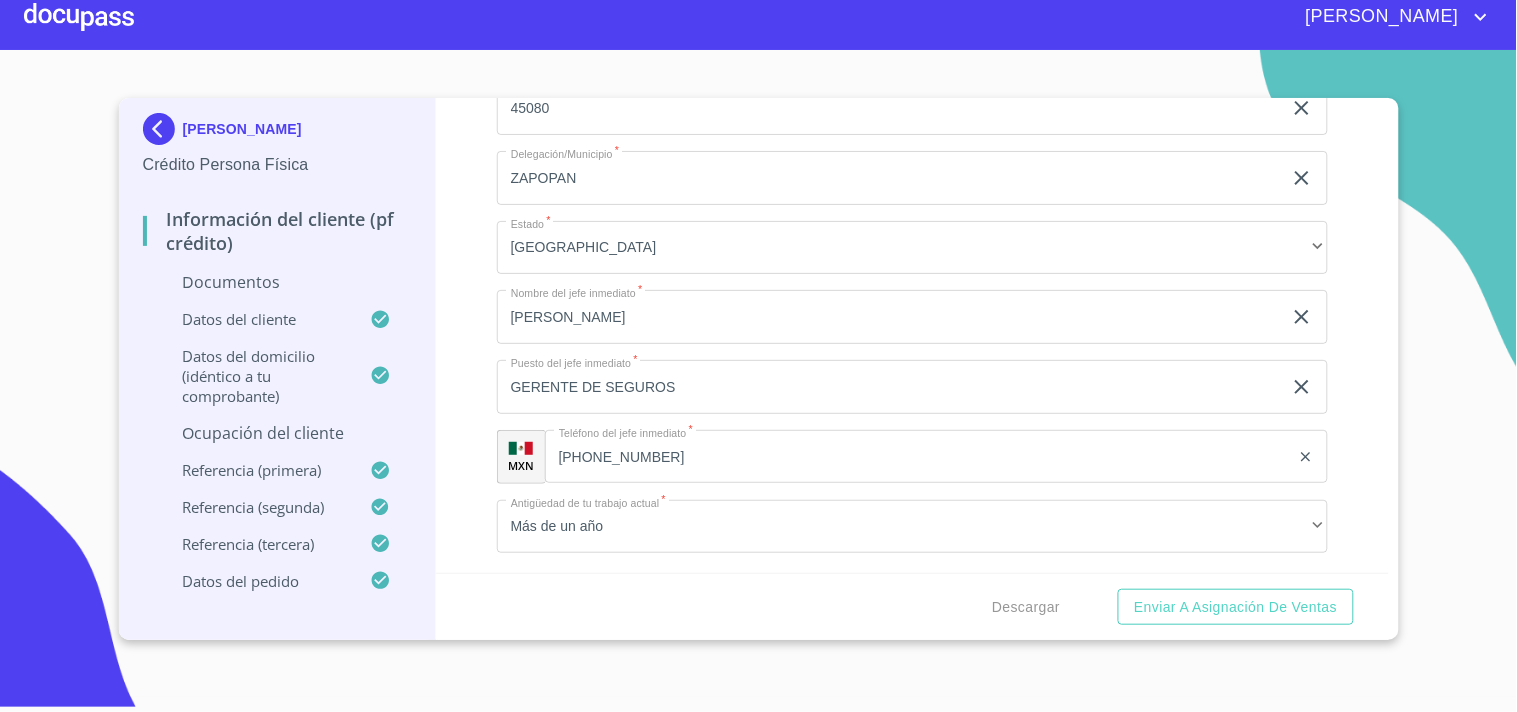 scroll, scrollTop: 8895, scrollLeft: 0, axis: vertical 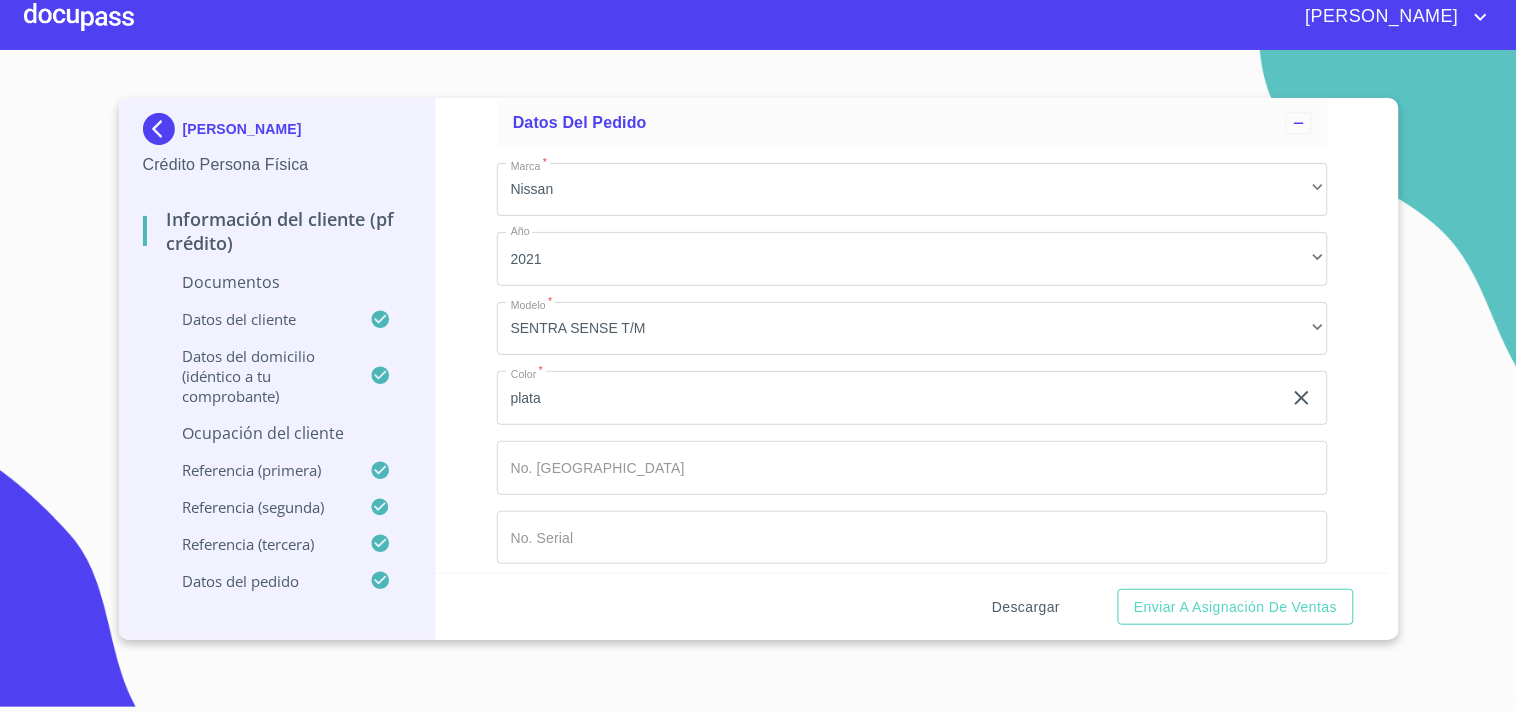 click on "Descargar" at bounding box center [1026, 607] 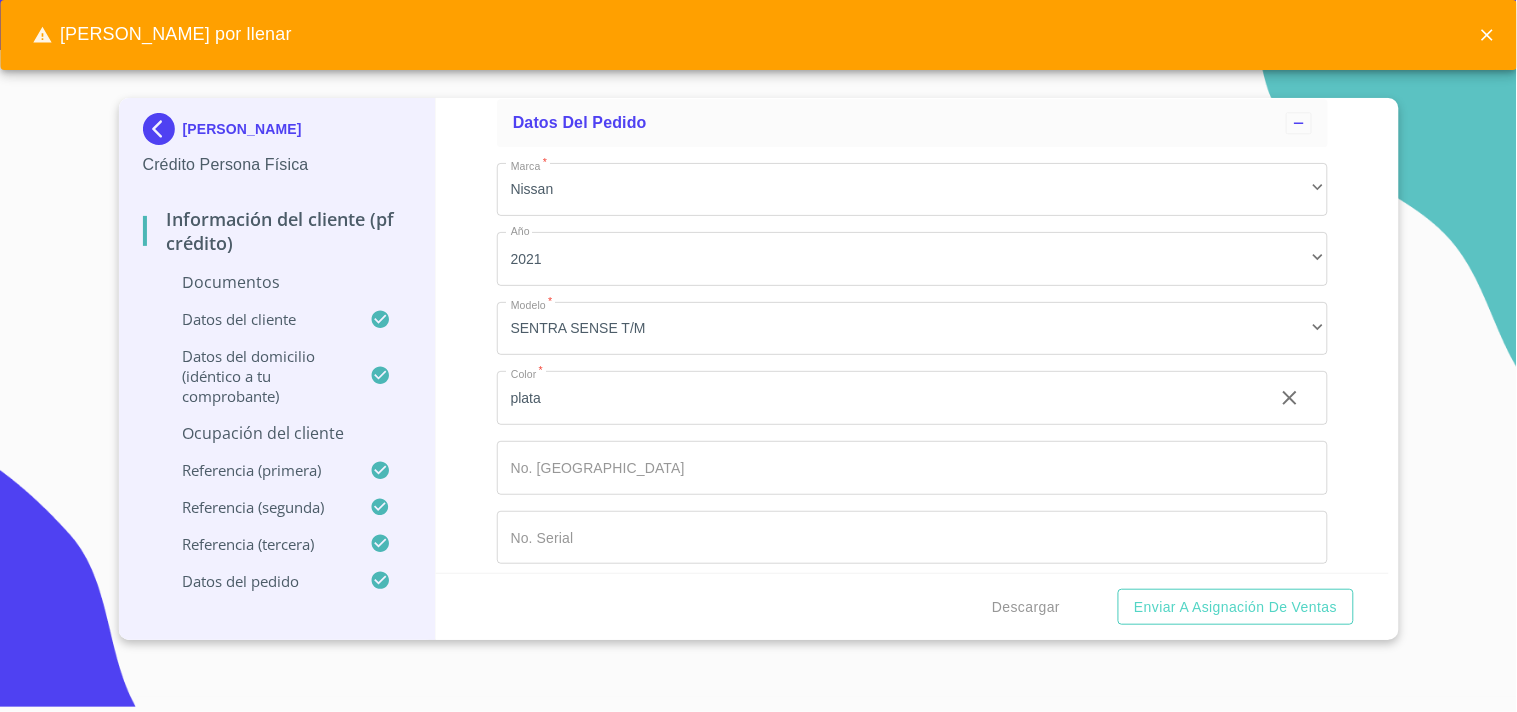 click on "Información del cliente (PF crédito)   Documentos Documento de identificación.   * INE ​ Identificación Oficial * Identificación Oficial Identificación Oficial Comprobante de Domicilio * Arrastra o selecciona el (los) documento(s) para agregar Fuente de ingresos   * Empleado S. Privado/S. Público ​ Comprobante de Ingresos mes 1 * Comprobante de Ingresos mes 1 Comprobante de Ingresos mes 1 Comprobante de Ingresos mes 1 Comprobante de Ingresos mes 2 Comprobante de Ingresos mes 2 Comprobante de Ingresos mes 2 Comprobante de Ingresos mes 2 Comprobante de Ingresos mes 3 Comprobante de Ingresos mes 3 Comprobante de Ingresos mes 3 Comprobante de Ingresos mes 3 CURP * CURP CURP Constancia de situación fiscal Constancia de situación fiscal Constancia de situación fiscal Datos del cliente Apellido Paterno   * AGUILA ​ Apellido Materno   * GONZALEZ ​ Primer nombre   * OSCAR ​ Segundo Nombre URIEL ​ Fecha de nacimiento * 18 de abr. de 2002 ​ RFC   * AUGO020418S24 ​ CURP   * ​ ​" at bounding box center [912, 335] 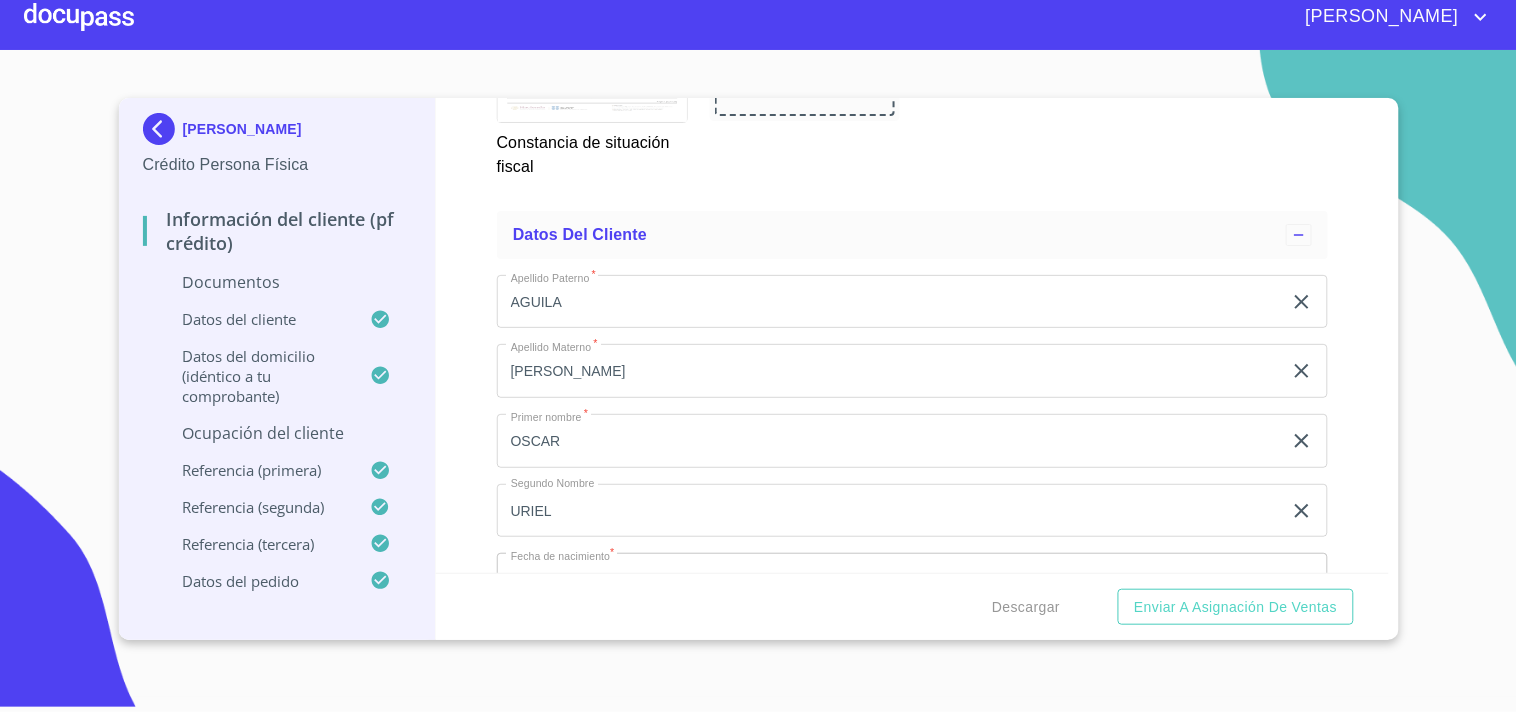 scroll, scrollTop: 5673, scrollLeft: 0, axis: vertical 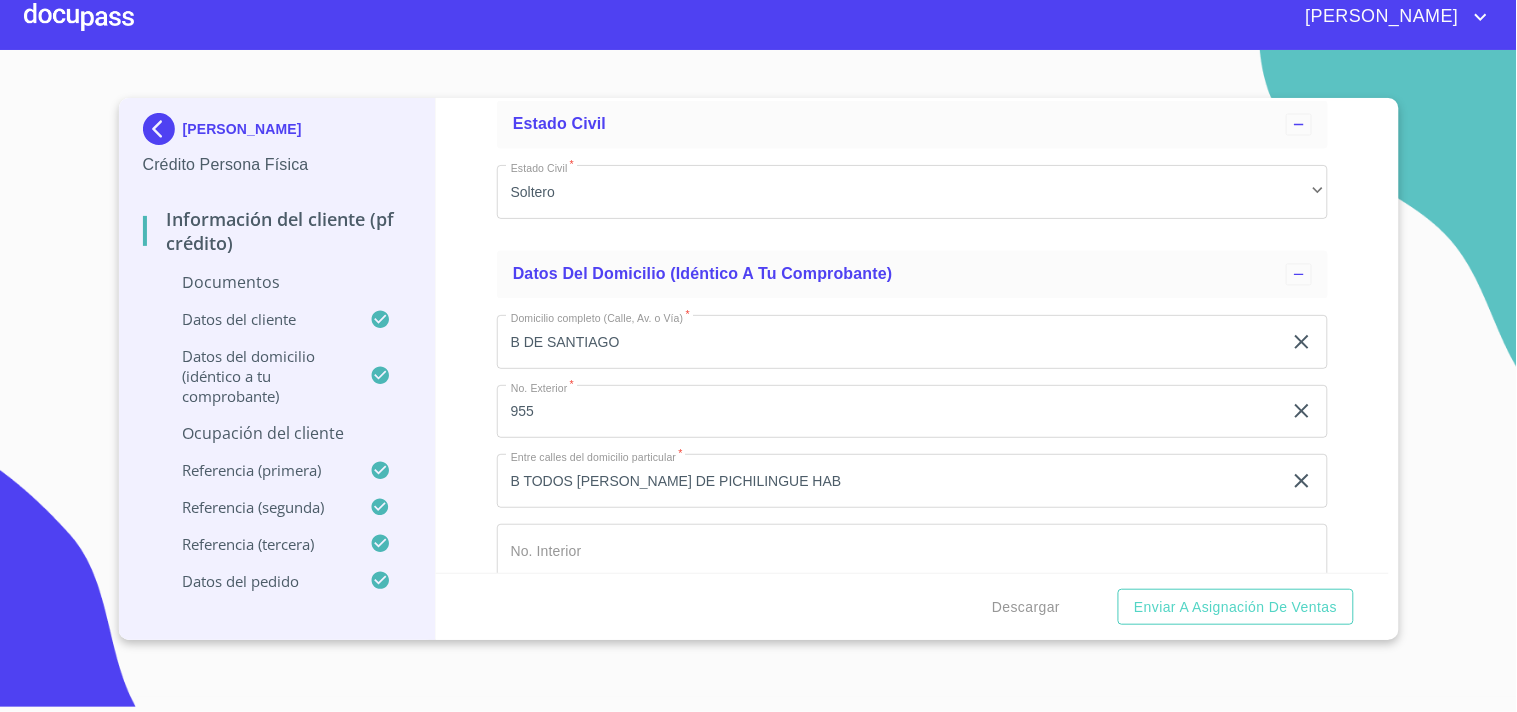 drag, startPoint x: 1372, startPoint y: 378, endPoint x: 1377, endPoint y: 400, distance: 22.561028 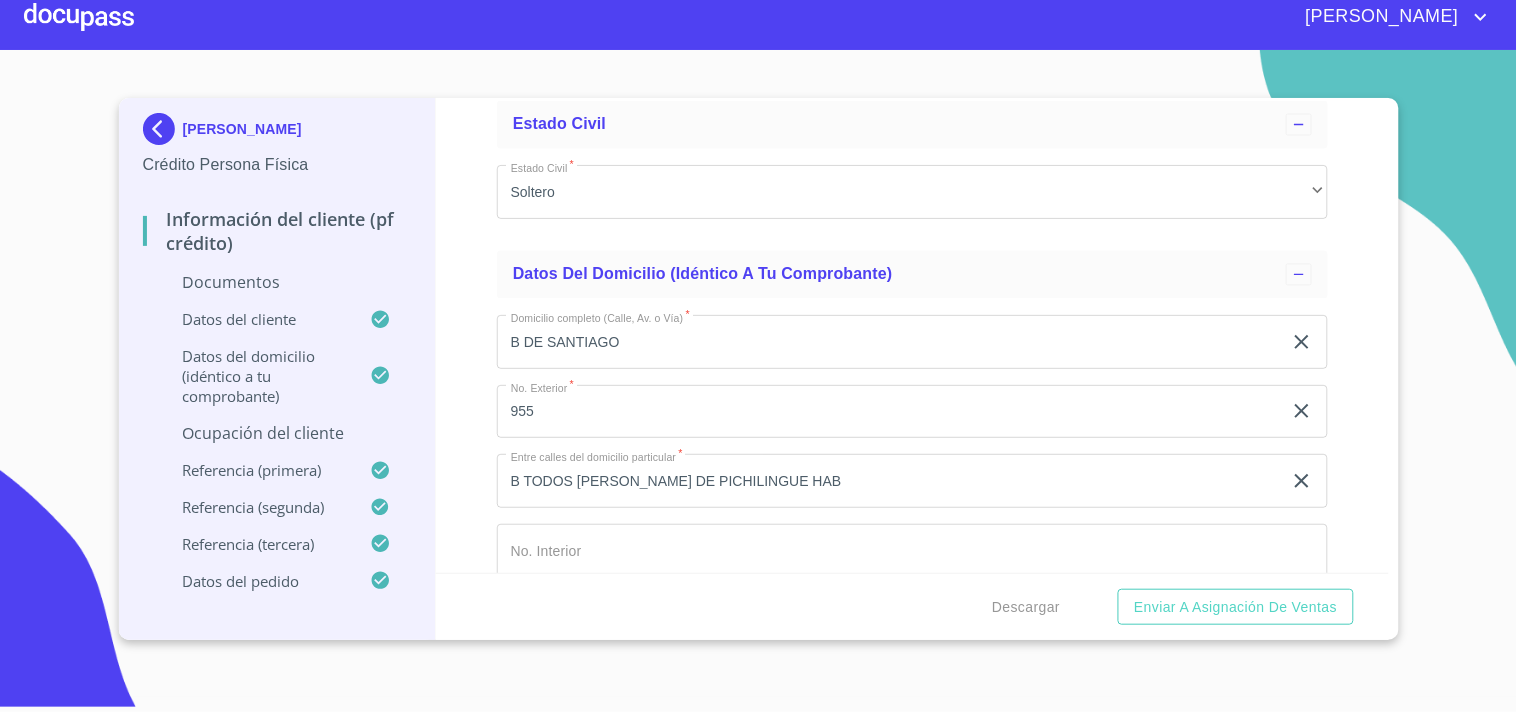 click on "Información del cliente (PF crédito)   Documentos Documento de identificación.   * INE ​ Identificación Oficial * Identificación Oficial Identificación Oficial Comprobante de Domicilio * Arrastra o selecciona el (los) documento(s) para agregar Fuente de ingresos   * Empleado S. Privado/S. Público ​ Comprobante de Ingresos mes 1 * Comprobante de Ingresos mes 1 Comprobante de Ingresos mes 1 Comprobante de Ingresos mes 1 Comprobante de Ingresos mes 2 Comprobante de Ingresos mes 2 Comprobante de Ingresos mes 2 Comprobante de Ingresos mes 2 Comprobante de Ingresos mes 3 Comprobante de Ingresos mes 3 Comprobante de Ingresos mes 3 Comprobante de Ingresos mes 3 CURP * CURP CURP Constancia de situación fiscal Constancia de situación fiscal Constancia de situación fiscal Datos del cliente Apellido Paterno   * AGUILA ​ Apellido Materno   * GONZALEZ ​ Primer nombre   * OSCAR ​ Segundo Nombre URIEL ​ Fecha de nacimiento * 18 de abr. de 2002 ​ RFC   * AUGO020418S24 ​ CURP   * ​ ​" at bounding box center [912, 335] 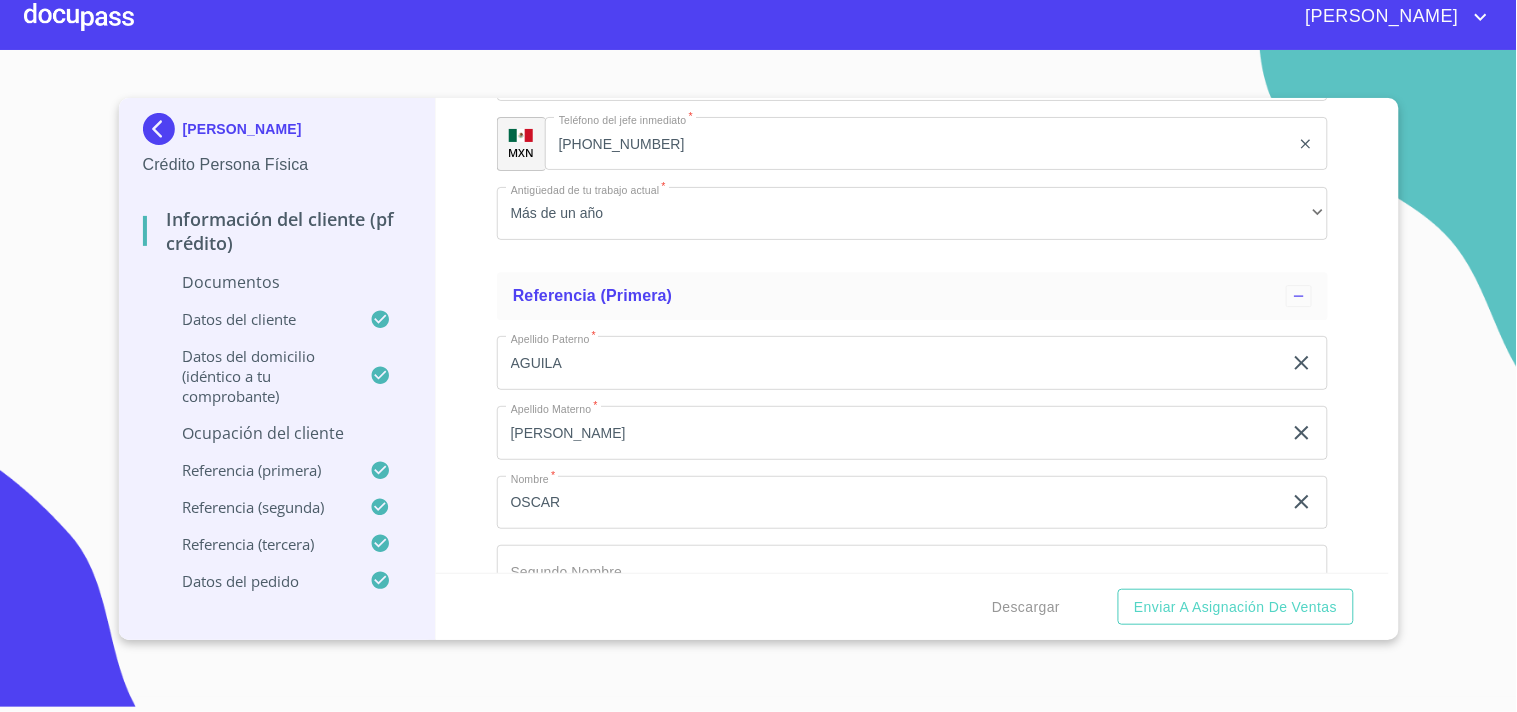 scroll, scrollTop: 9626, scrollLeft: 0, axis: vertical 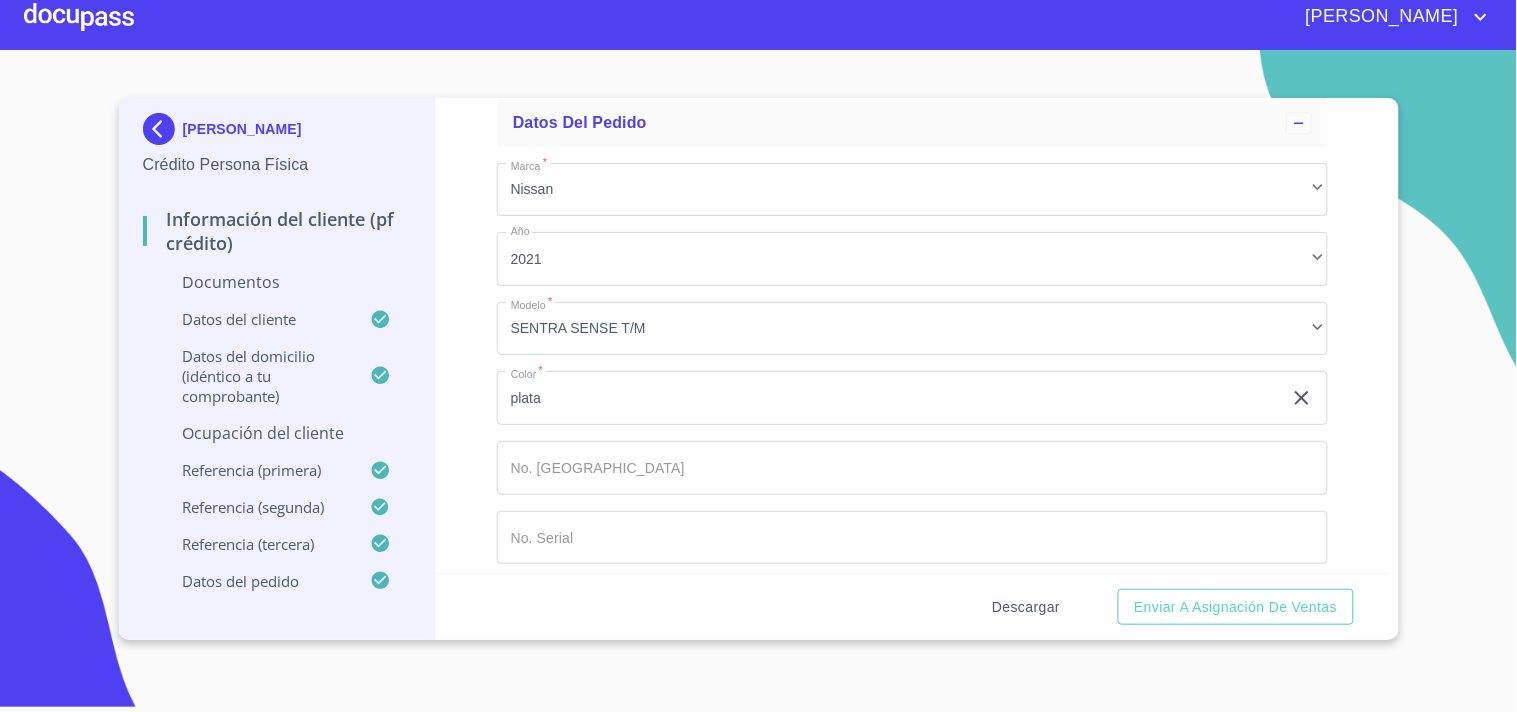 click on "Descargar" at bounding box center [1026, 607] 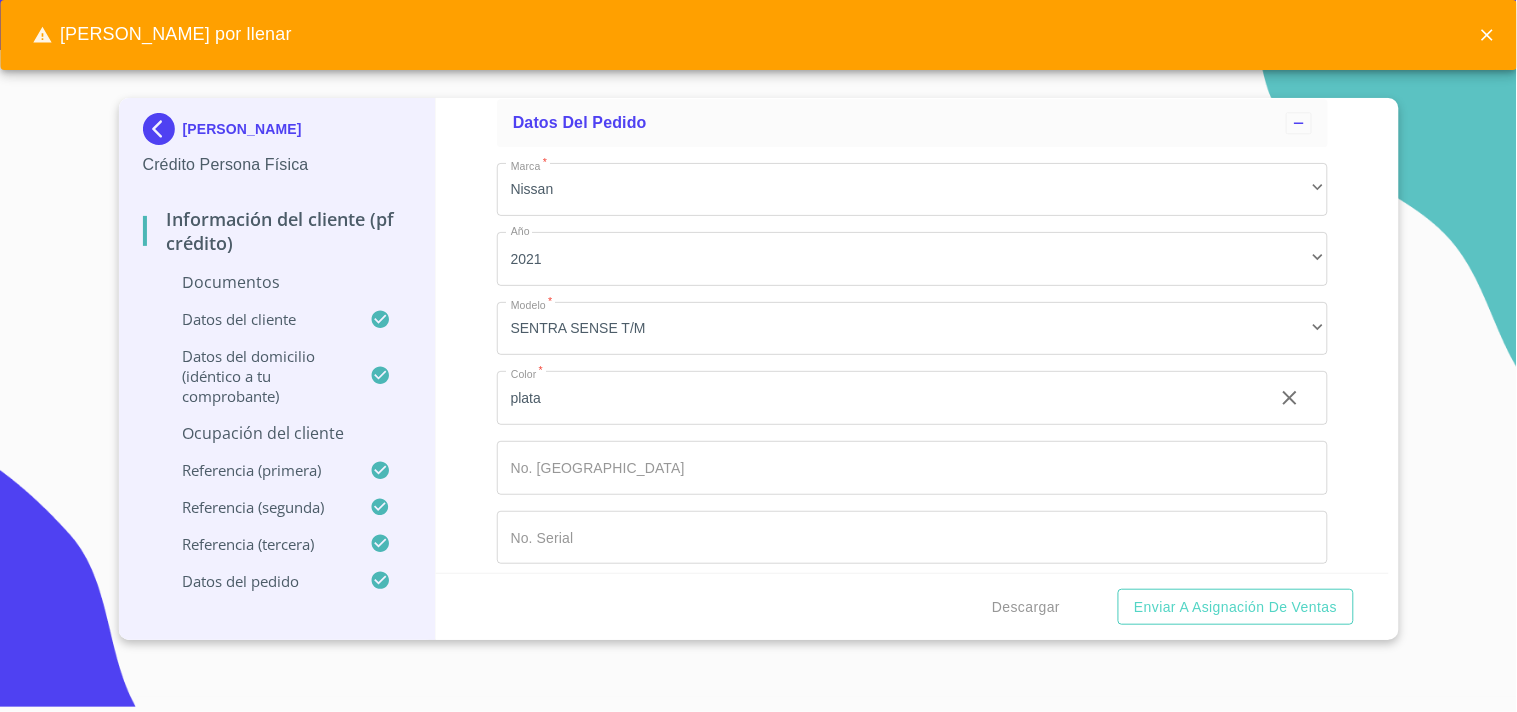 click on "Faltan Campos por llenar" at bounding box center [758, 35] 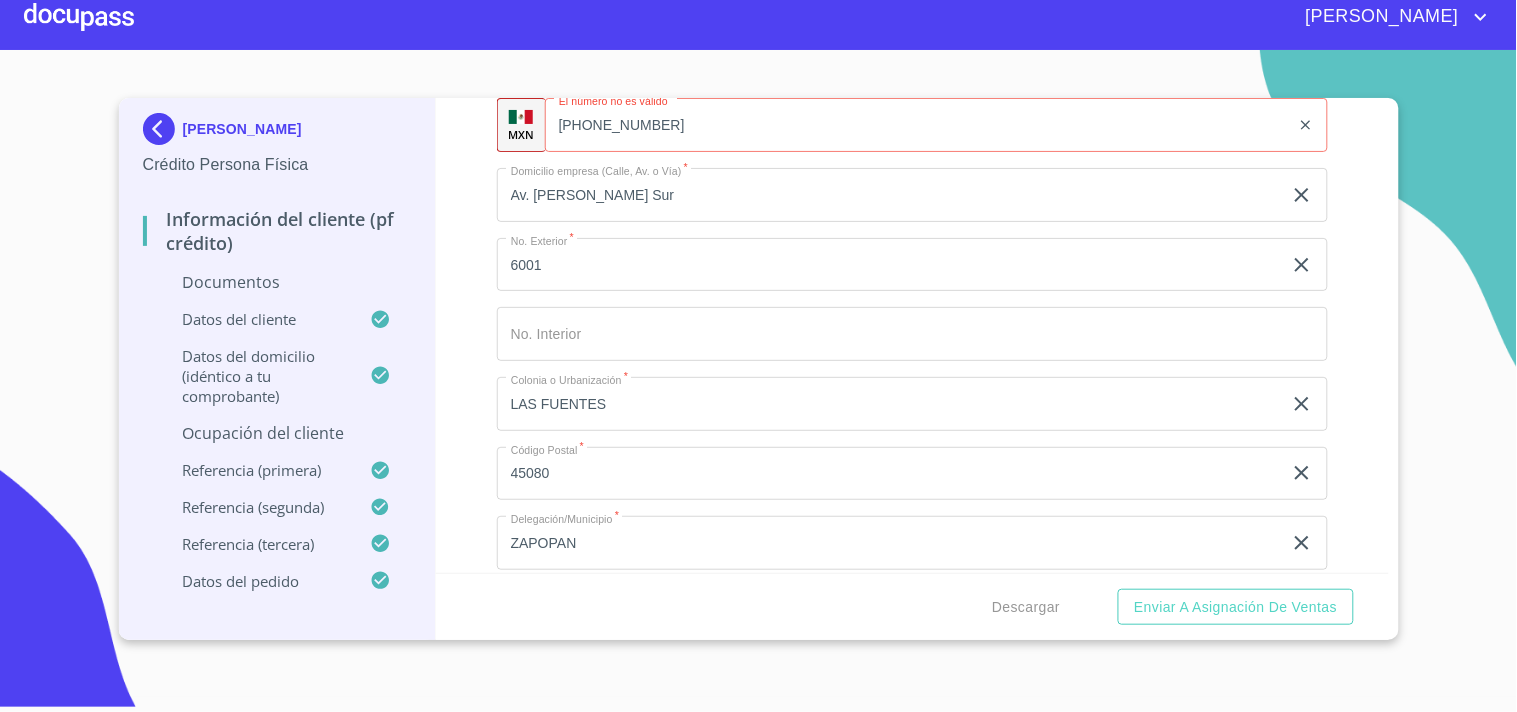 scroll, scrollTop: 8451, scrollLeft: 0, axis: vertical 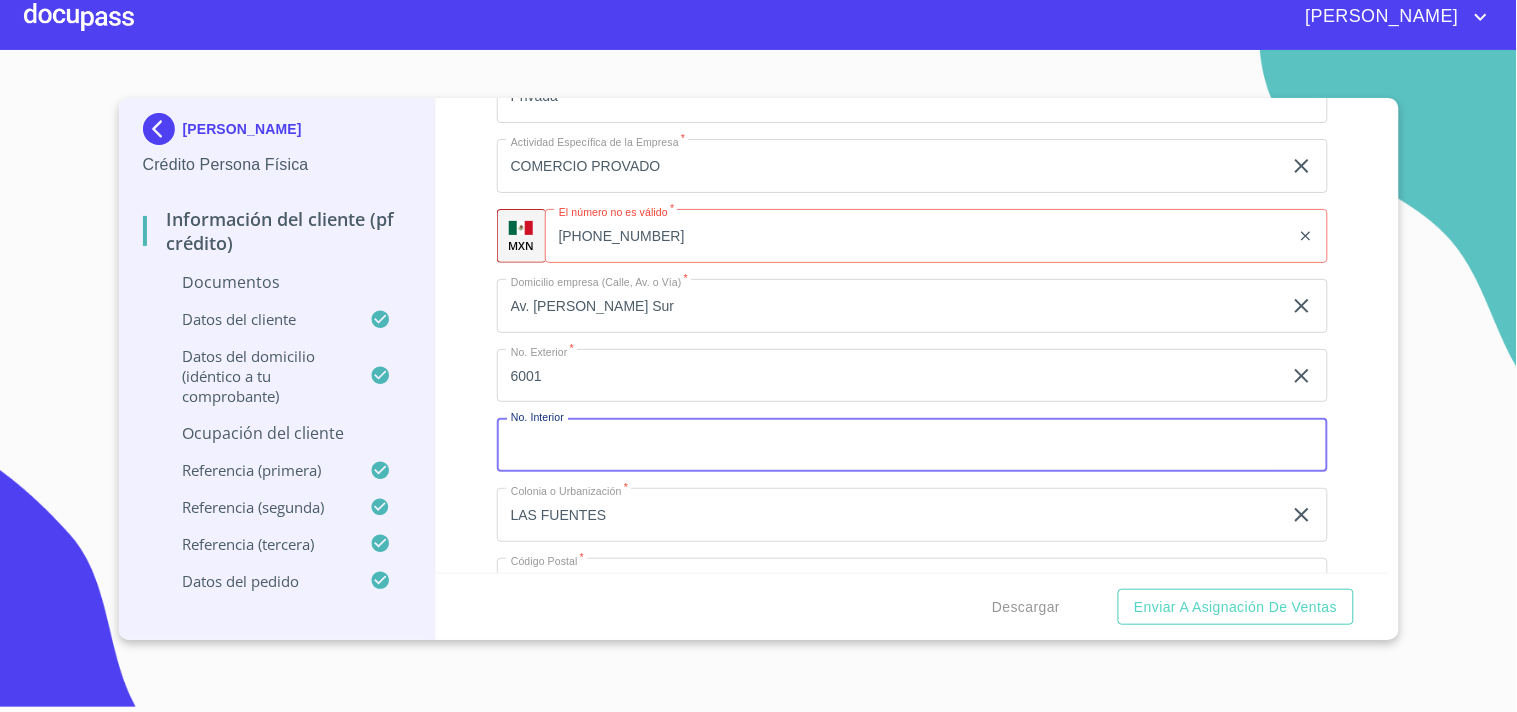 click on "Documento de identificación.   *" at bounding box center (912, 445) 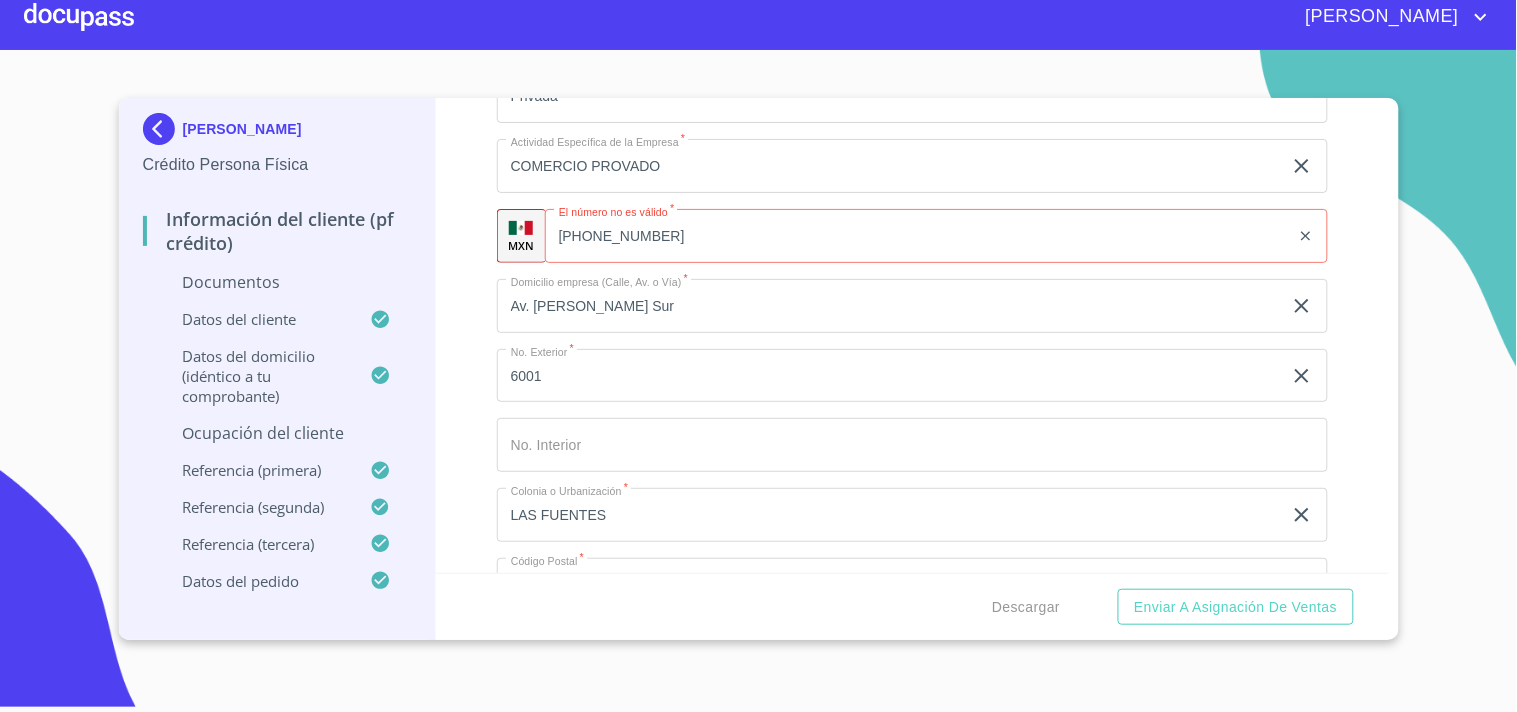 click on "Información del cliente (PF crédito)   Documentos Documento de identificación.   * INE ​ Identificación Oficial * Identificación Oficial Identificación Oficial Comprobante de Domicilio * Arrastra o selecciona el (los) documento(s) para agregar Fuente de ingresos   * Empleado S. Privado/S. Público ​ Comprobante de Ingresos mes 1 * Comprobante de Ingresos mes 1 Comprobante de Ingresos mes 1 Comprobante de Ingresos mes 1 Comprobante de Ingresos mes 2 Comprobante de Ingresos mes 2 Comprobante de Ingresos mes 2 Comprobante de Ingresos mes 2 Comprobante de Ingresos mes 3 Comprobante de Ingresos mes 3 Comprobante de Ingresos mes 3 Comprobante de Ingresos mes 3 CURP * CURP CURP Constancia de situación fiscal Constancia de situación fiscal Constancia de situación fiscal Datos del cliente Apellido Paterno   * AGUILA ​ Apellido Materno   * GONZALEZ ​ Primer nombre   * OSCAR ​ Segundo Nombre URIEL ​ Fecha de nacimiento * 18 de abr. de 2002 ​ RFC   * AUGO020418S24 ​ CURP   * ​ ​" at bounding box center (912, 335) 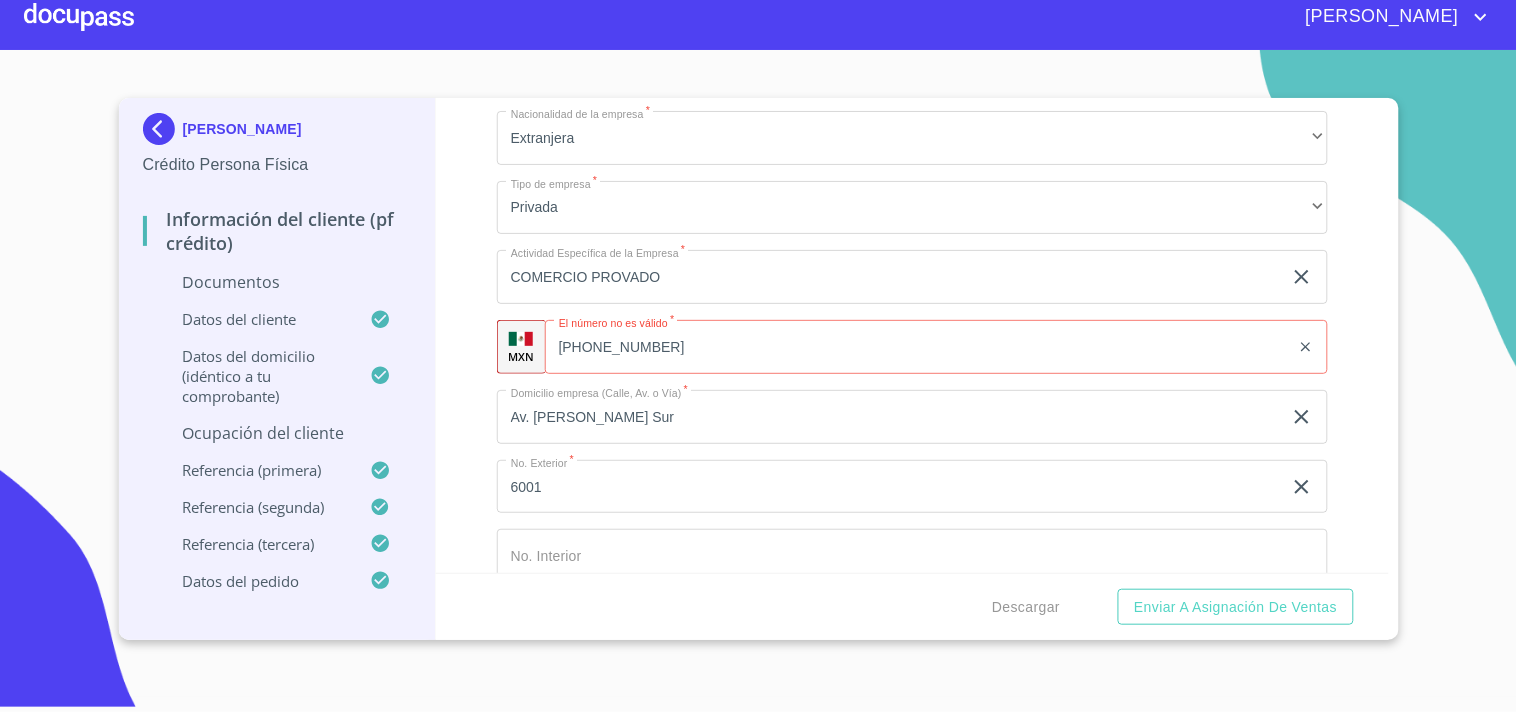 scroll, scrollTop: 8228, scrollLeft: 0, axis: vertical 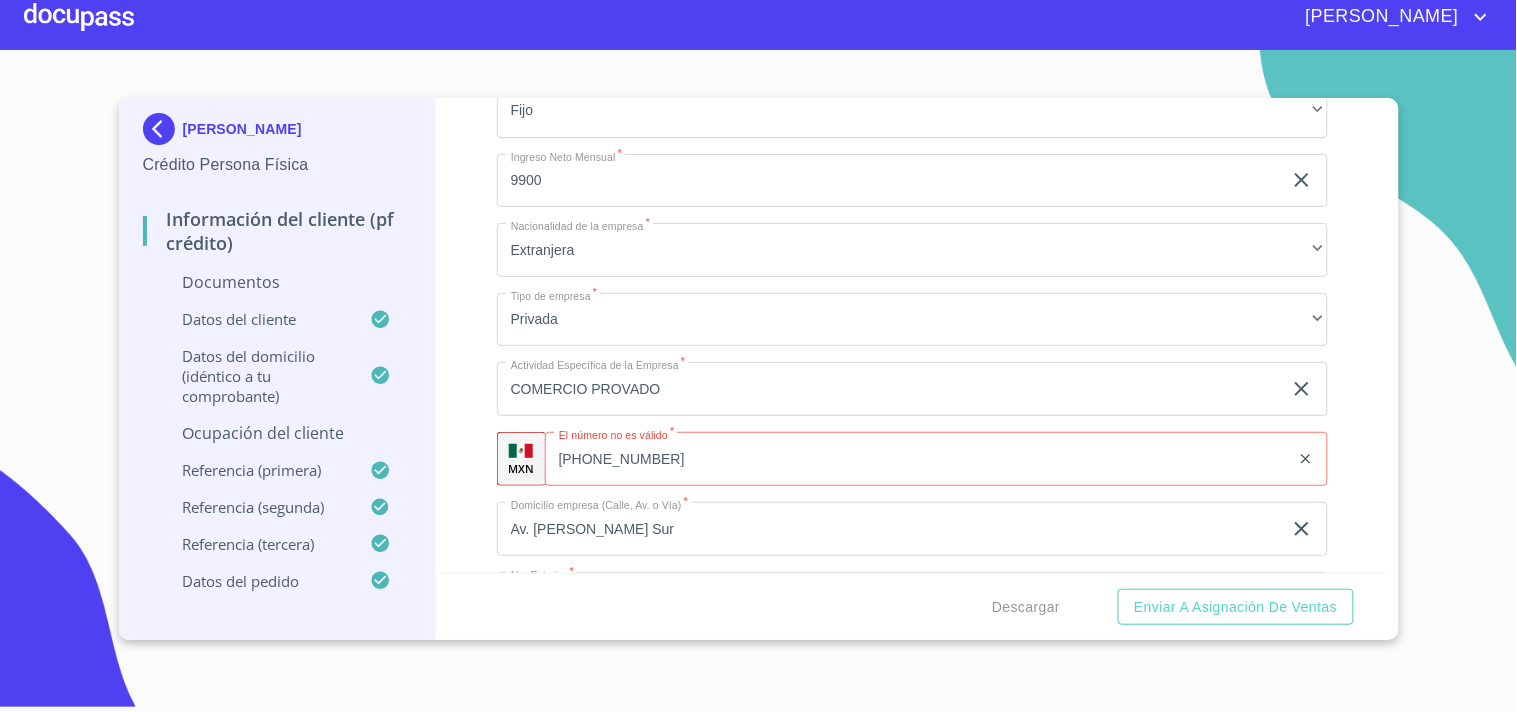 click on "(33) 3472 7997" 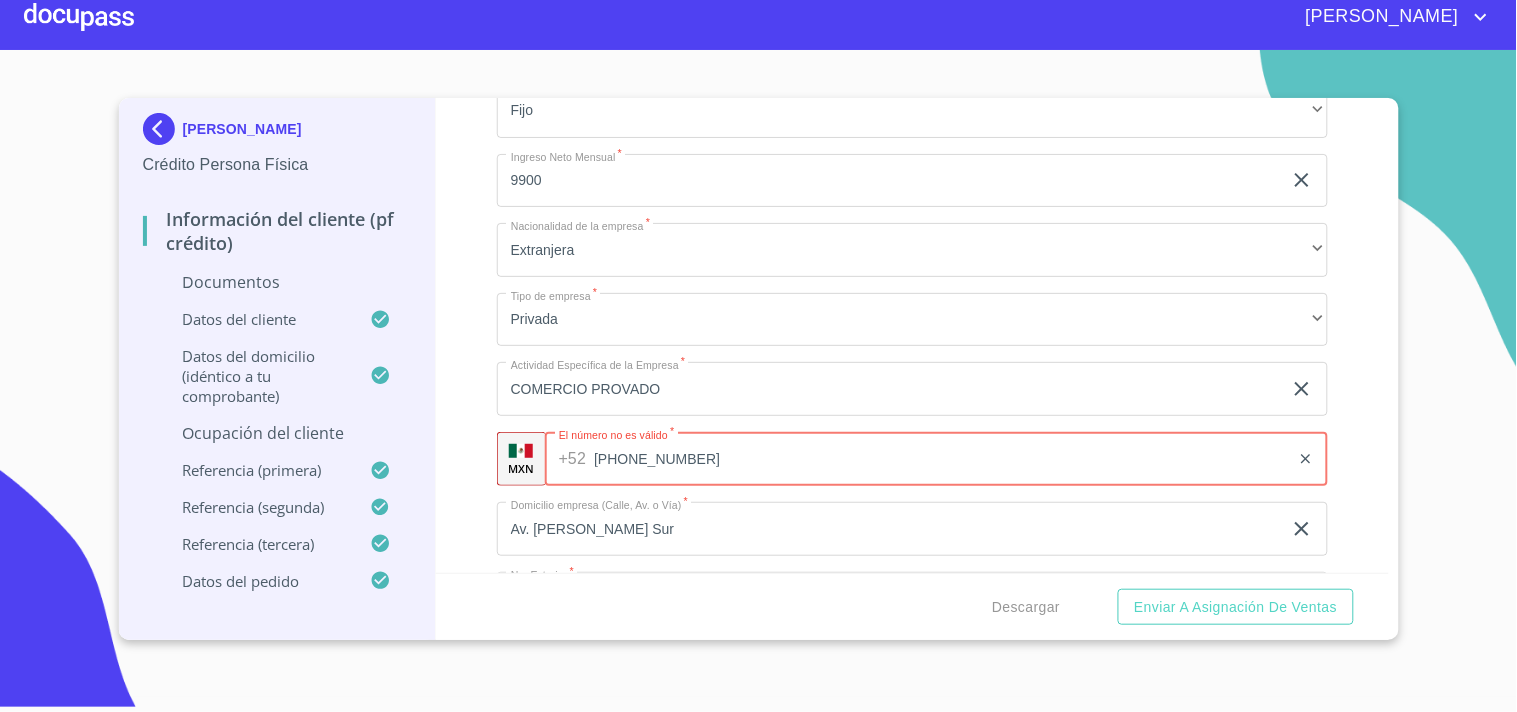 click on "(33) 3472 7997" at bounding box center [942, 459] 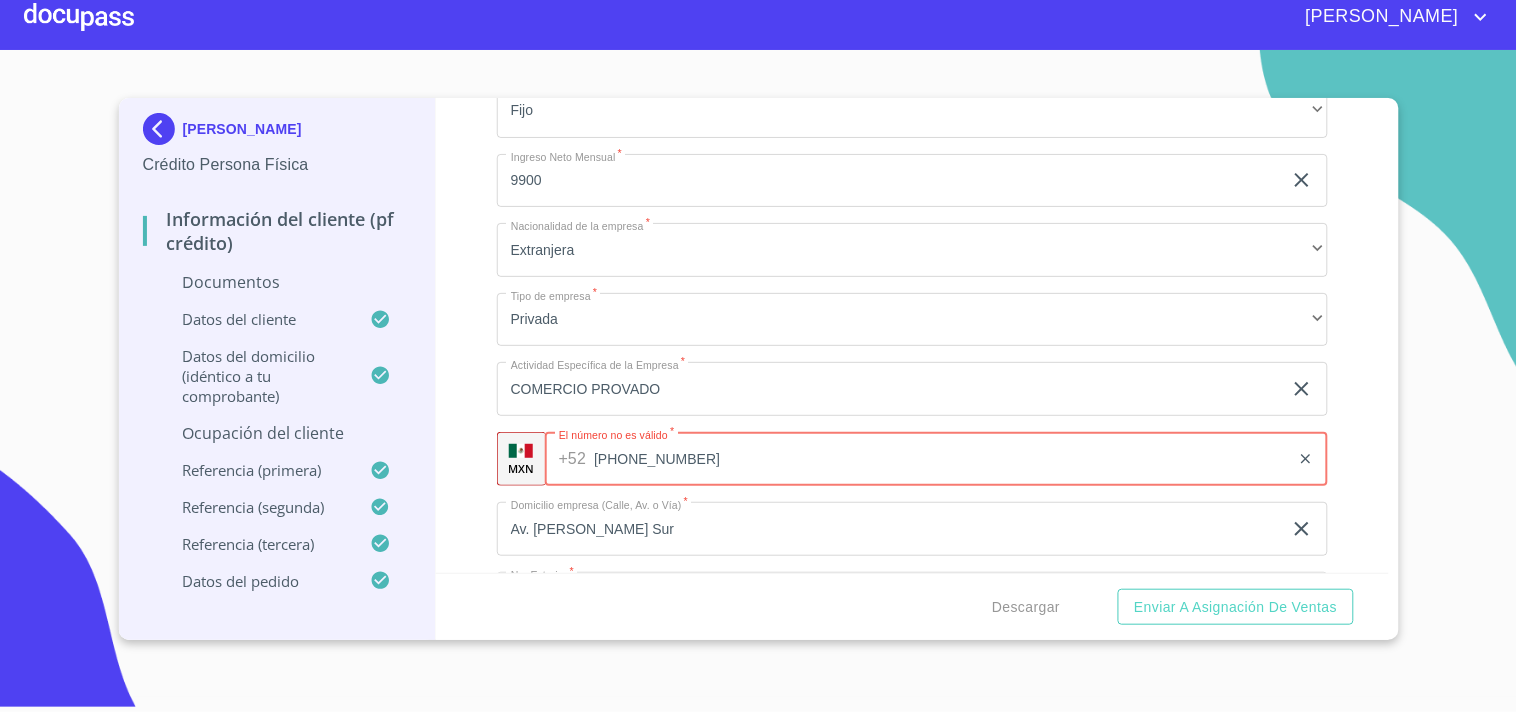 click on "(33) 3472 7997" at bounding box center [942, 459] 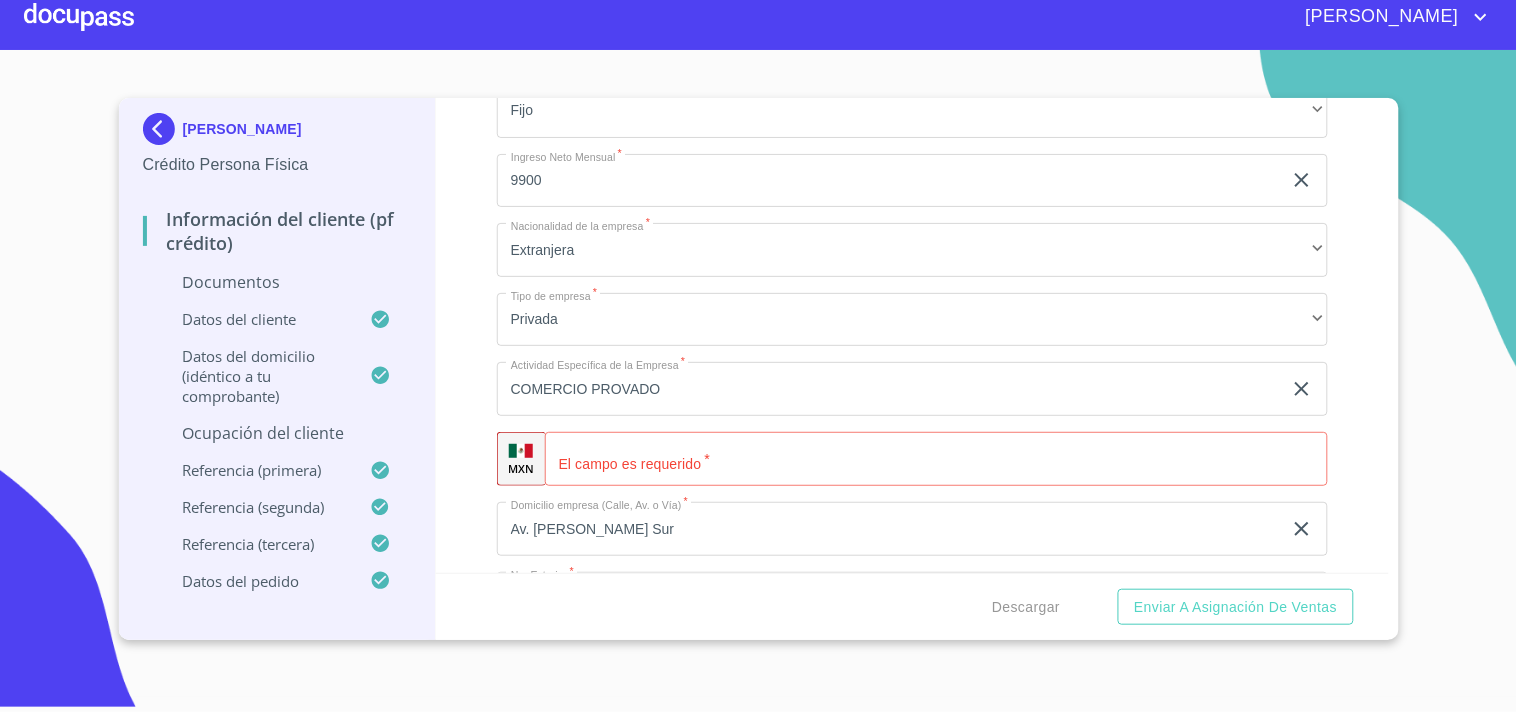 click on "Información del cliente (PF crédito)   Documentos Documento de identificación.   * INE ​ Identificación Oficial * Identificación Oficial Identificación Oficial Comprobante de Domicilio * Arrastra o selecciona el (los) documento(s) para agregar Fuente de ingresos   * Empleado S. Privado/S. Público ​ Comprobante de Ingresos mes 1 * Comprobante de Ingresos mes 1 Comprobante de Ingresos mes 1 Comprobante de Ingresos mes 1 Comprobante de Ingresos mes 2 Comprobante de Ingresos mes 2 Comprobante de Ingresos mes 2 Comprobante de Ingresos mes 2 Comprobante de Ingresos mes 3 Comprobante de Ingresos mes 3 Comprobante de Ingresos mes 3 Comprobante de Ingresos mes 3 CURP * CURP CURP Constancia de situación fiscal Constancia de situación fiscal Constancia de situación fiscal Datos del cliente Apellido Paterno   * AGUILA ​ Apellido Materno   * GONZALEZ ​ Primer nombre   * OSCAR ​ Segundo Nombre URIEL ​ Fecha de nacimiento * 18 de abr. de 2002 ​ RFC   * AUGO020418S24 ​ CURP   * ​ ​" at bounding box center (912, 335) 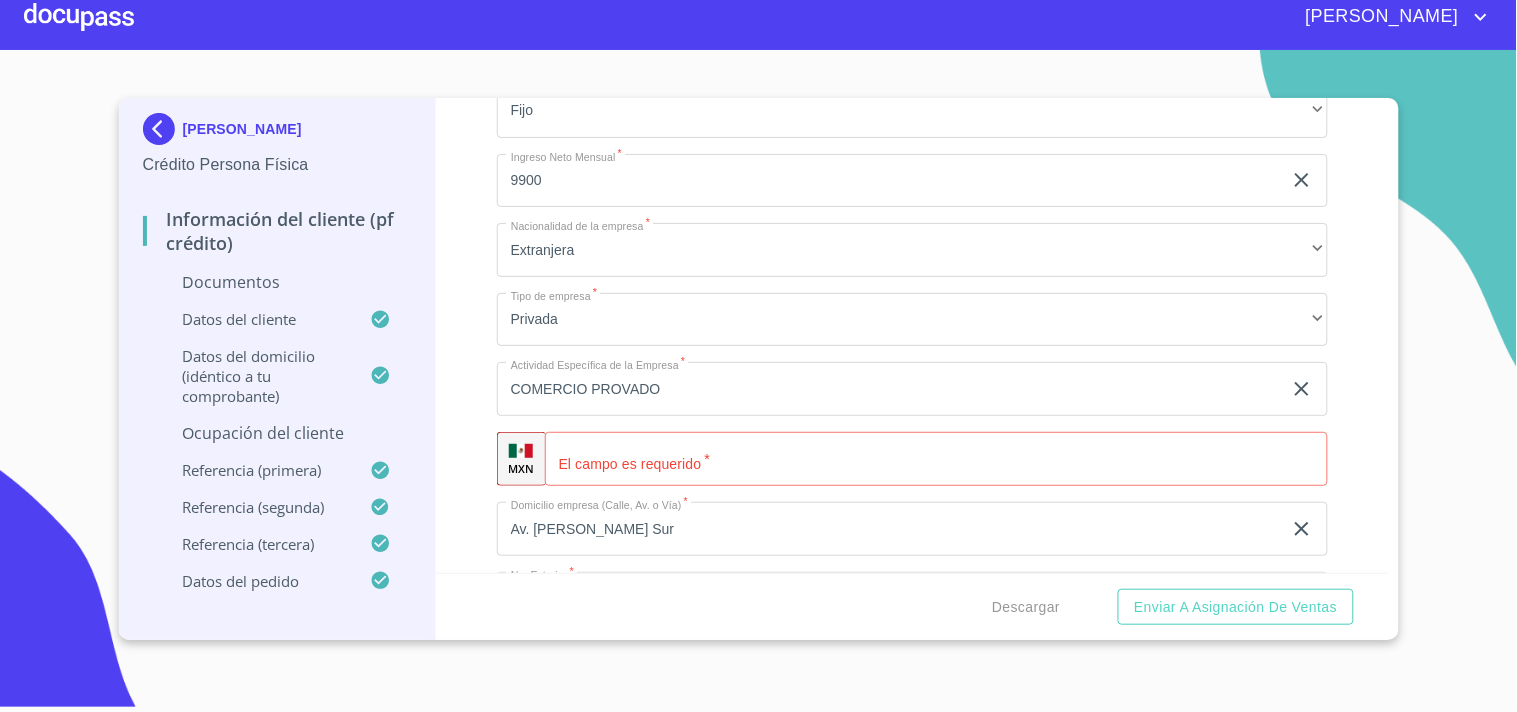 click on "COMERCIO PROVADO" at bounding box center (889, -2218) 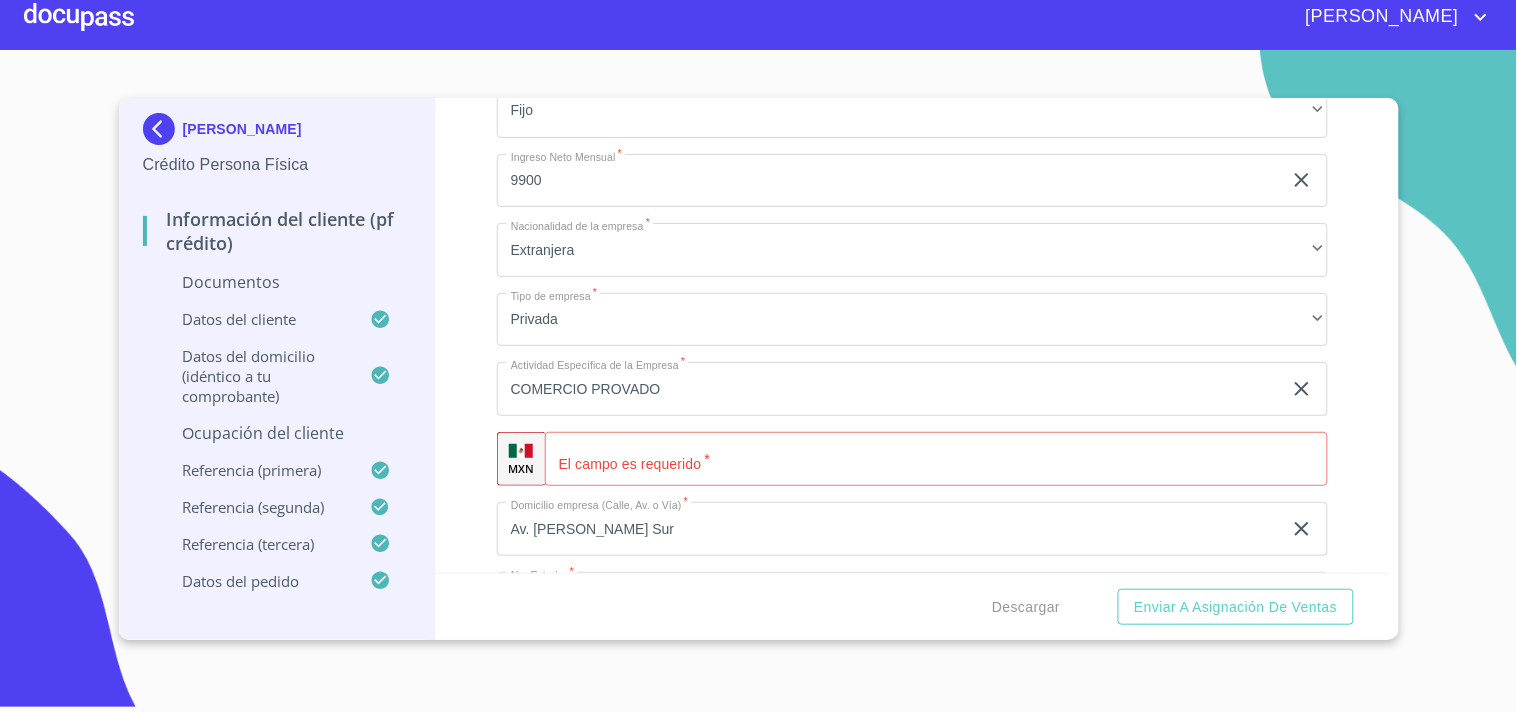 click on "Información del cliente (PF crédito)   Documentos Documento de identificación.   * INE ​ Identificación Oficial * Identificación Oficial Identificación Oficial Comprobante de Domicilio * Arrastra o selecciona el (los) documento(s) para agregar Fuente de ingresos   * Empleado S. Privado/S. Público ​ Comprobante de Ingresos mes 1 * Comprobante de Ingresos mes 1 Comprobante de Ingresos mes 1 Comprobante de Ingresos mes 1 Comprobante de Ingresos mes 2 Comprobante de Ingresos mes 2 Comprobante de Ingresos mes 2 Comprobante de Ingresos mes 2 Comprobante de Ingresos mes 3 Comprobante de Ingresos mes 3 Comprobante de Ingresos mes 3 Comprobante de Ingresos mes 3 CURP * CURP CURP Constancia de situación fiscal Constancia de situación fiscal Constancia de situación fiscal Datos del cliente Apellido Paterno   * AGUILA ​ Apellido Materno   * GONZALEZ ​ Primer nombre   * OSCAR ​ Segundo Nombre URIEL ​ Fecha de nacimiento * 18 de abr. de 2002 ​ RFC   * AUGO020418S24 ​ CURP   * ​ ​" at bounding box center (912, 335) 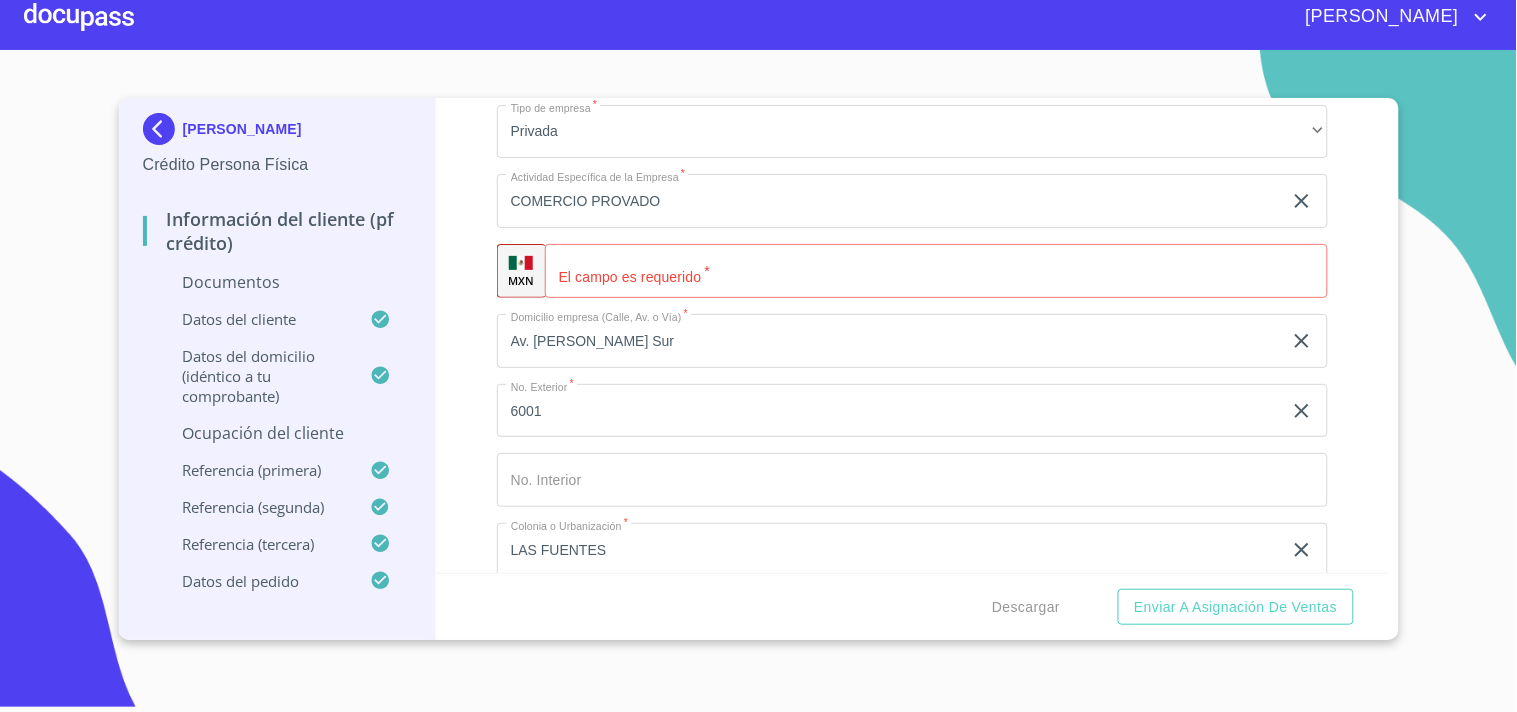 scroll, scrollTop: 8451, scrollLeft: 0, axis: vertical 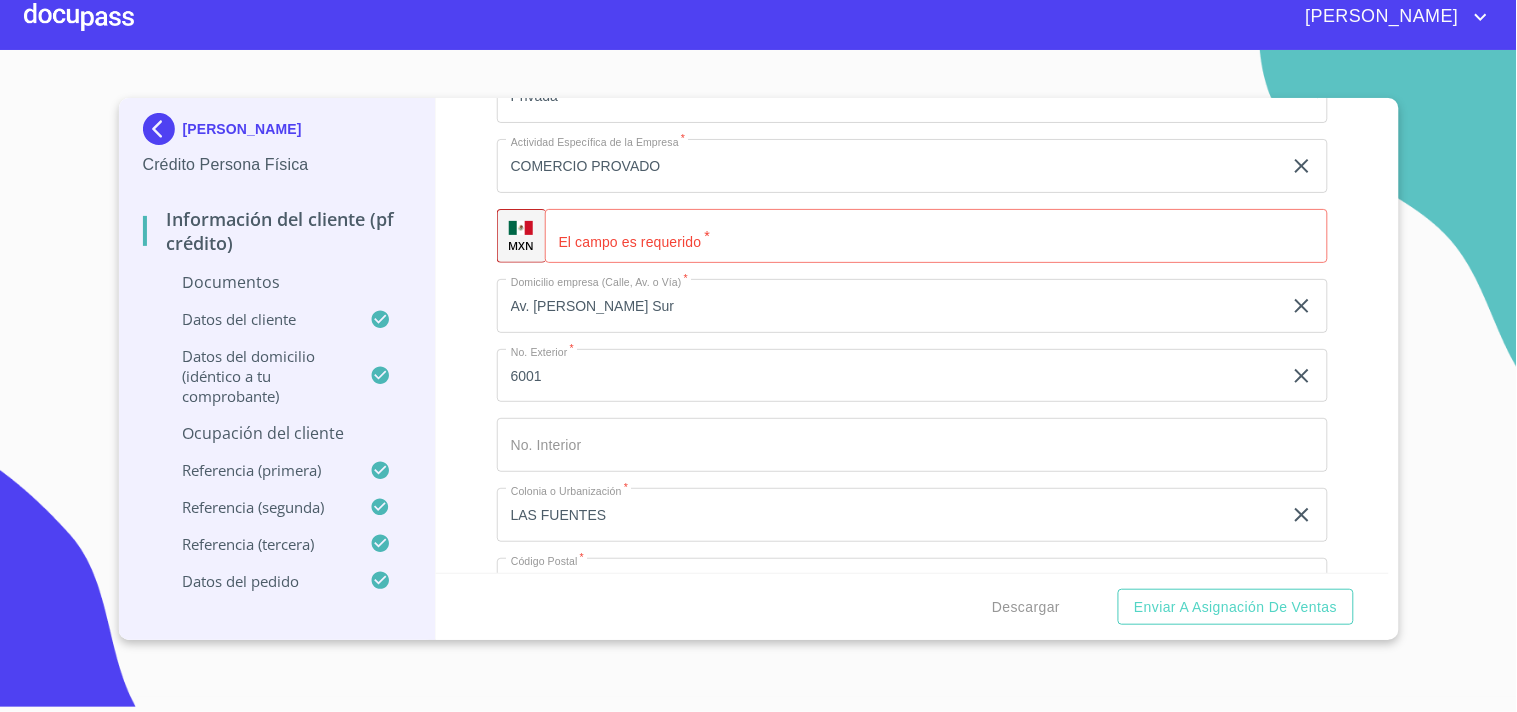 click on "Información del cliente (PF crédito)   Documentos Documento de identificación.   * INE ​ Identificación Oficial * Identificación Oficial Identificación Oficial Comprobante de Domicilio * Arrastra o selecciona el (los) documento(s) para agregar Fuente de ingresos   * Empleado S. Privado/S. Público ​ Comprobante de Ingresos mes 1 * Comprobante de Ingresos mes 1 Comprobante de Ingresos mes 1 Comprobante de Ingresos mes 1 Comprobante de Ingresos mes 2 Comprobante de Ingresos mes 2 Comprobante de Ingresos mes 2 Comprobante de Ingresos mes 2 Comprobante de Ingresos mes 3 Comprobante de Ingresos mes 3 Comprobante de Ingresos mes 3 Comprobante de Ingresos mes 3 CURP * CURP CURP Constancia de situación fiscal Constancia de situación fiscal Constancia de situación fiscal Datos del cliente Apellido Paterno   * AGUILA ​ Apellido Materno   * GONZALEZ ​ Primer nombre   * OSCAR ​ Segundo Nombre URIEL ​ Fecha de nacimiento * 18 de abr. de 2002 ​ RFC   * AUGO020418S24 ​ CURP   * ​ ​" at bounding box center [912, 335] 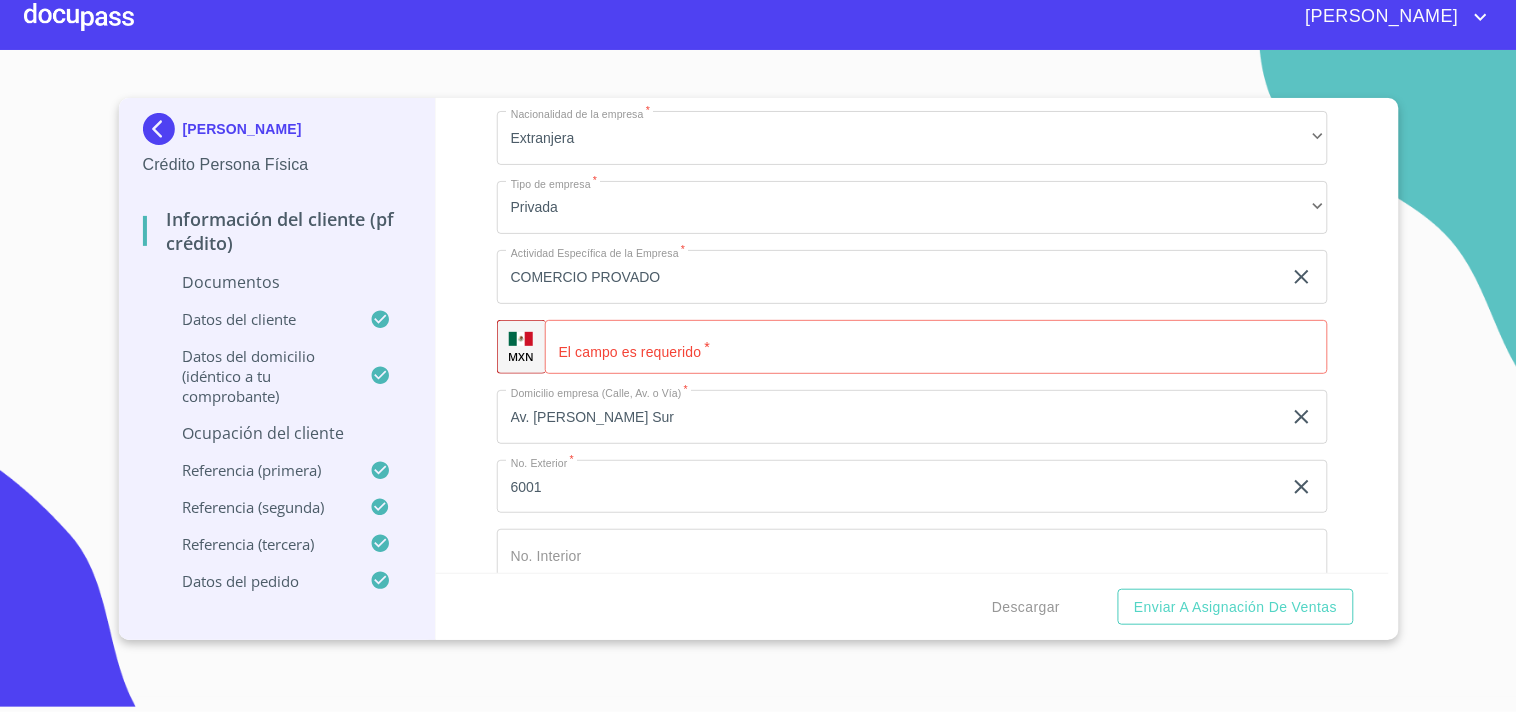 click on "Documento de identificación.   *" 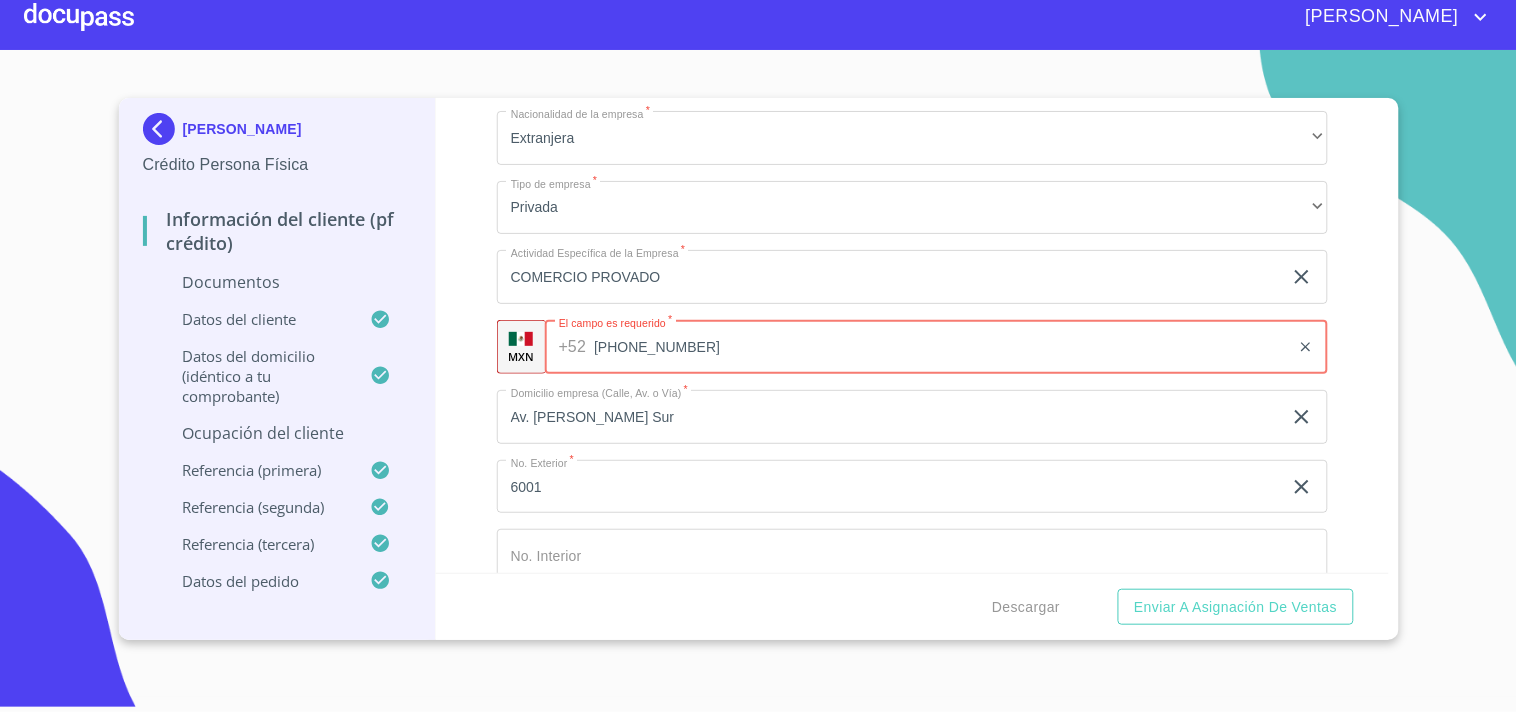 type on "(33)34727997" 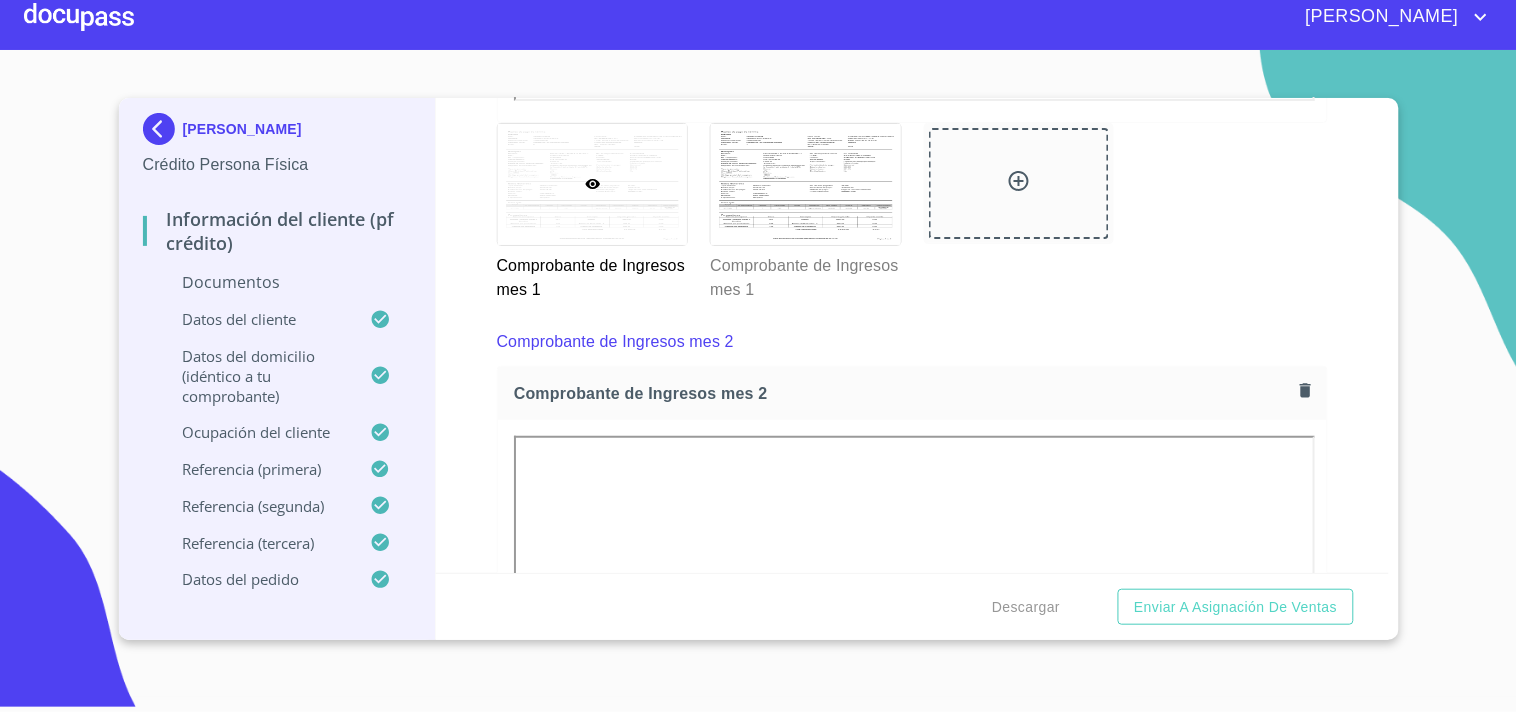 scroll, scrollTop: 1895, scrollLeft: 0, axis: vertical 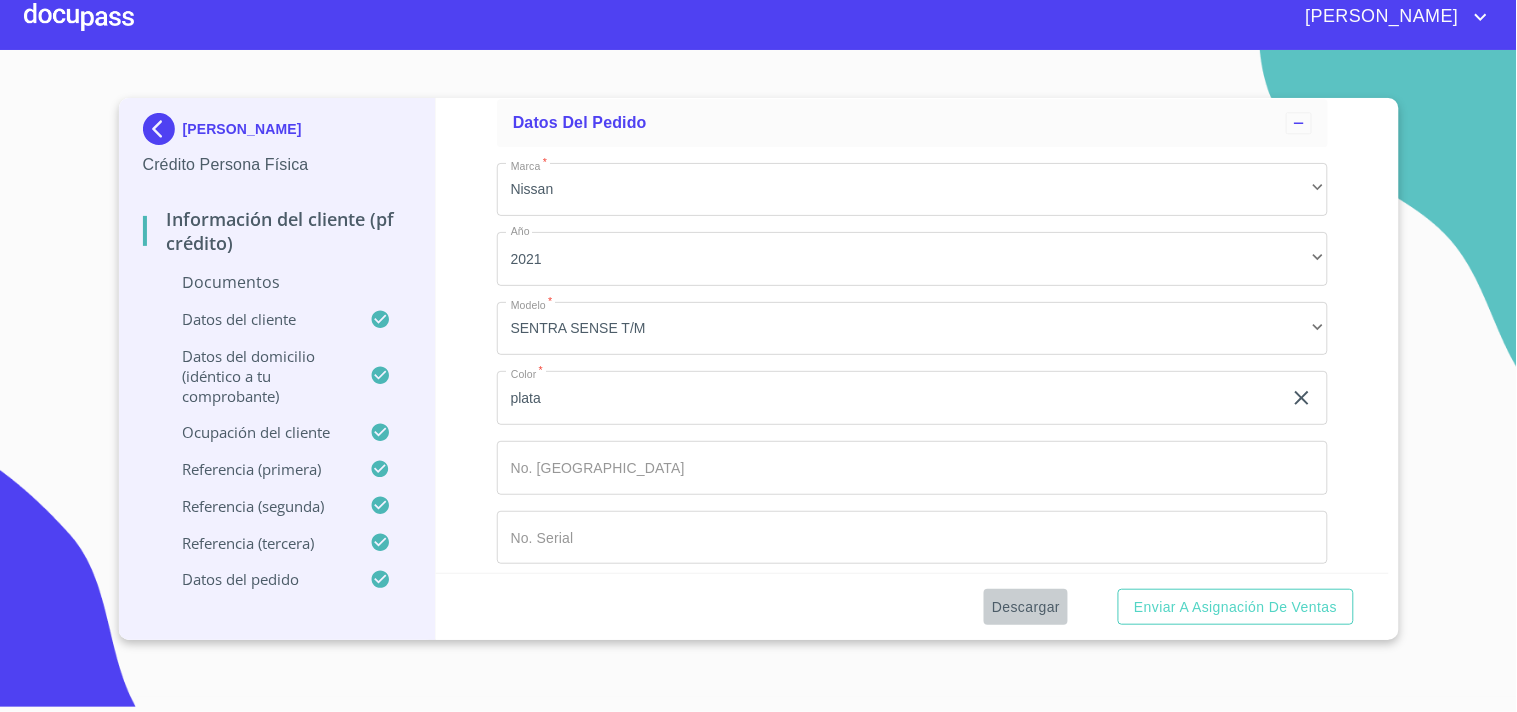 click on "Descargar" at bounding box center [1026, 607] 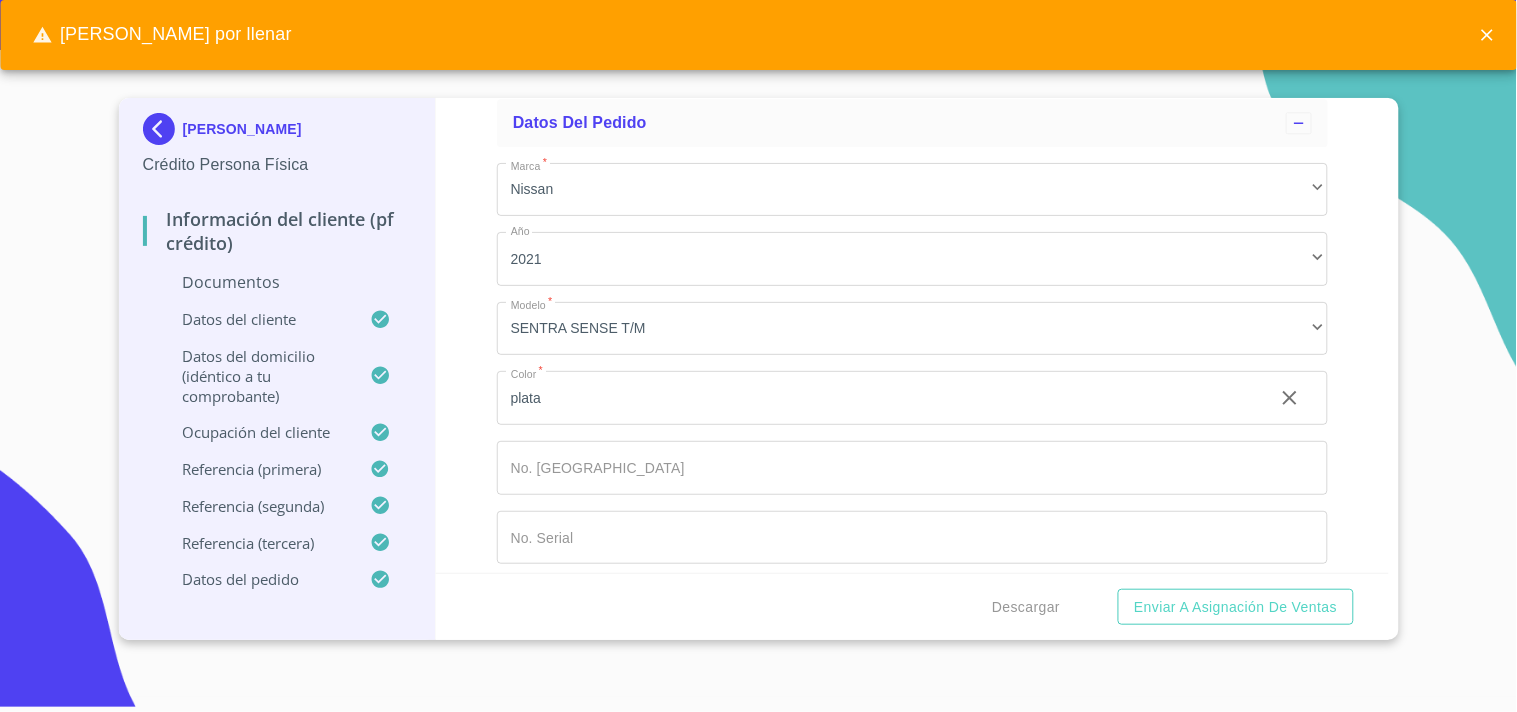 click on "Información del cliente (PF crédito)   Documentos Documento de identificación.   * INE ​ Identificación Oficial * Identificación Oficial Identificación Oficial Comprobante de Domicilio * Arrastra o selecciona el (los) documento(s) para agregar Fuente de ingresos   * Empleado S. Privado/S. Público ​ Comprobante de Ingresos mes 1 * Comprobante de Ingresos mes 1 Comprobante de Ingresos mes 1 Comprobante de Ingresos mes 1 Comprobante de Ingresos mes 2 Comprobante de Ingresos mes 2 Comprobante de Ingresos mes 2 Comprobante de Ingresos mes 2 Comprobante de Ingresos mes 3 Comprobante de Ingresos mes 3 Comprobante de Ingresos mes 3 Comprobante de Ingresos mes 3 CURP * CURP CURP Constancia de situación fiscal Constancia de situación fiscal Constancia de situación fiscal Datos del cliente Apellido Paterno   * AGUILA ​ Apellido Materno   * GONZALEZ ​ Primer nombre   * OSCAR ​ Segundo Nombre URIEL ​ Fecha de nacimiento * 18 de abr. de 2002 ​ RFC   * AUGO020418S24 ​ CURP   * ​ ​" at bounding box center (912, 335) 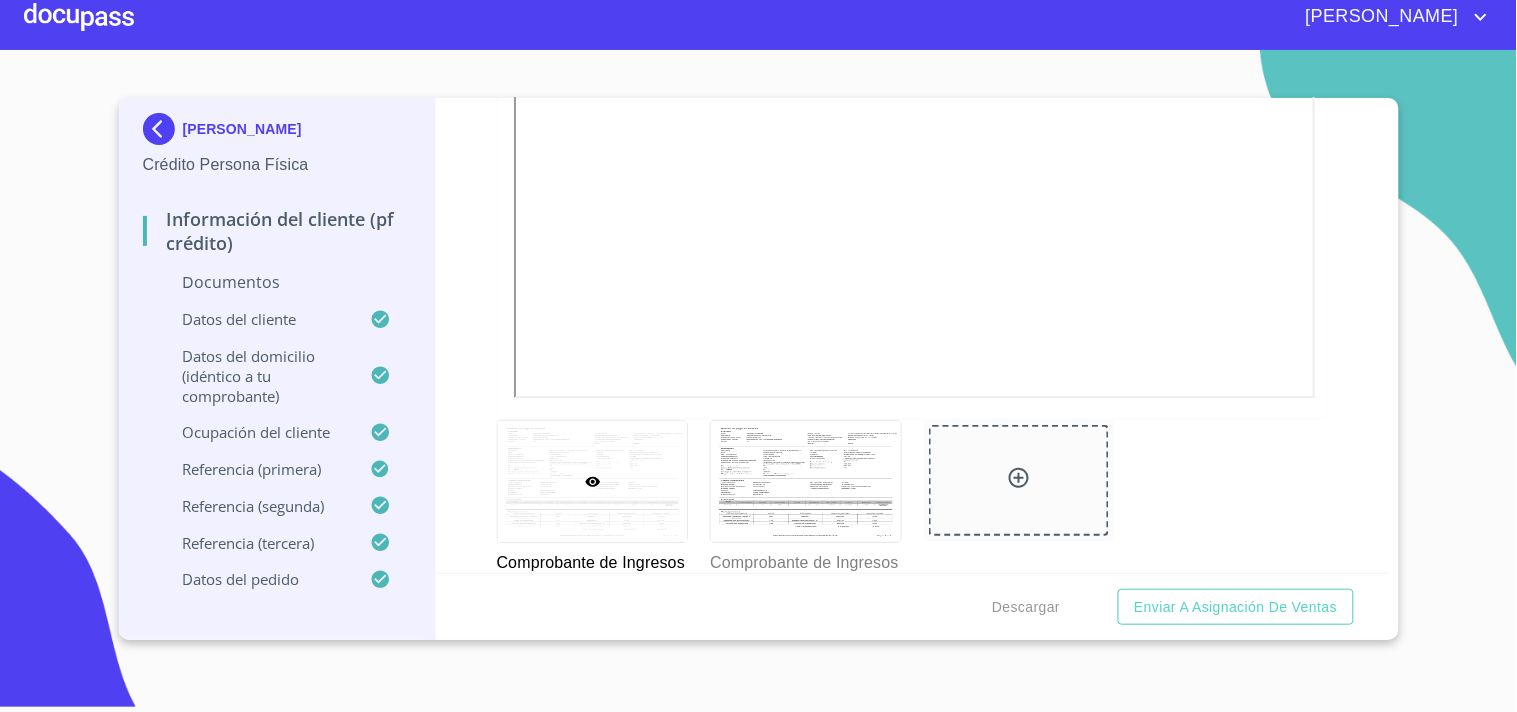 scroll, scrollTop: 3562, scrollLeft: 0, axis: vertical 